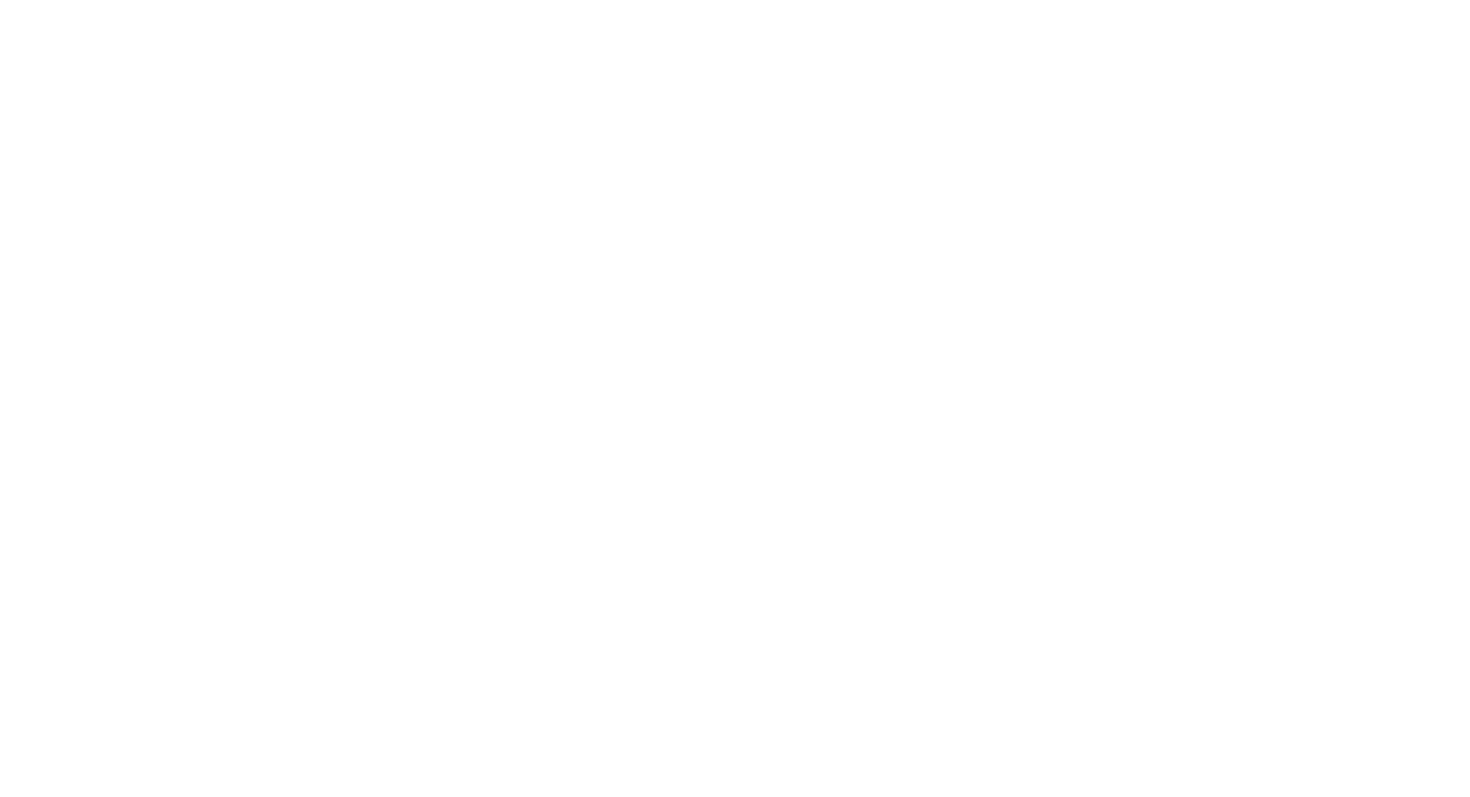 scroll, scrollTop: 0, scrollLeft: 0, axis: both 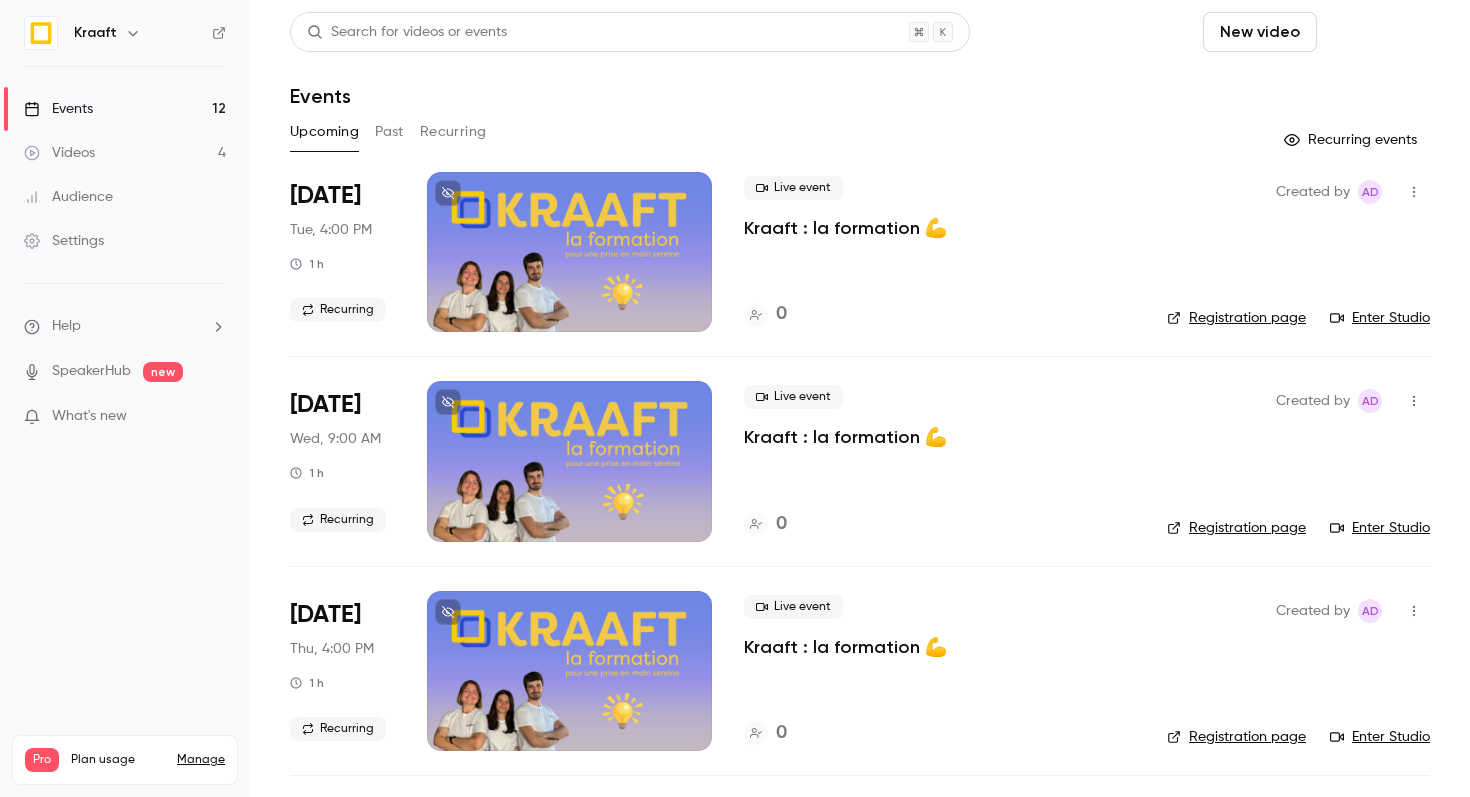 click on "Schedule" at bounding box center [1377, 32] 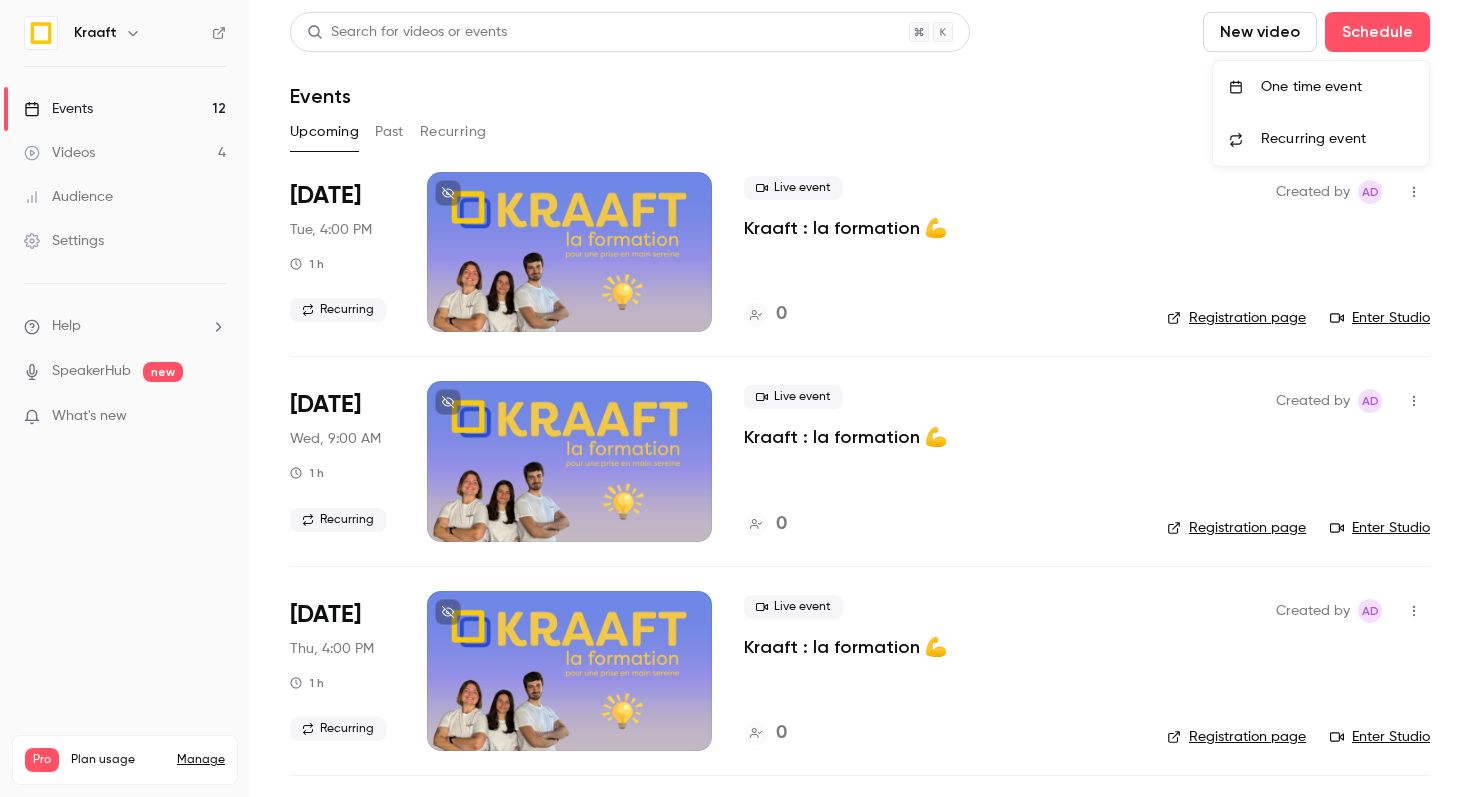 click on "One time event" at bounding box center [1337, 87] 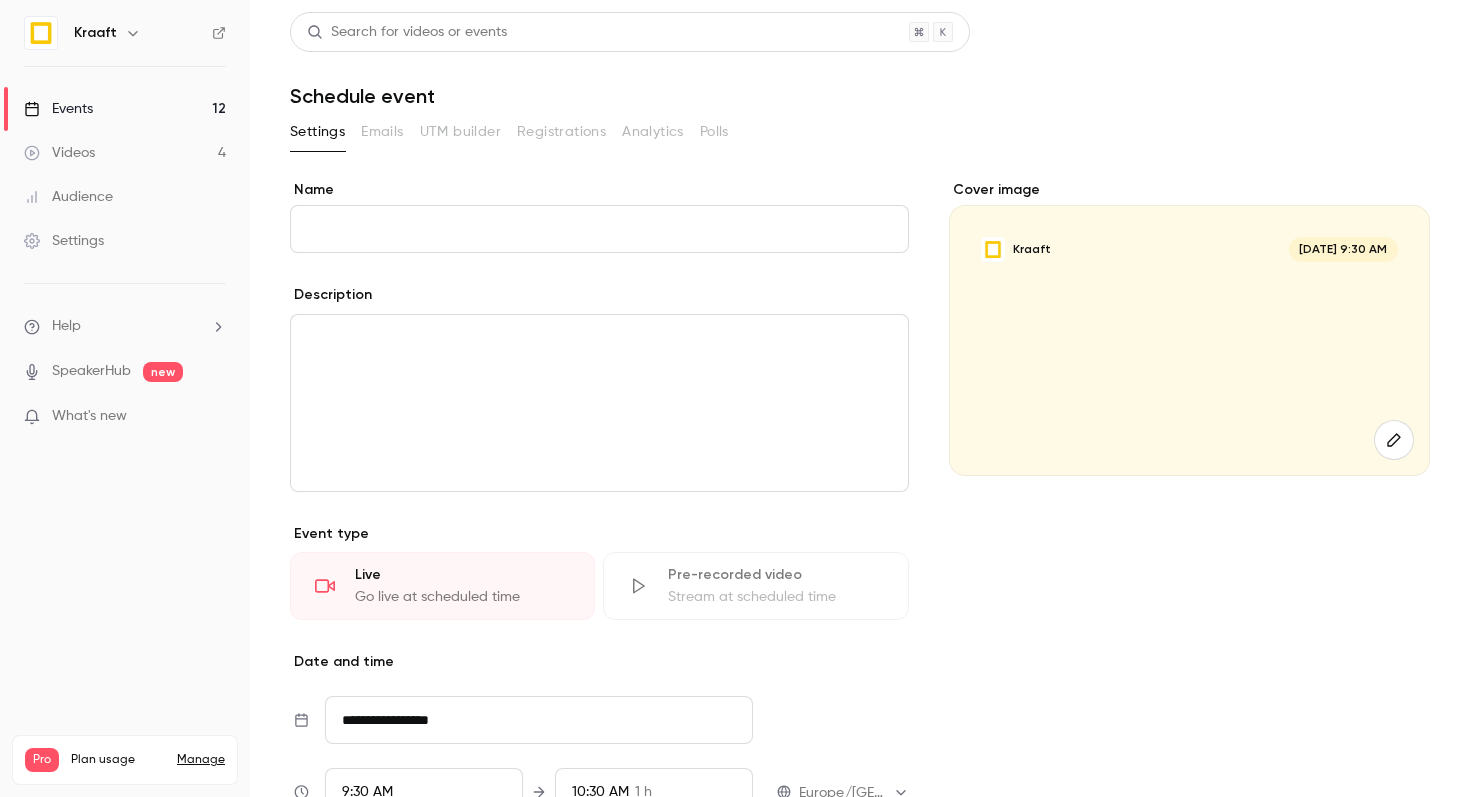 click on "Name" at bounding box center [599, 229] 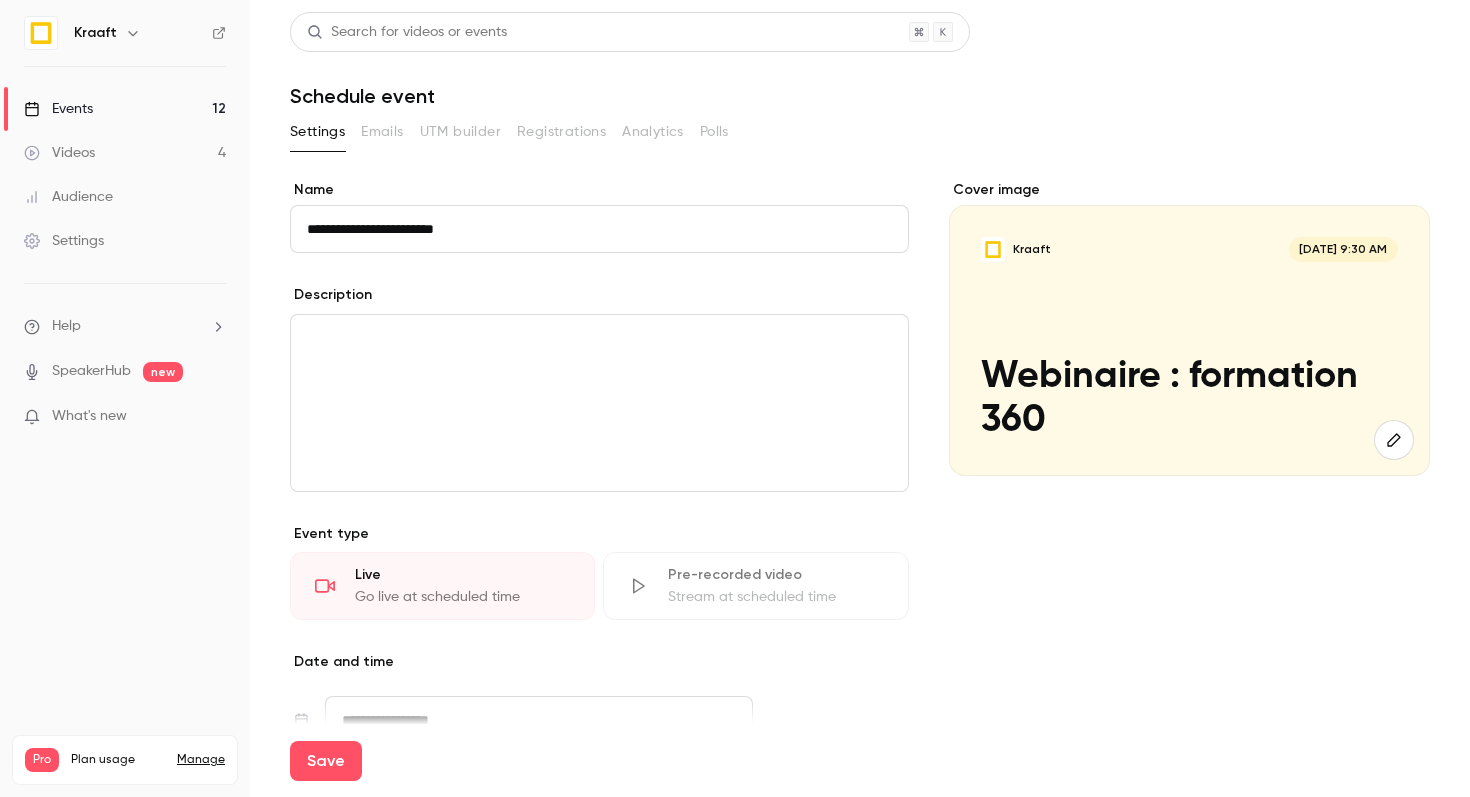 type on "**********" 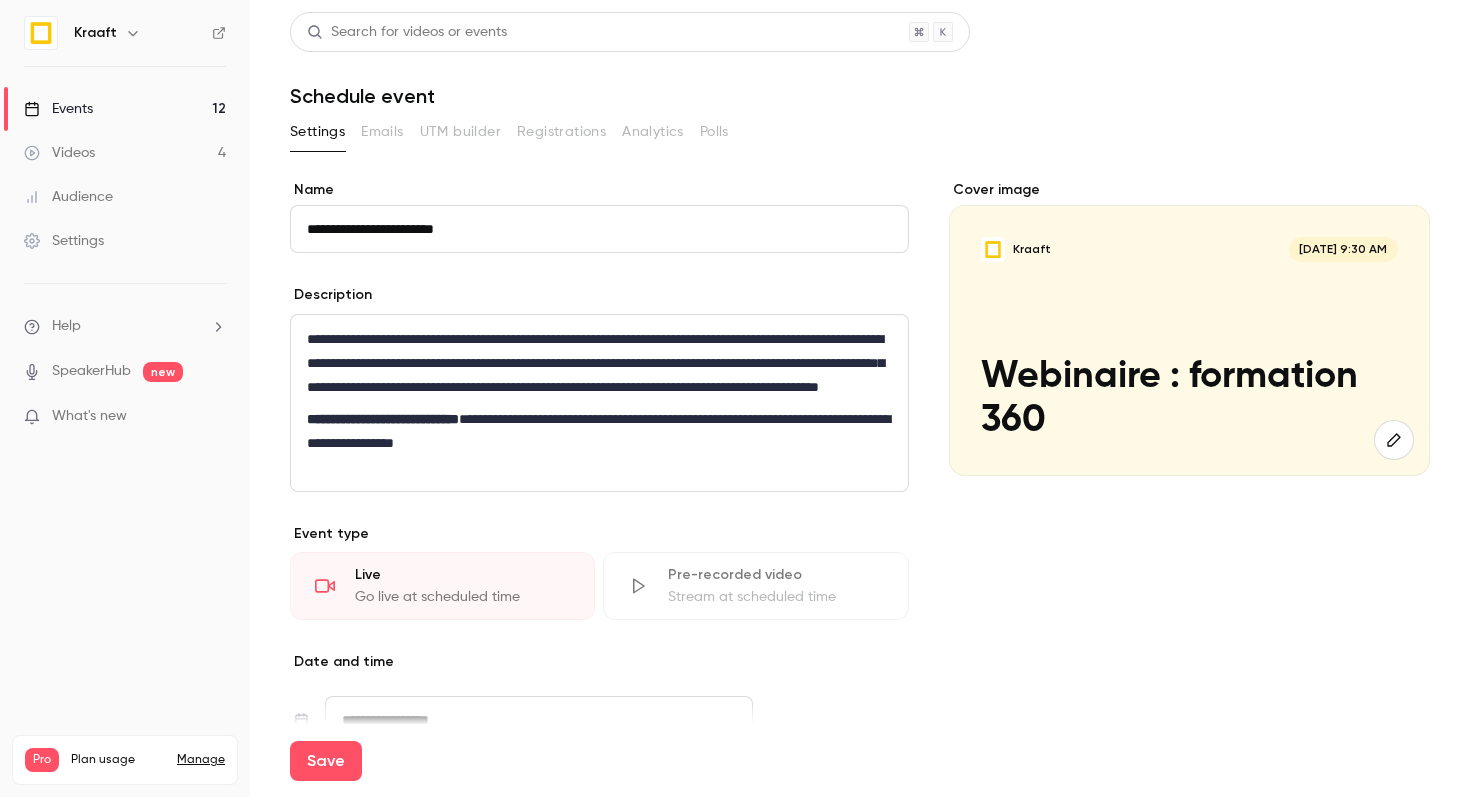 scroll, scrollTop: 0, scrollLeft: 0, axis: both 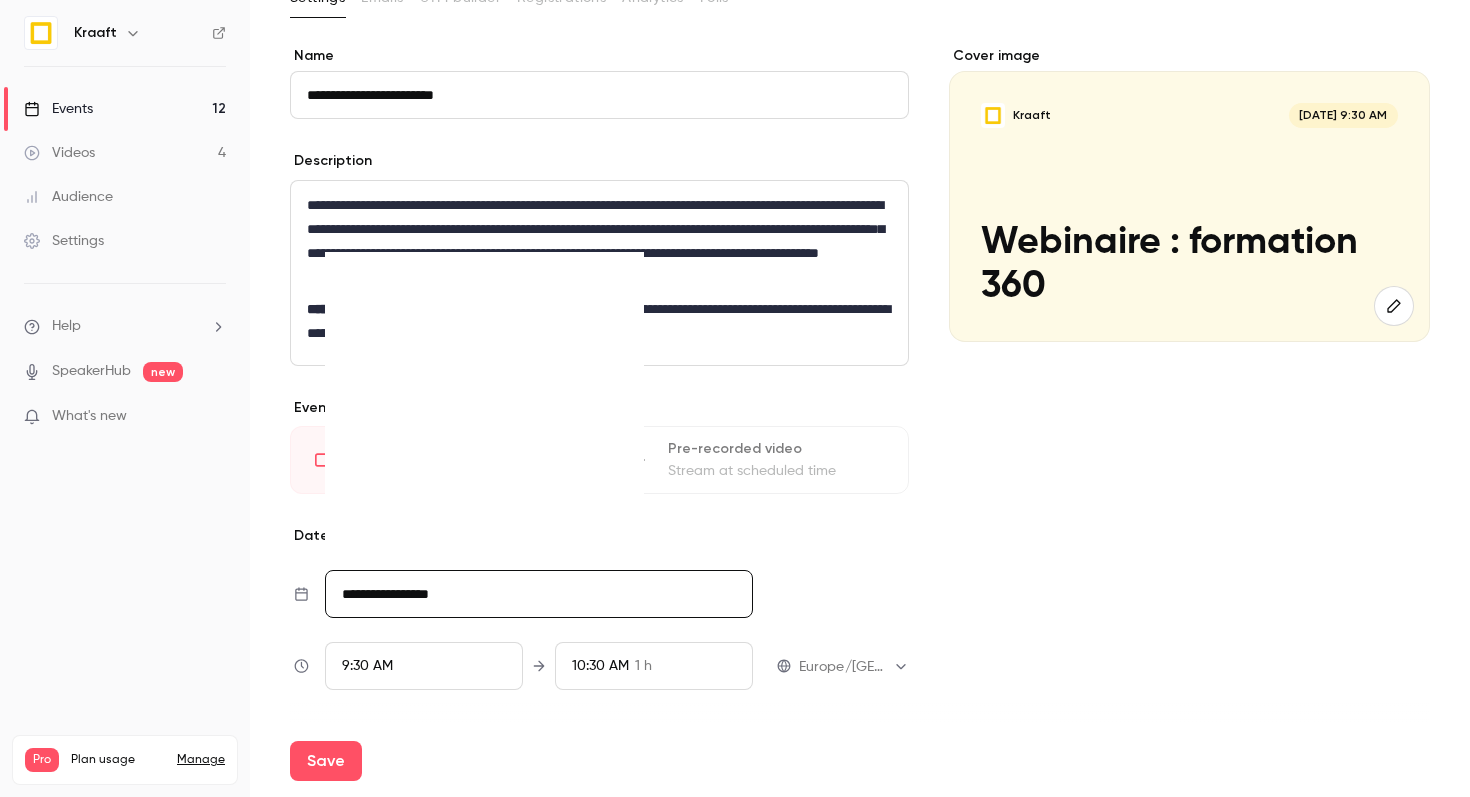 click on "**********" at bounding box center (539, 594) 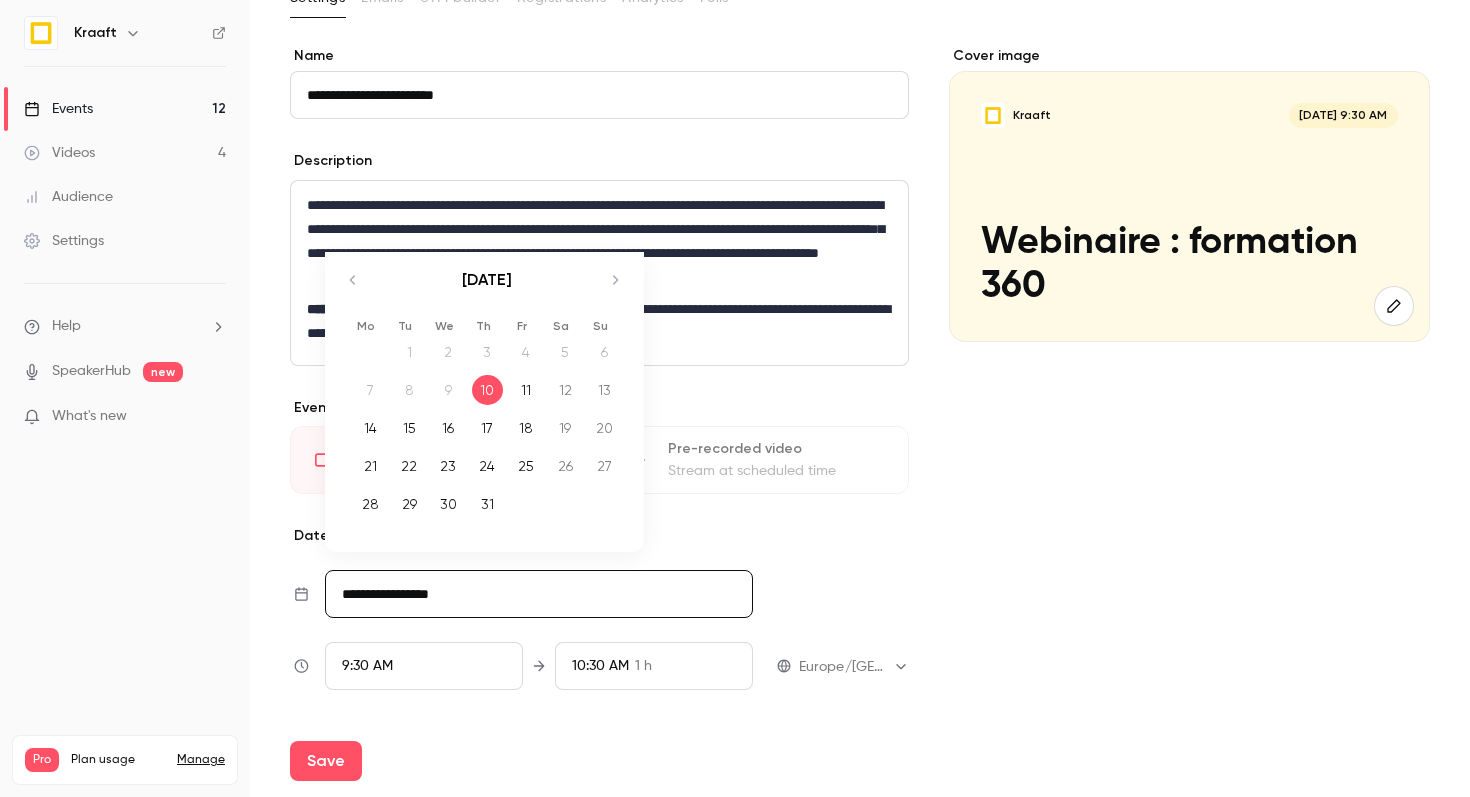 click on "23" at bounding box center [448, 466] 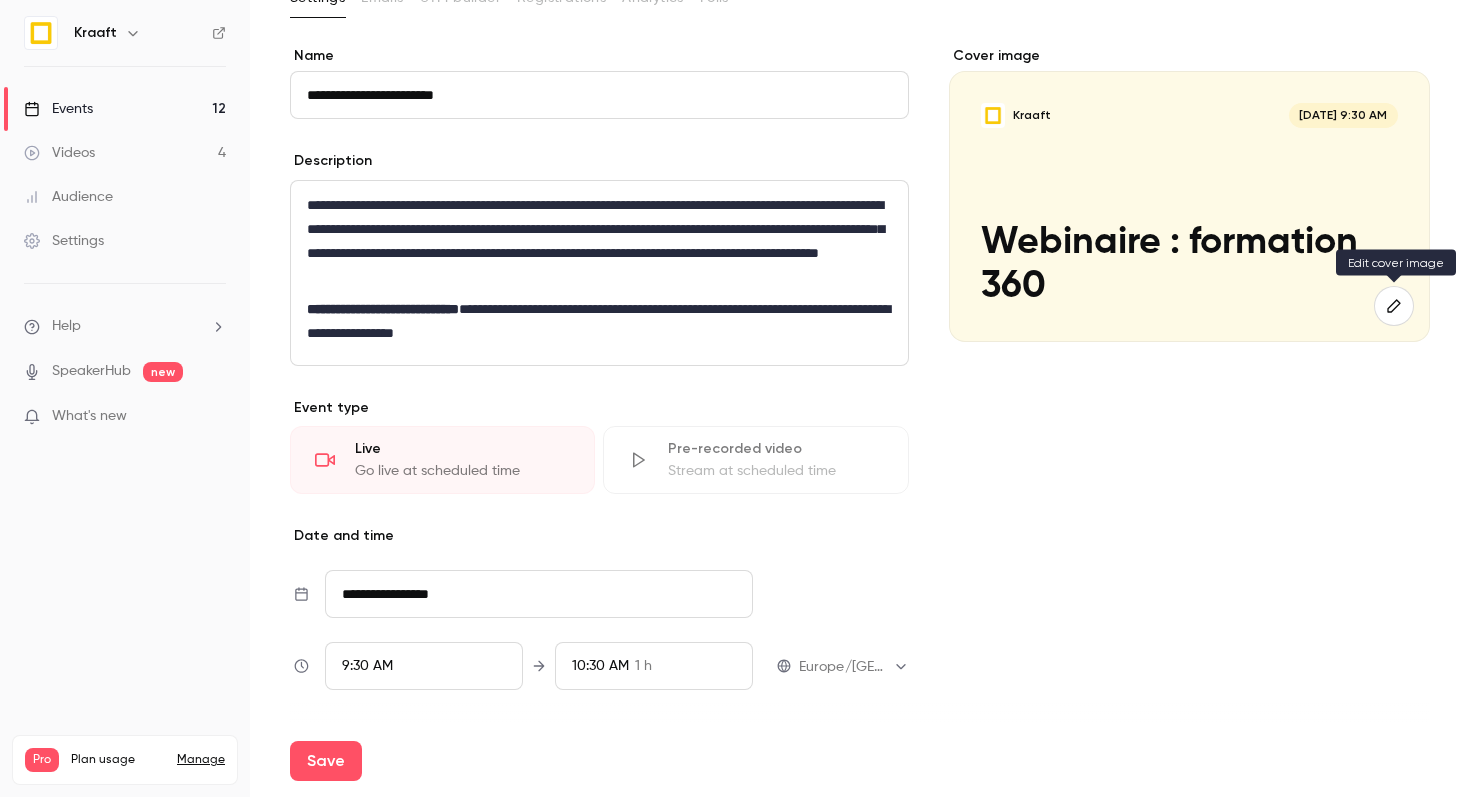 click at bounding box center [1394, 306] 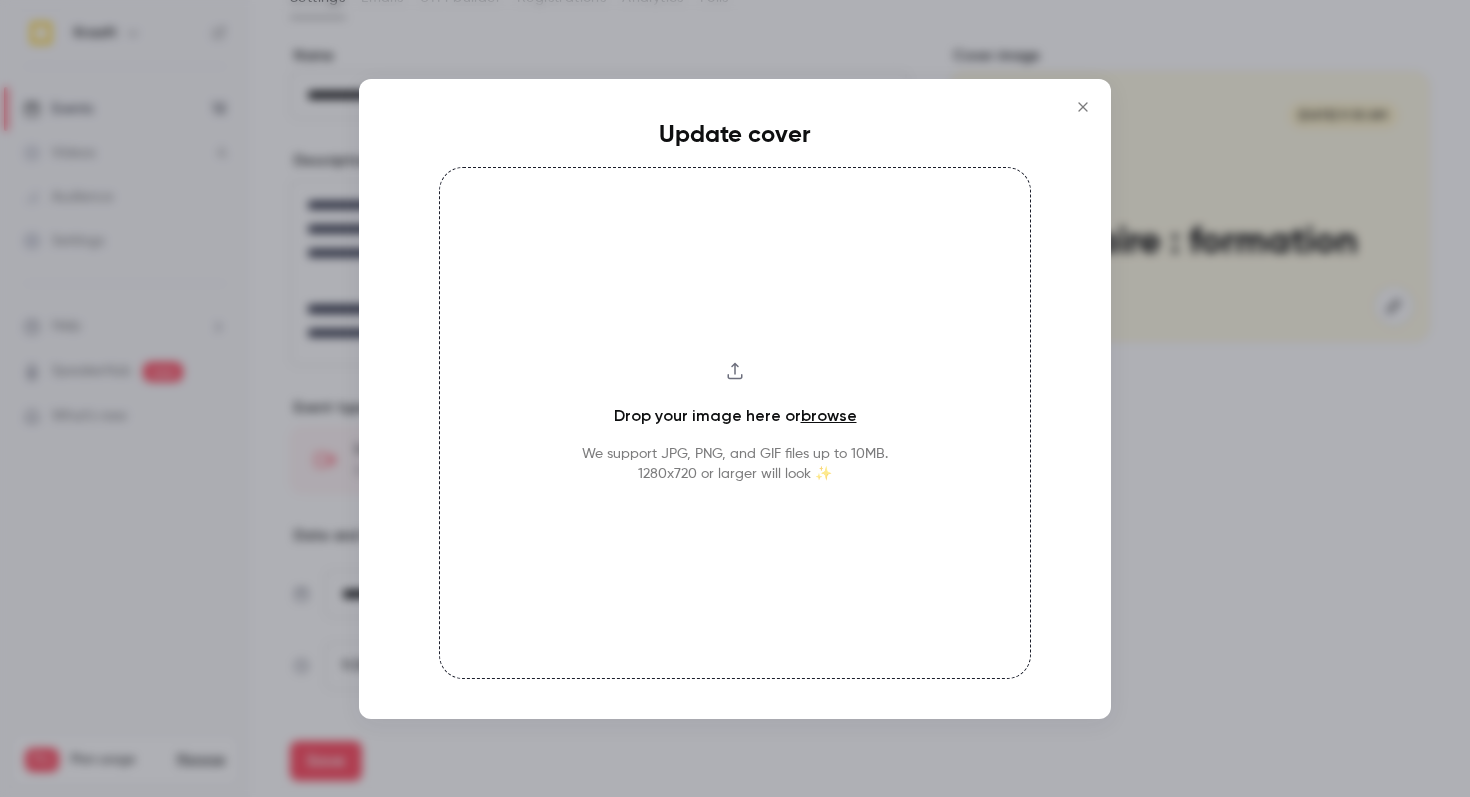click on "Drop your image here or  browse" at bounding box center (735, 416) 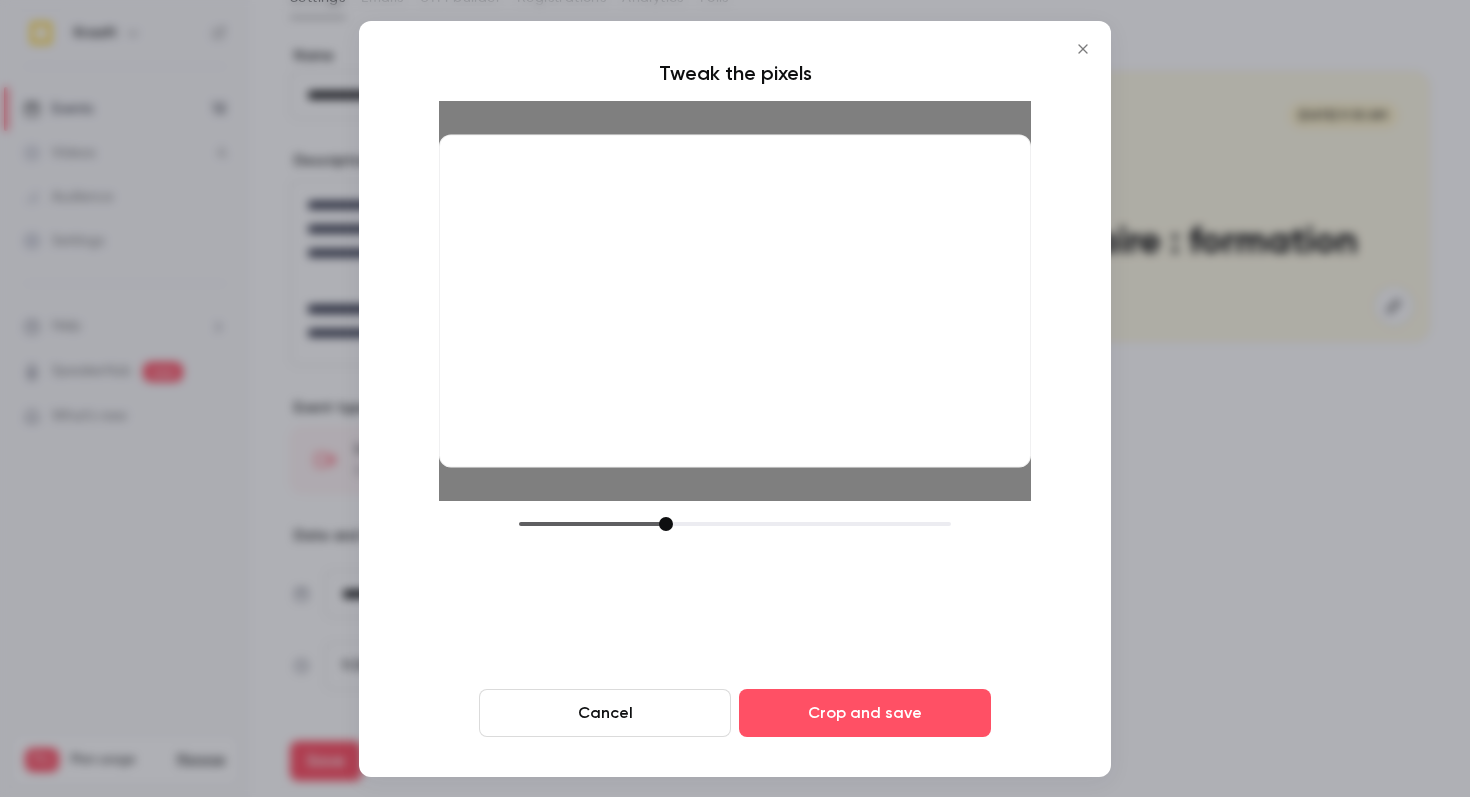 drag, startPoint x: 663, startPoint y: 522, endPoint x: 668, endPoint y: 509, distance: 13.928389 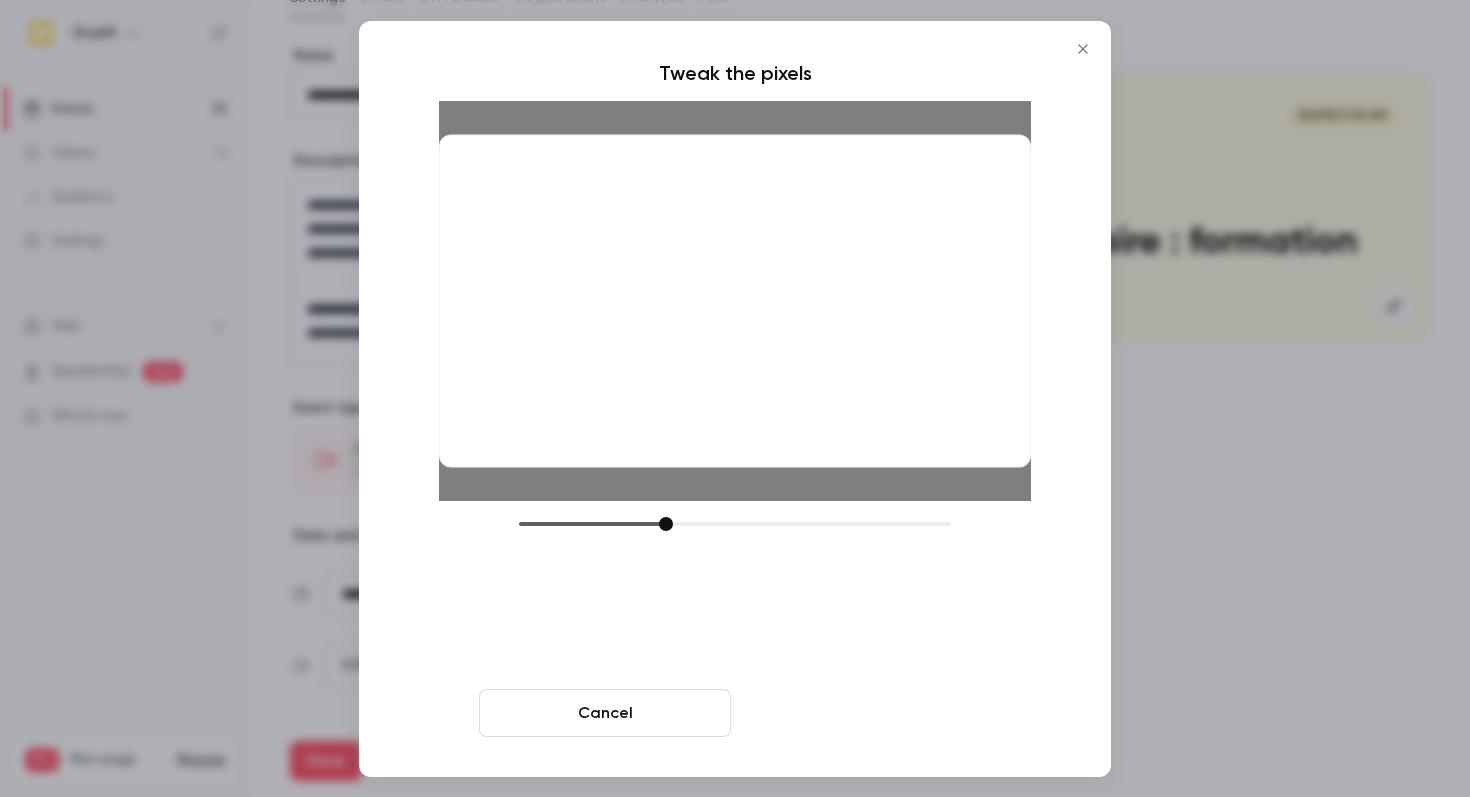click on "Crop and save" at bounding box center (865, 713) 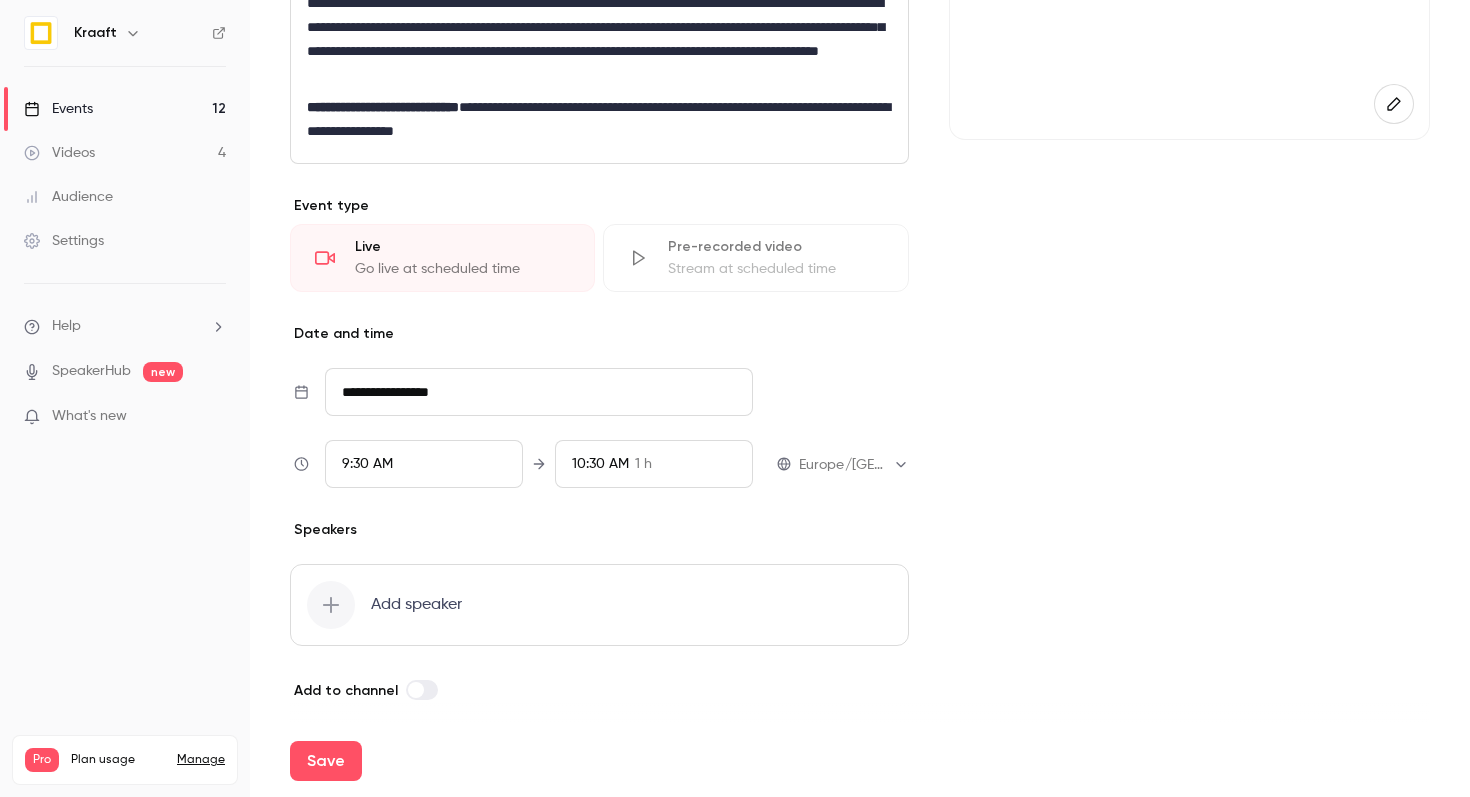 scroll, scrollTop: 338, scrollLeft: 0, axis: vertical 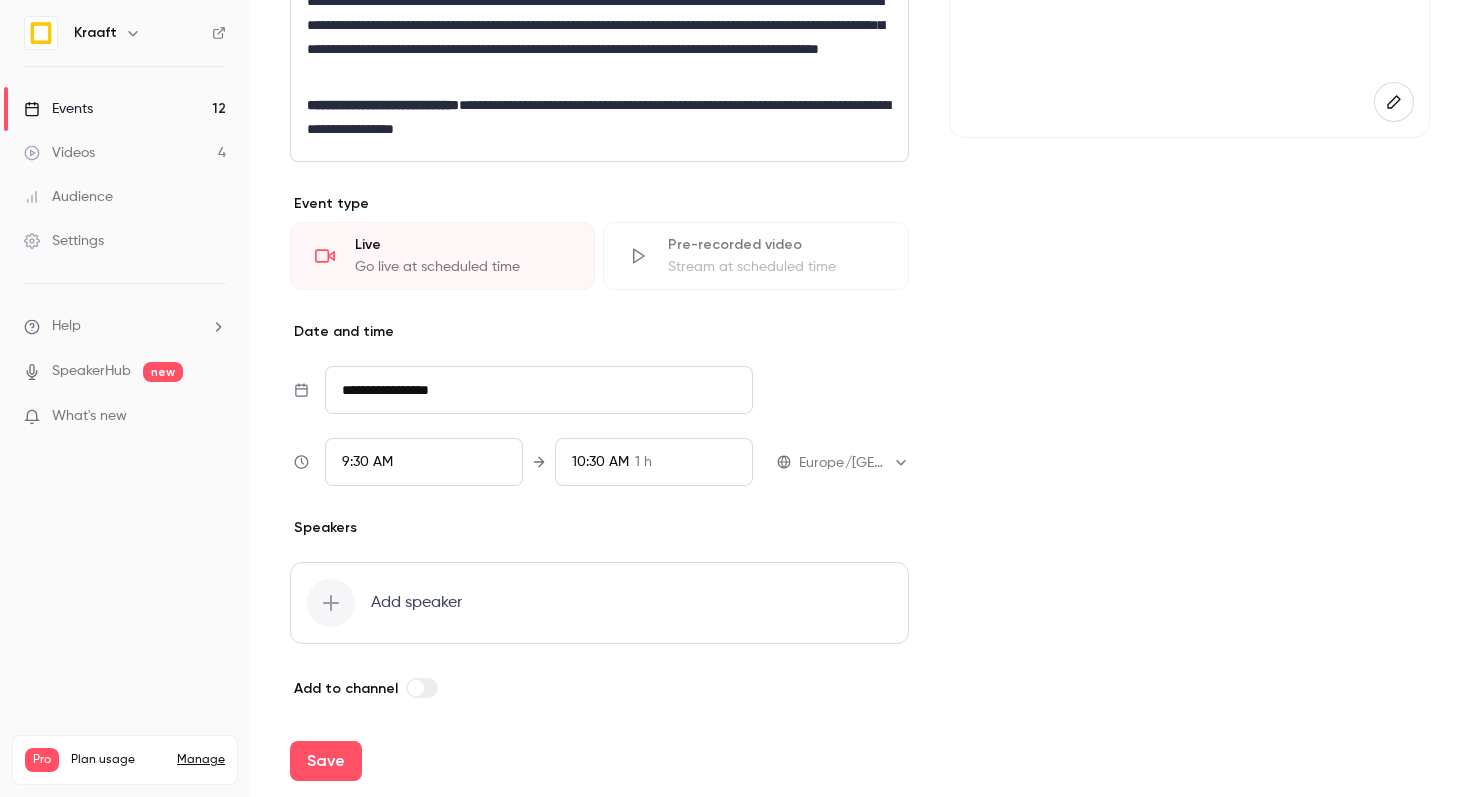 click on "9:30 AM" at bounding box center [424, 462] 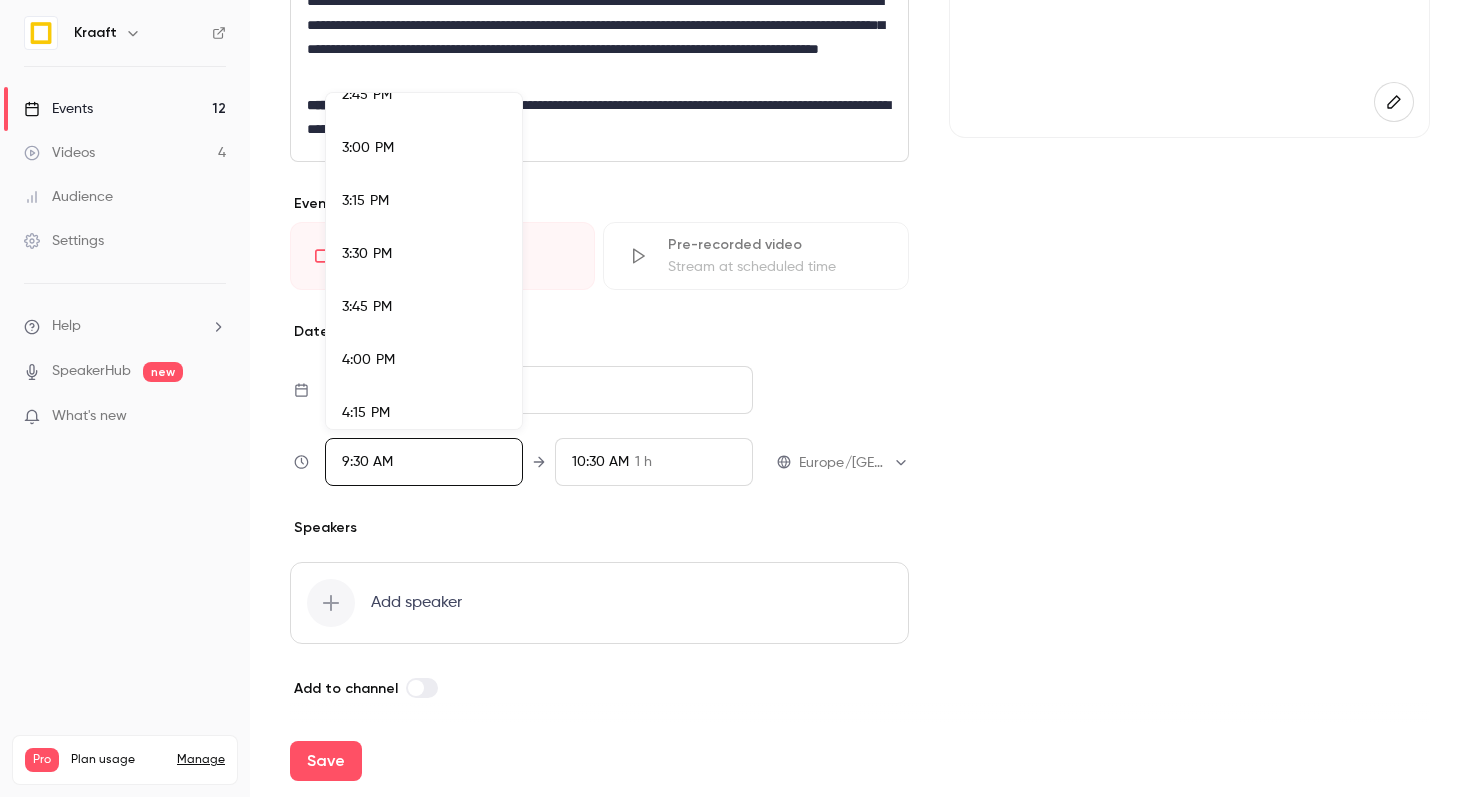 scroll, scrollTop: 3150, scrollLeft: 0, axis: vertical 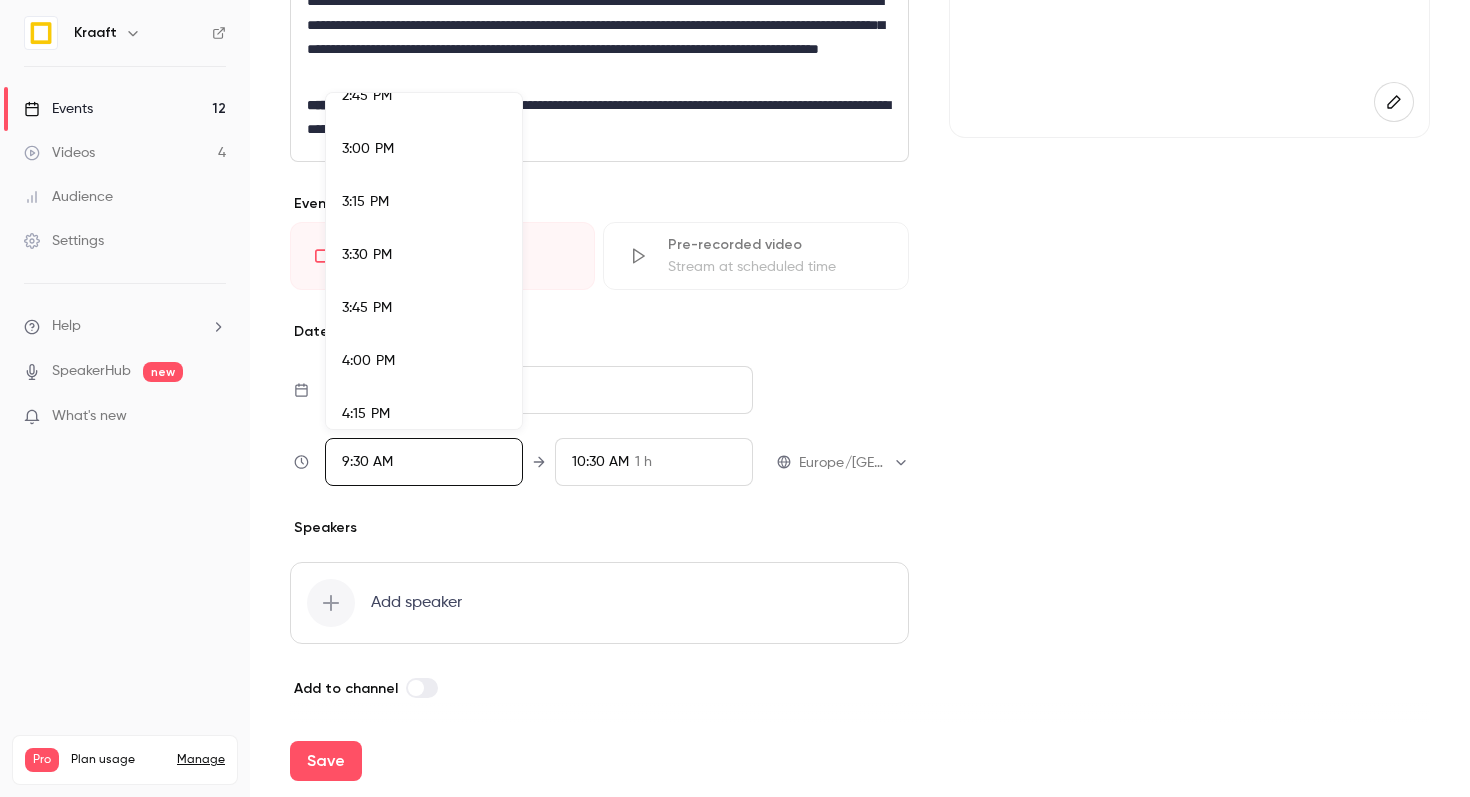 click on "4:00 PM" at bounding box center [424, 361] 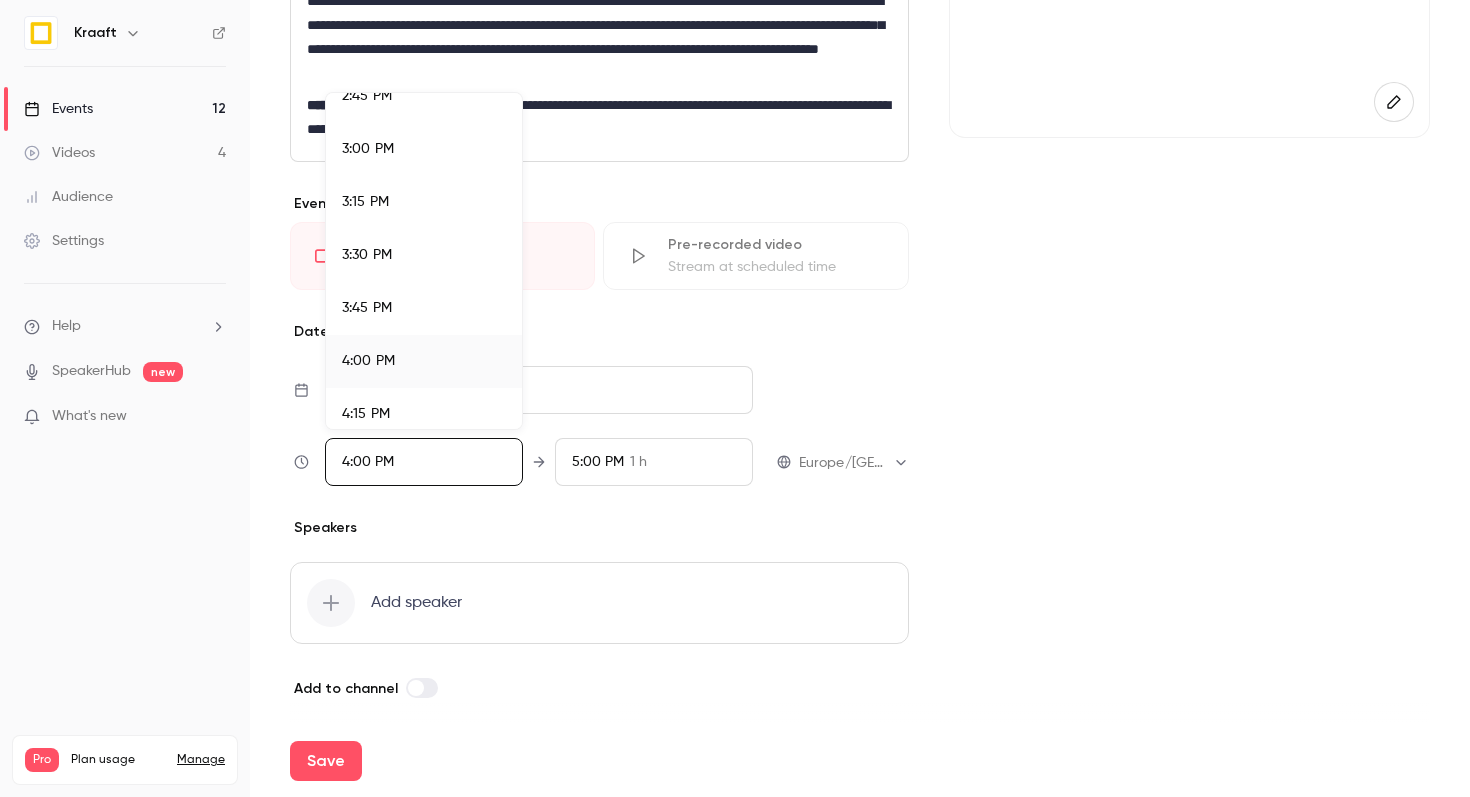 click at bounding box center (735, 398) 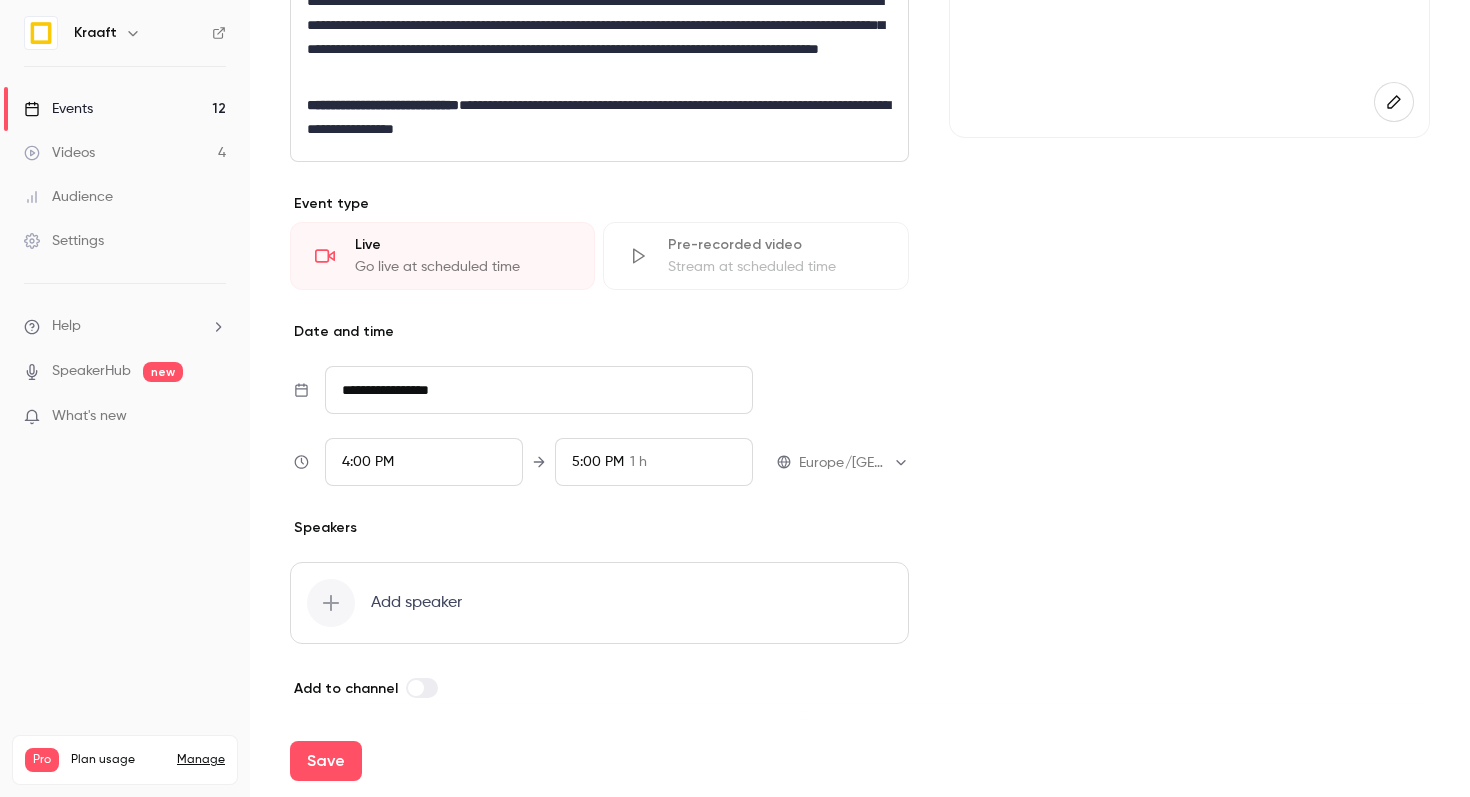 scroll, scrollTop: 1872, scrollLeft: 0, axis: vertical 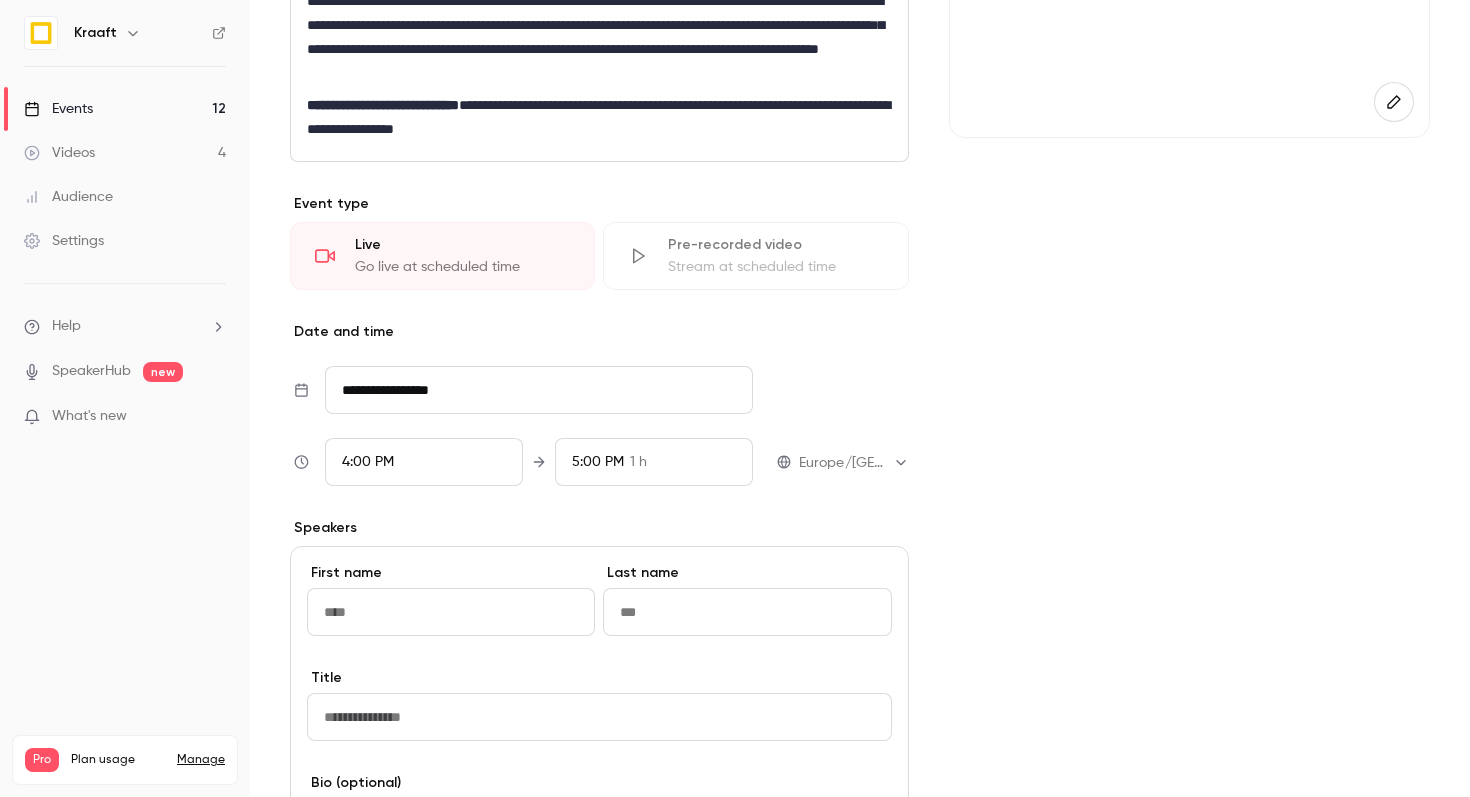 click at bounding box center (451, 612) 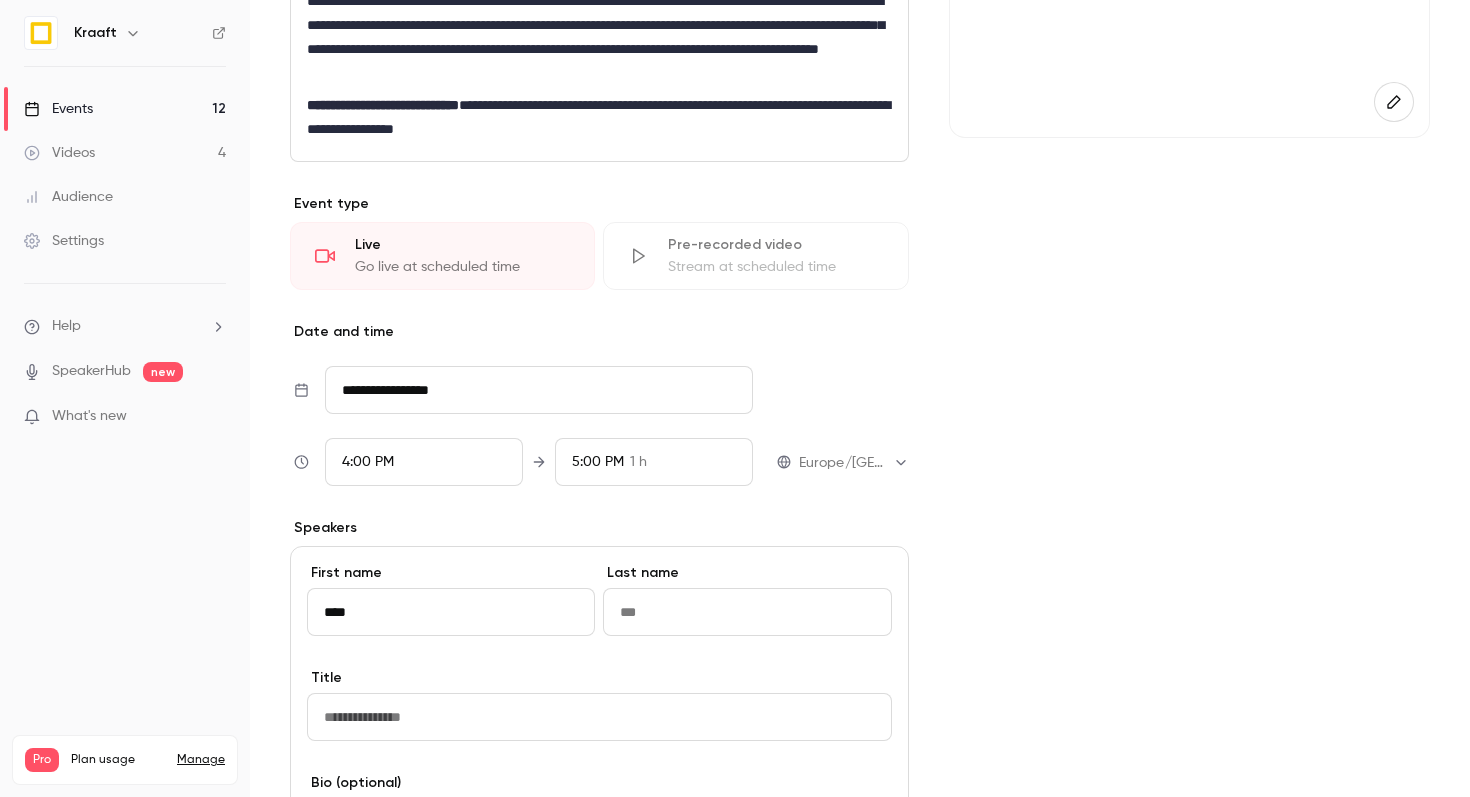 type on "****" 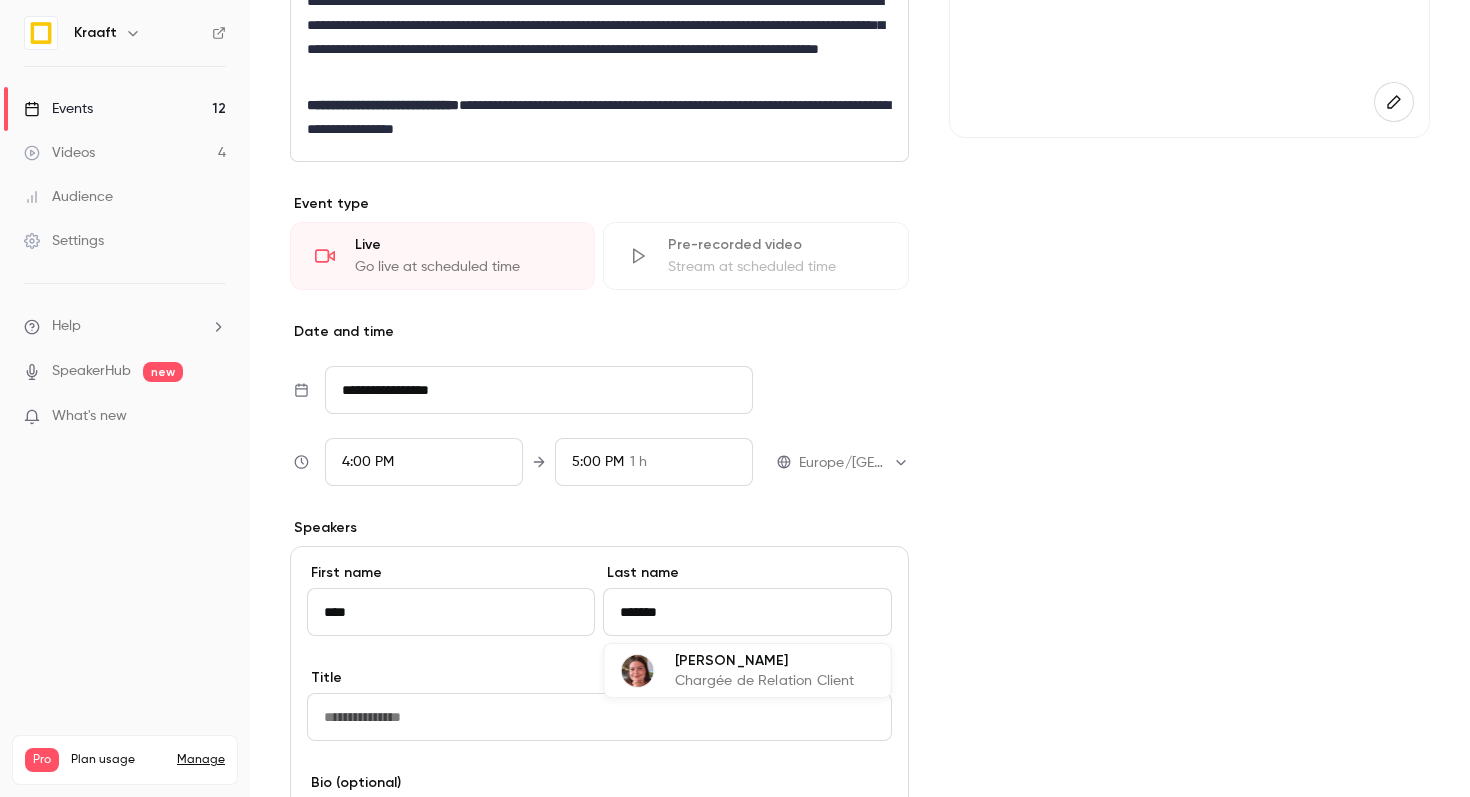scroll, scrollTop: 462, scrollLeft: 0, axis: vertical 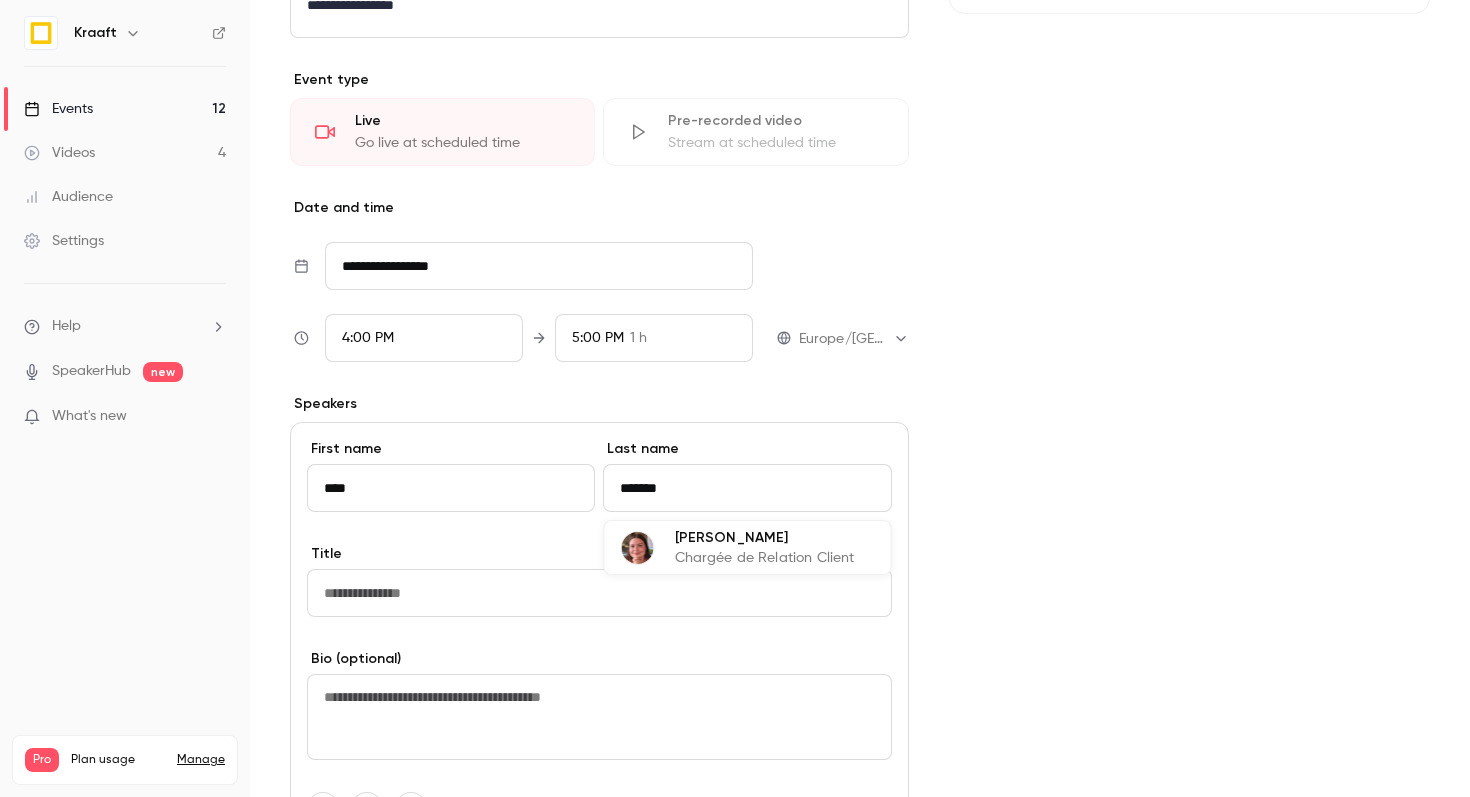 type on "*******" 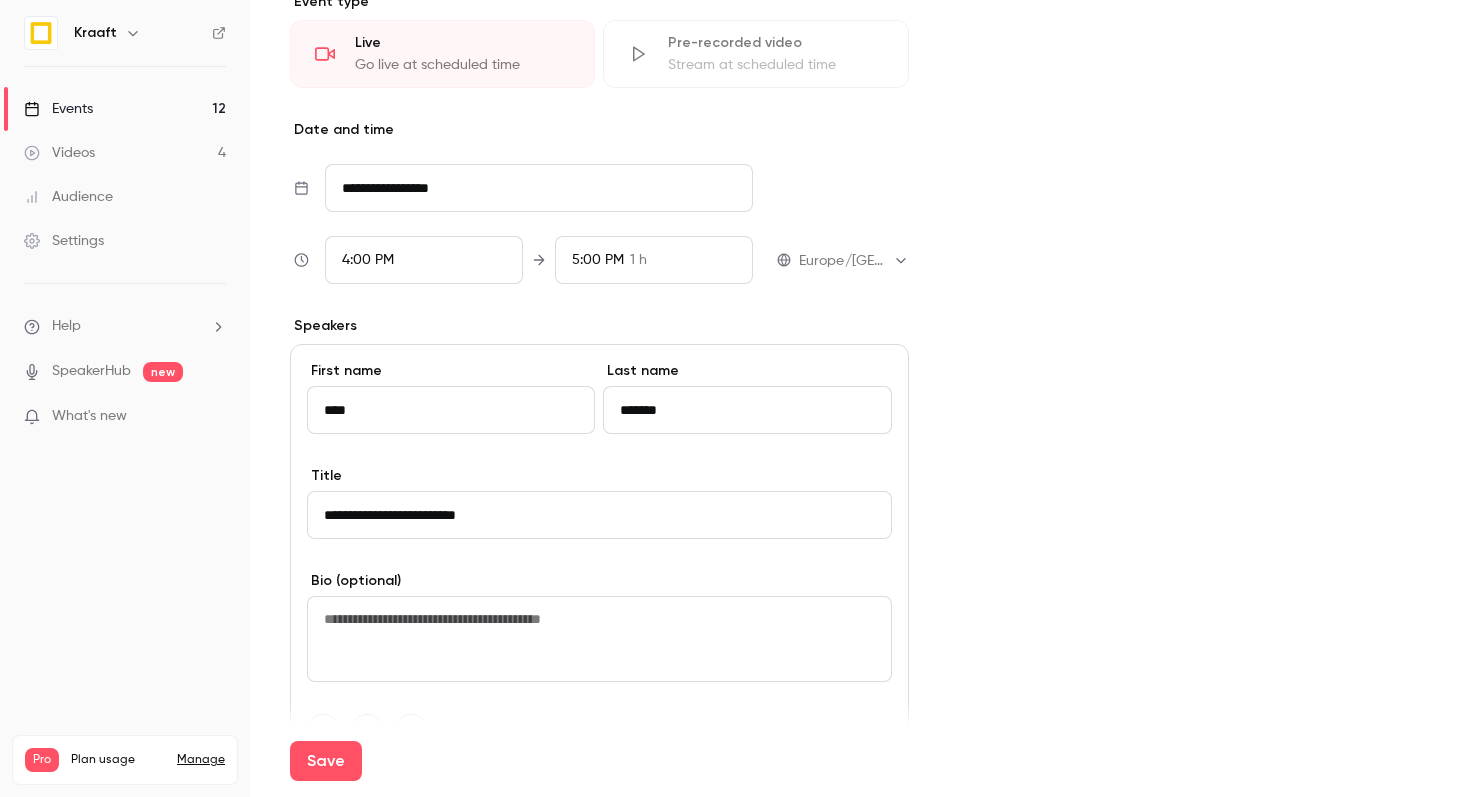 scroll, scrollTop: 575, scrollLeft: 0, axis: vertical 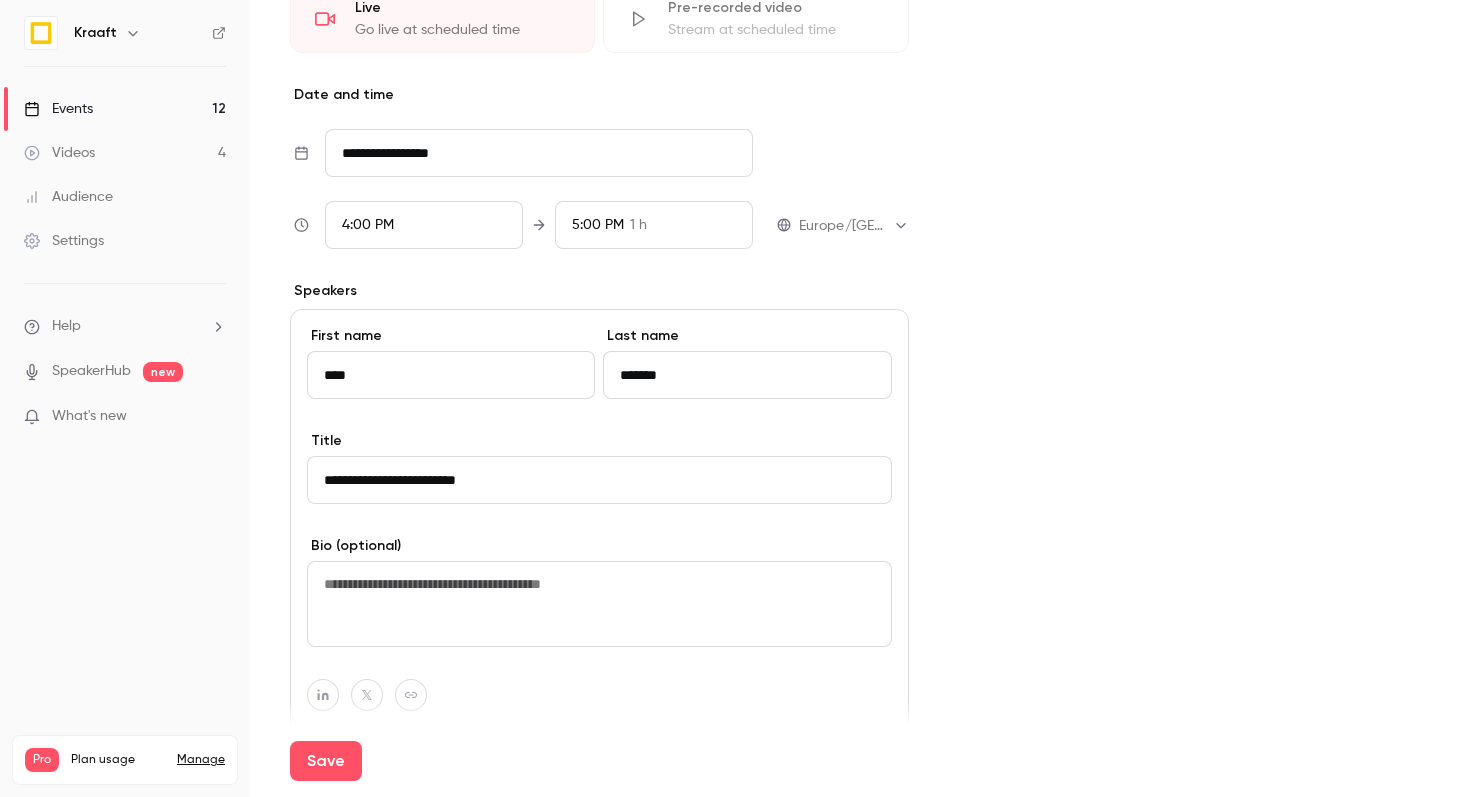 type on "**********" 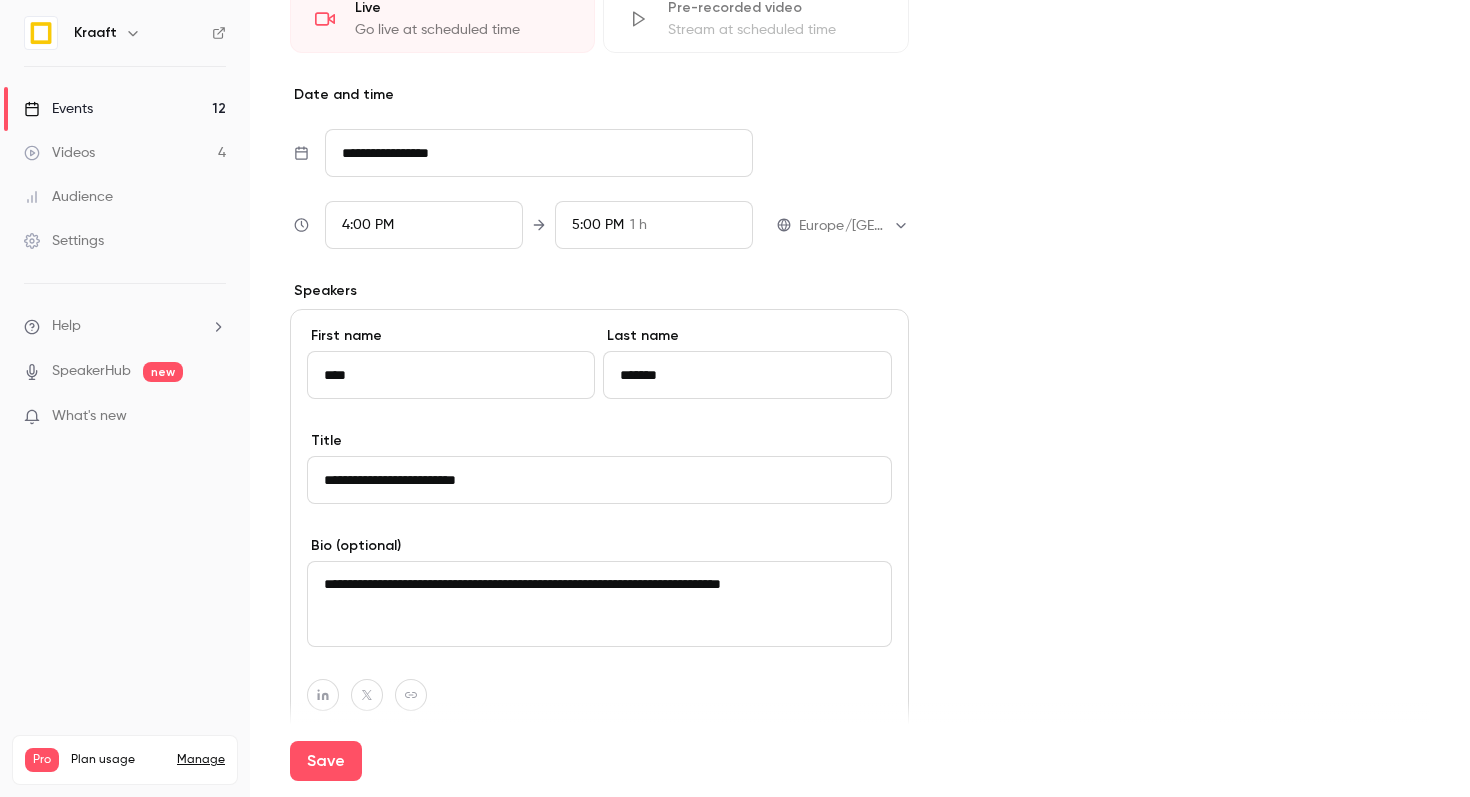 click on "**********" at bounding box center [599, 604] 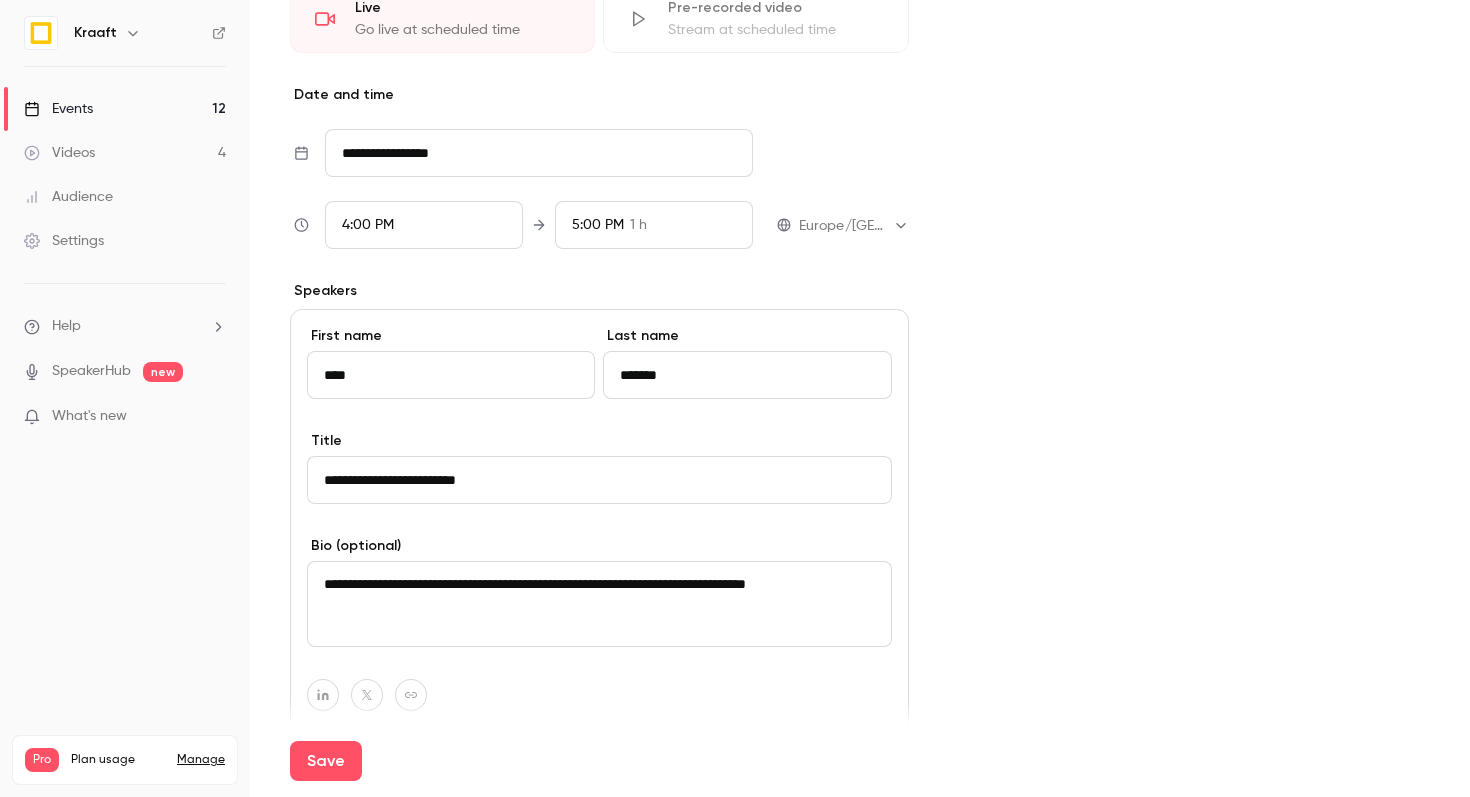 drag, startPoint x: 549, startPoint y: 579, endPoint x: 603, endPoint y: 582, distance: 54.08327 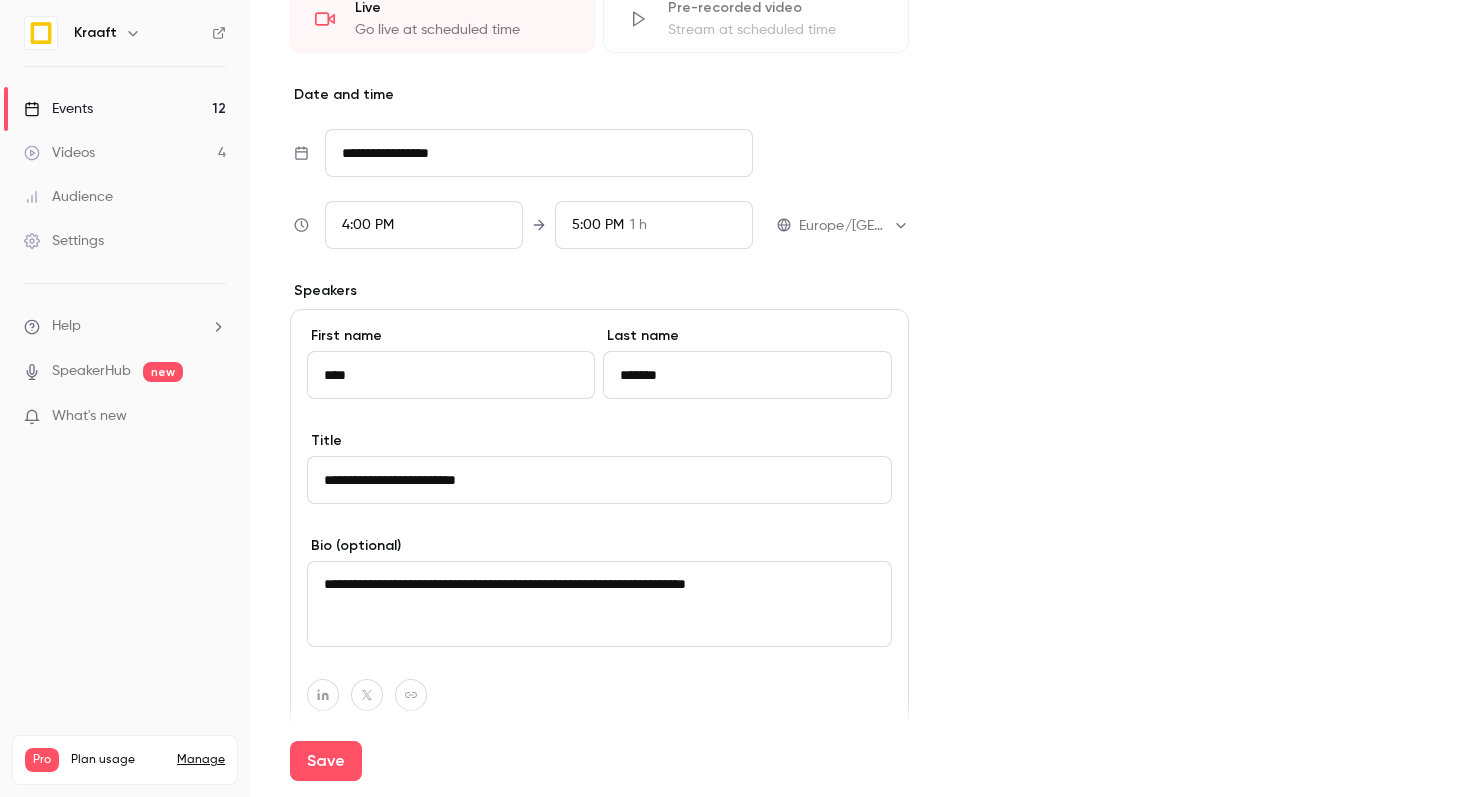 click on "**********" at bounding box center [599, 604] 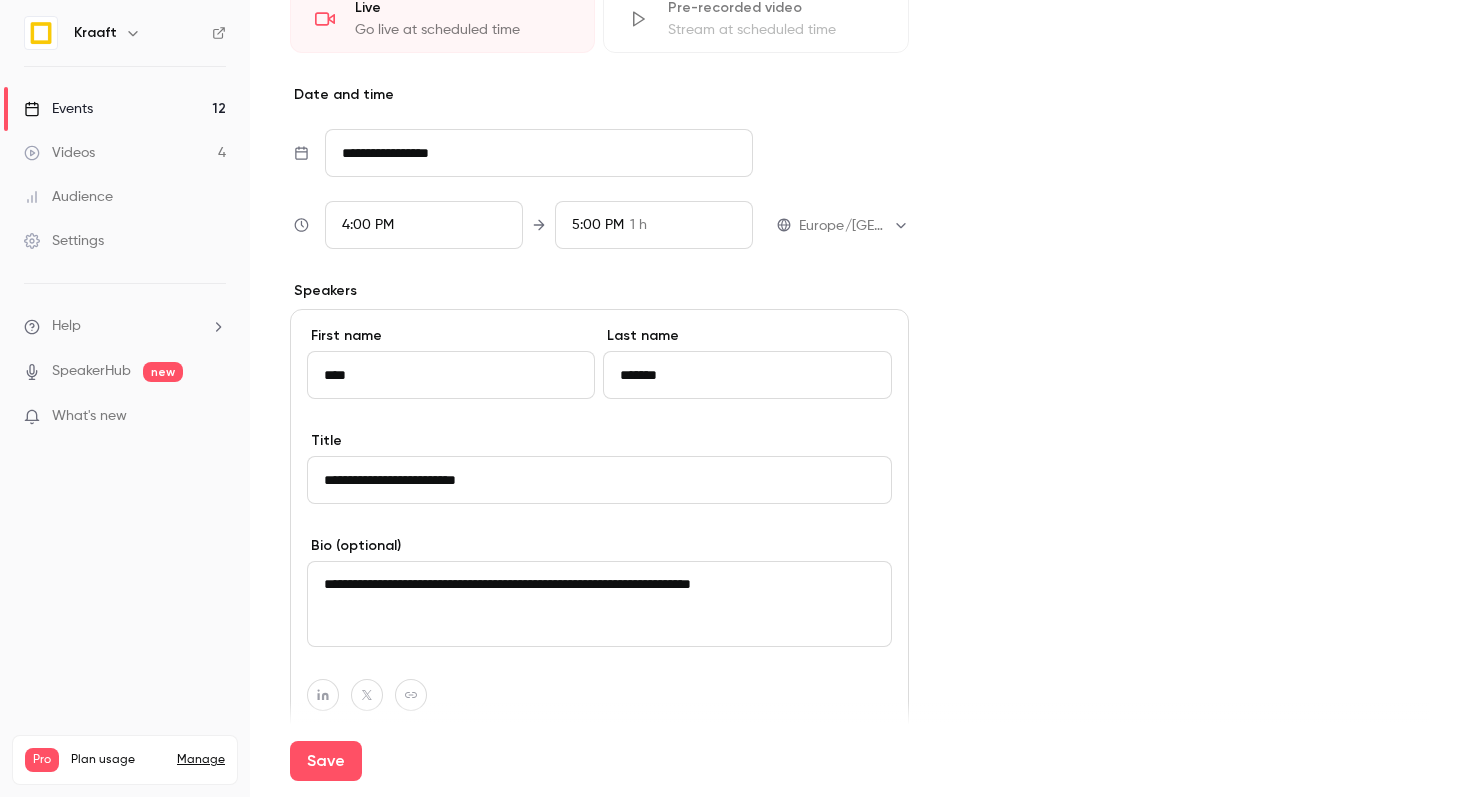 click on "**********" at bounding box center (599, 604) 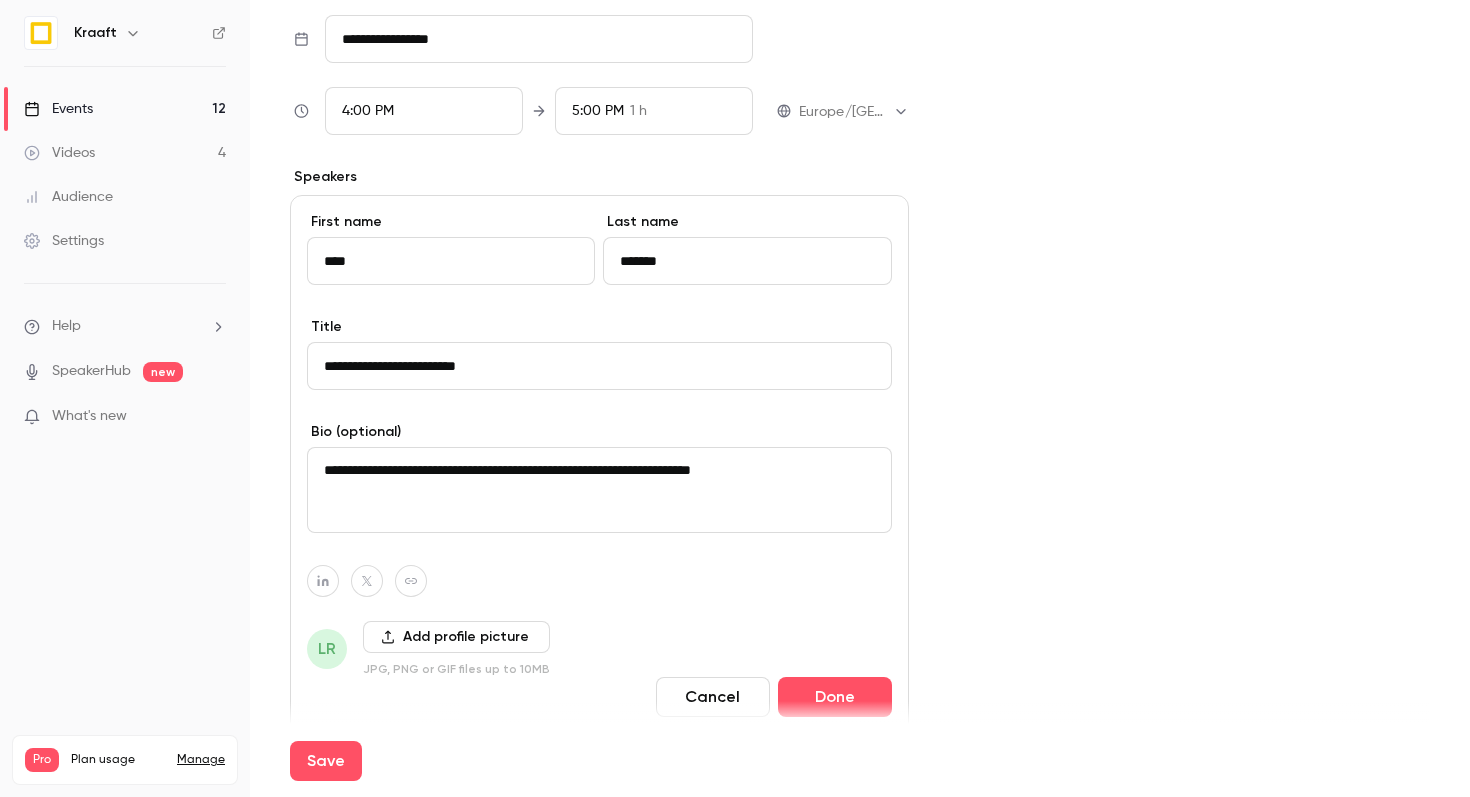 scroll, scrollTop: 690, scrollLeft: 0, axis: vertical 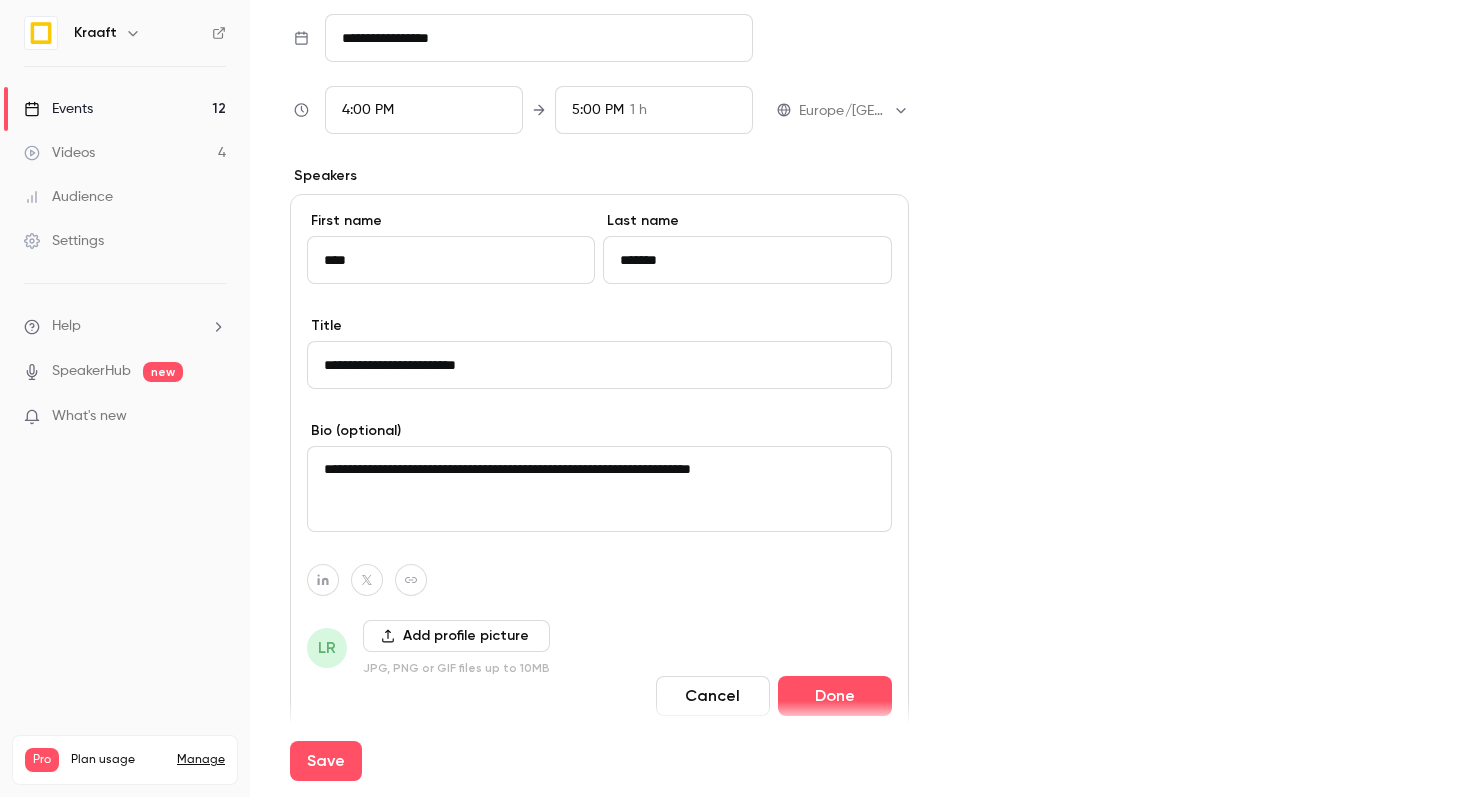 type on "**********" 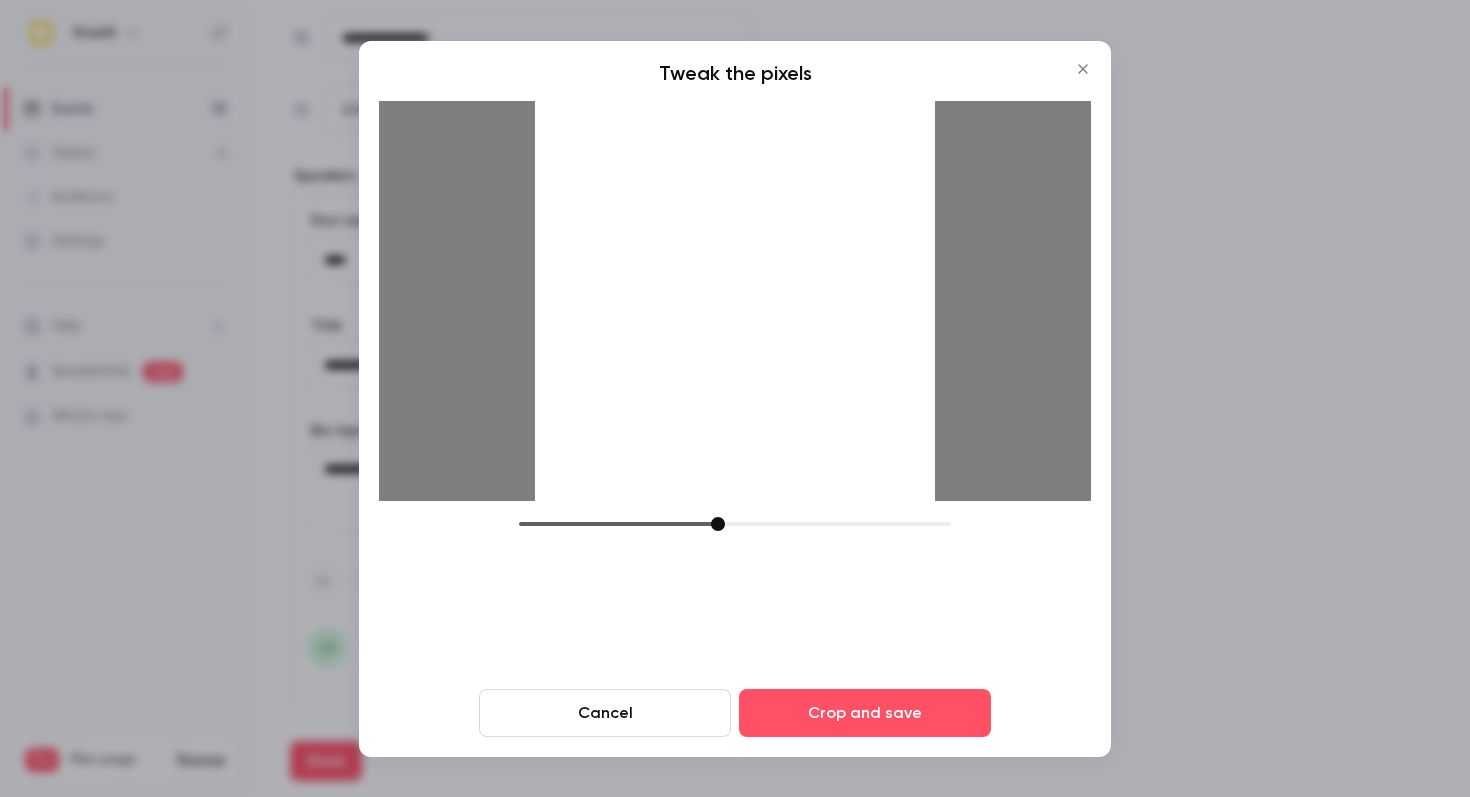 drag, startPoint x: 660, startPoint y: 519, endPoint x: 716, endPoint y: 513, distance: 56.32051 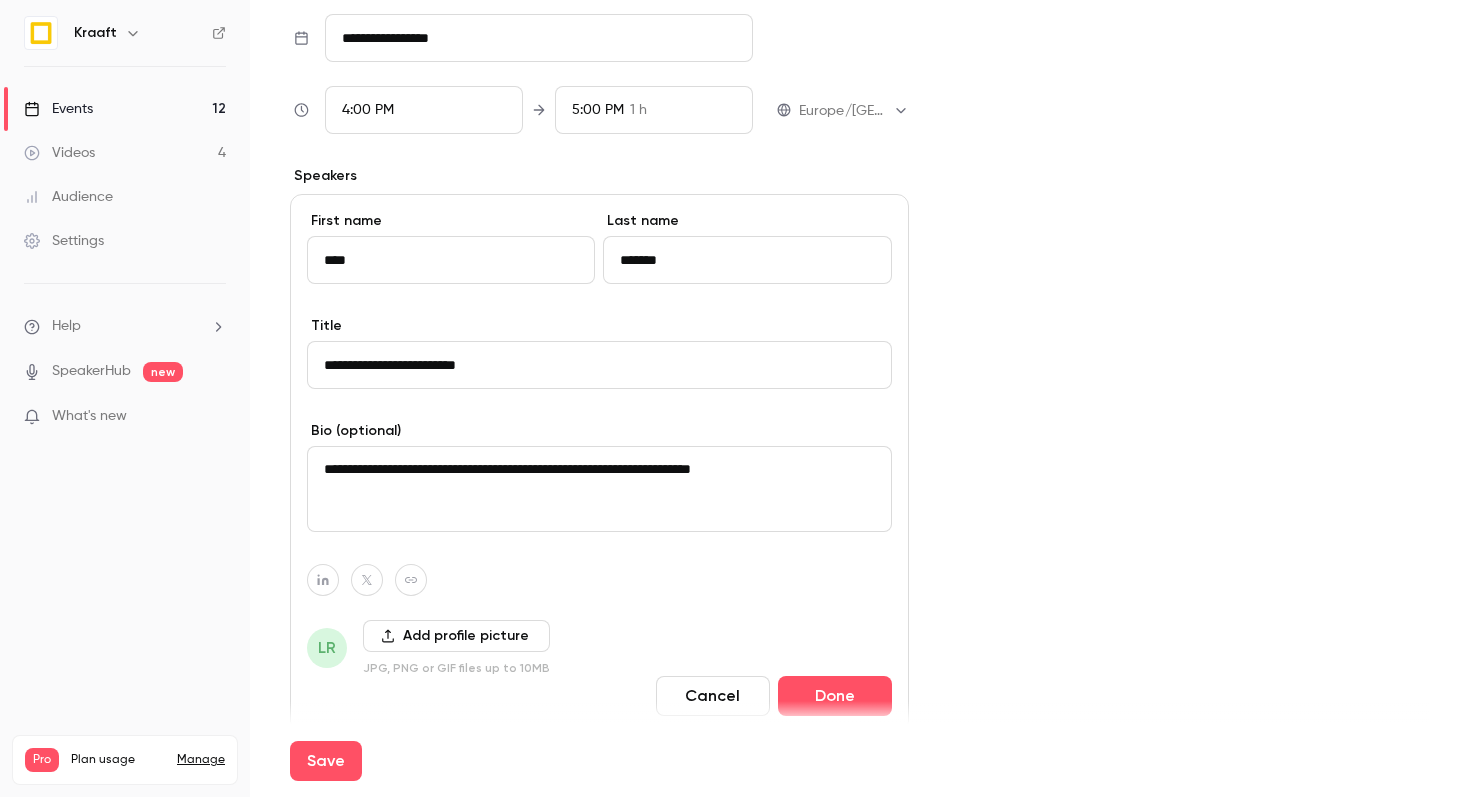 click on "Add profile picture" at bounding box center [456, 636] 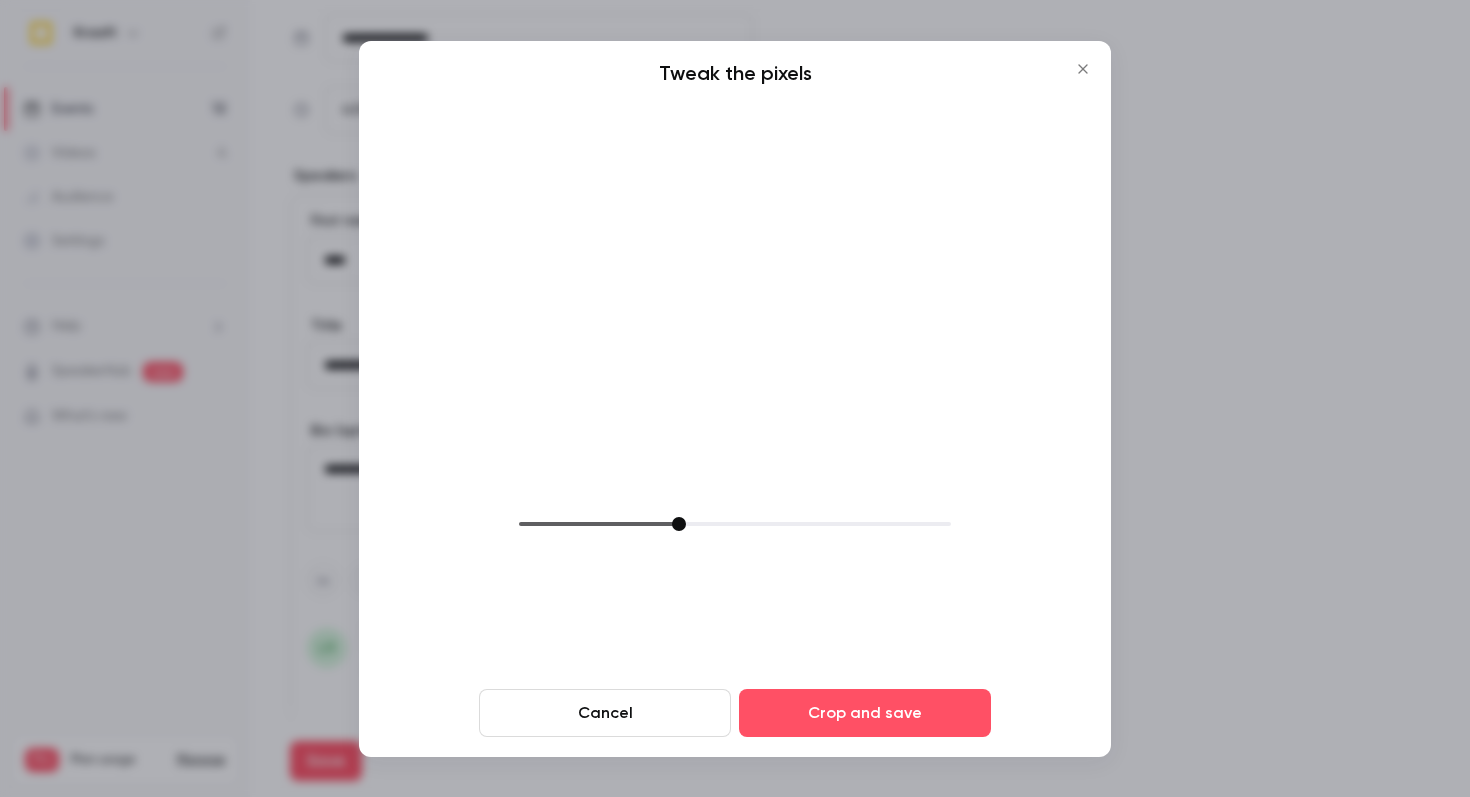 drag, startPoint x: 658, startPoint y: 523, endPoint x: 654, endPoint y: 504, distance: 19.416489 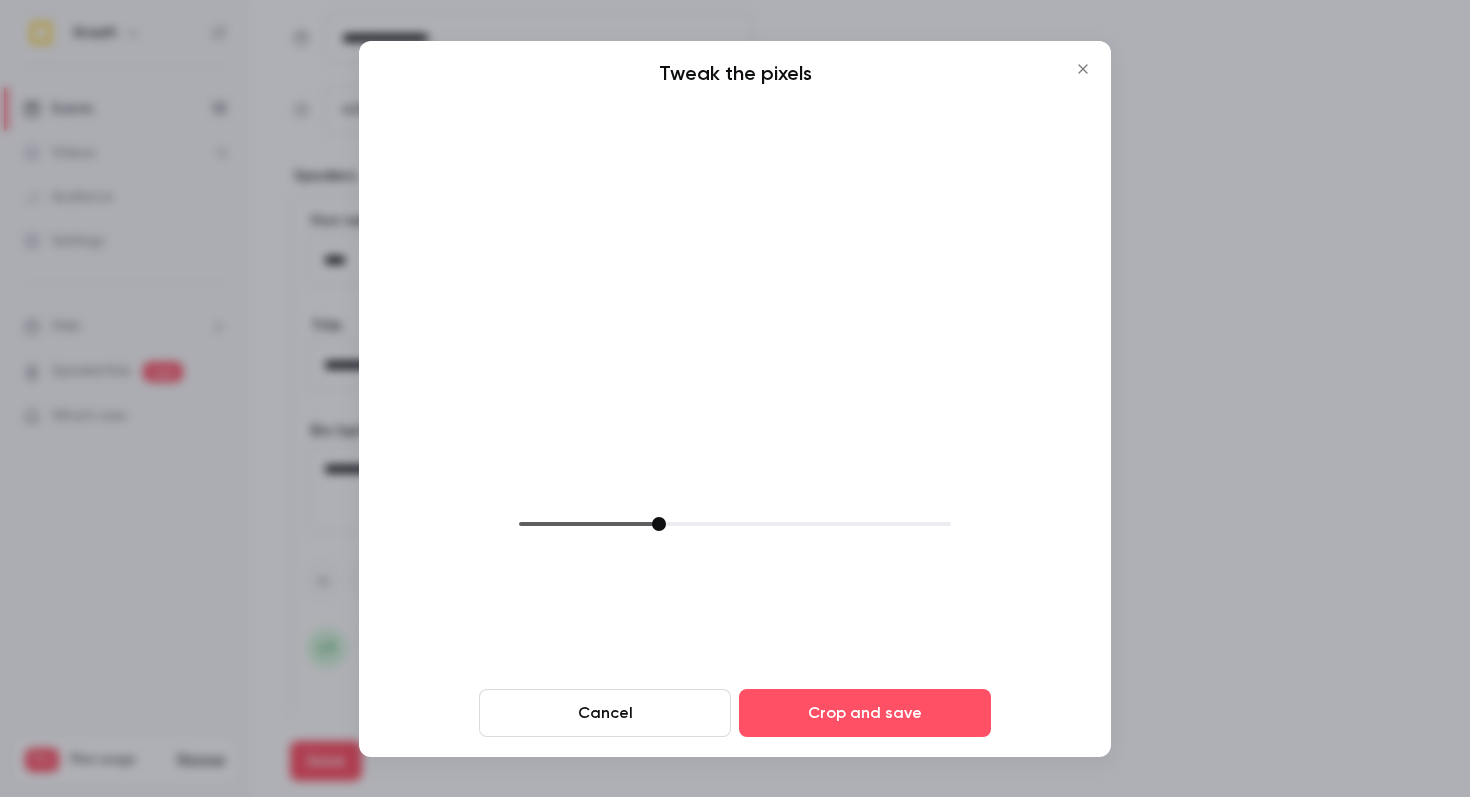 click 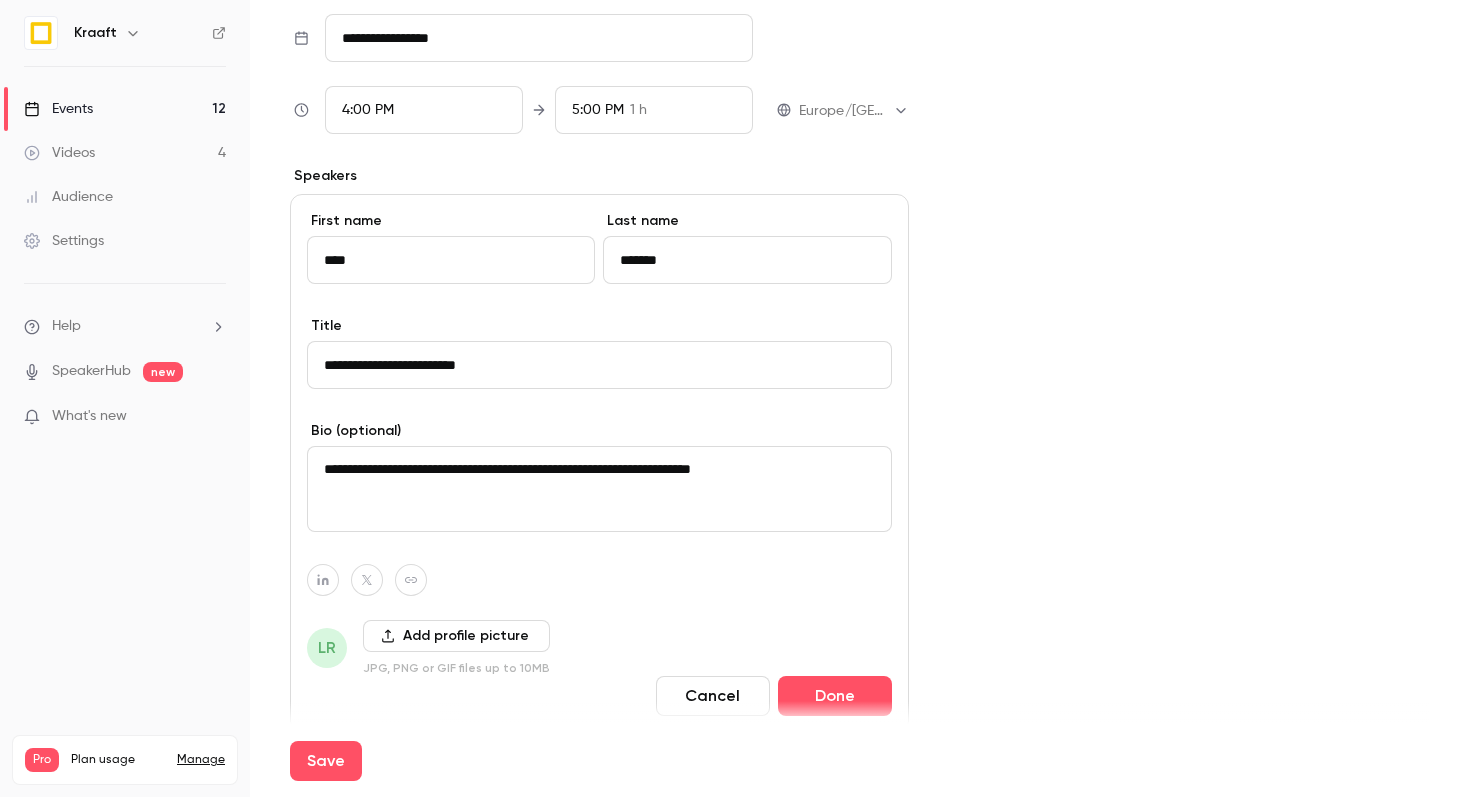 click on "Add profile picture" at bounding box center (456, 636) 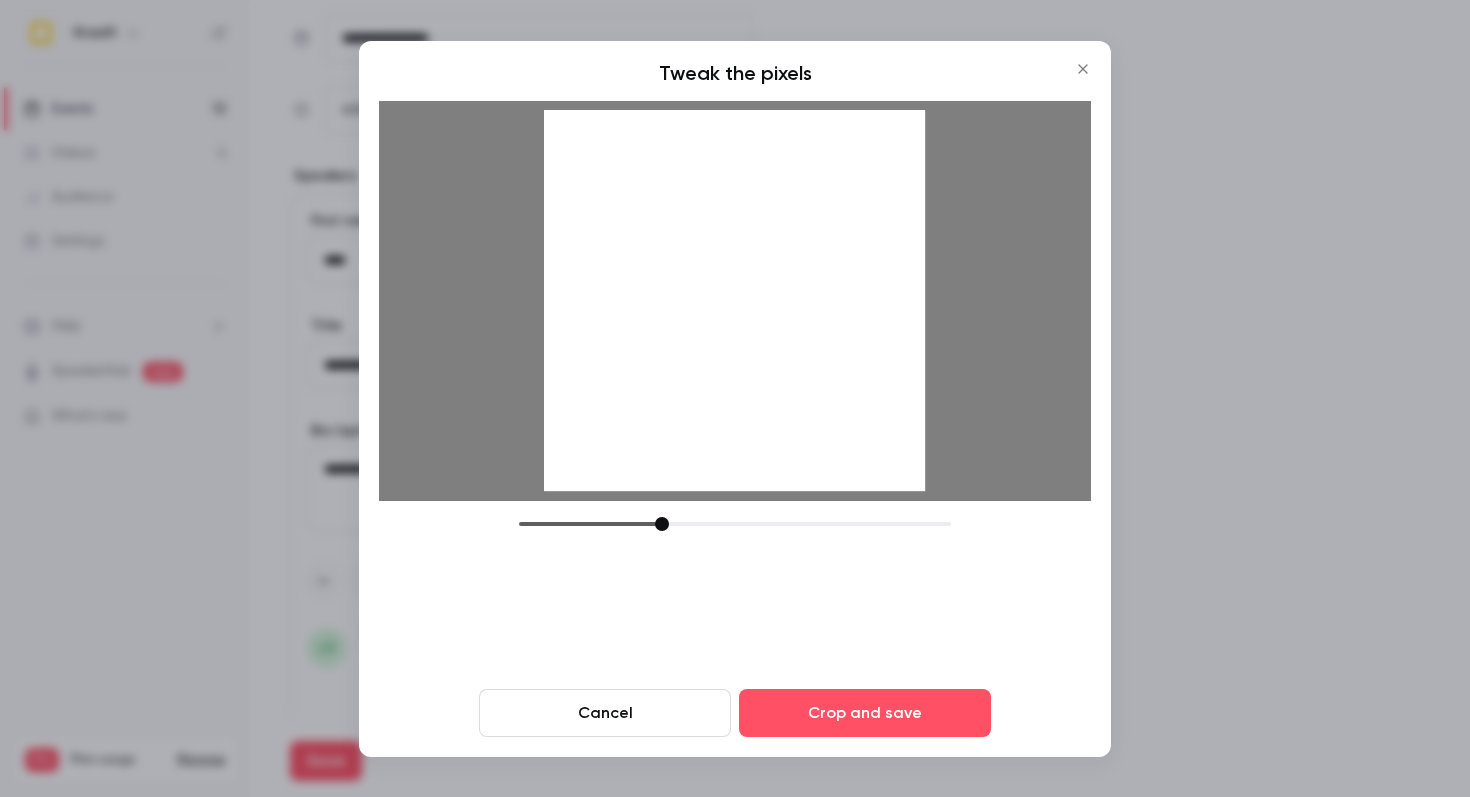 drag, startPoint x: 675, startPoint y: 396, endPoint x: 664, endPoint y: 338, distance: 59.03389 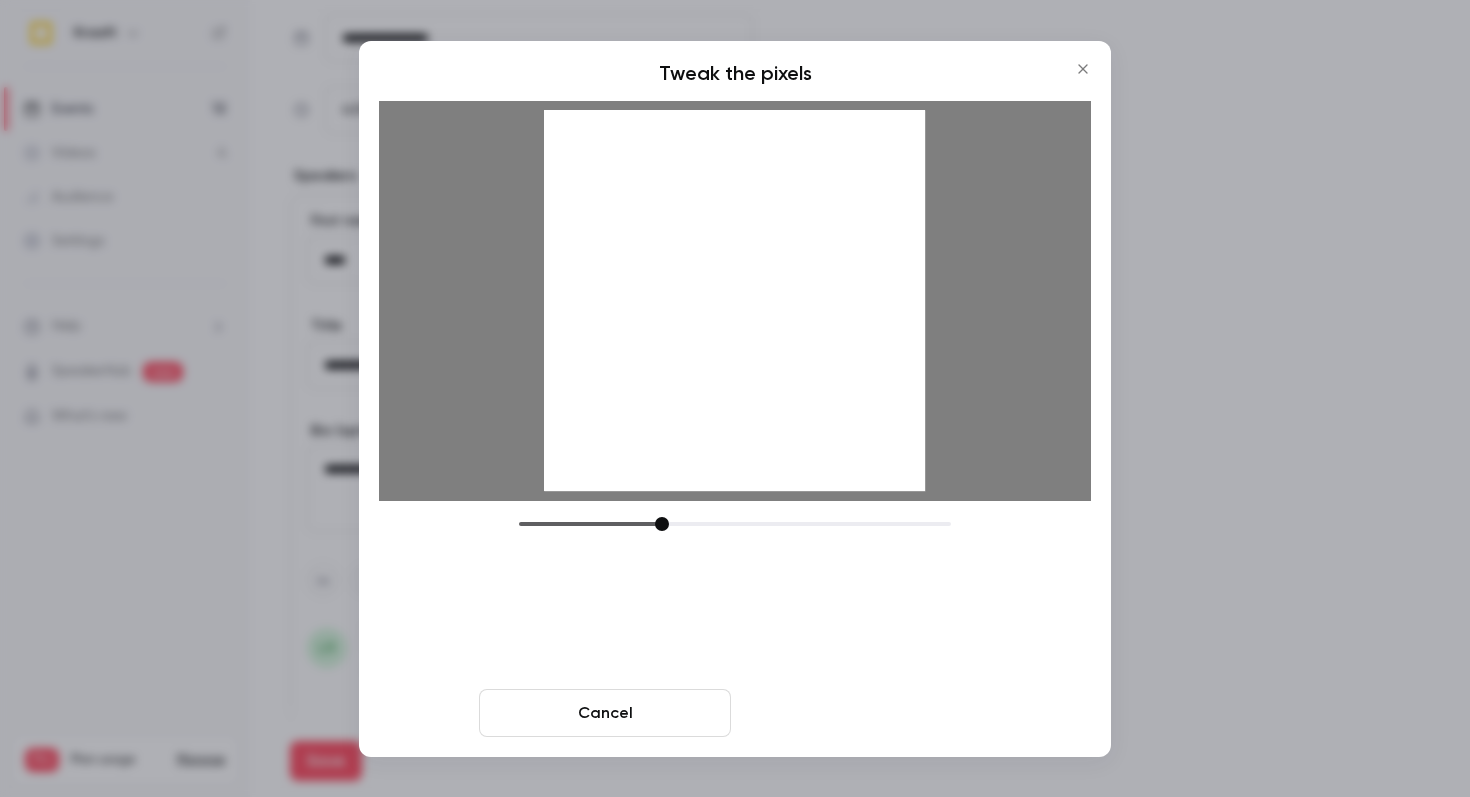 click on "Crop and save" at bounding box center [865, 713] 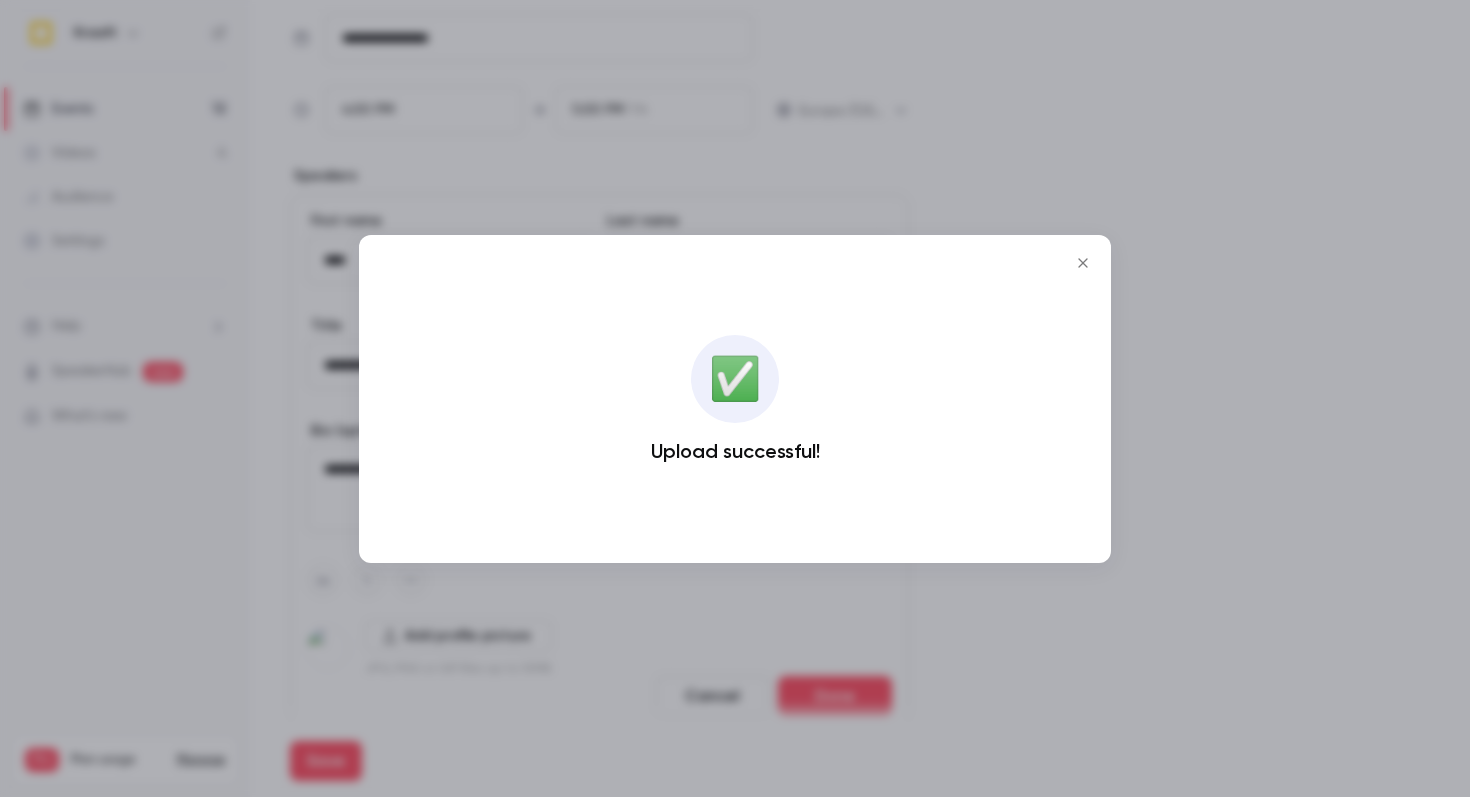 click 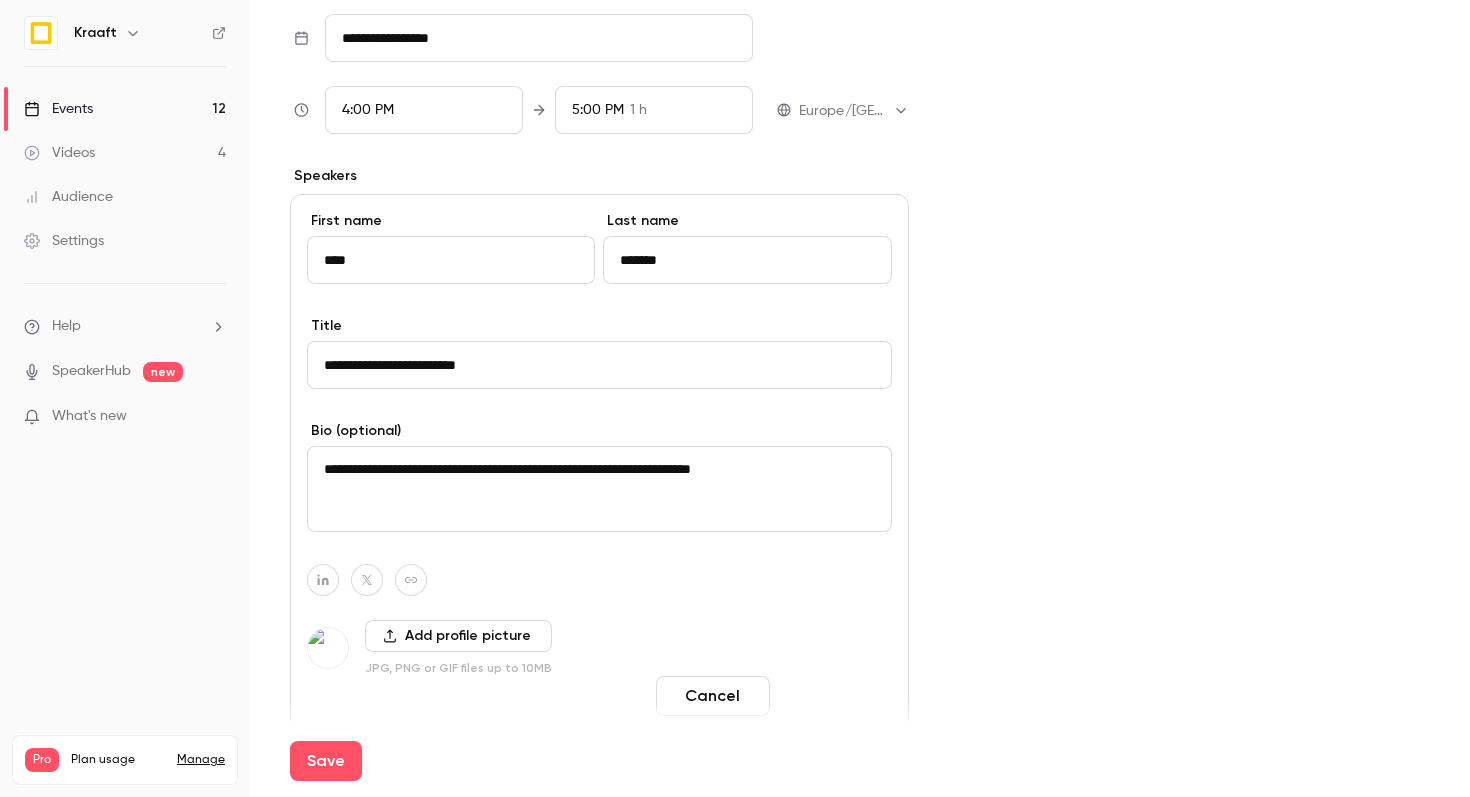 click on "Done" at bounding box center [835, 696] 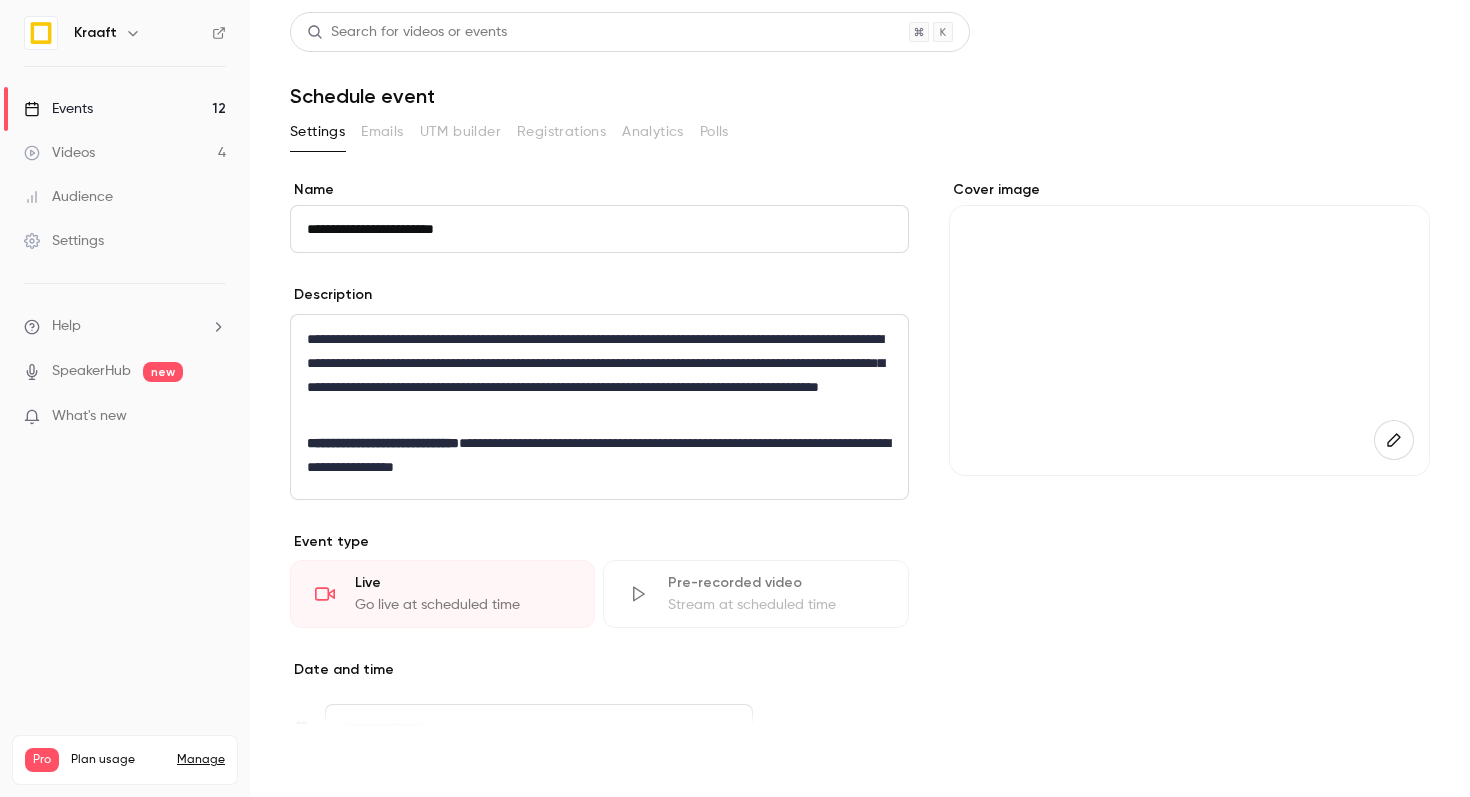 scroll, scrollTop: 20, scrollLeft: 0, axis: vertical 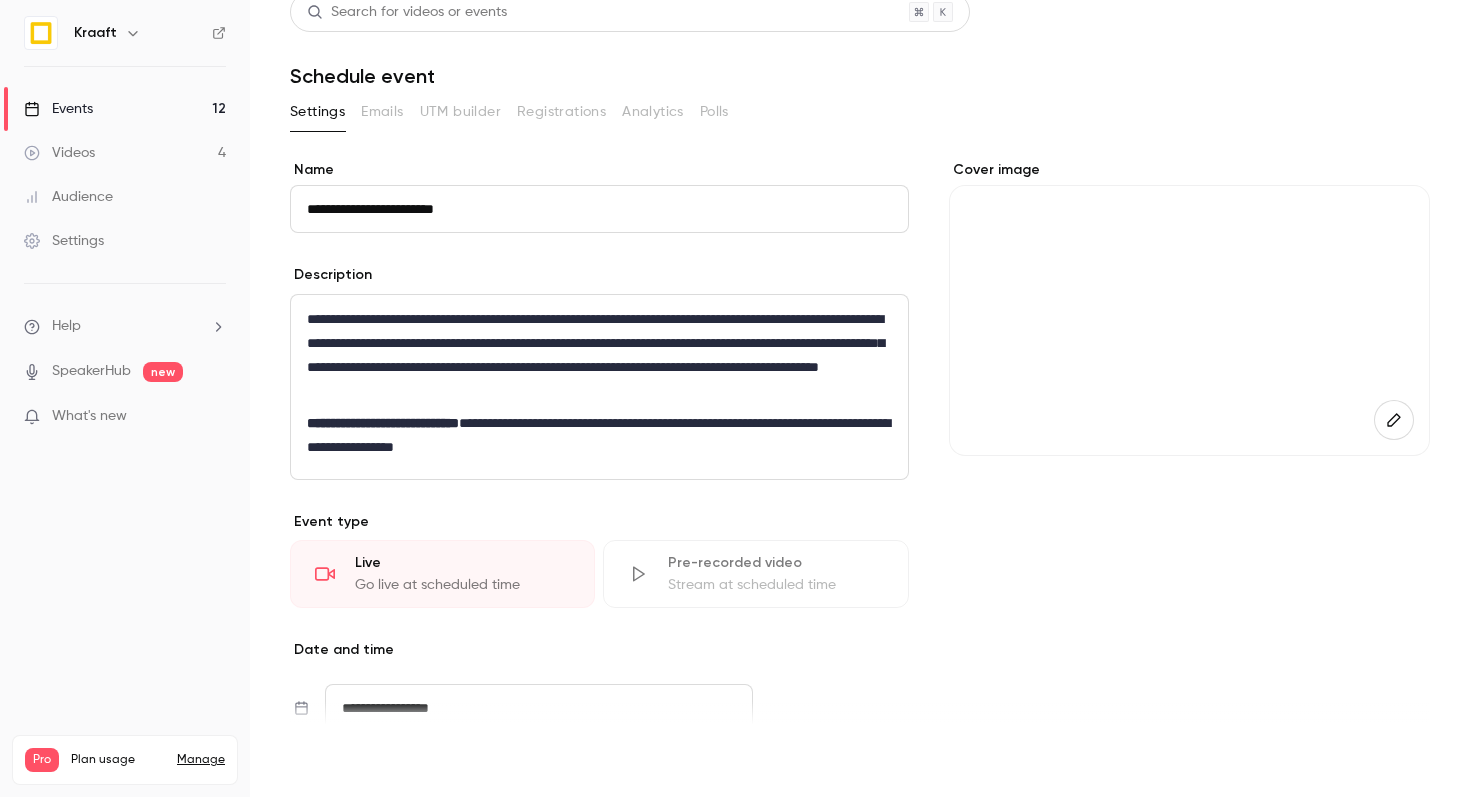 click on "Save" at bounding box center (326, 761) 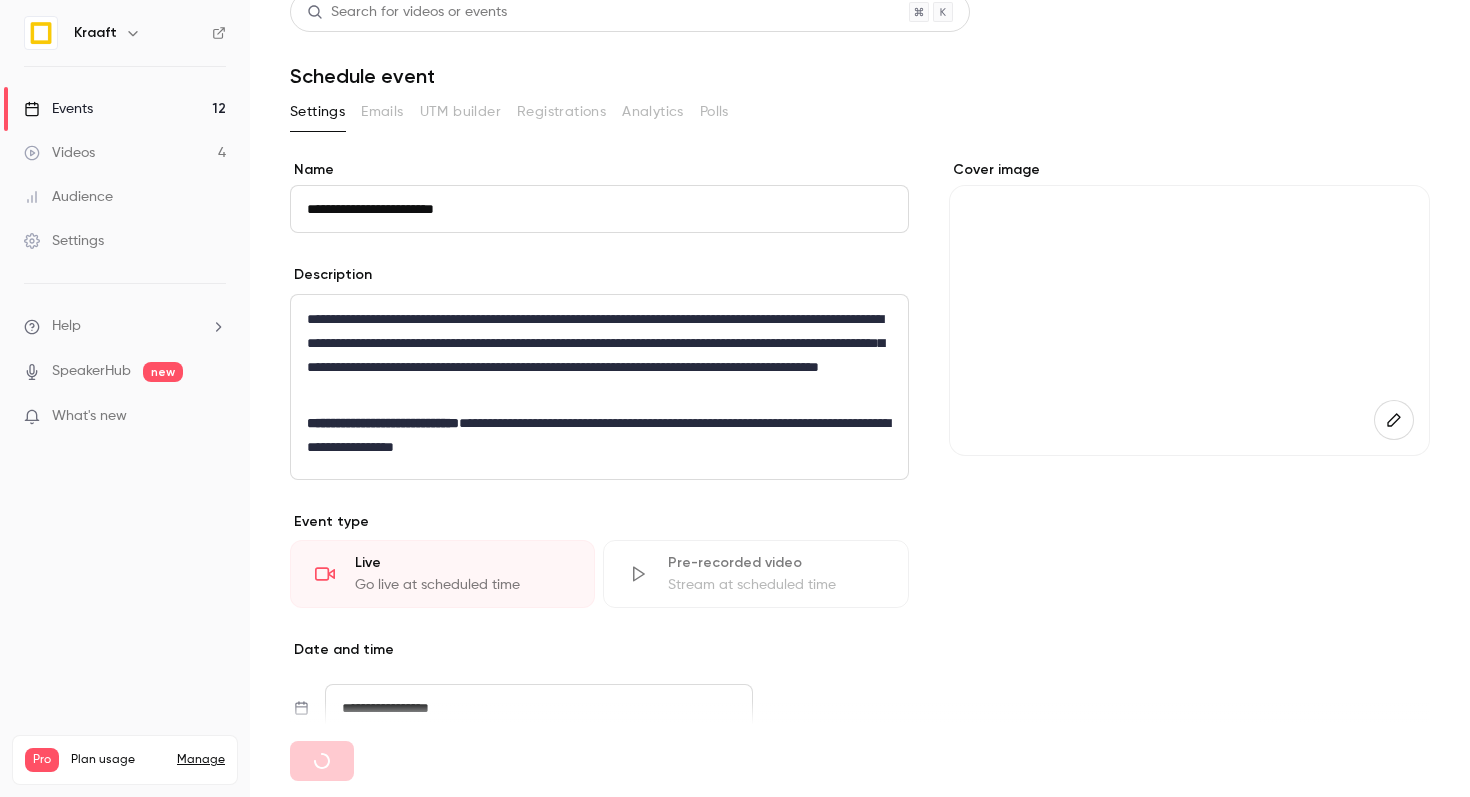 type 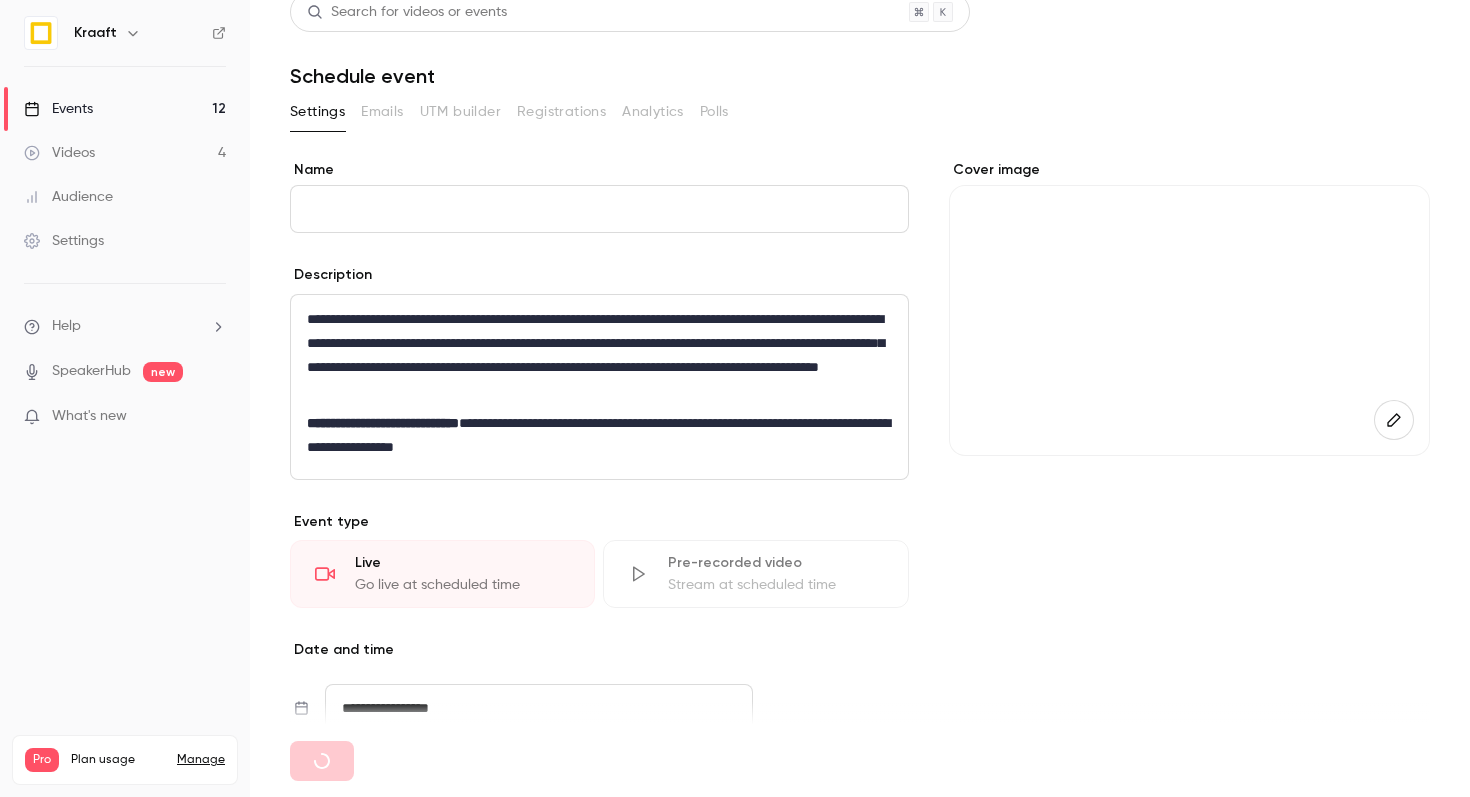 scroll, scrollTop: 0, scrollLeft: 0, axis: both 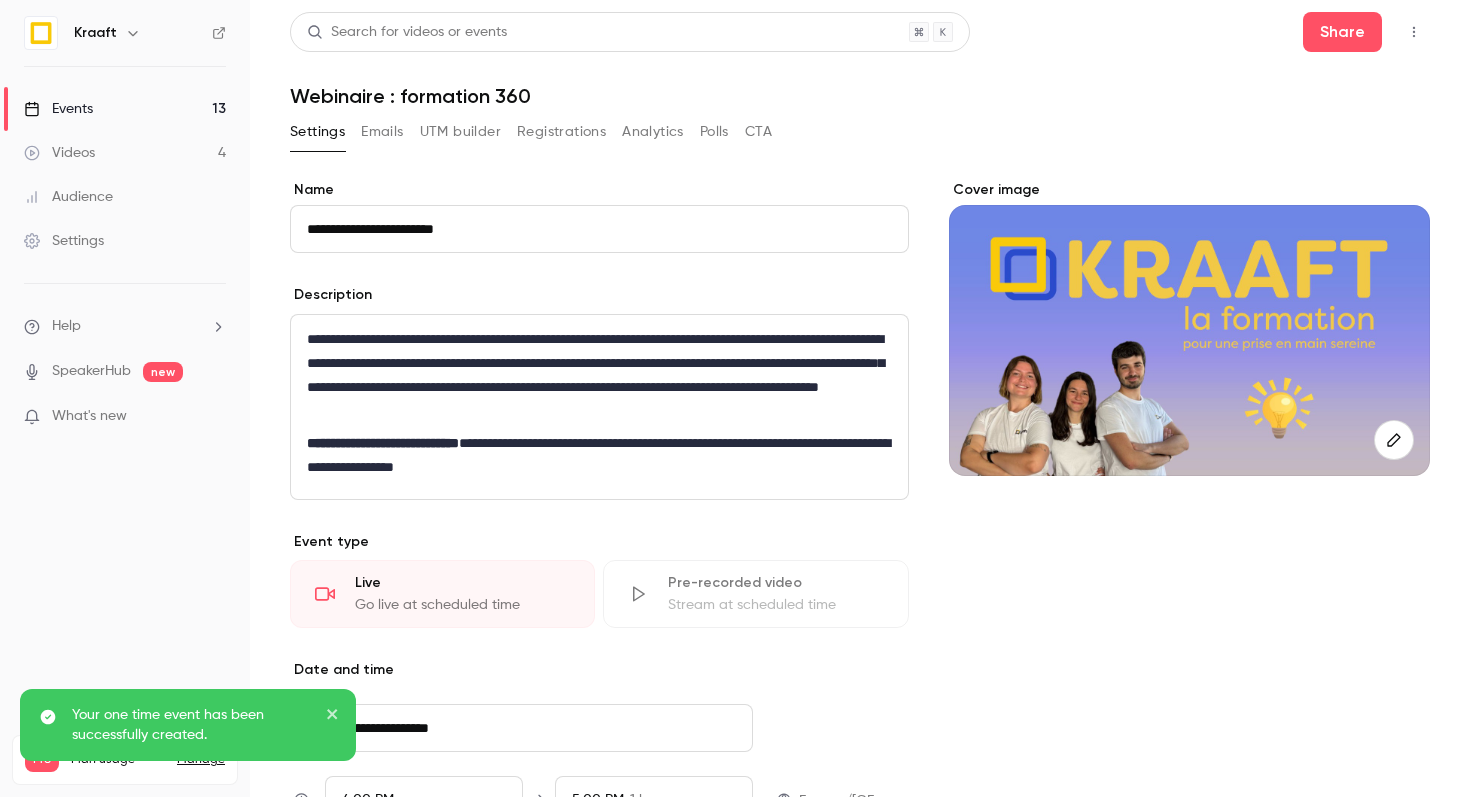 click on "Emails" at bounding box center (382, 132) 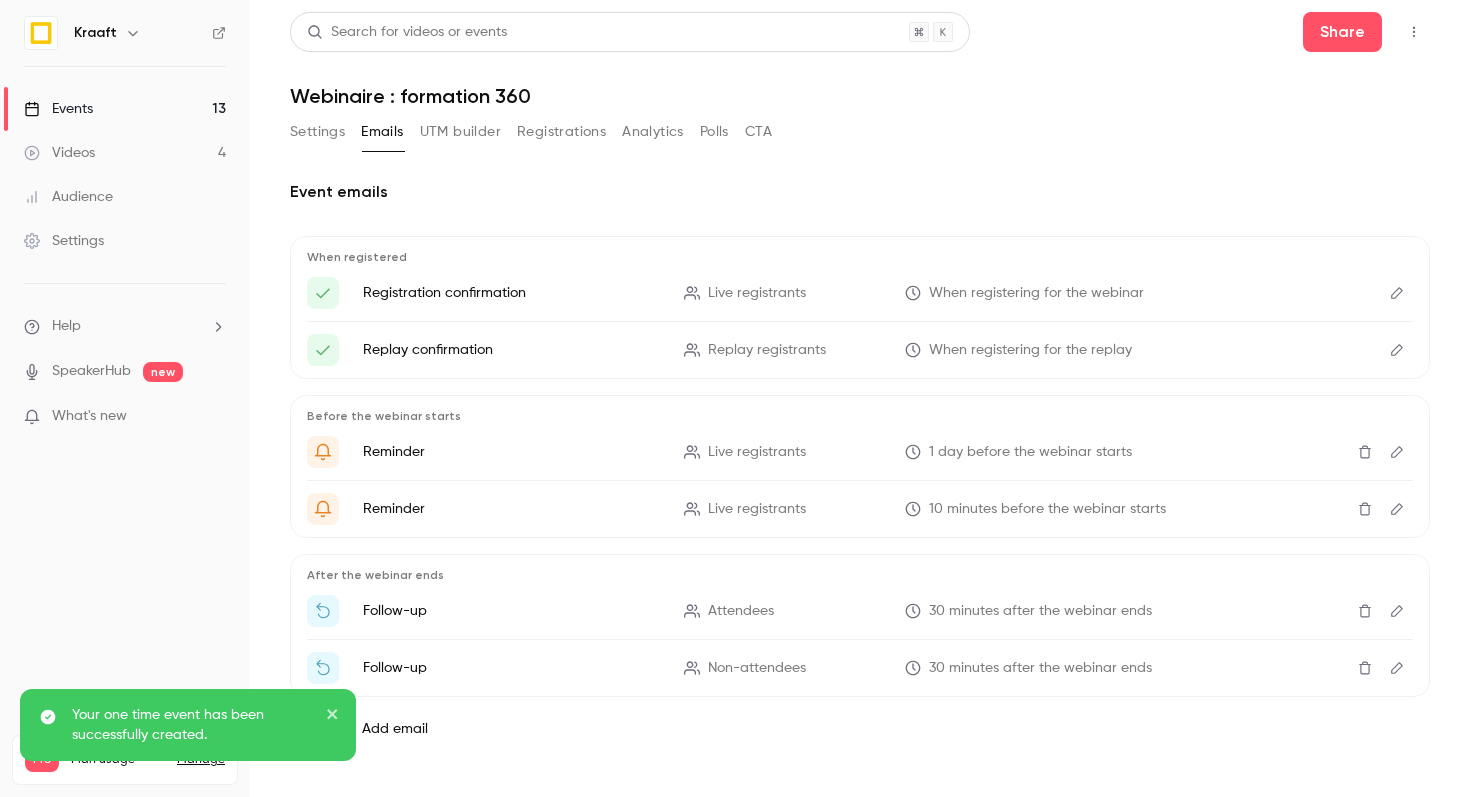 scroll, scrollTop: 16, scrollLeft: 0, axis: vertical 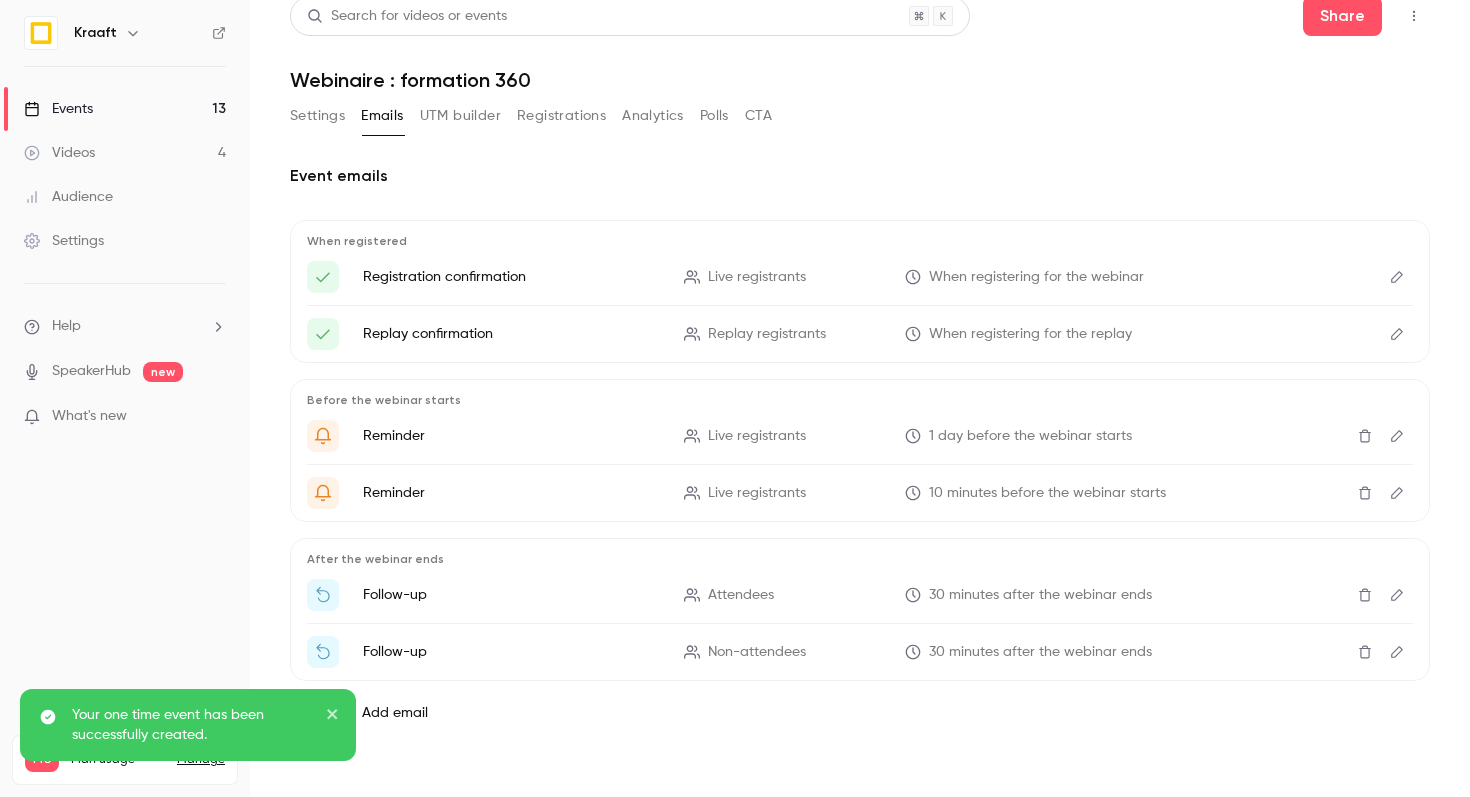 click 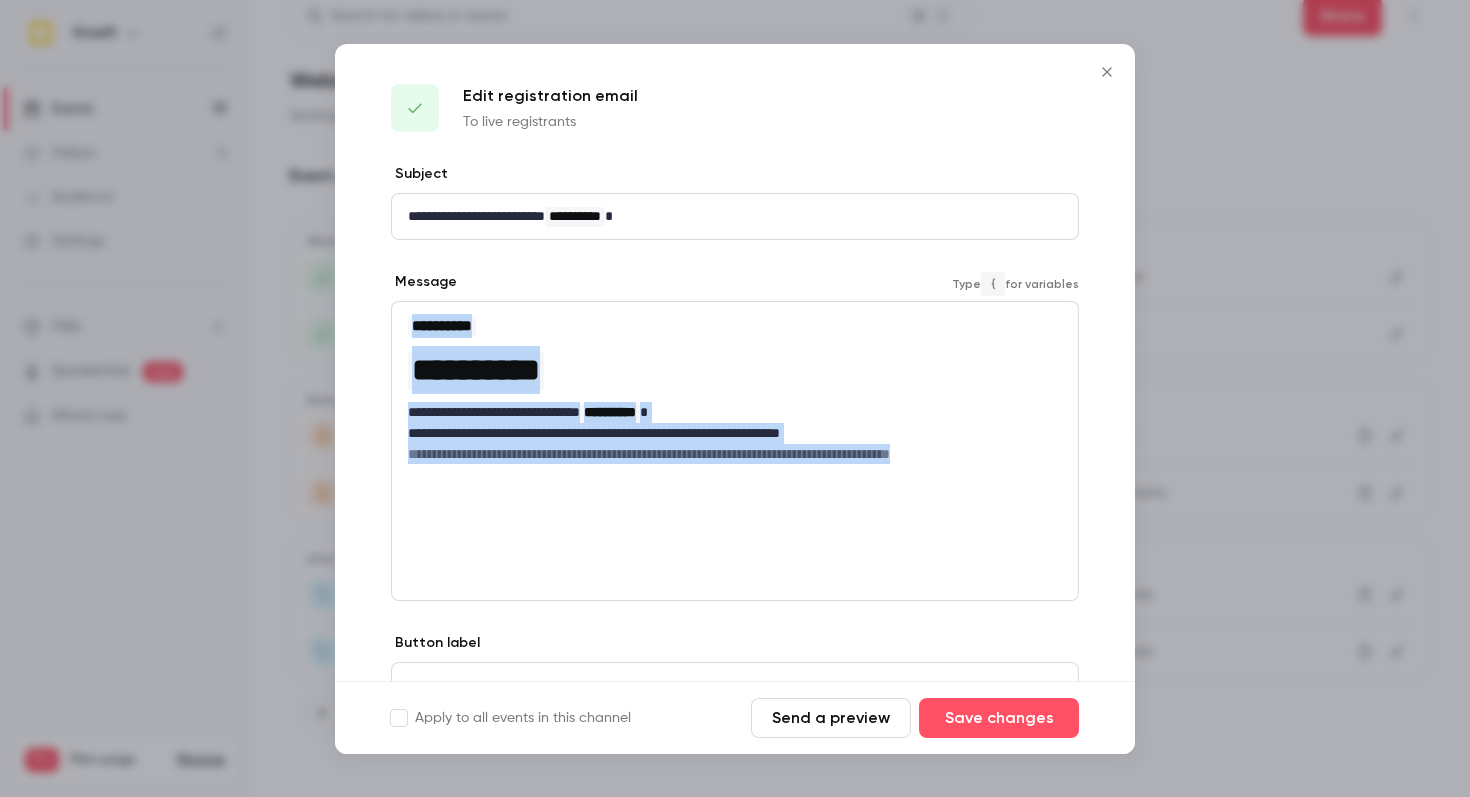 drag, startPoint x: 1012, startPoint y: 465, endPoint x: 332, endPoint y: 331, distance: 693.0772 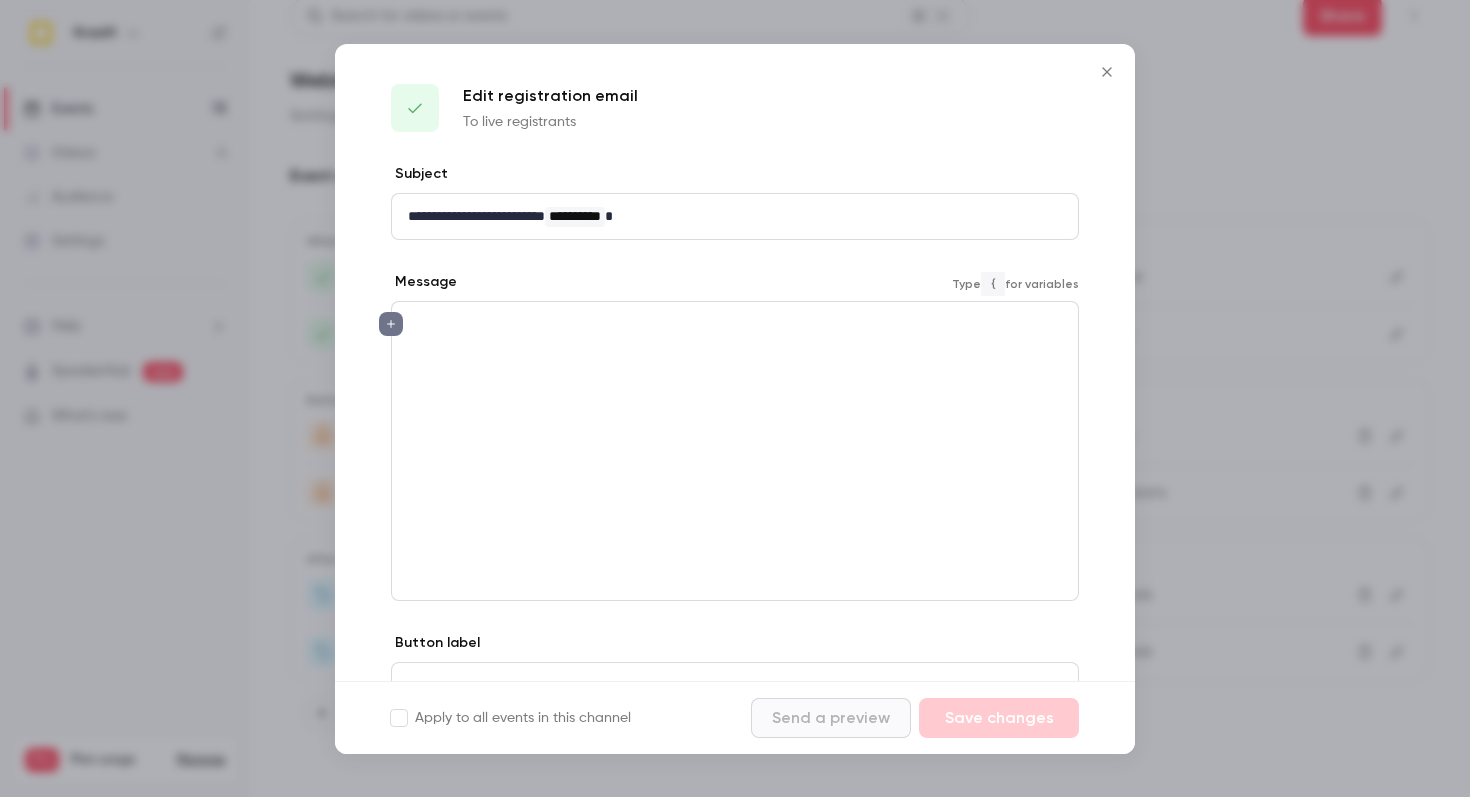 scroll, scrollTop: 0, scrollLeft: 0, axis: both 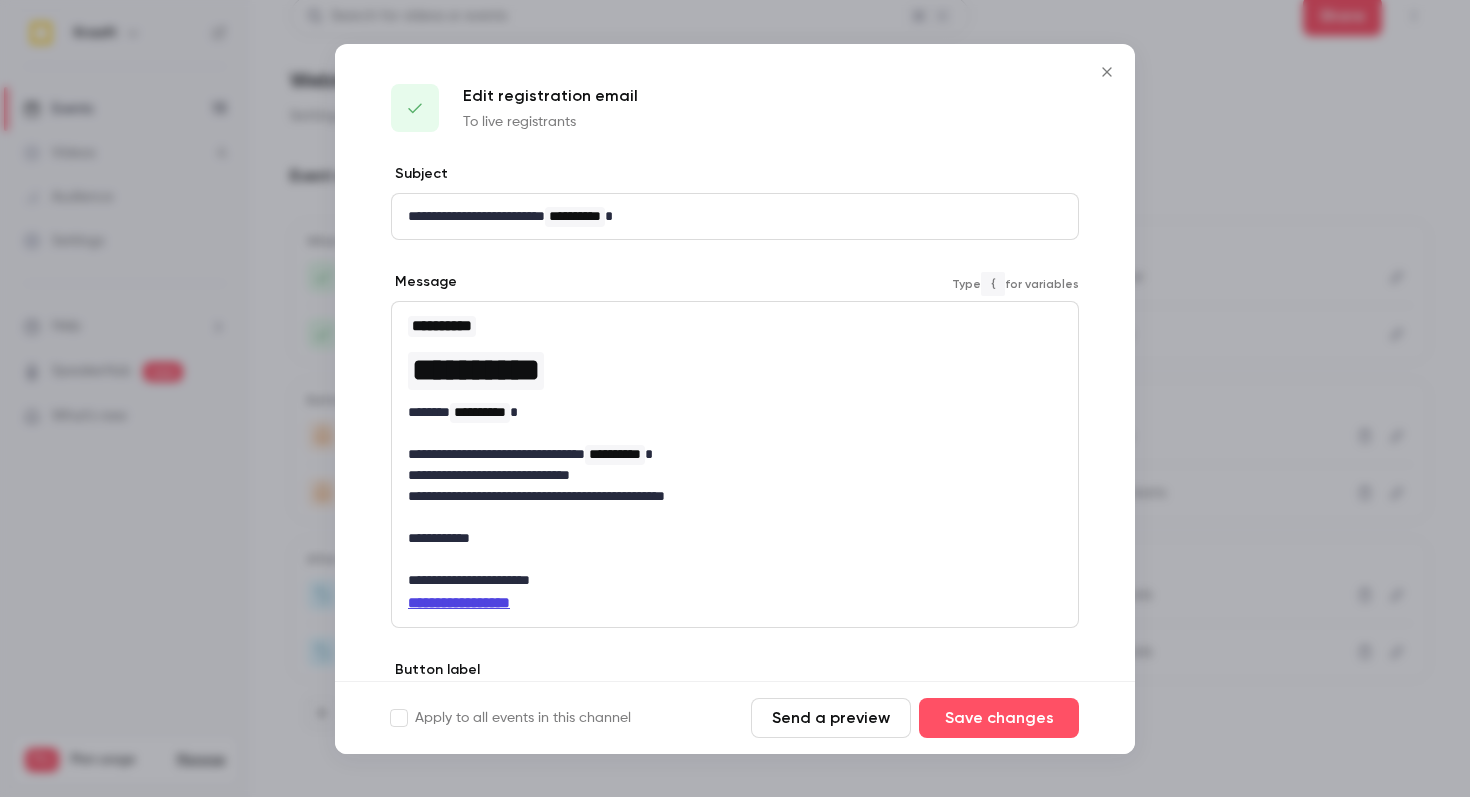 click on "**********" at bounding box center [476, 370] 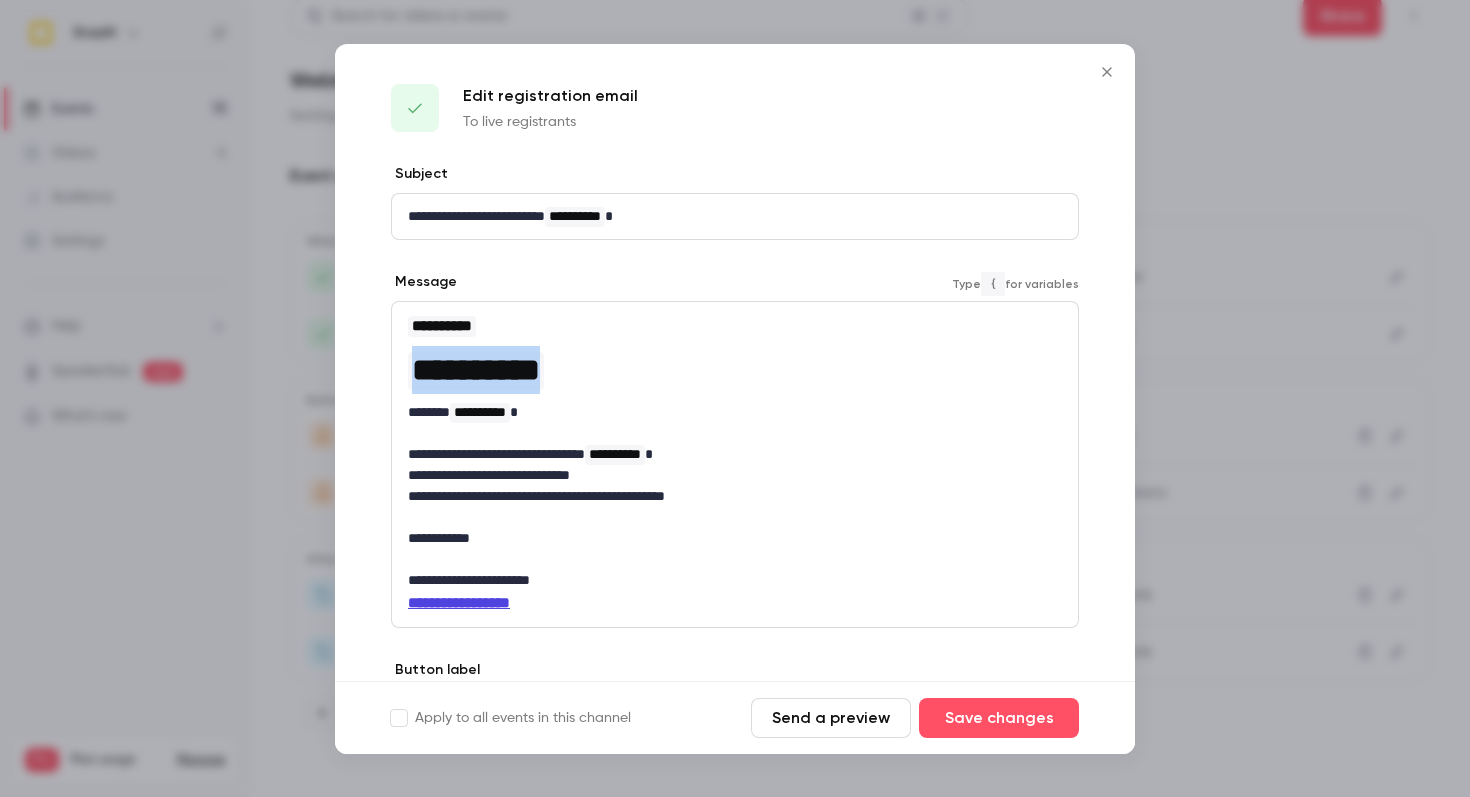 drag, startPoint x: 594, startPoint y: 381, endPoint x: 430, endPoint y: 373, distance: 164.195 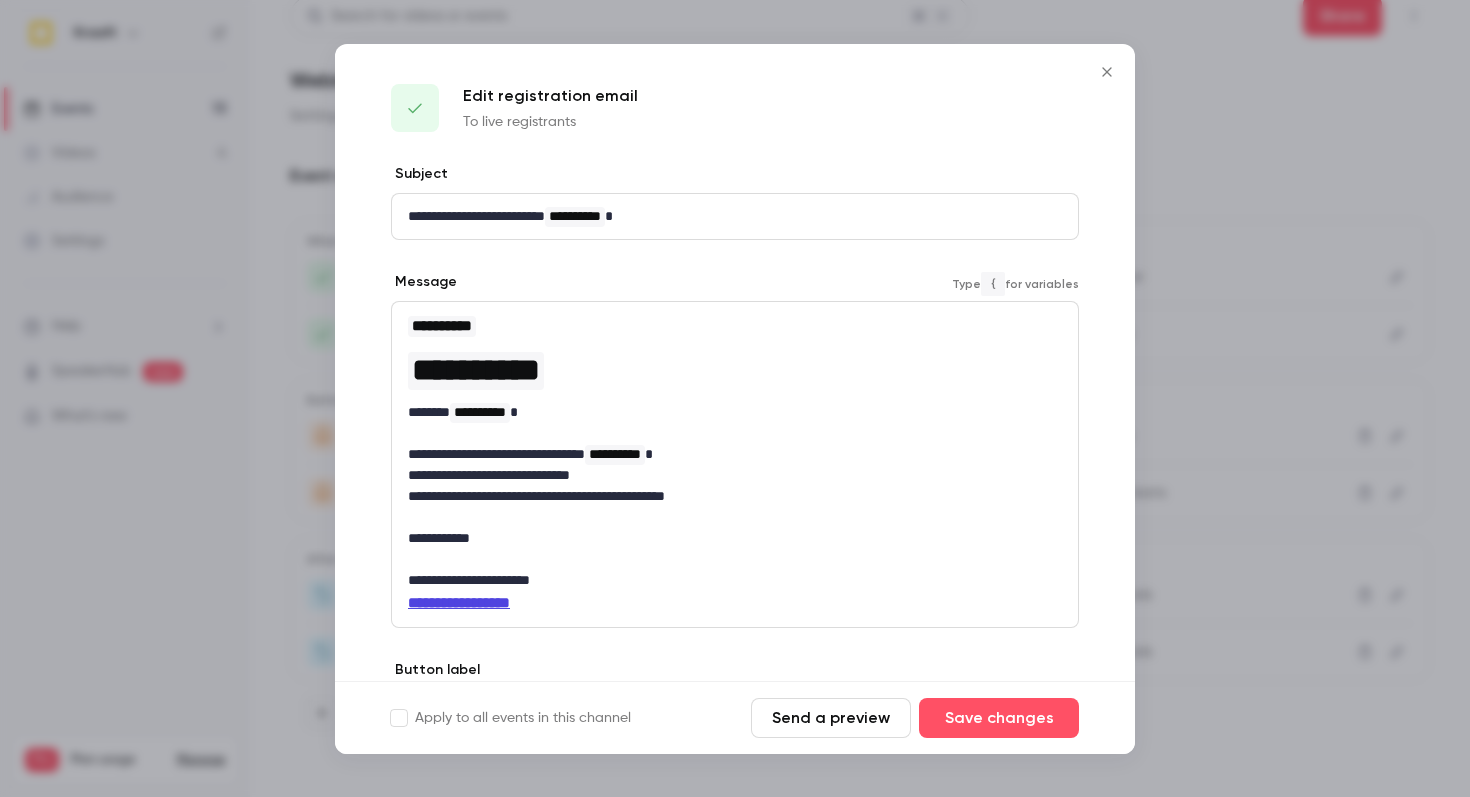 click on "**********" at bounding box center [476, 370] 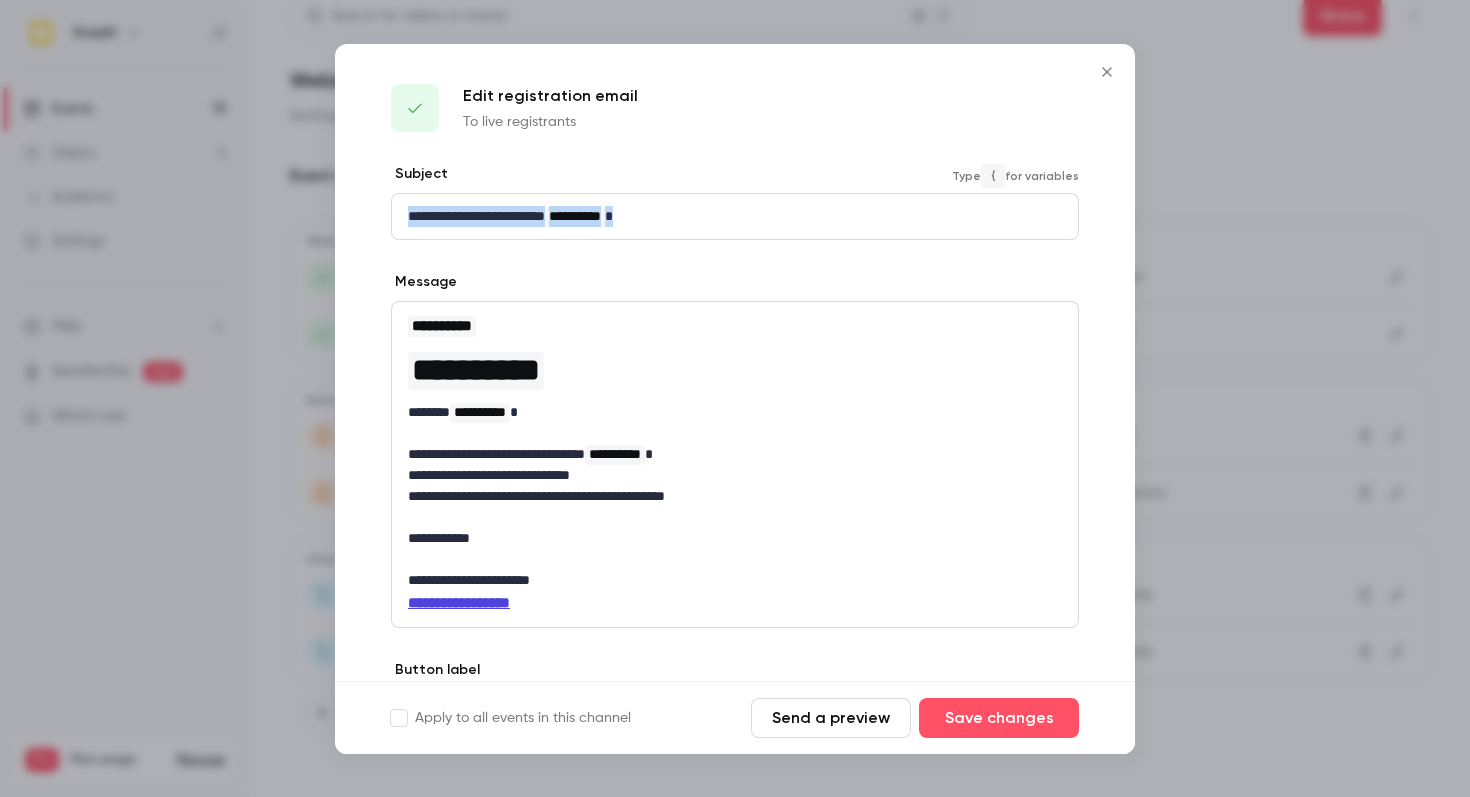 drag, startPoint x: 687, startPoint y: 208, endPoint x: 275, endPoint y: 161, distance: 414.67215 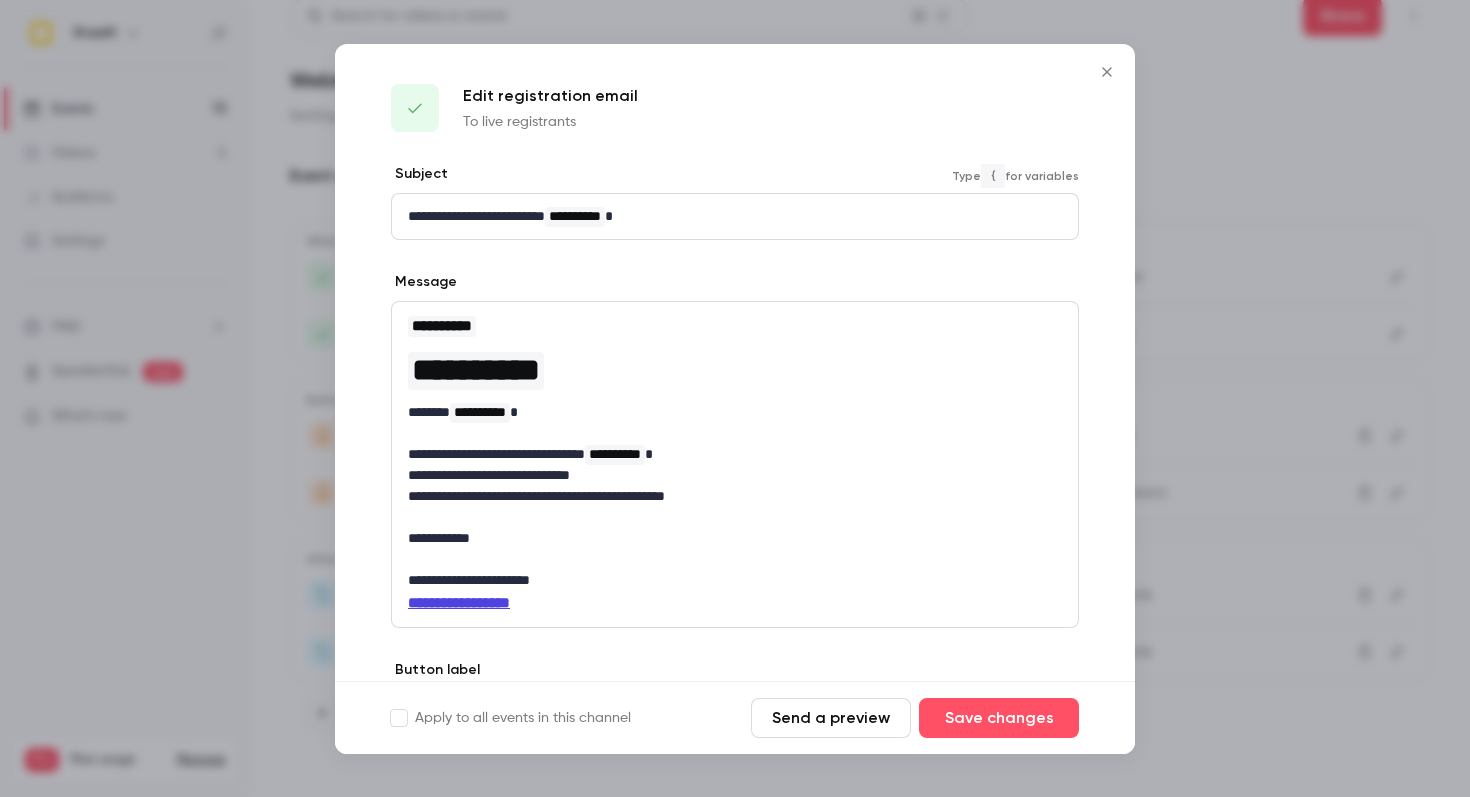 scroll, scrollTop: 0, scrollLeft: 0, axis: both 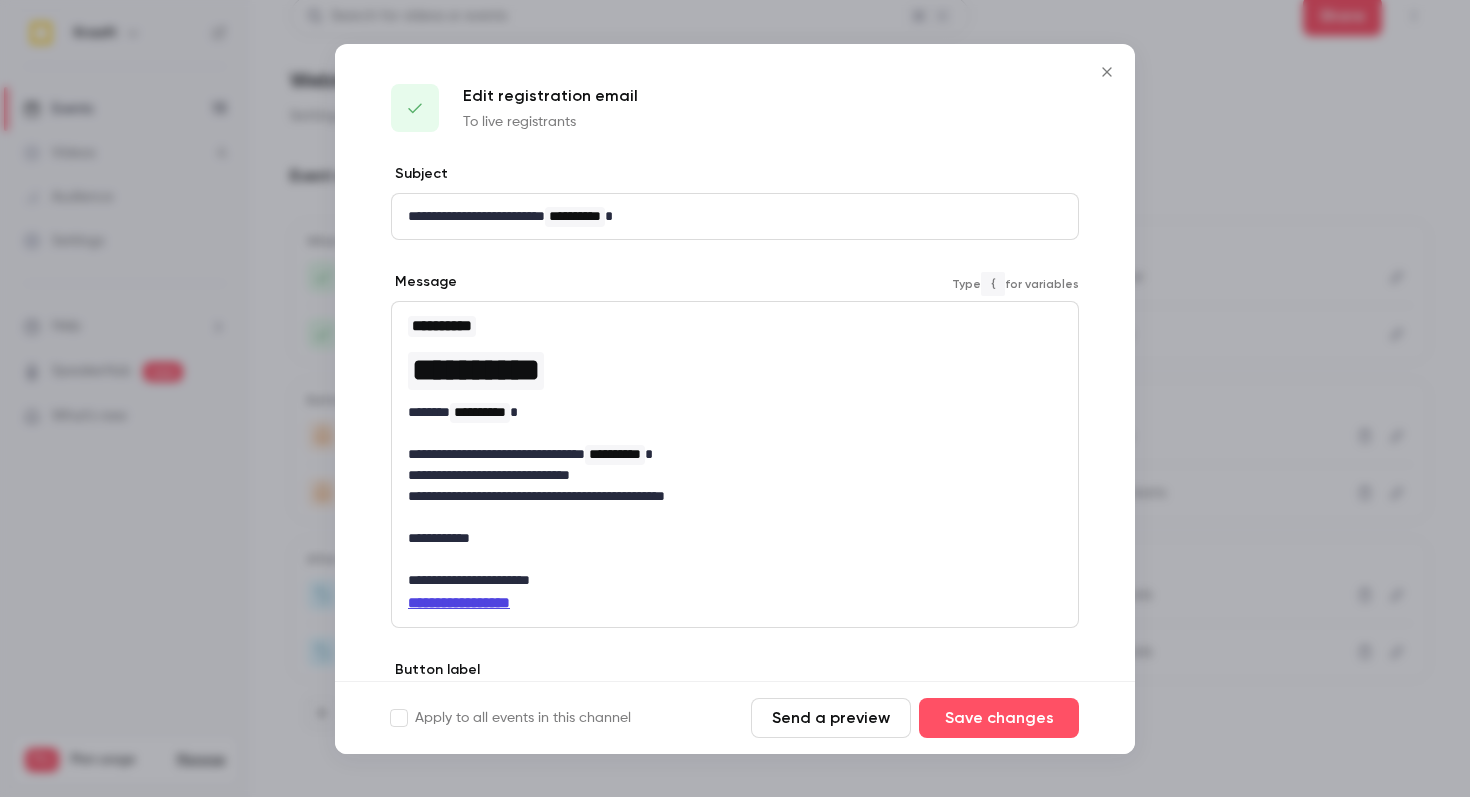 click on "**********" at bounding box center (735, 370) 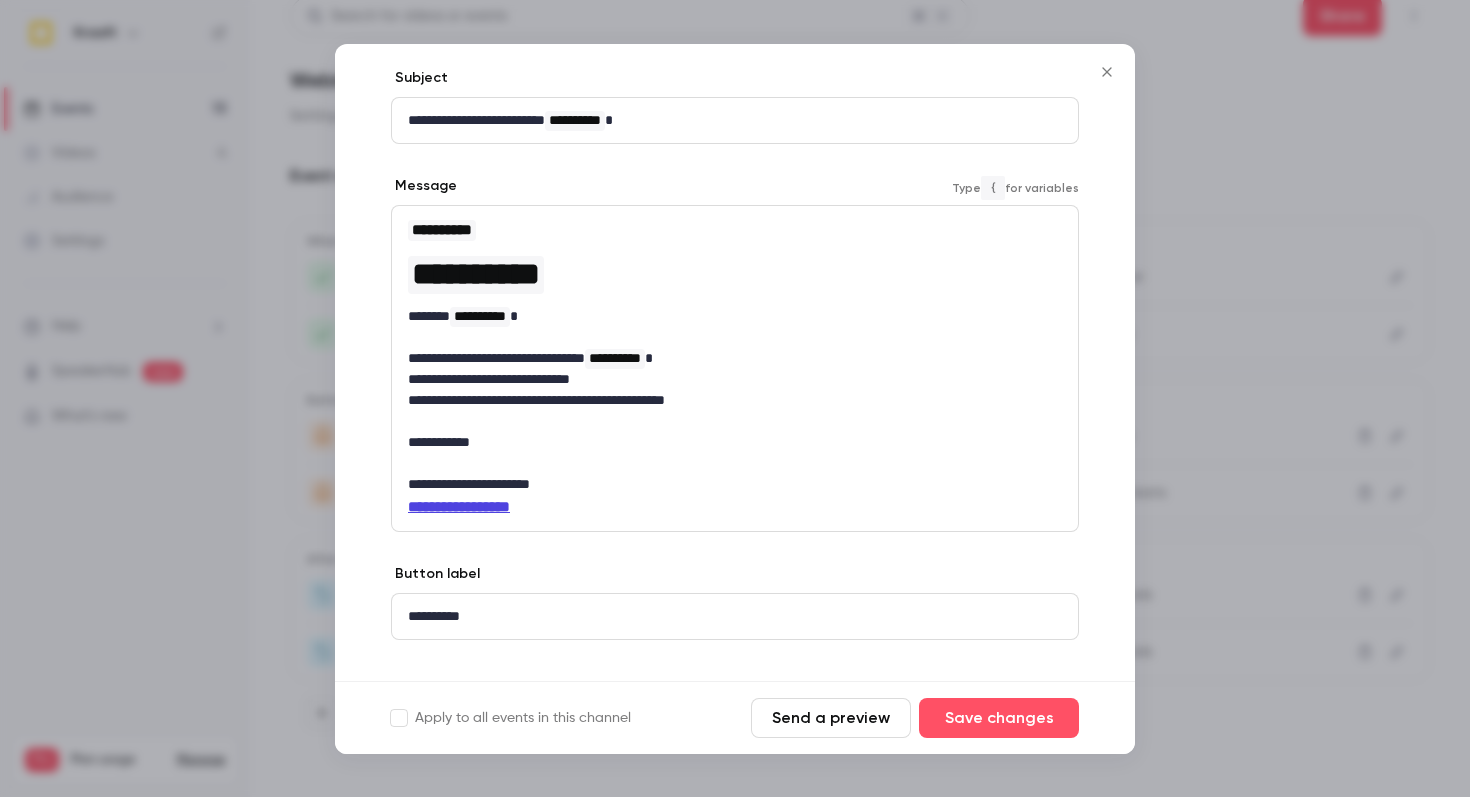 scroll, scrollTop: 123, scrollLeft: 0, axis: vertical 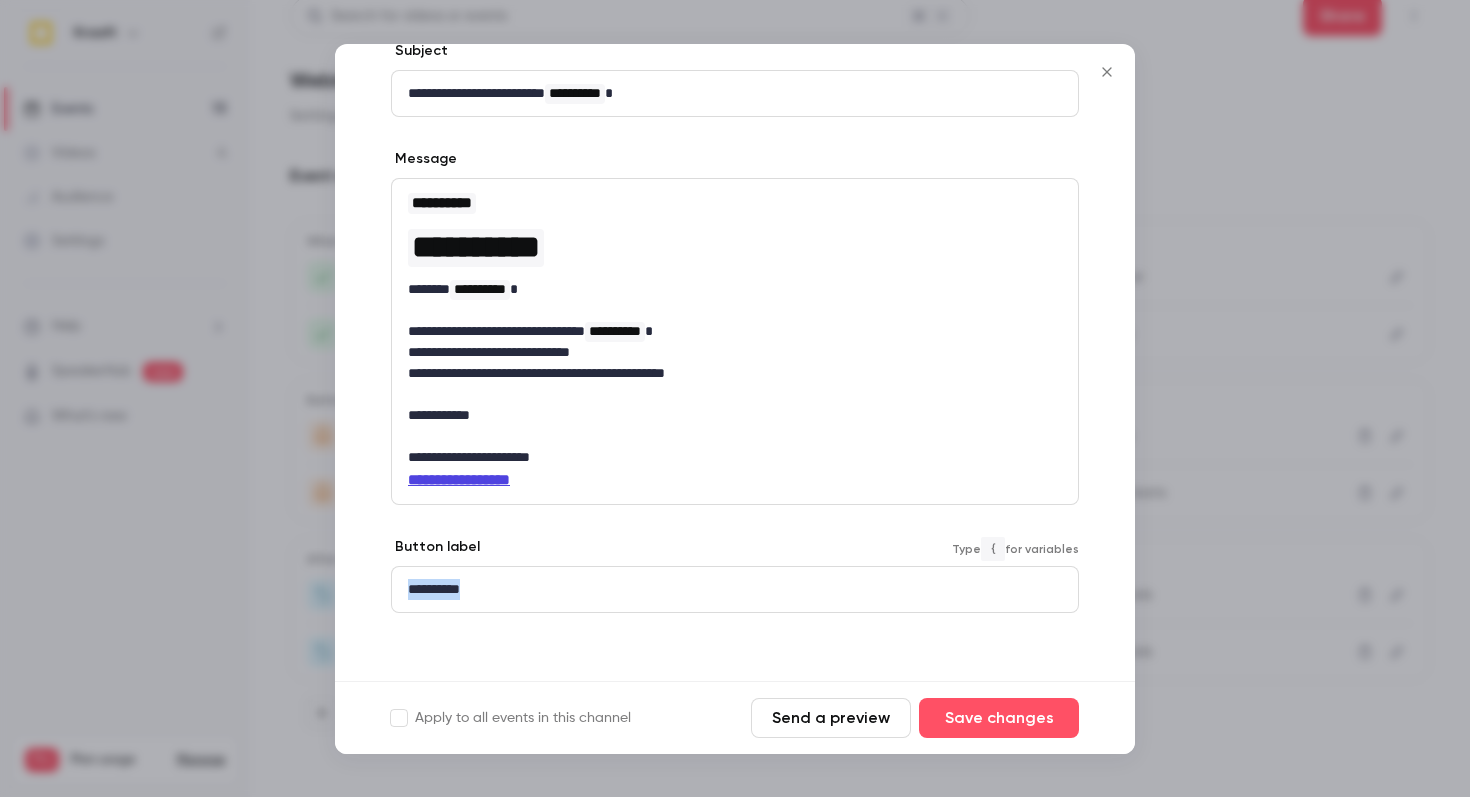 drag, startPoint x: 684, startPoint y: 582, endPoint x: 236, endPoint y: 582, distance: 448 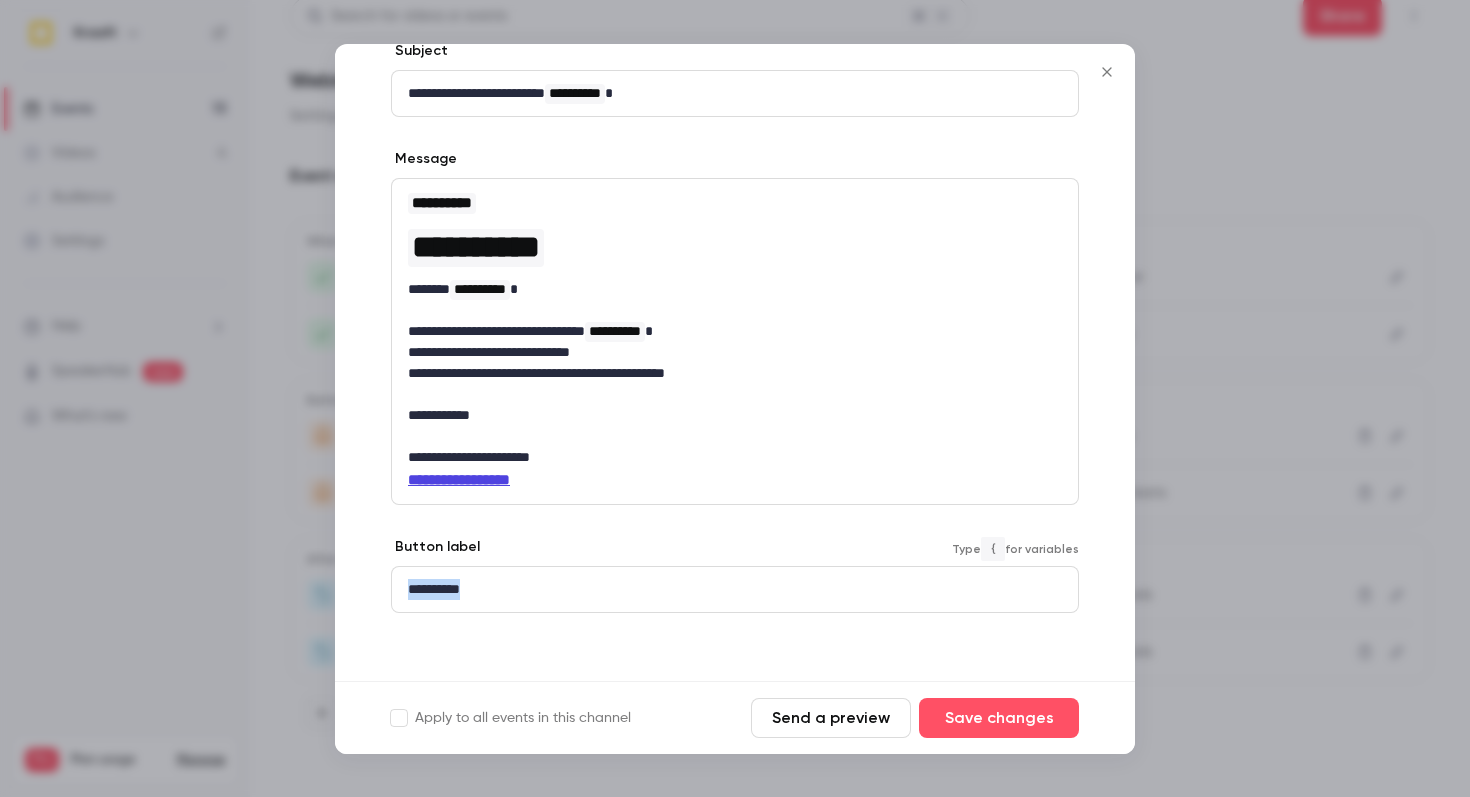 click on "**********" at bounding box center (735, 398) 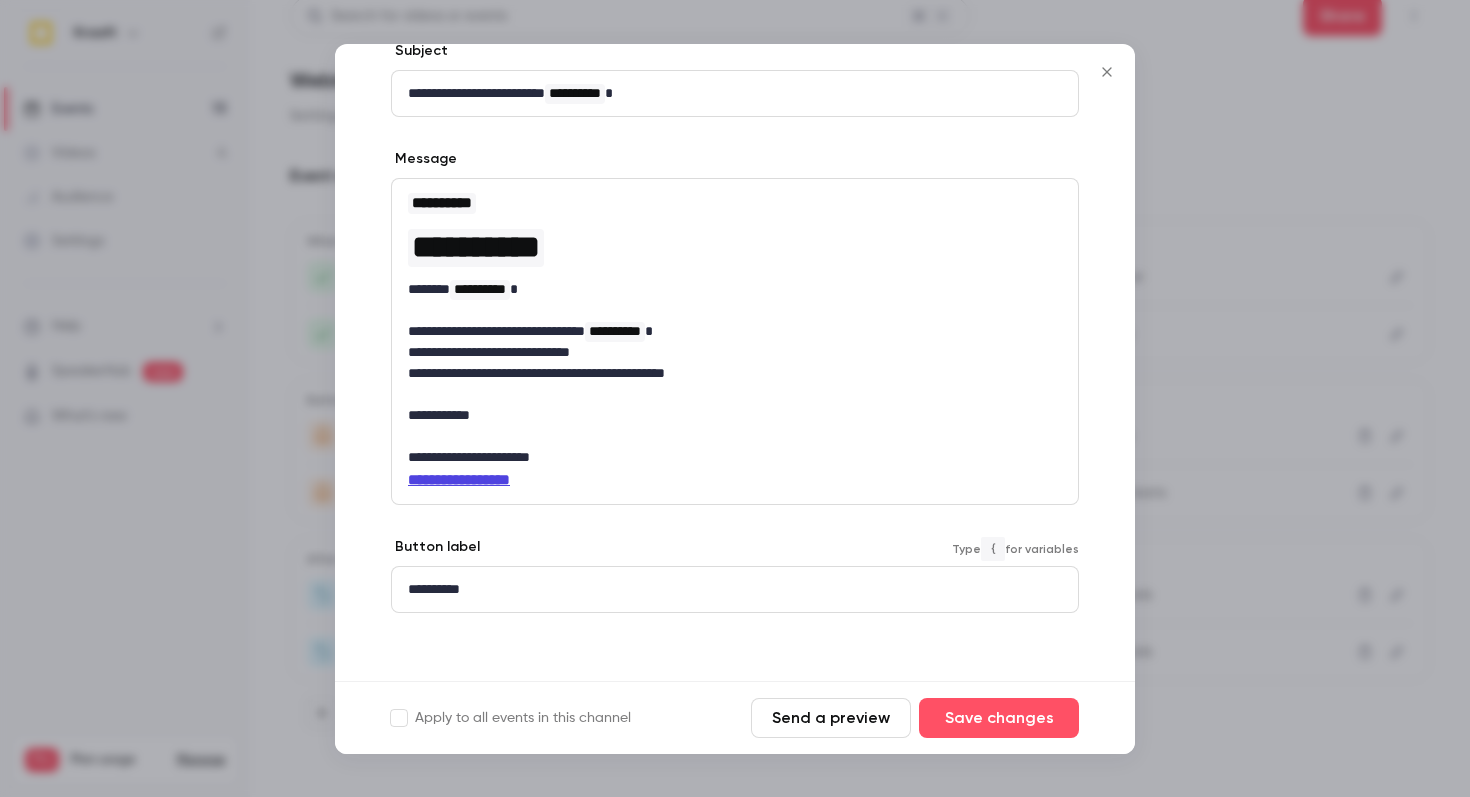 scroll, scrollTop: 0, scrollLeft: 0, axis: both 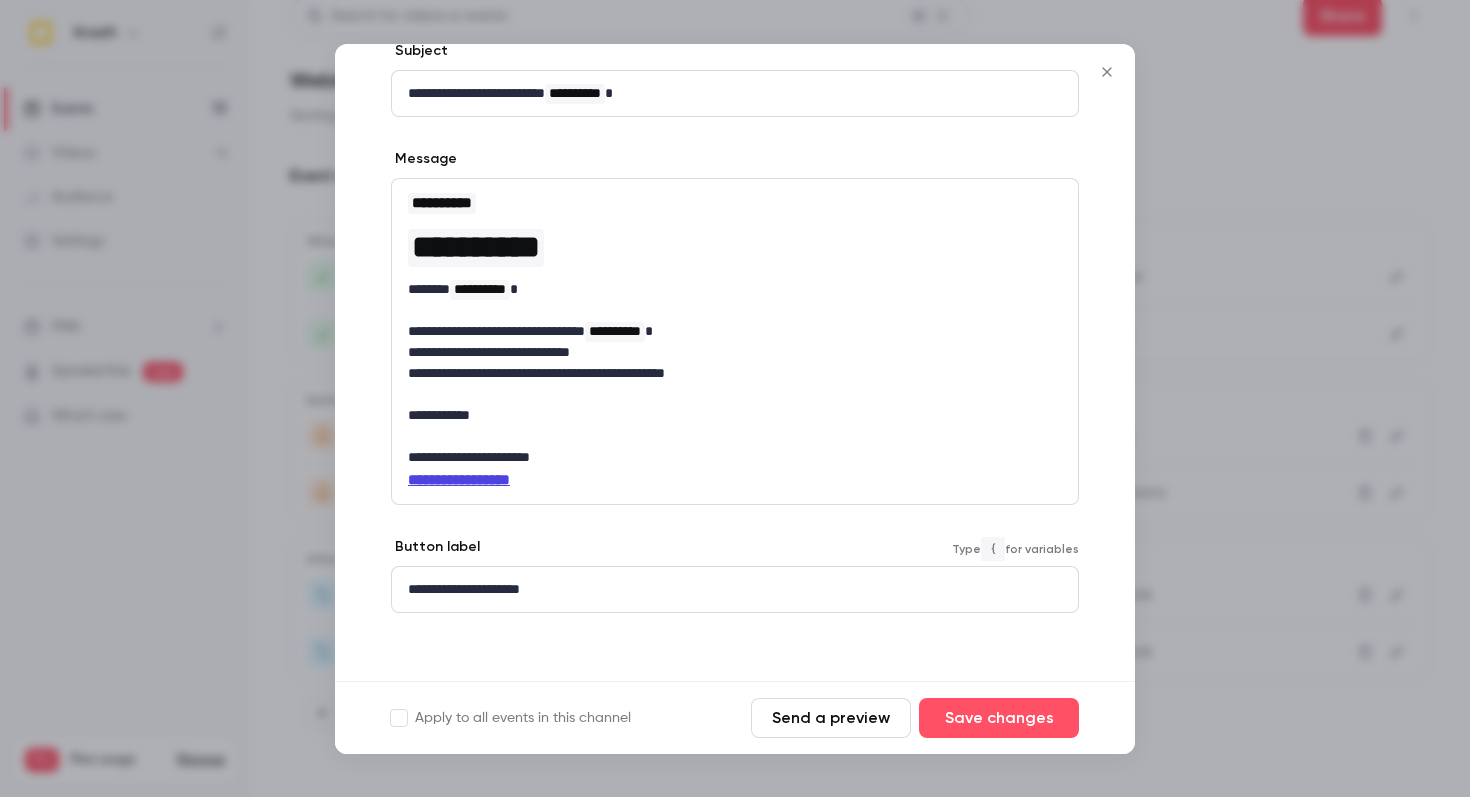click on "**********" at bounding box center [464, 589] 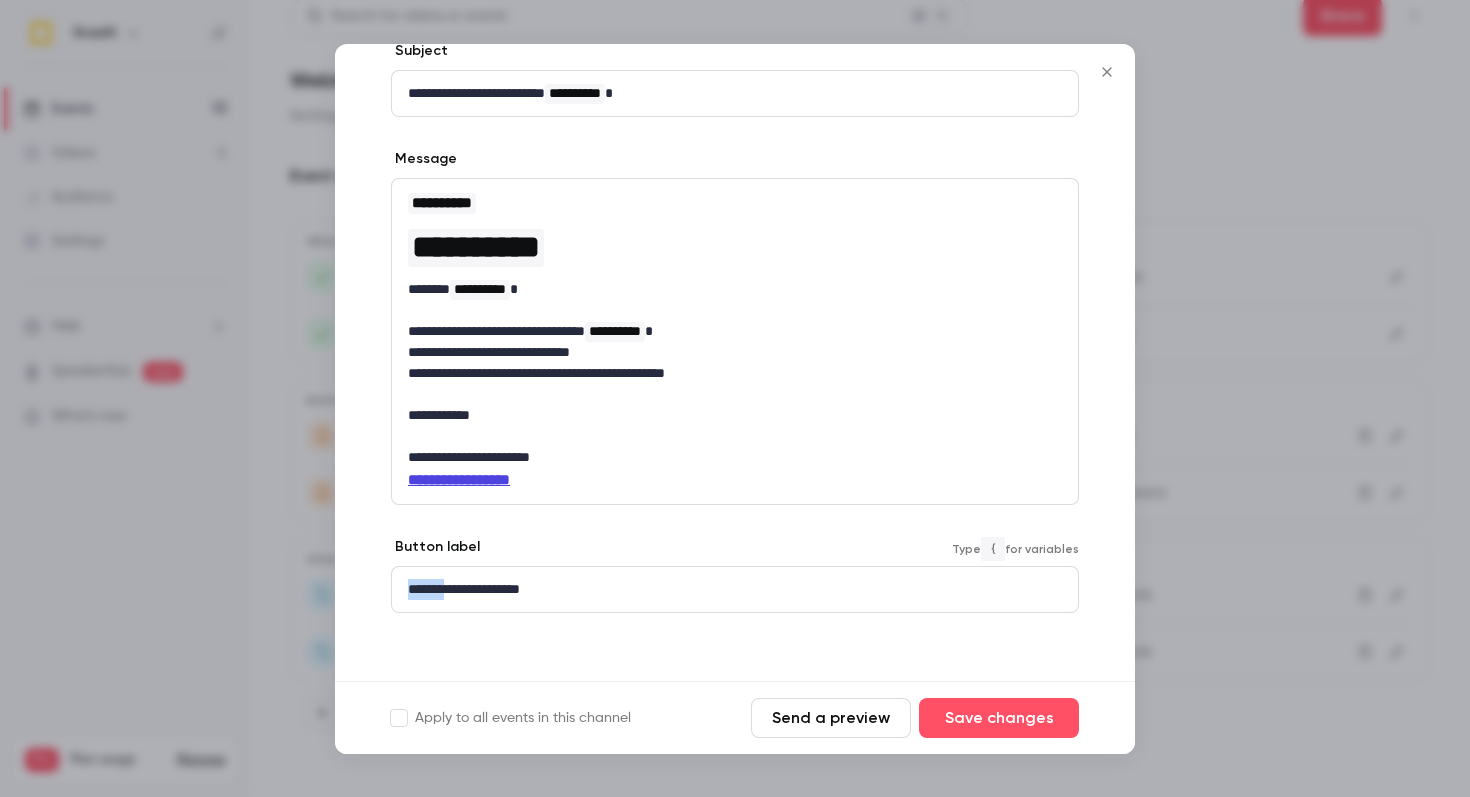 click on "**********" at bounding box center (464, 589) 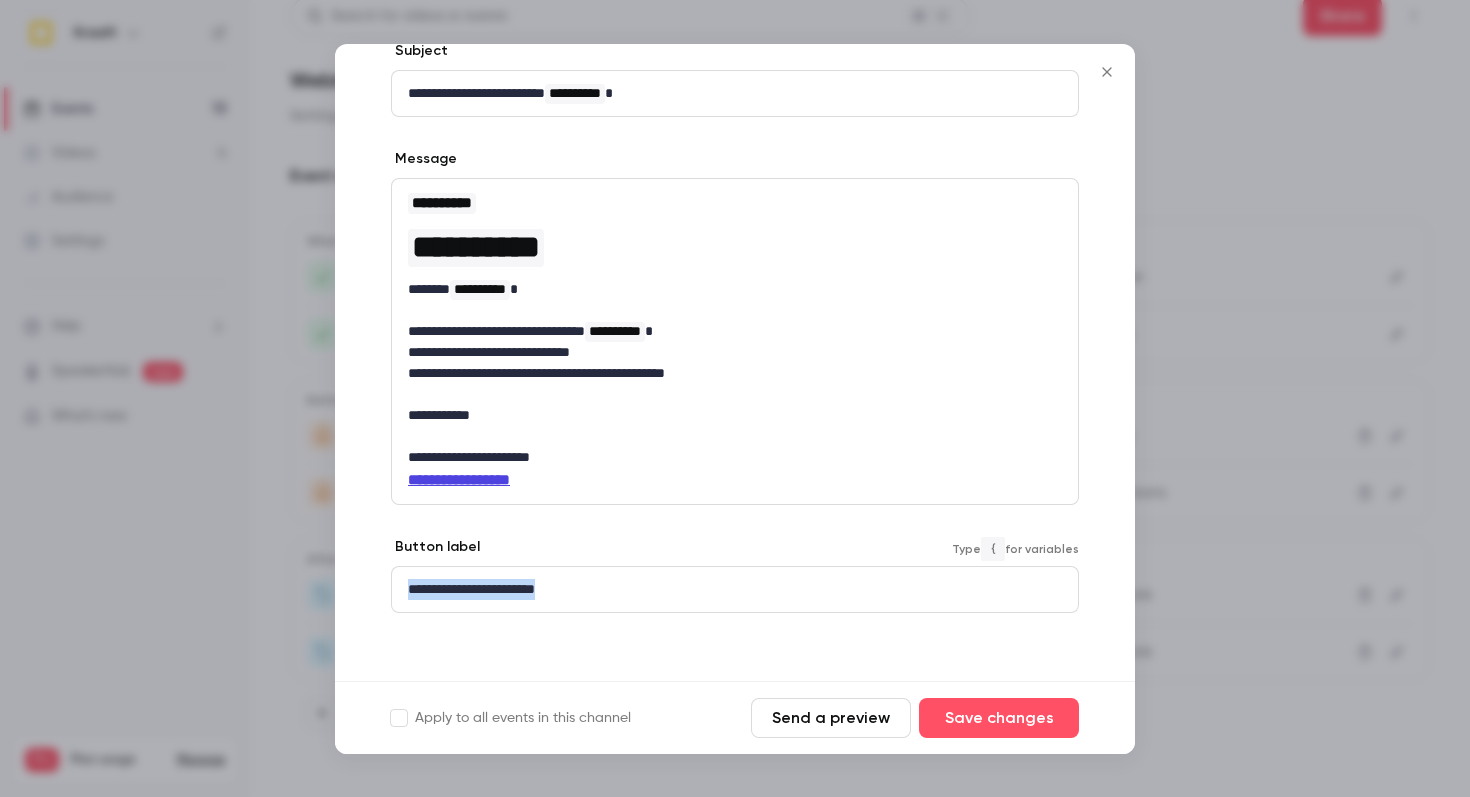 drag, startPoint x: 612, startPoint y: 592, endPoint x: 272, endPoint y: 590, distance: 340.0059 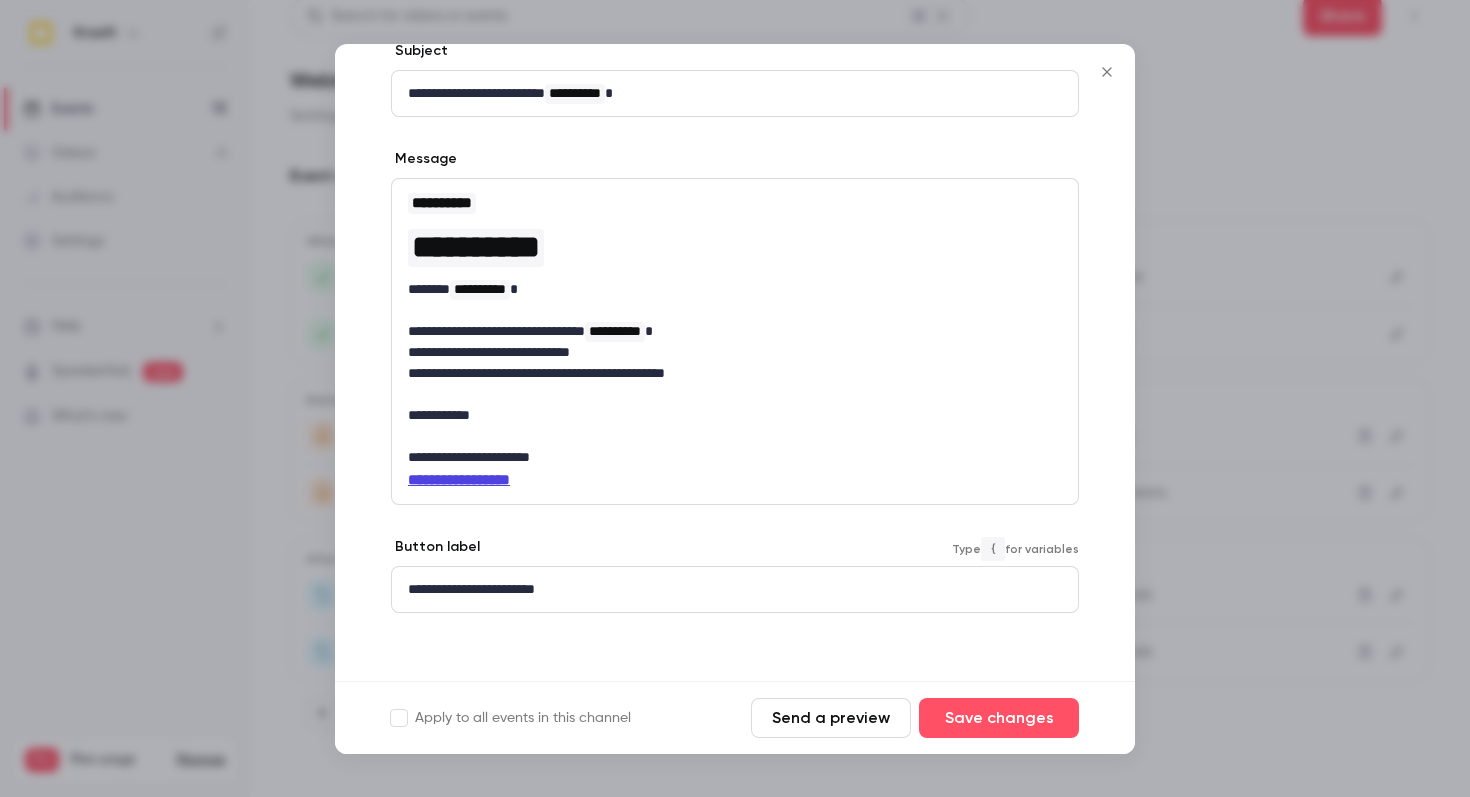 click on "**********" at bounding box center (471, 589) 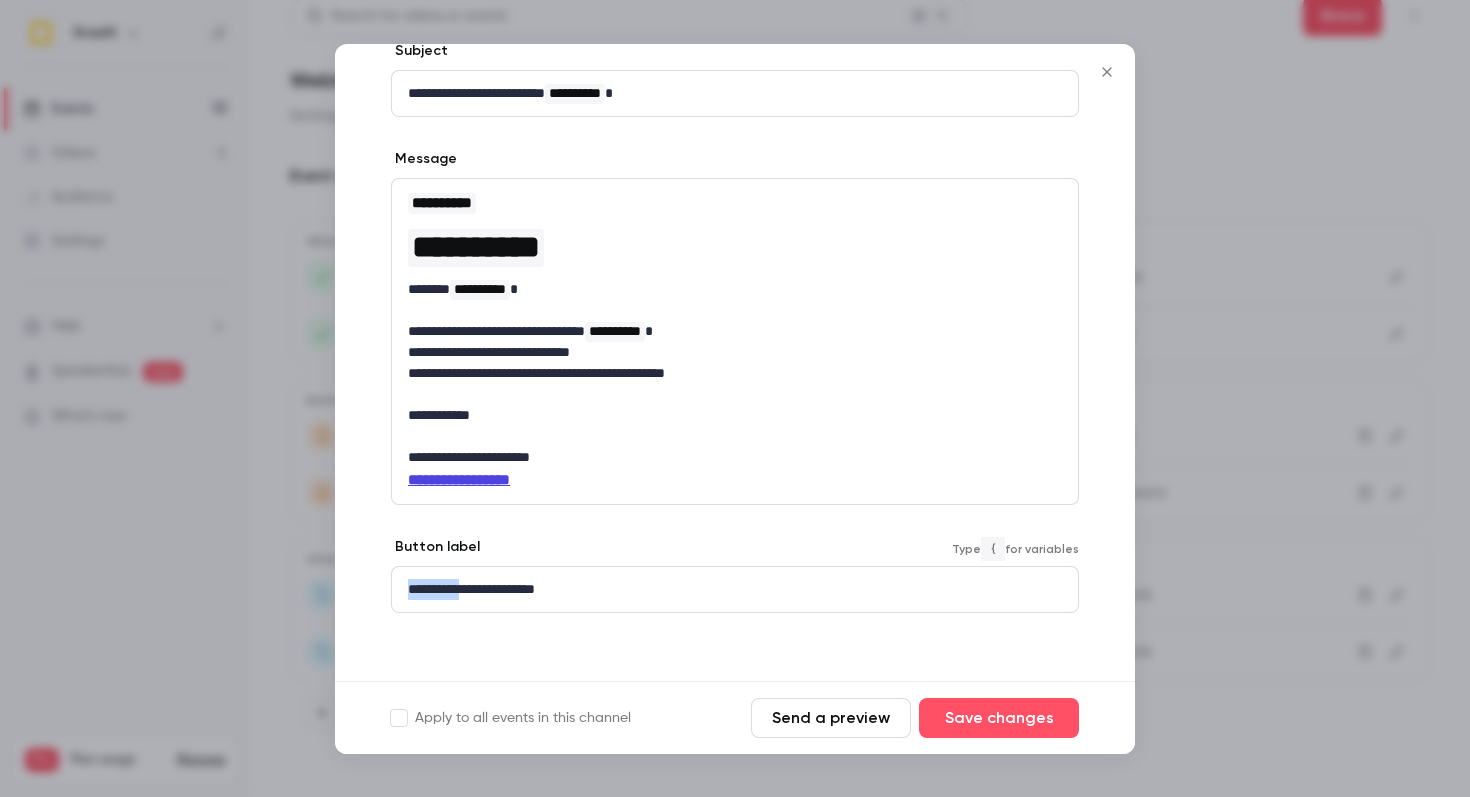 click on "**********" at bounding box center [471, 589] 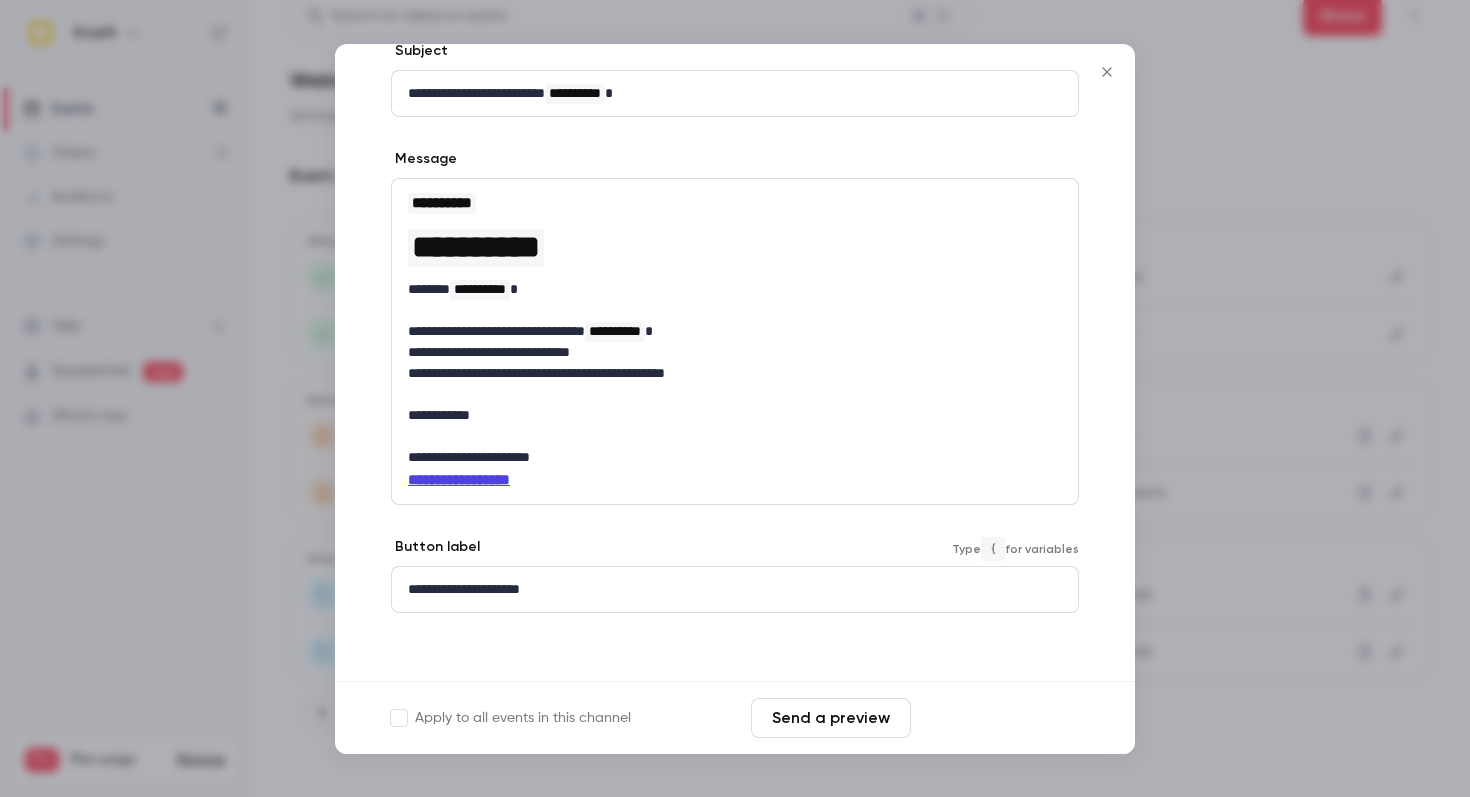 click on "Save changes" at bounding box center [999, 718] 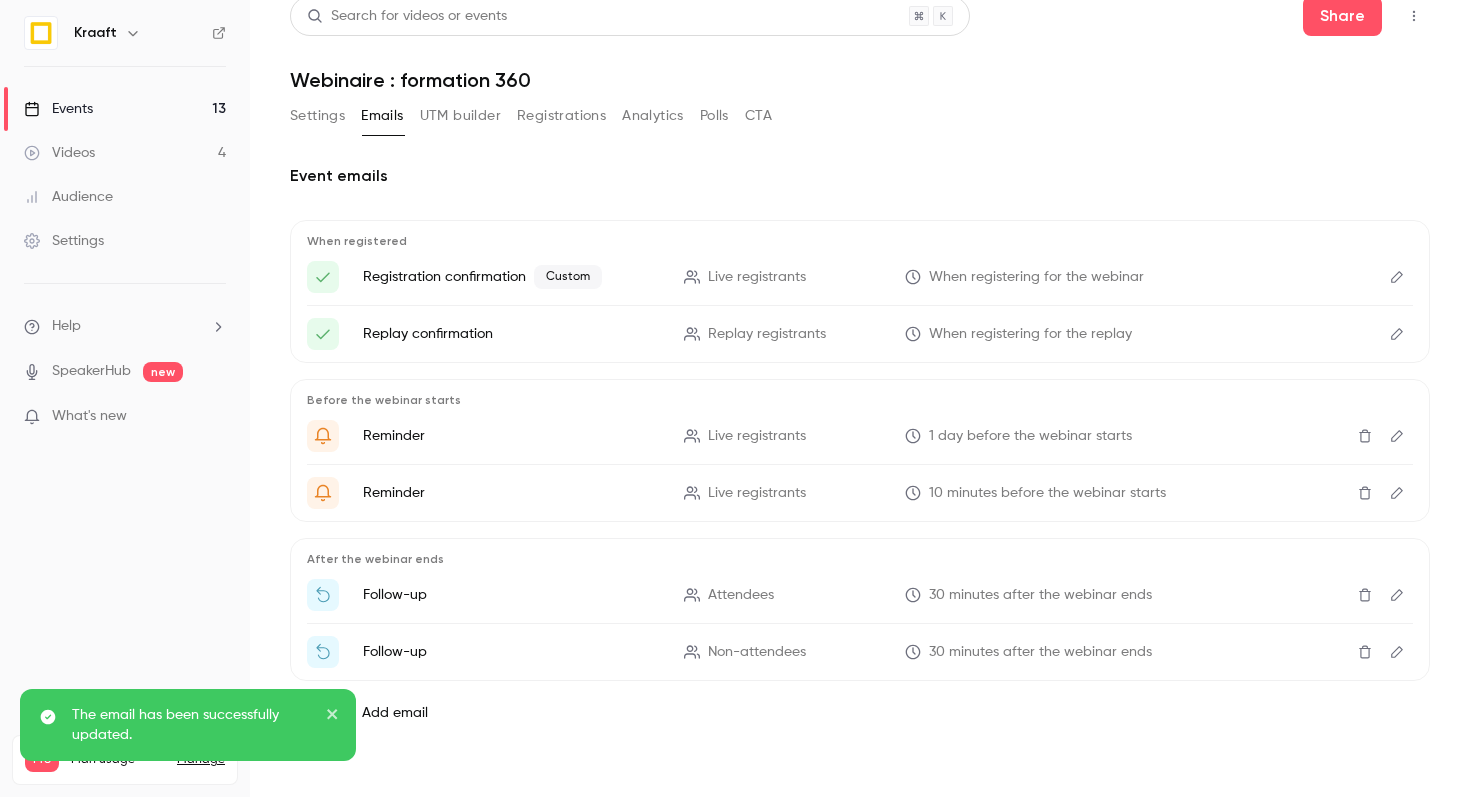 click 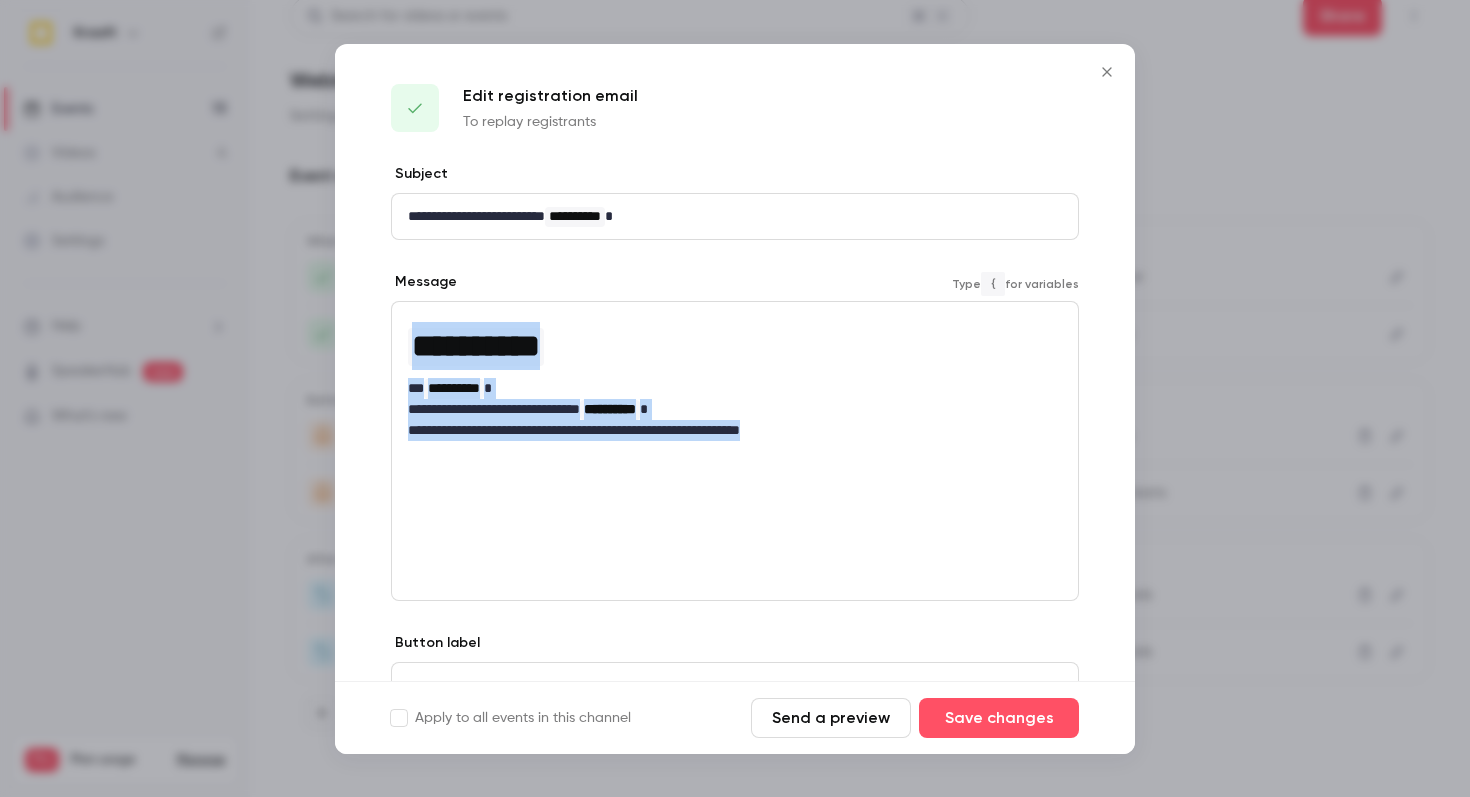 drag, startPoint x: 888, startPoint y: 470, endPoint x: 287, endPoint y: 296, distance: 625.6812 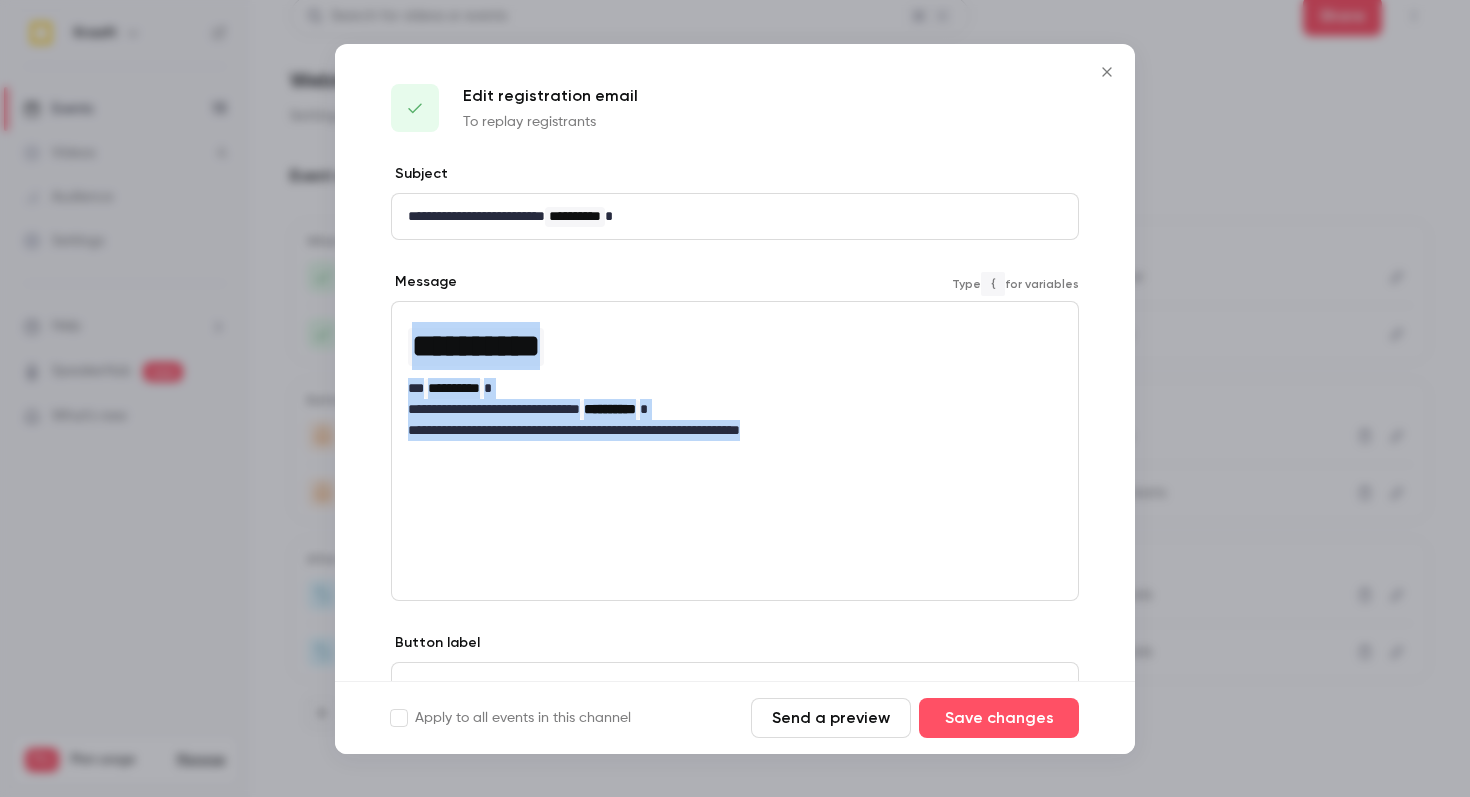 click on "**********" at bounding box center [735, 398] 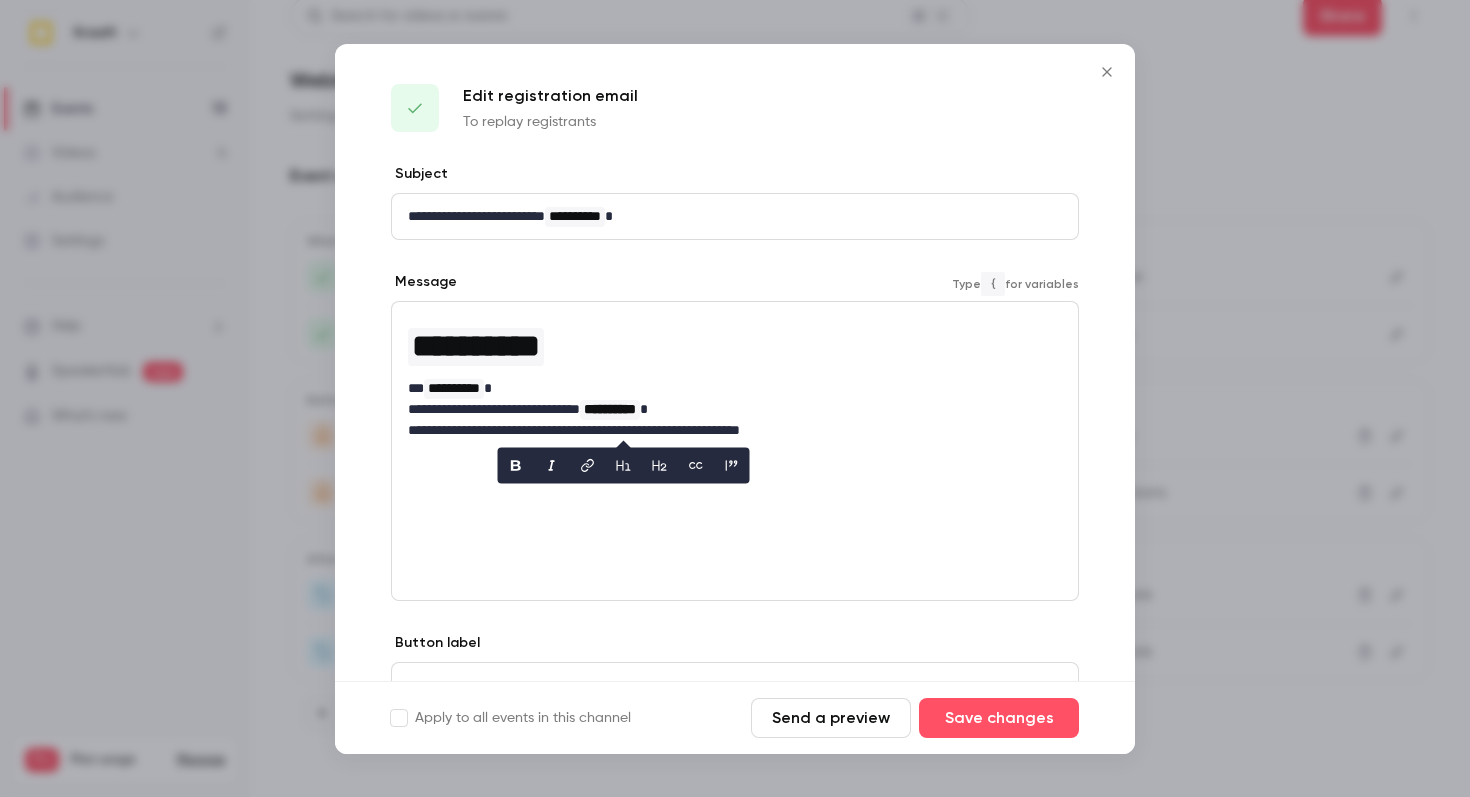scroll, scrollTop: 0, scrollLeft: 0, axis: both 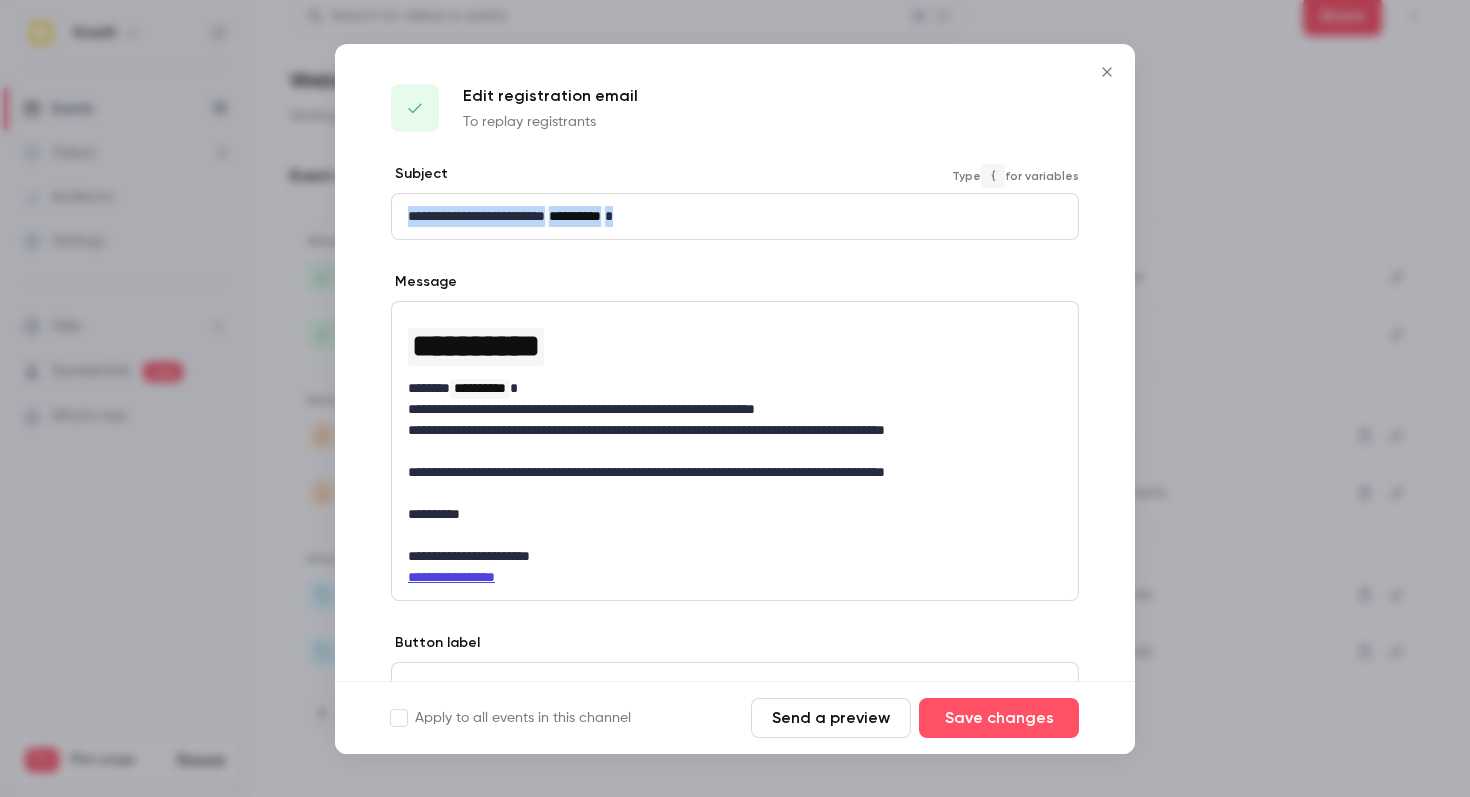 drag, startPoint x: 791, startPoint y: 219, endPoint x: 243, endPoint y: 196, distance: 548.4824 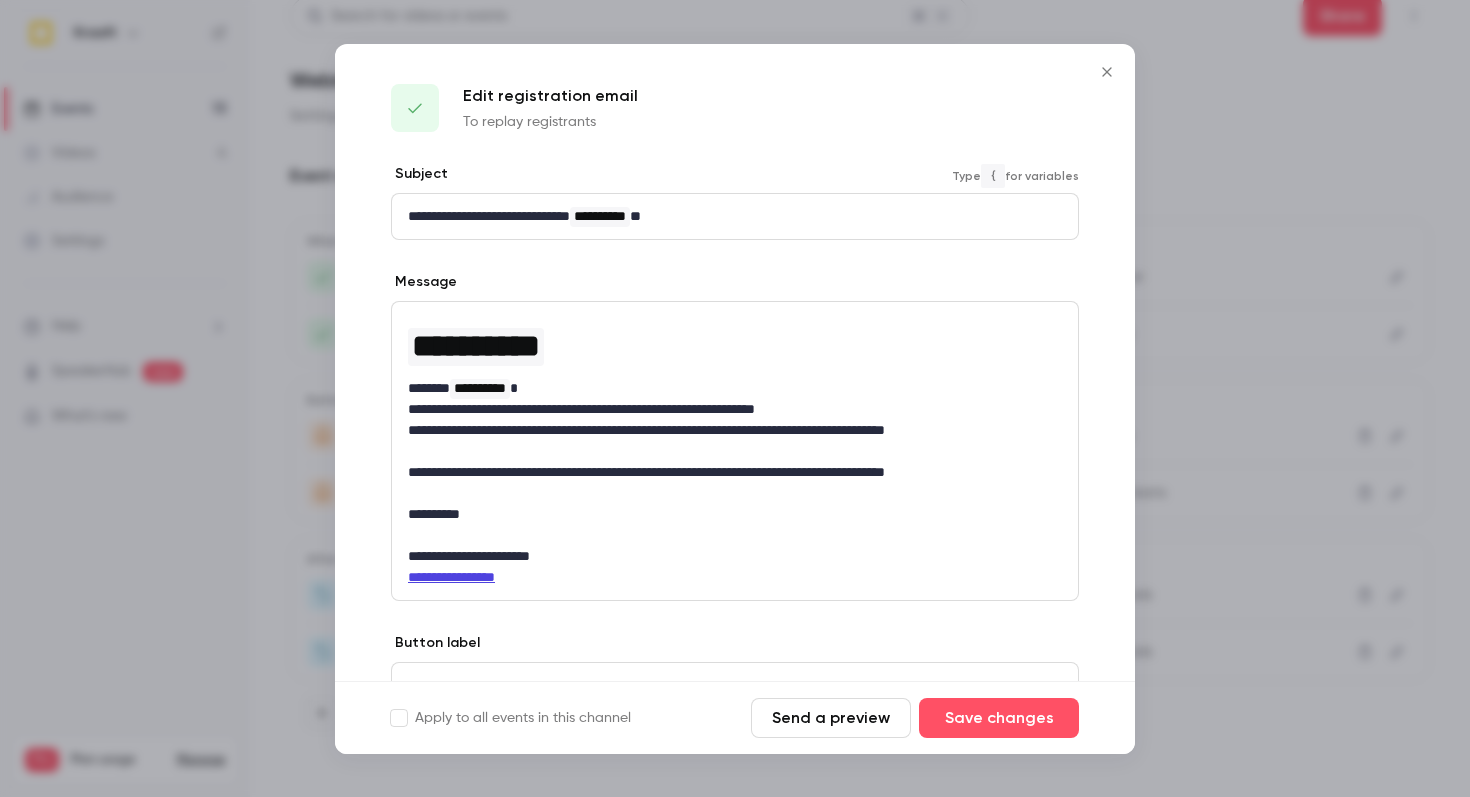 scroll, scrollTop: 0, scrollLeft: 0, axis: both 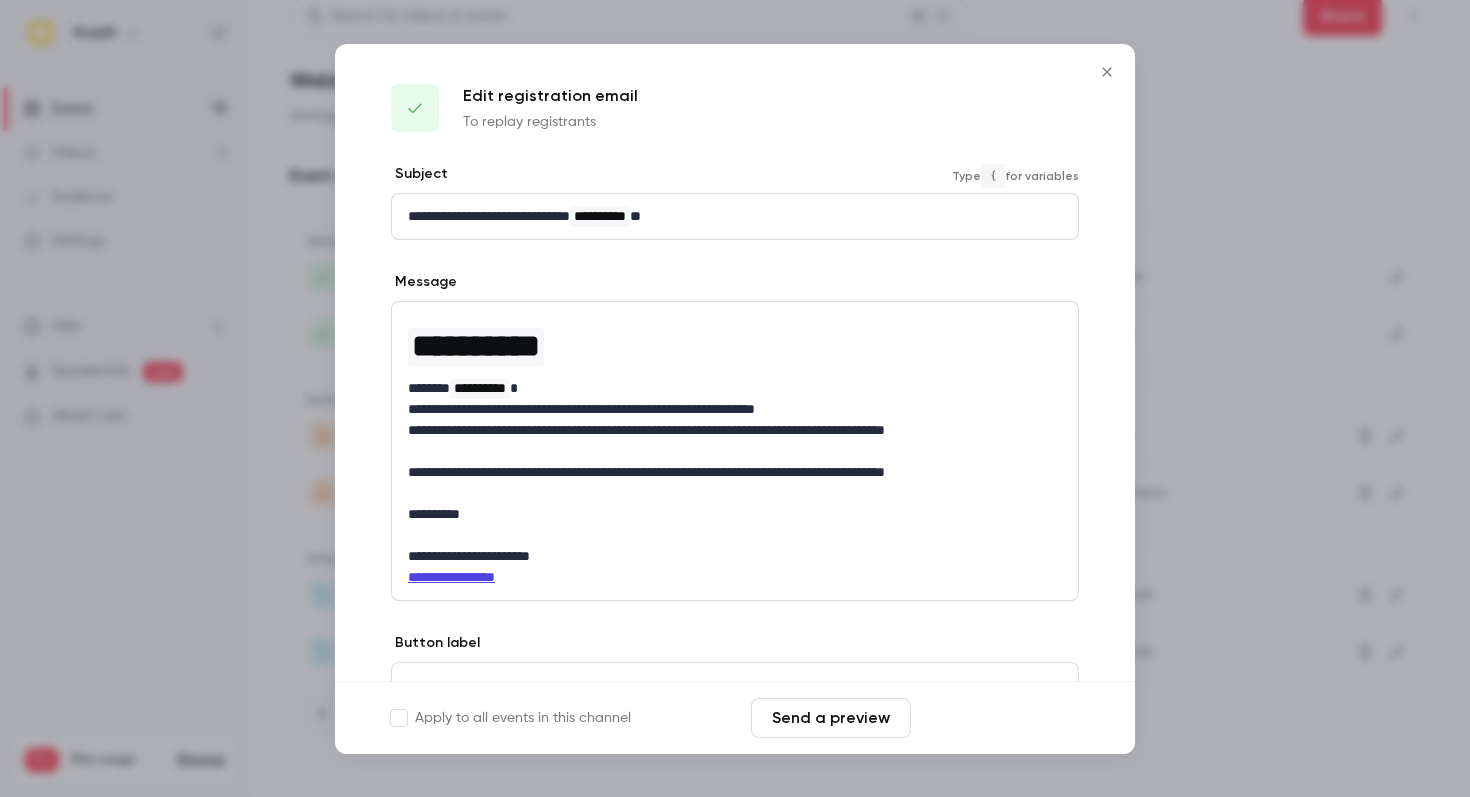 click on "Save changes" at bounding box center (999, 718) 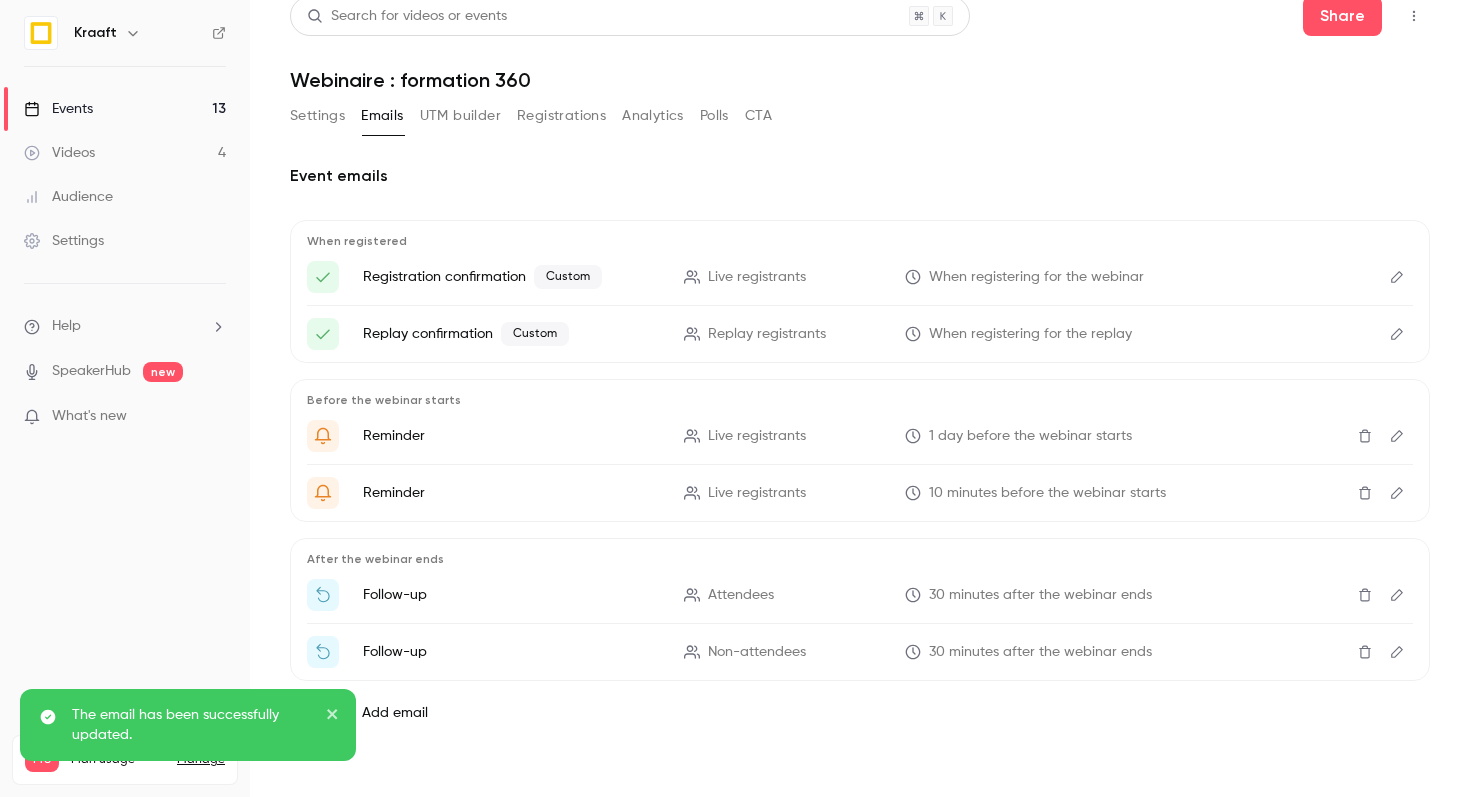 scroll, scrollTop: 0, scrollLeft: 0, axis: both 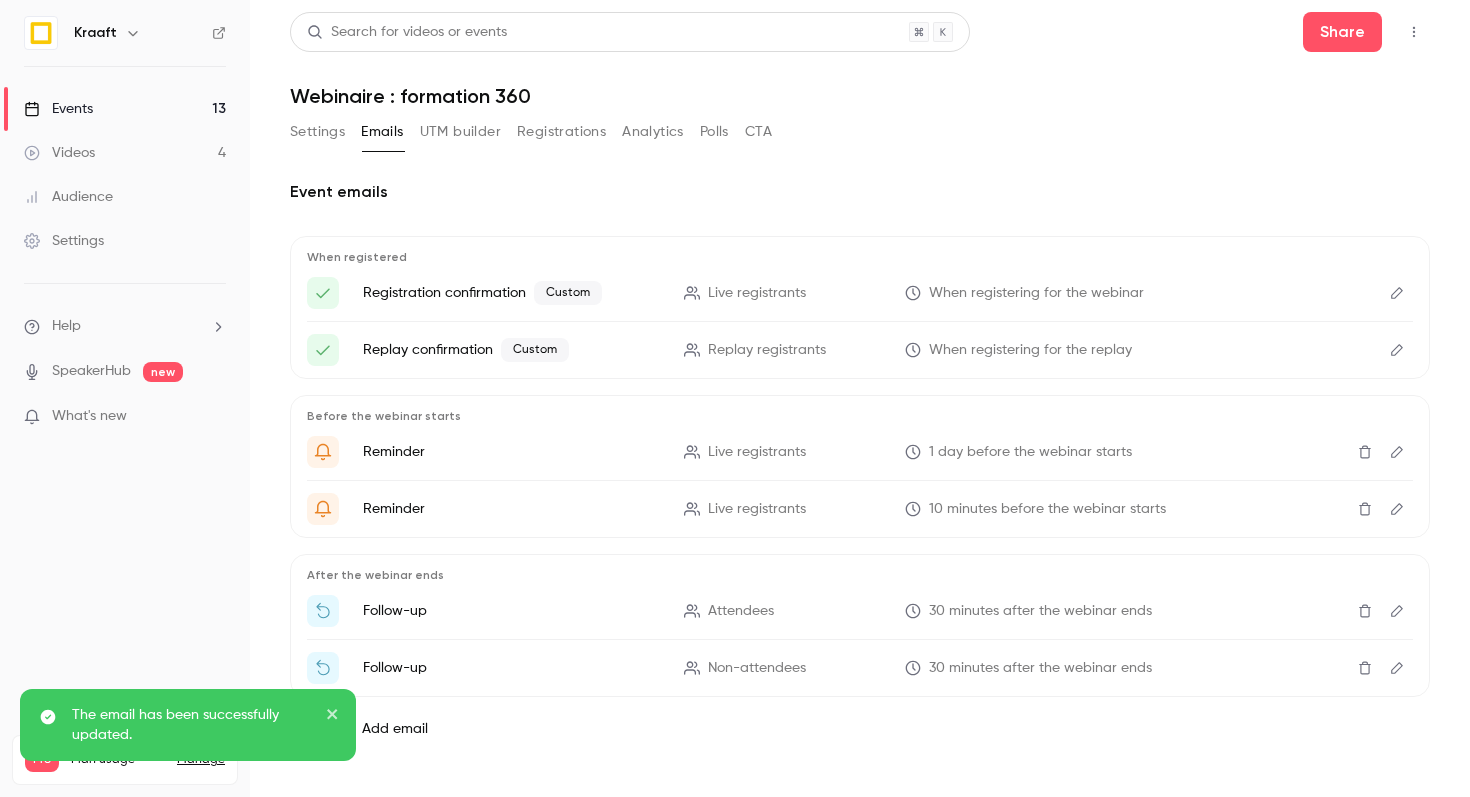 click on "Webinaire : formation 360" at bounding box center [860, 96] 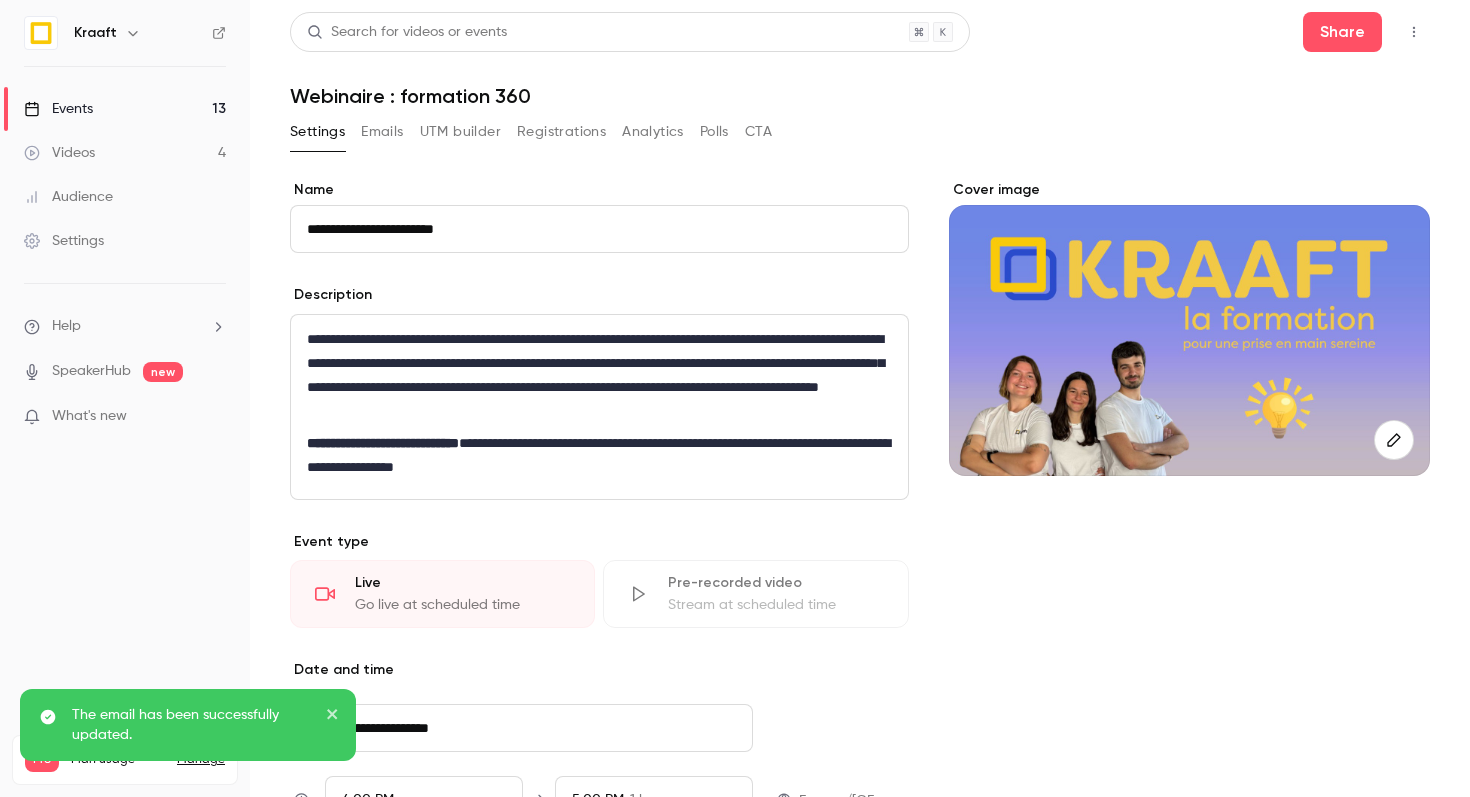 drag, startPoint x: 390, startPoint y: 230, endPoint x: 264, endPoint y: 230, distance: 126 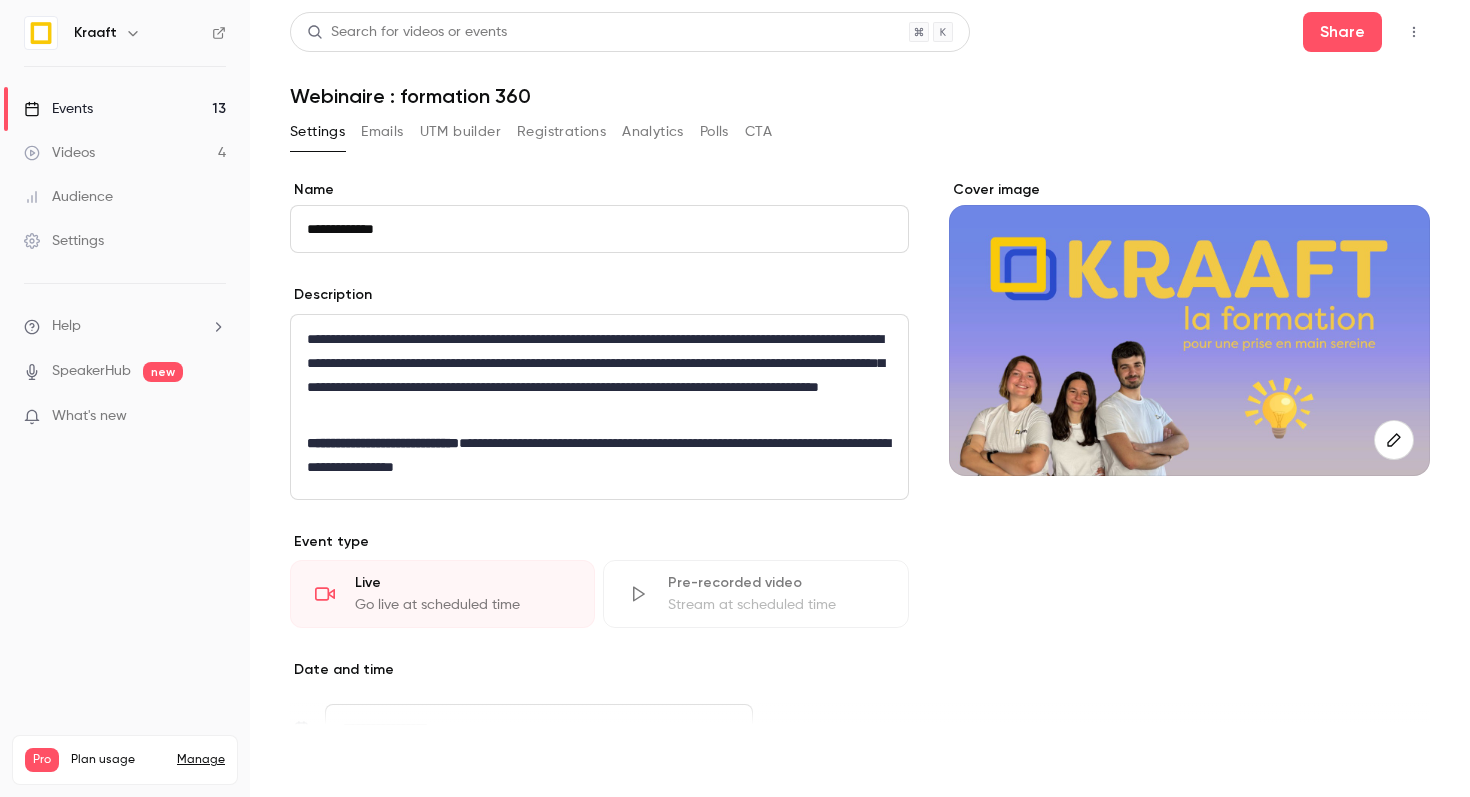 click on "Save" at bounding box center (326, 761) 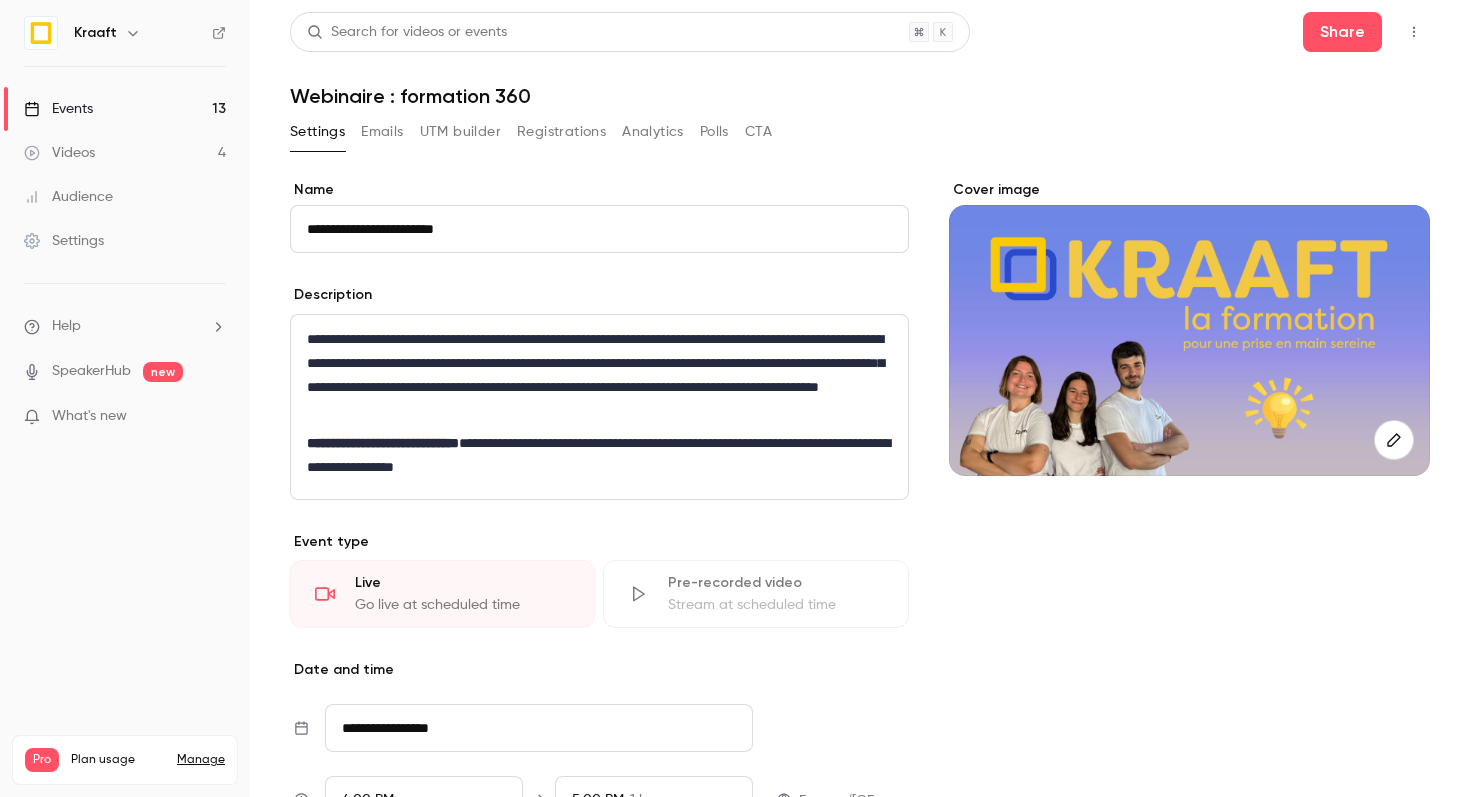 type on "**********" 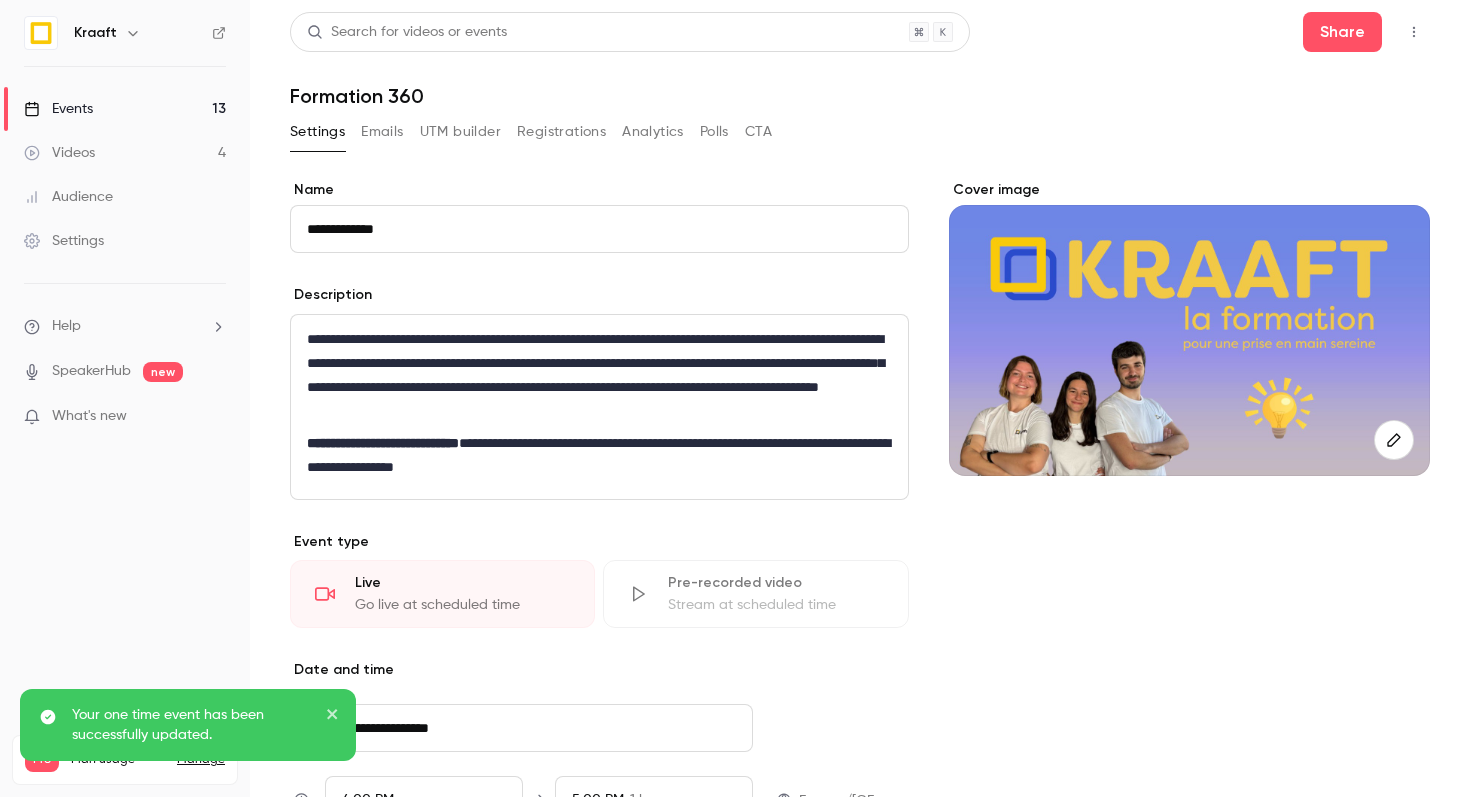 click on "Emails" at bounding box center [382, 132] 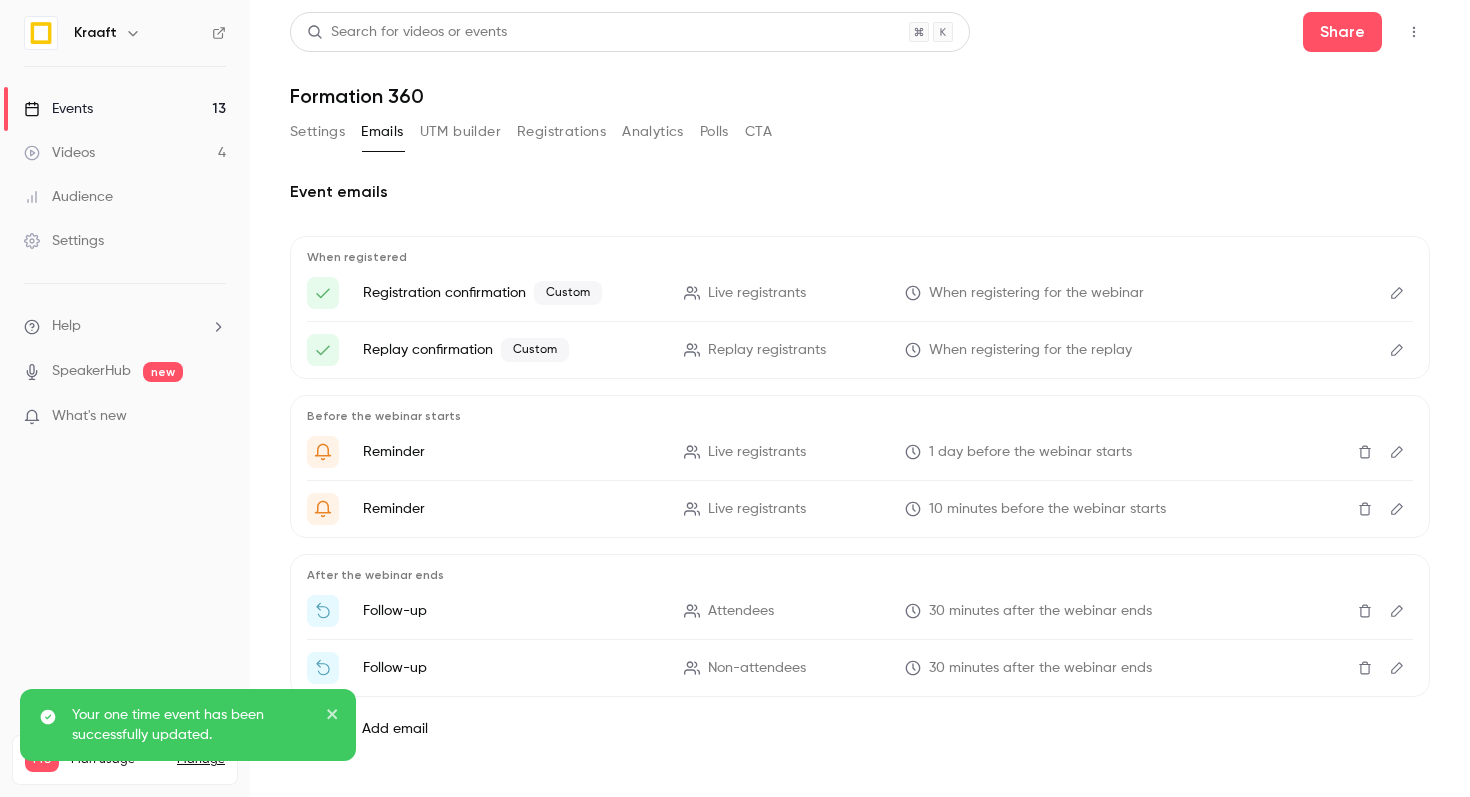 click 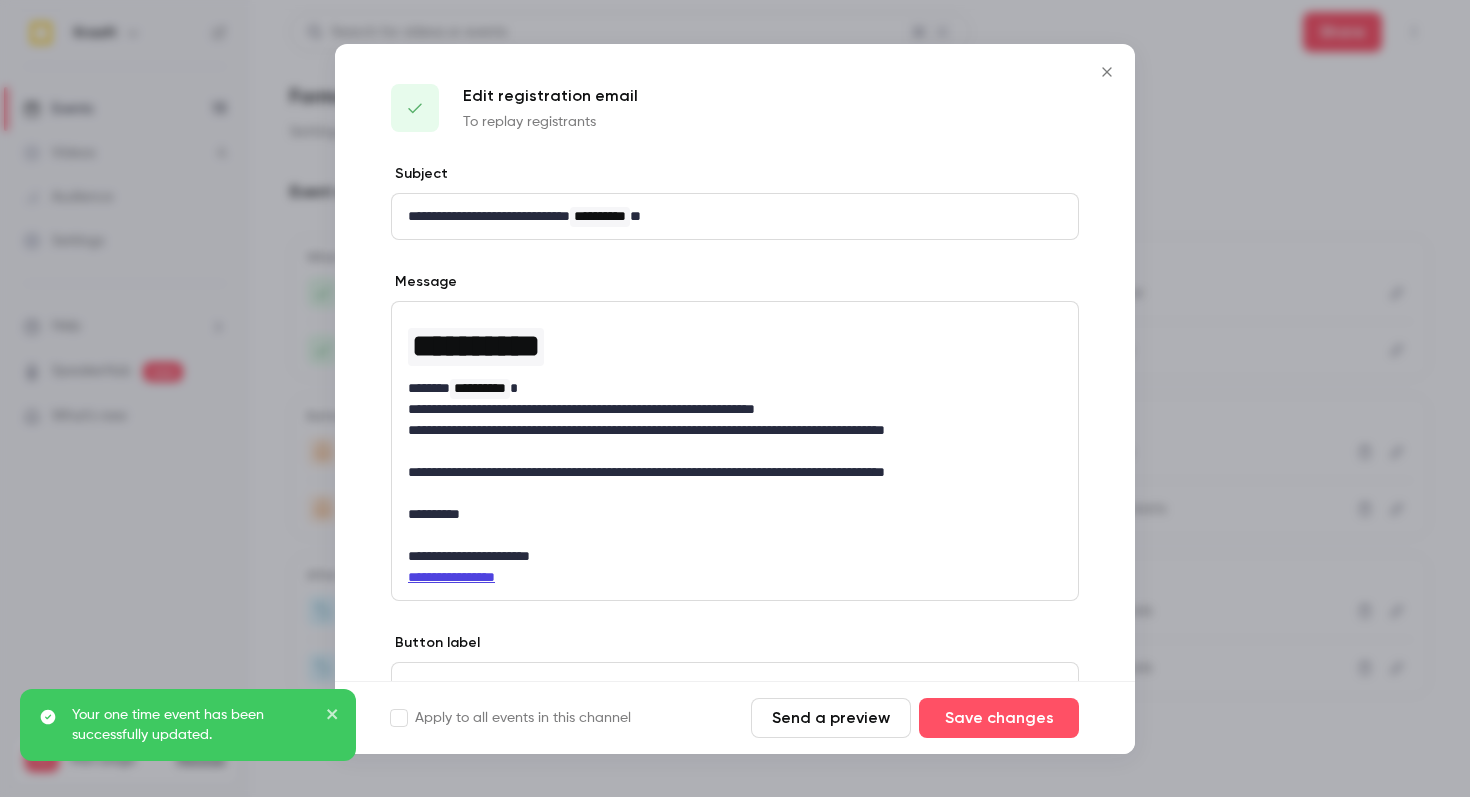 scroll, scrollTop: 100, scrollLeft: 0, axis: vertical 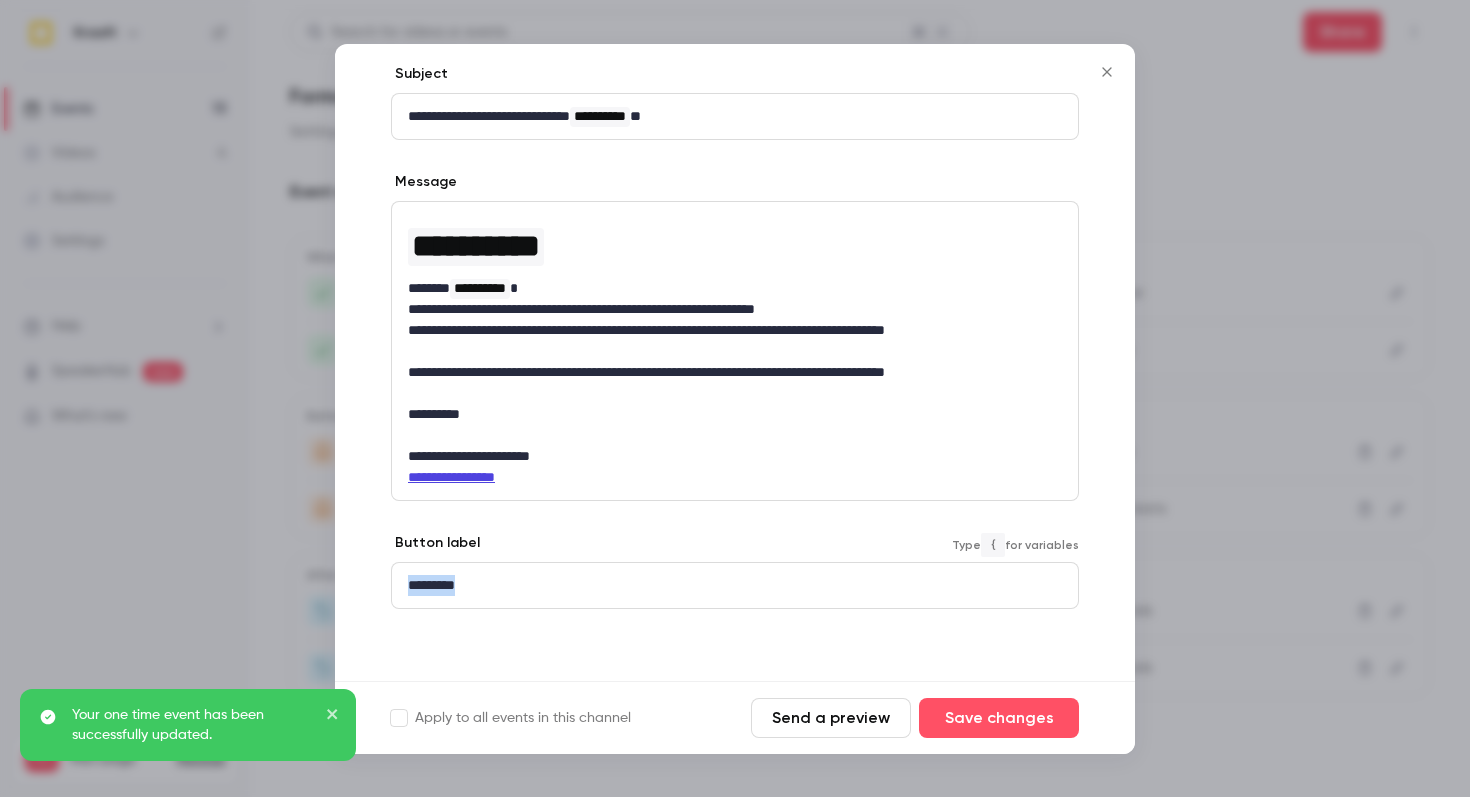 drag, startPoint x: 750, startPoint y: 576, endPoint x: 895, endPoint y: 111, distance: 487.08316 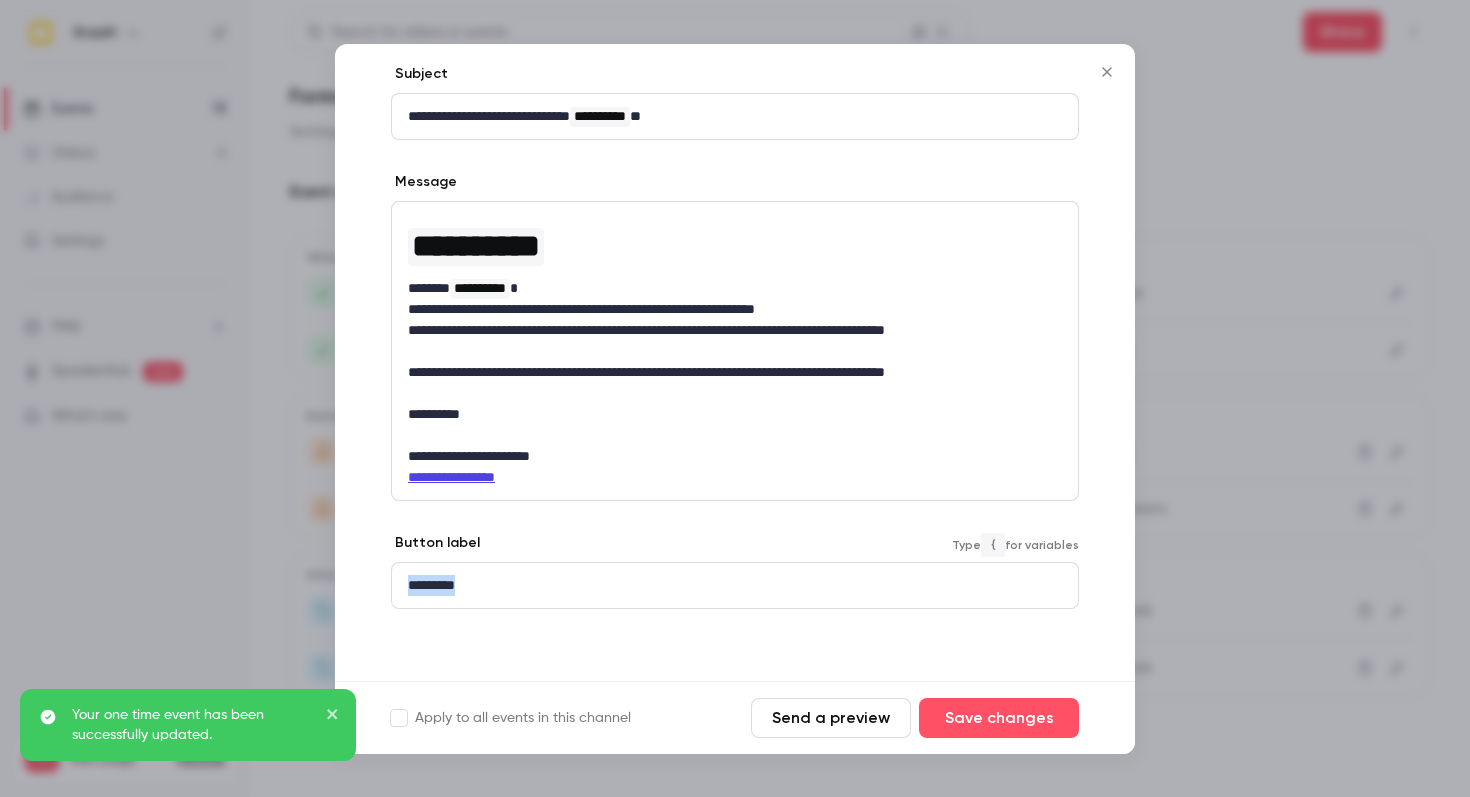 click on "**********" at bounding box center (735, 372) 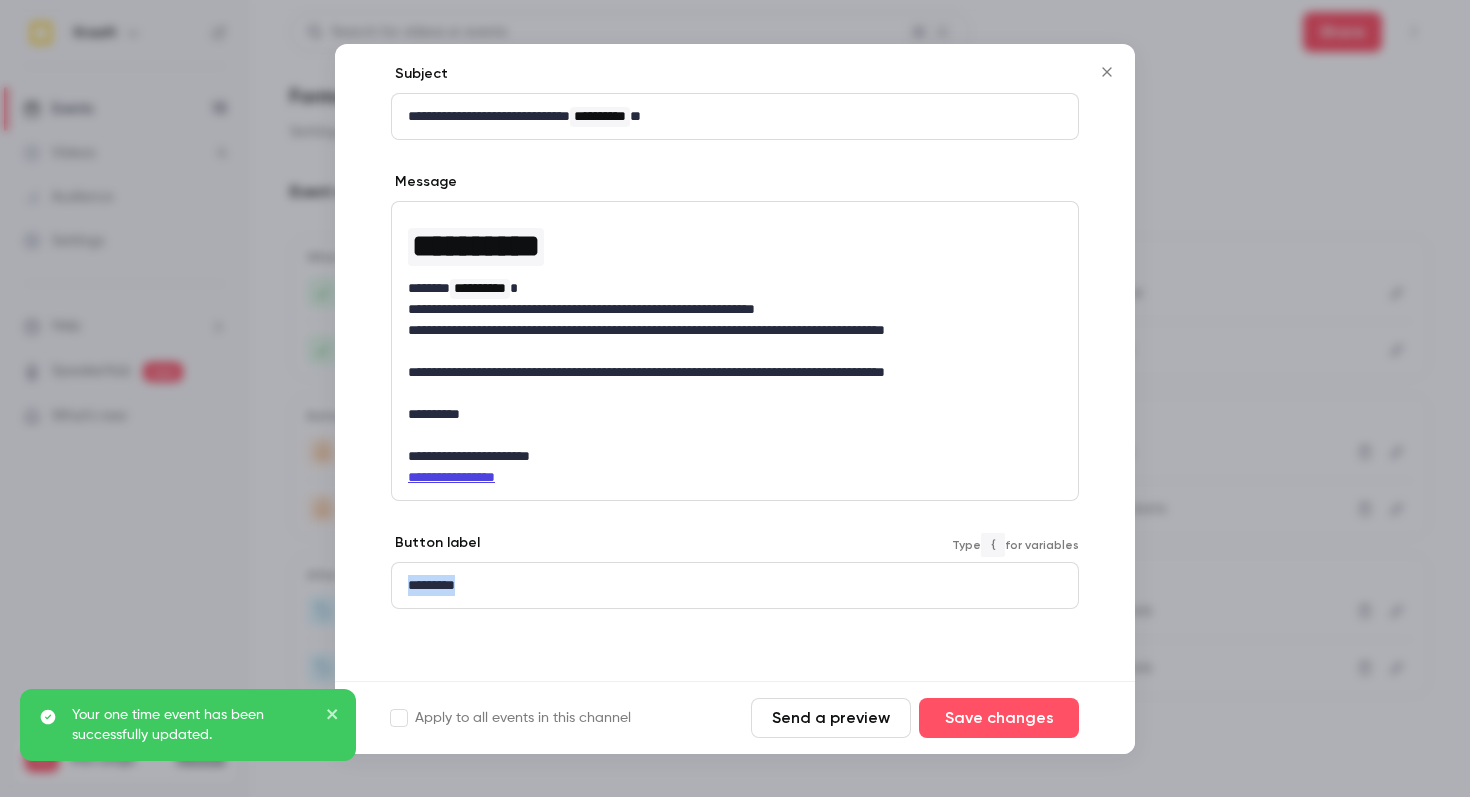 type 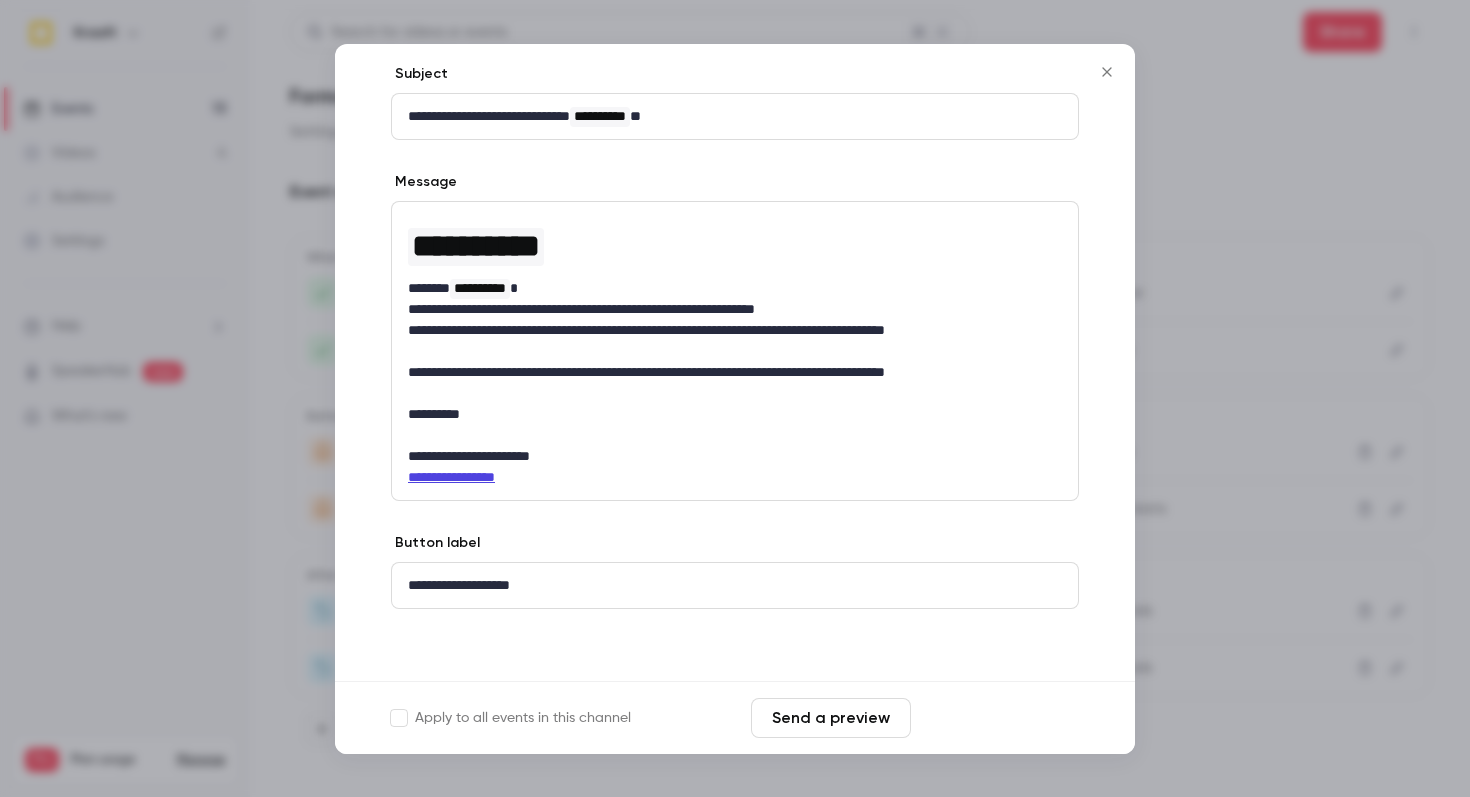 click on "Save changes" at bounding box center [999, 718] 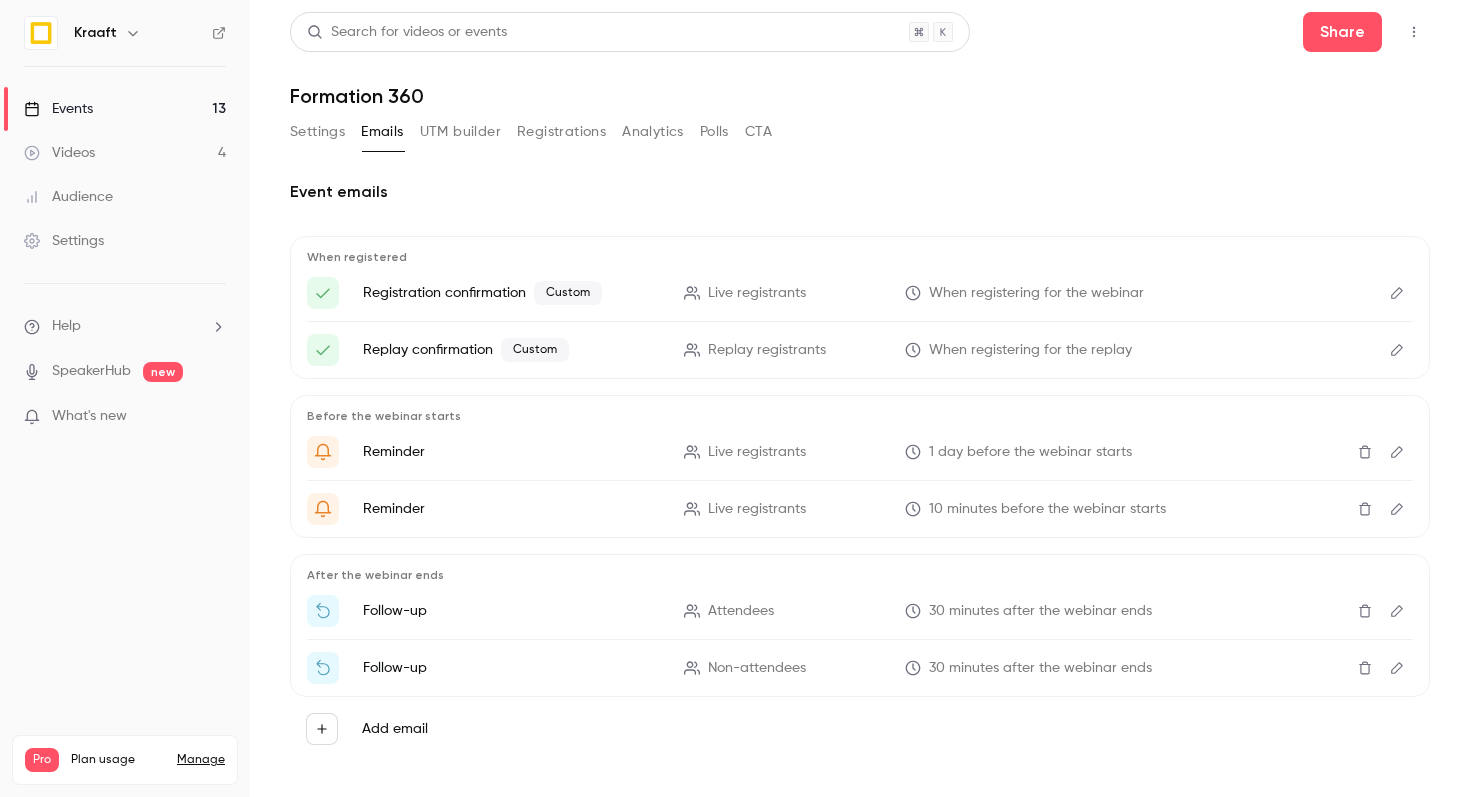 click 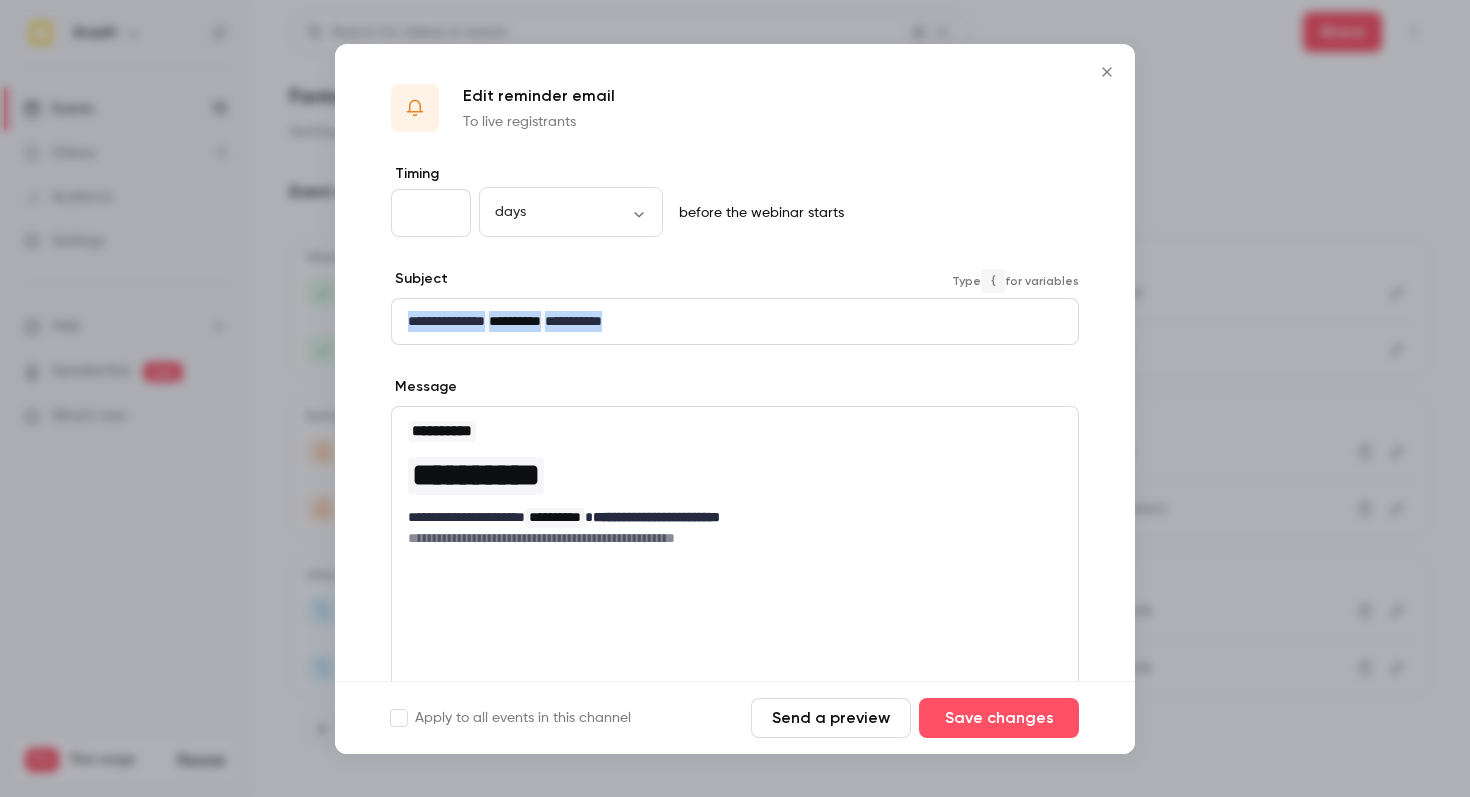 drag, startPoint x: 720, startPoint y: 331, endPoint x: 298, endPoint y: 324, distance: 422.05804 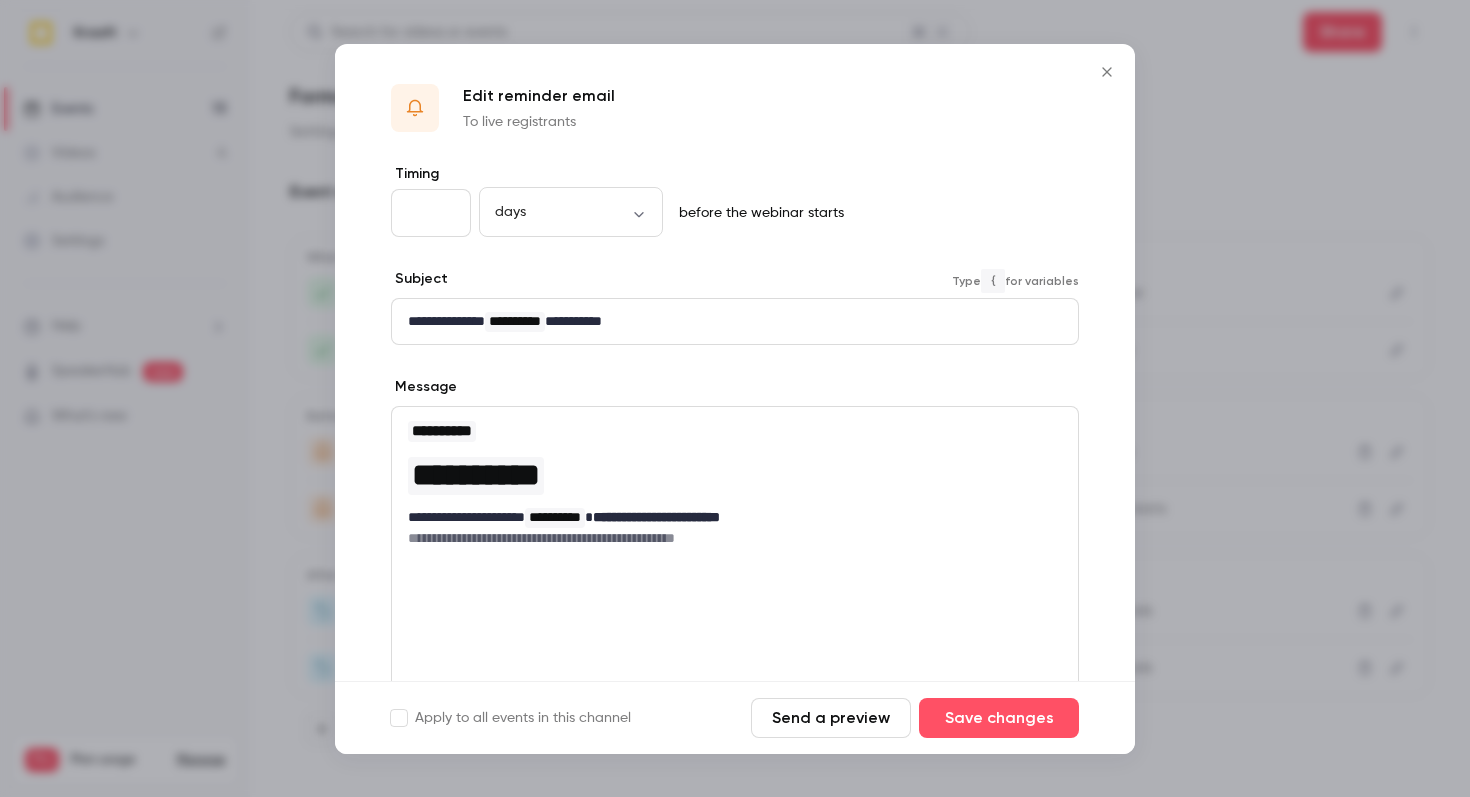 scroll, scrollTop: 0, scrollLeft: 0, axis: both 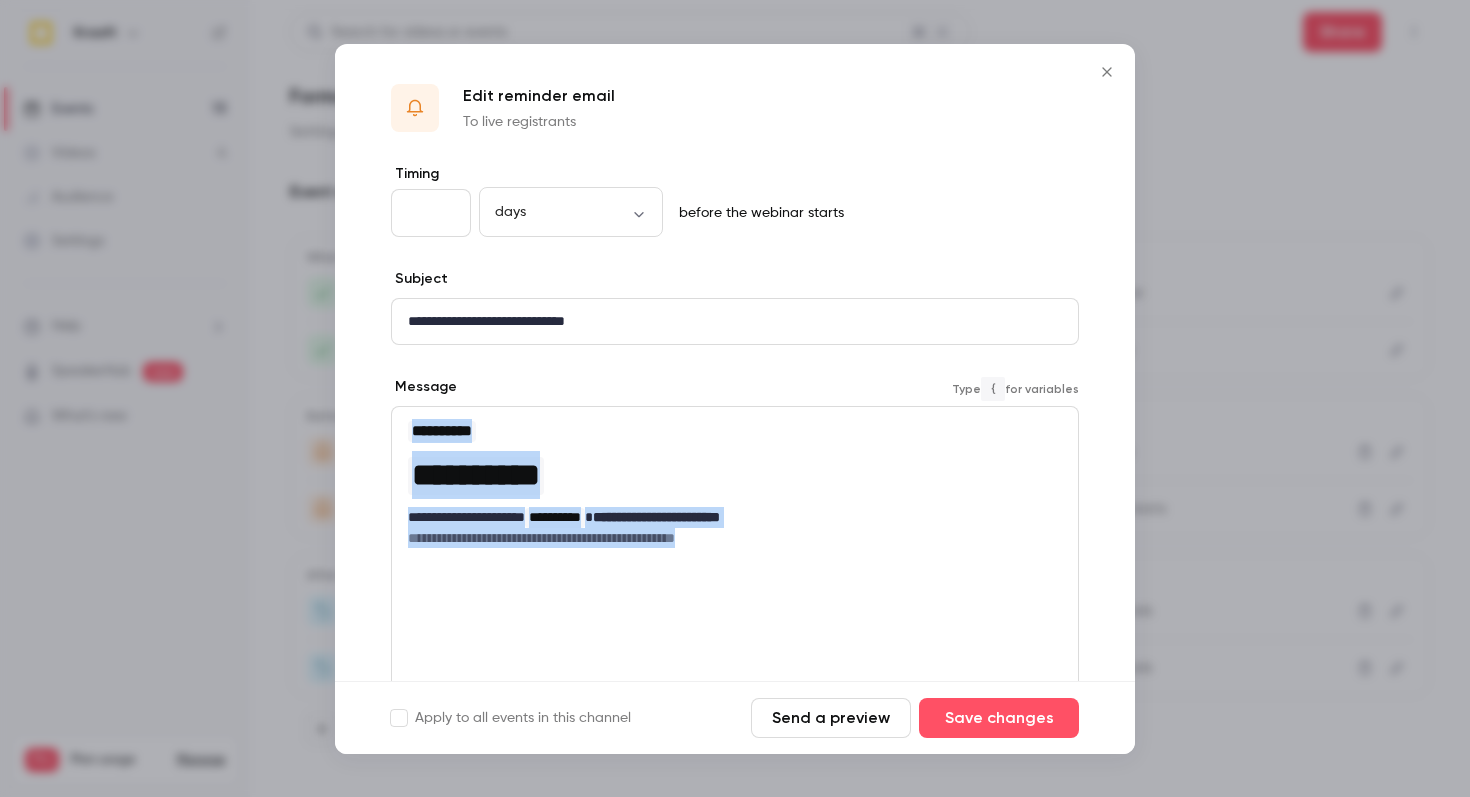 drag, startPoint x: 778, startPoint y: 555, endPoint x: 311, endPoint y: 285, distance: 539.43396 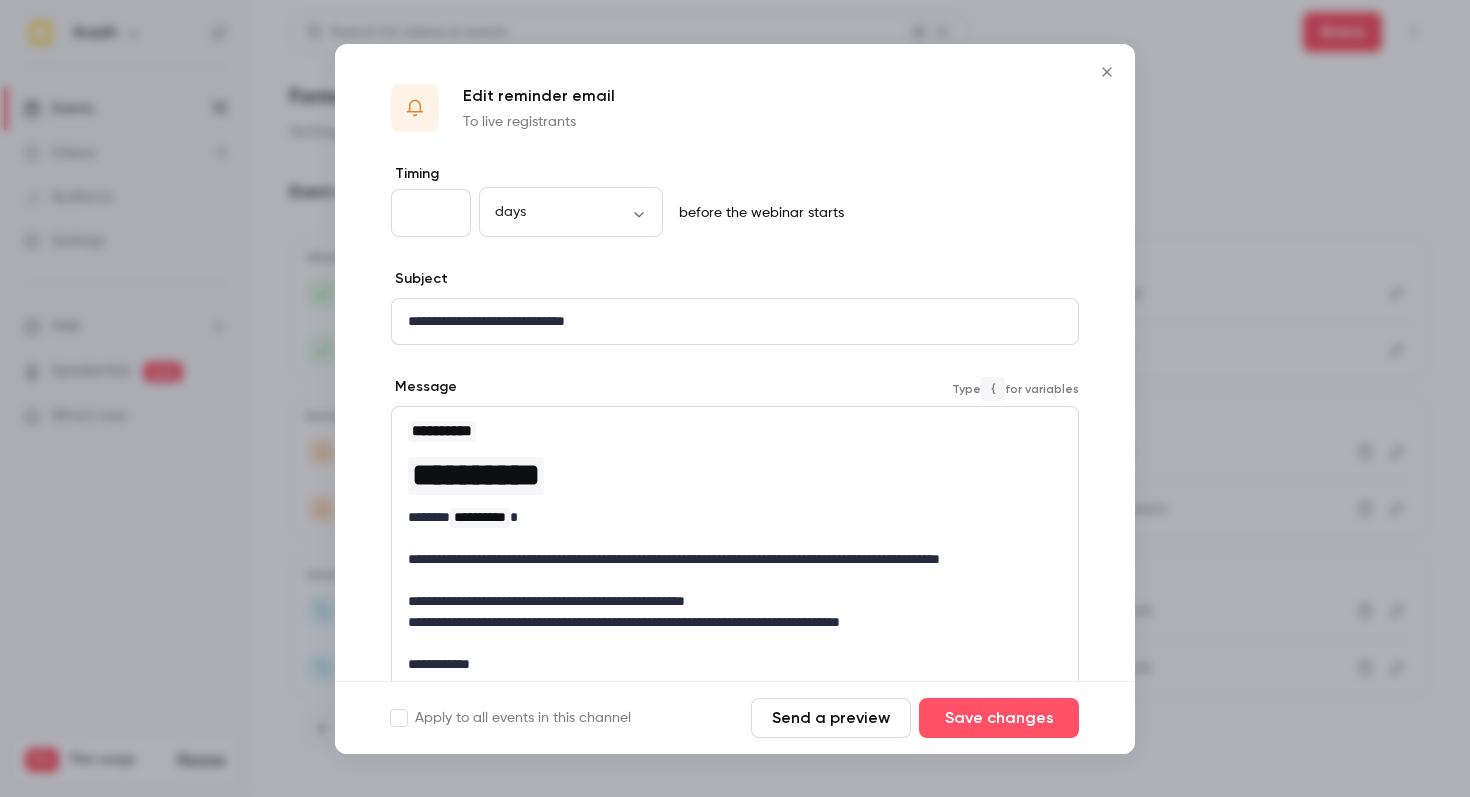scroll, scrollTop: 0, scrollLeft: 0, axis: both 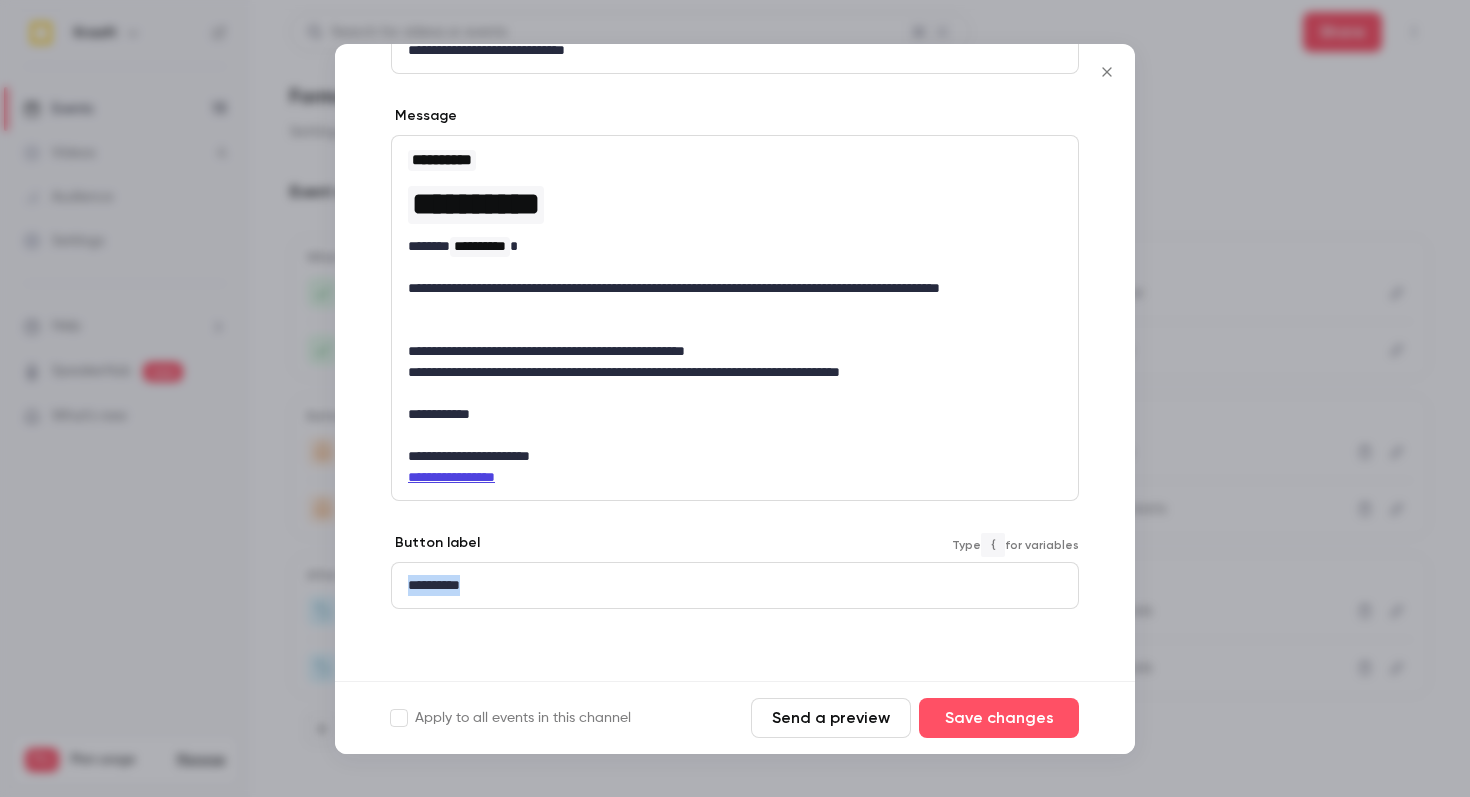 drag, startPoint x: 588, startPoint y: 581, endPoint x: 332, endPoint y: 582, distance: 256.00195 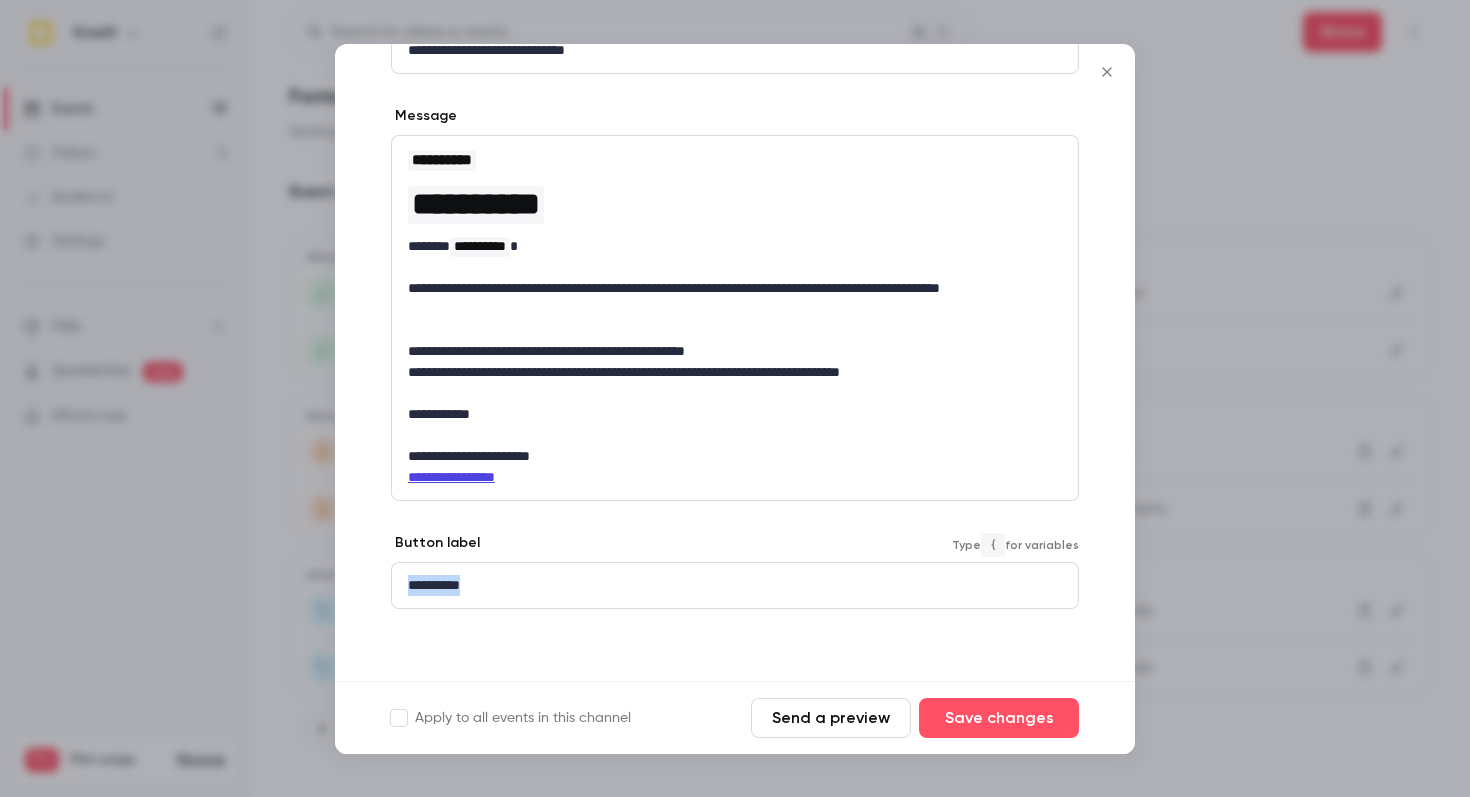 click on "**********" at bounding box center [735, 398] 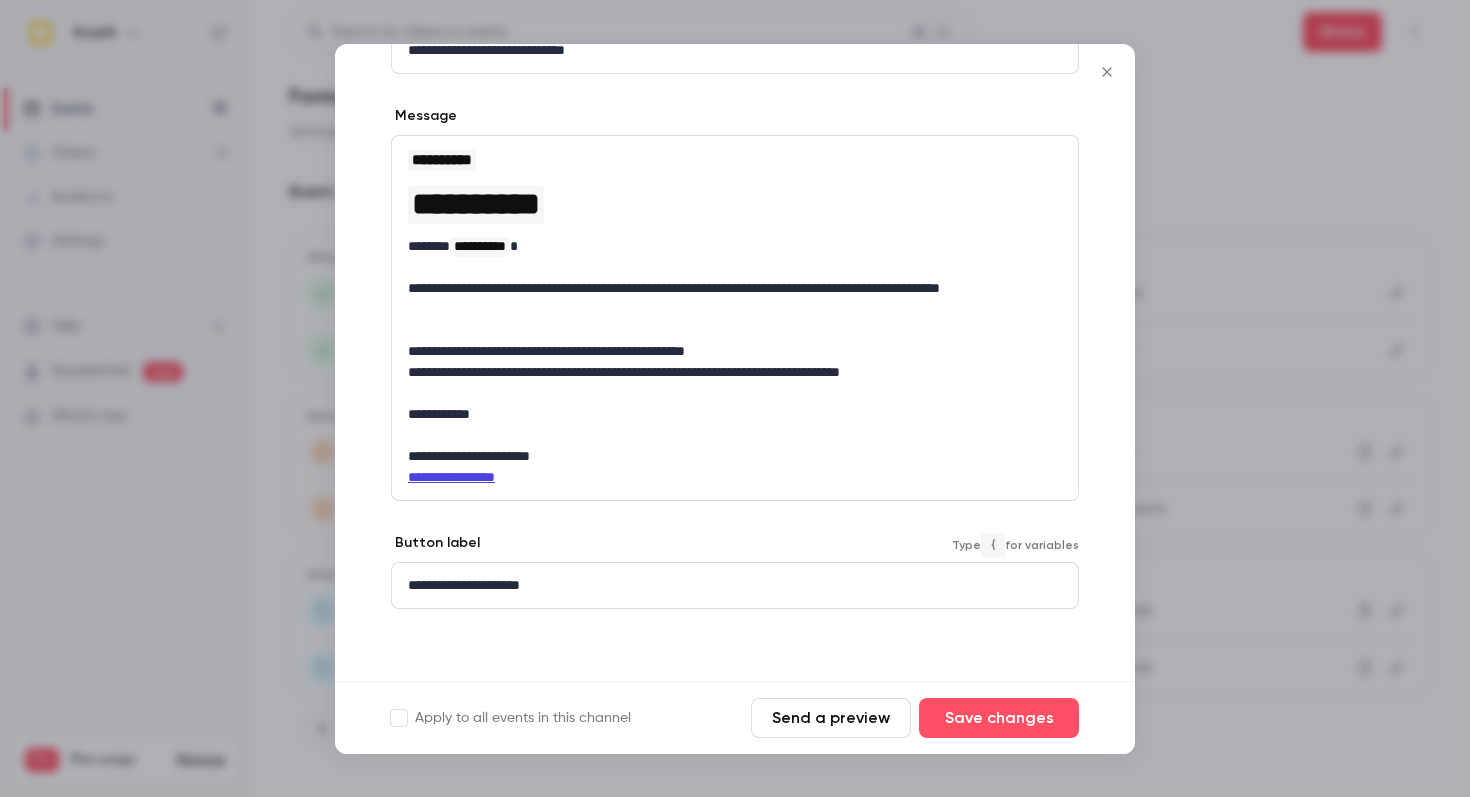 scroll, scrollTop: 0, scrollLeft: 0, axis: both 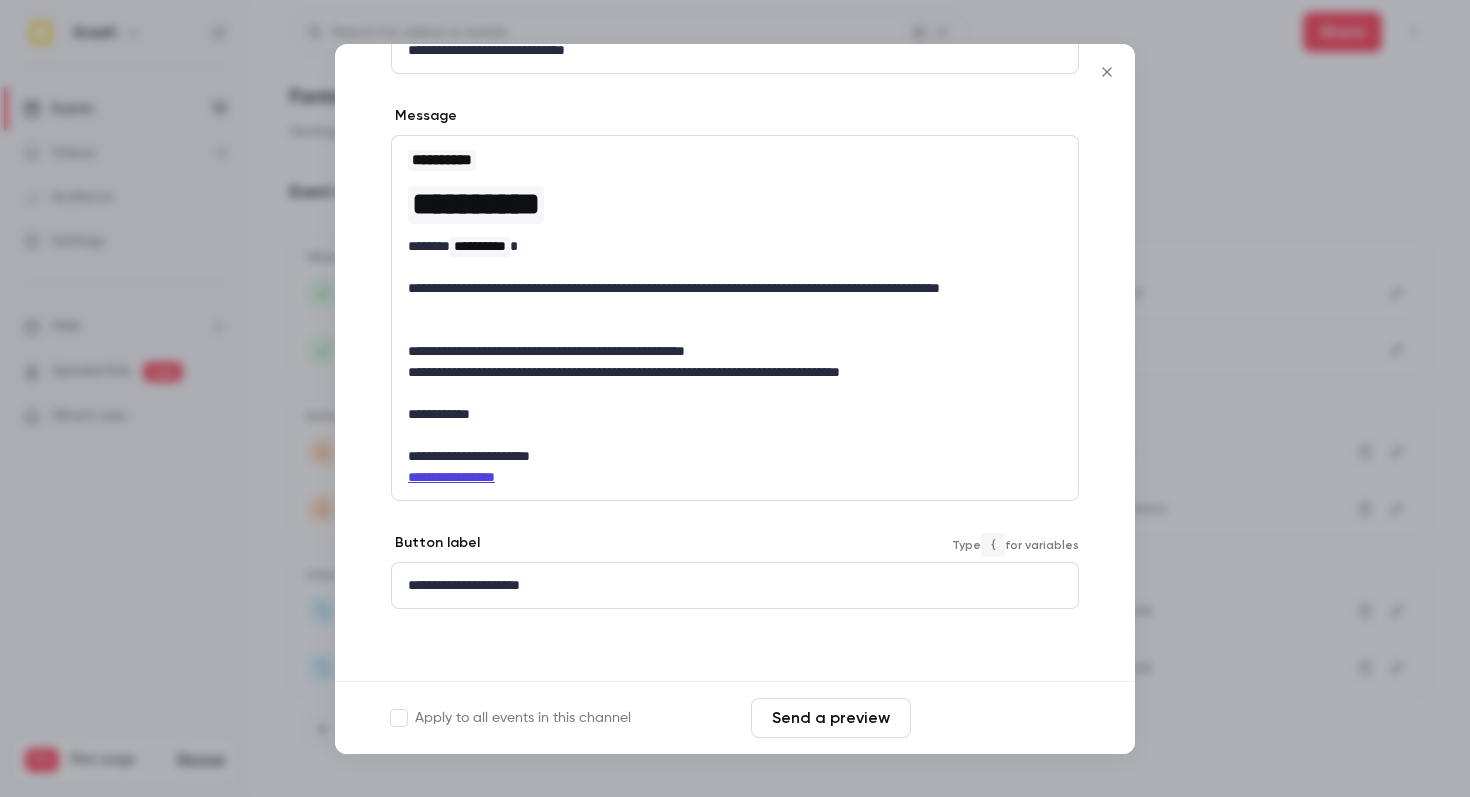 click on "Save changes" at bounding box center [999, 718] 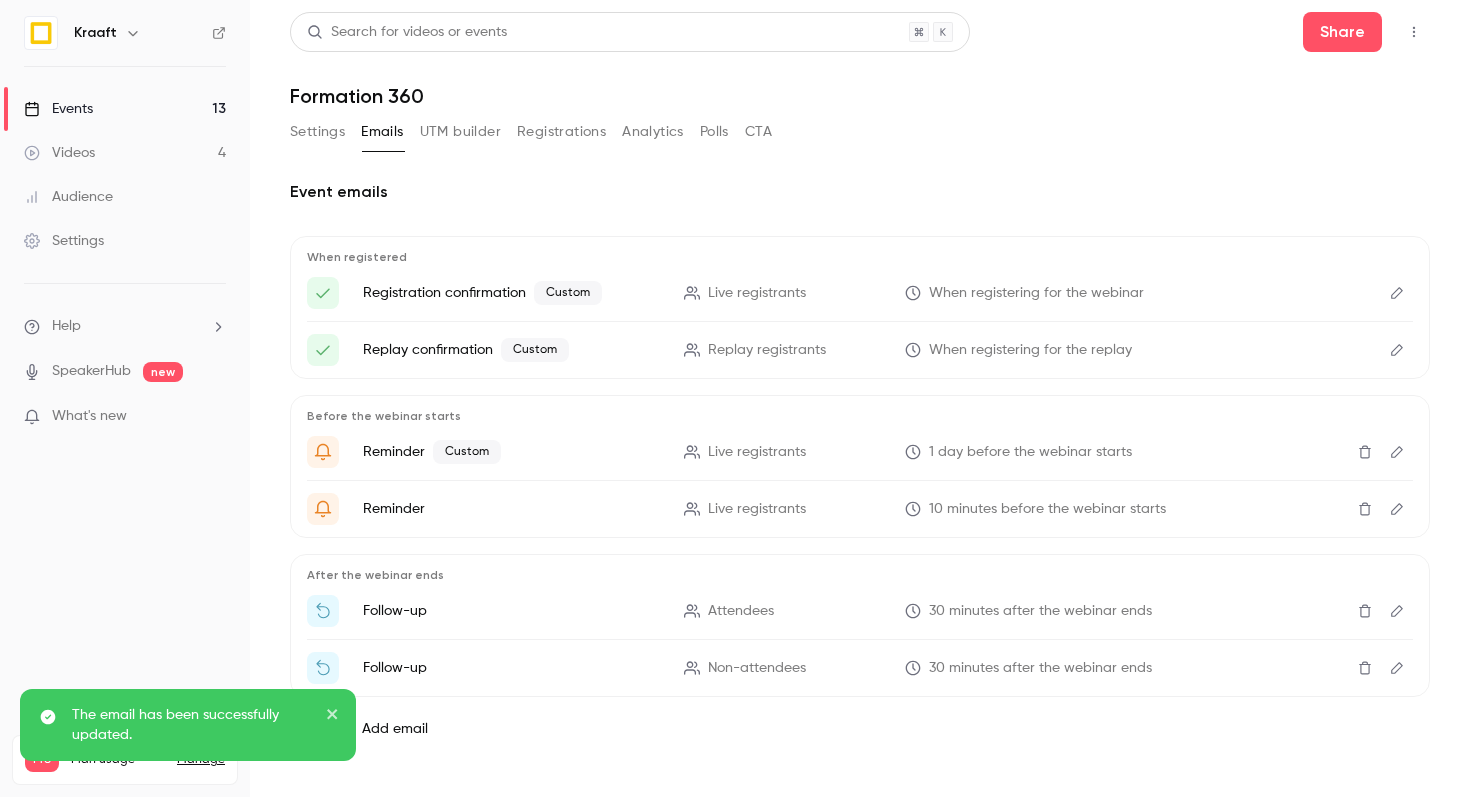 click 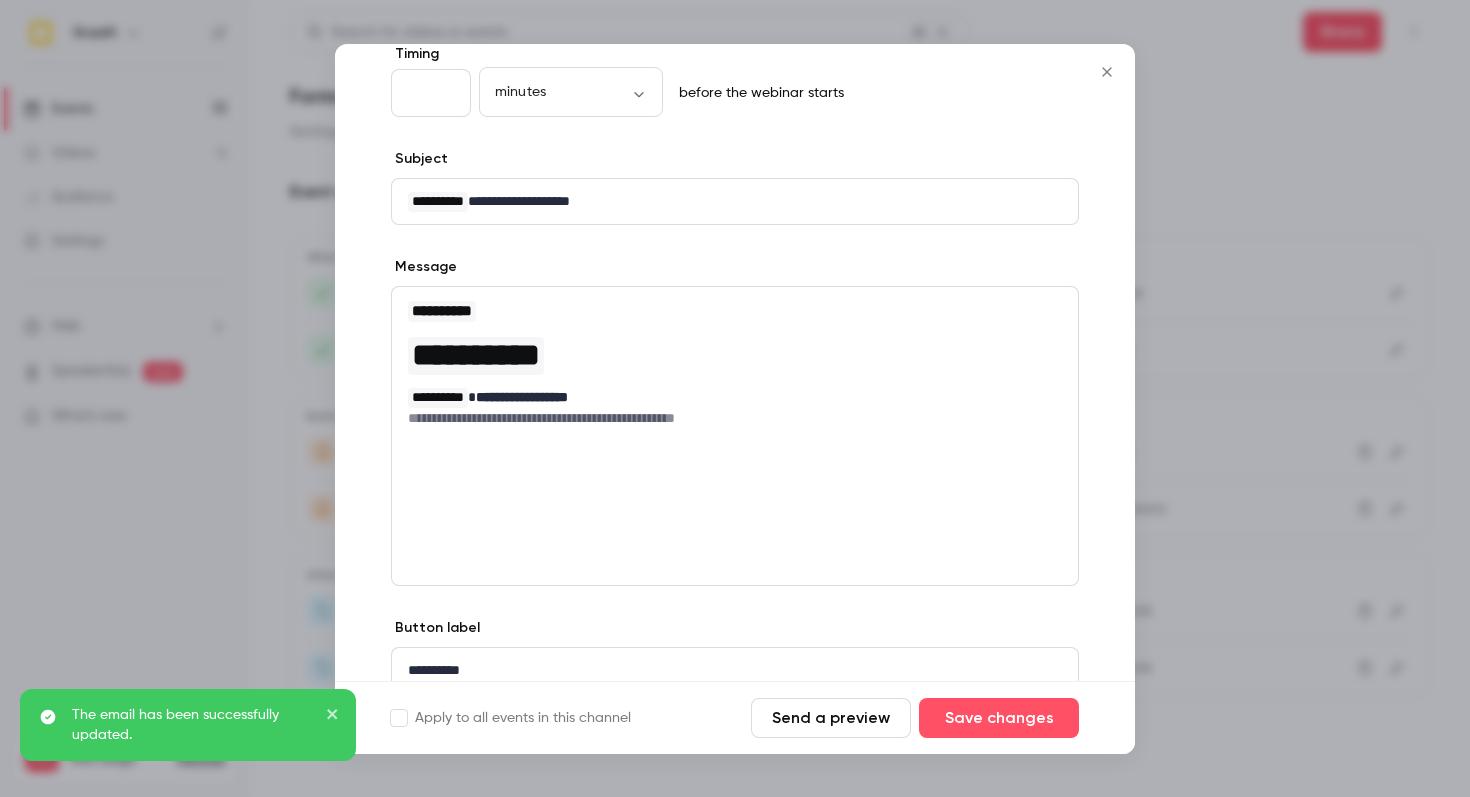 scroll, scrollTop: 131, scrollLeft: 0, axis: vertical 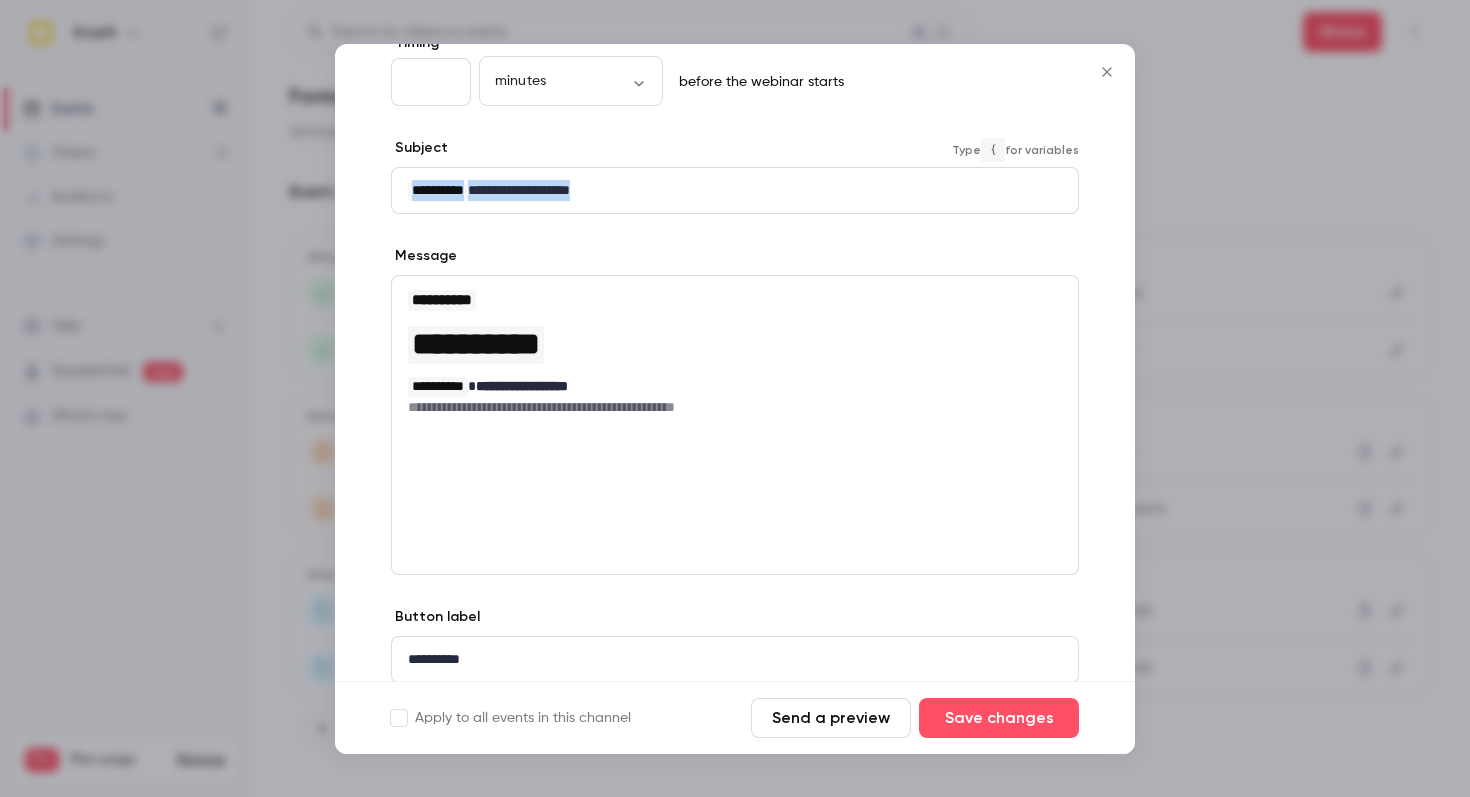 drag, startPoint x: 688, startPoint y: 196, endPoint x: 350, endPoint y: 172, distance: 338.851 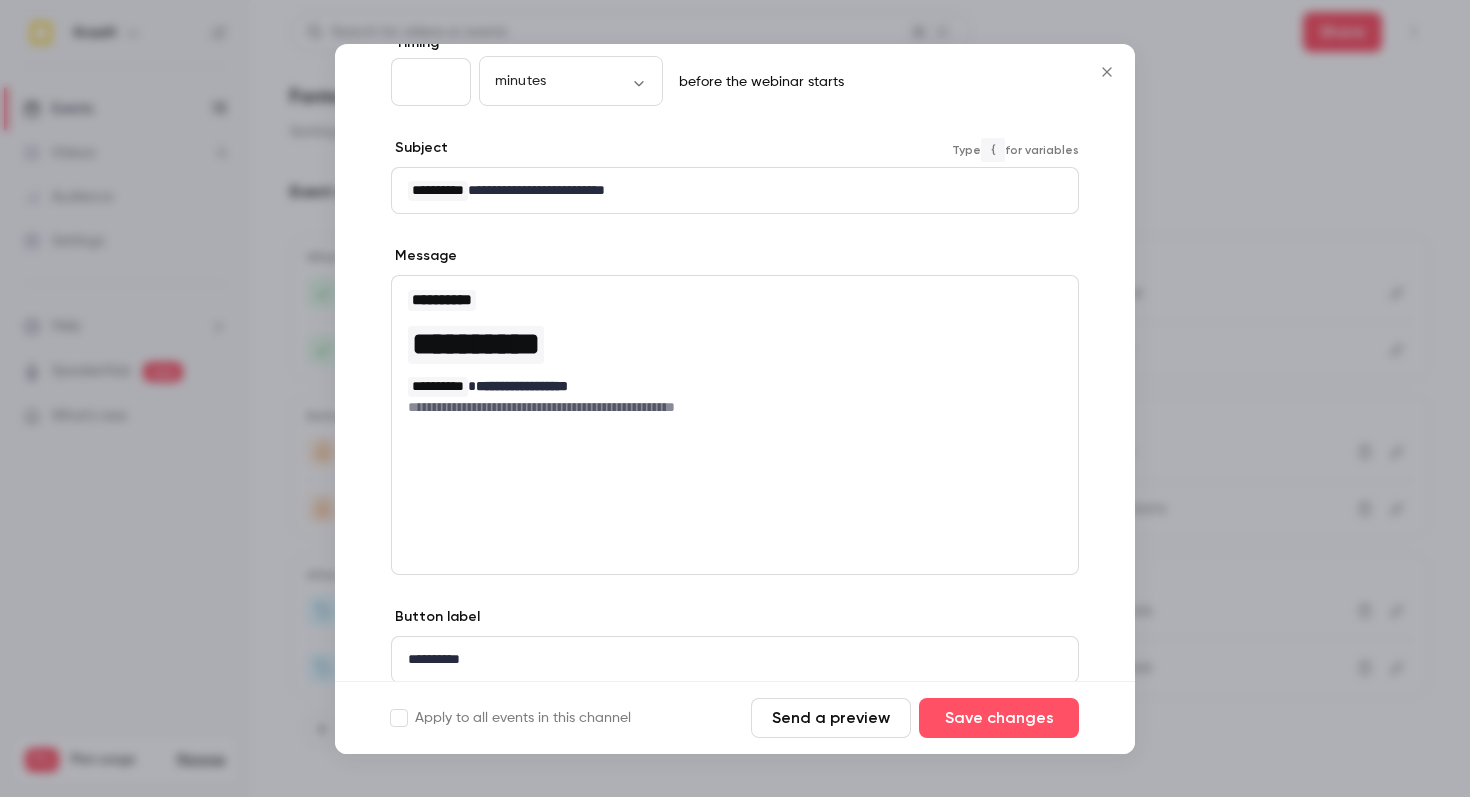 scroll, scrollTop: 0, scrollLeft: 0, axis: both 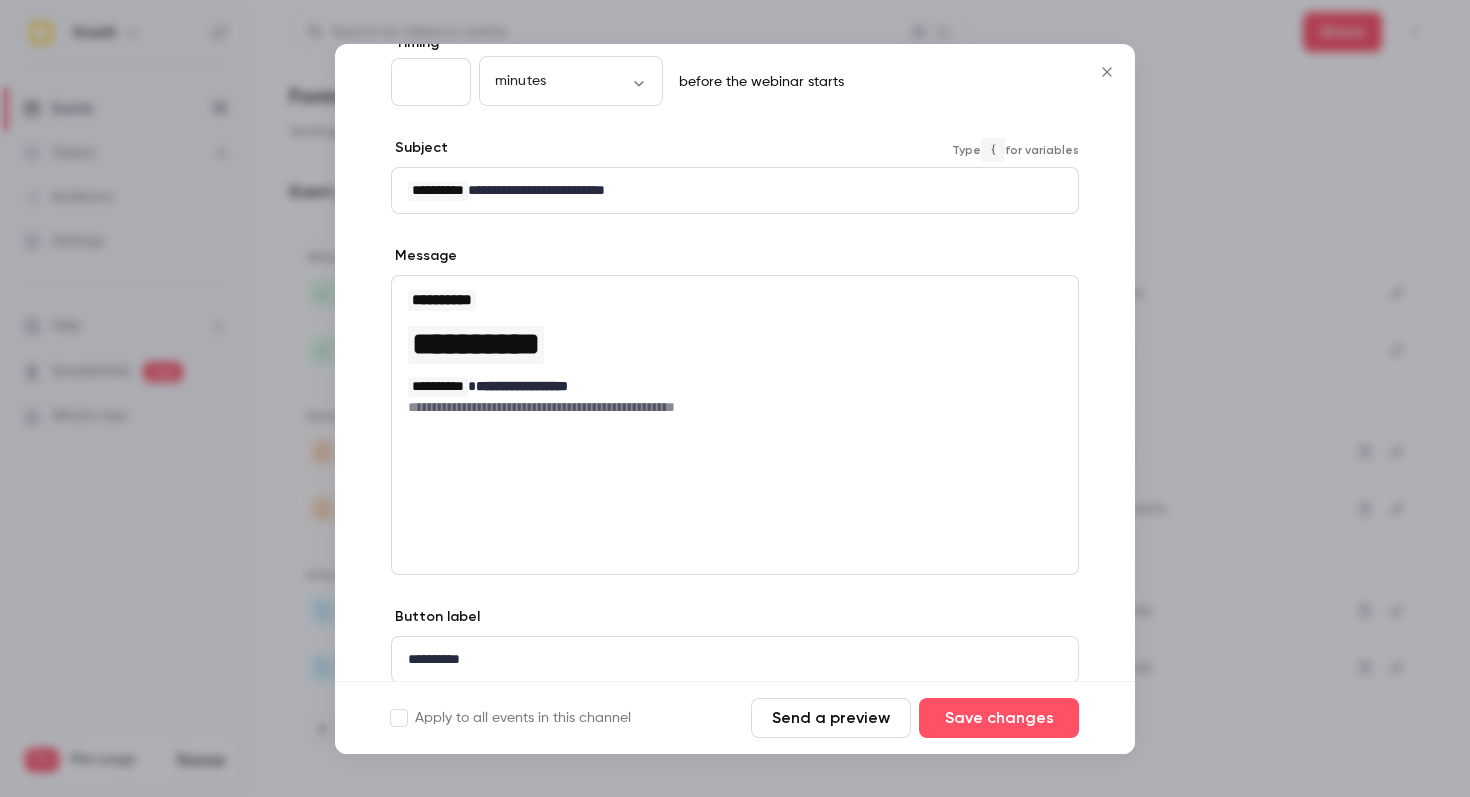 click on "**********" at bounding box center [536, 190] 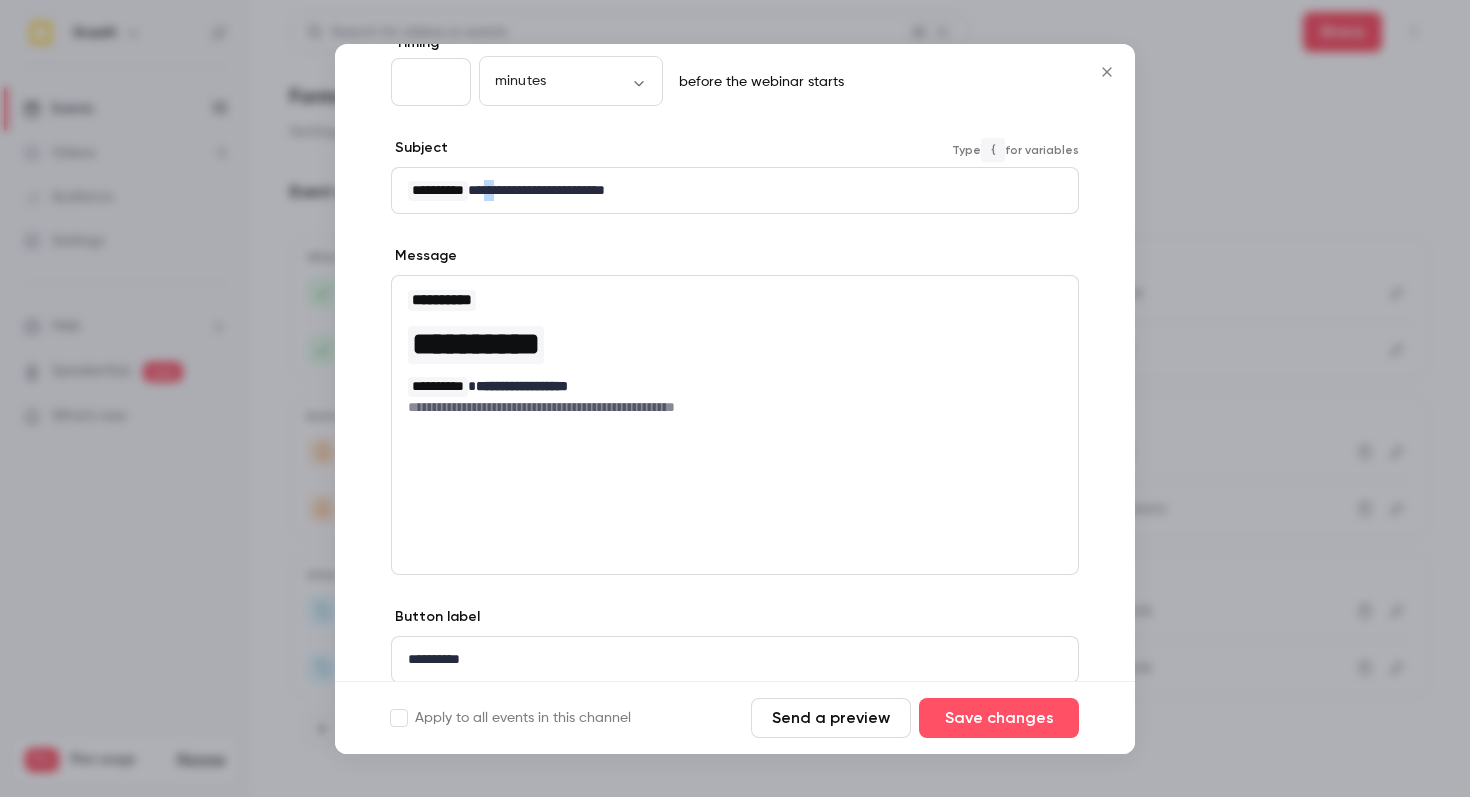 click on "**********" at bounding box center [536, 190] 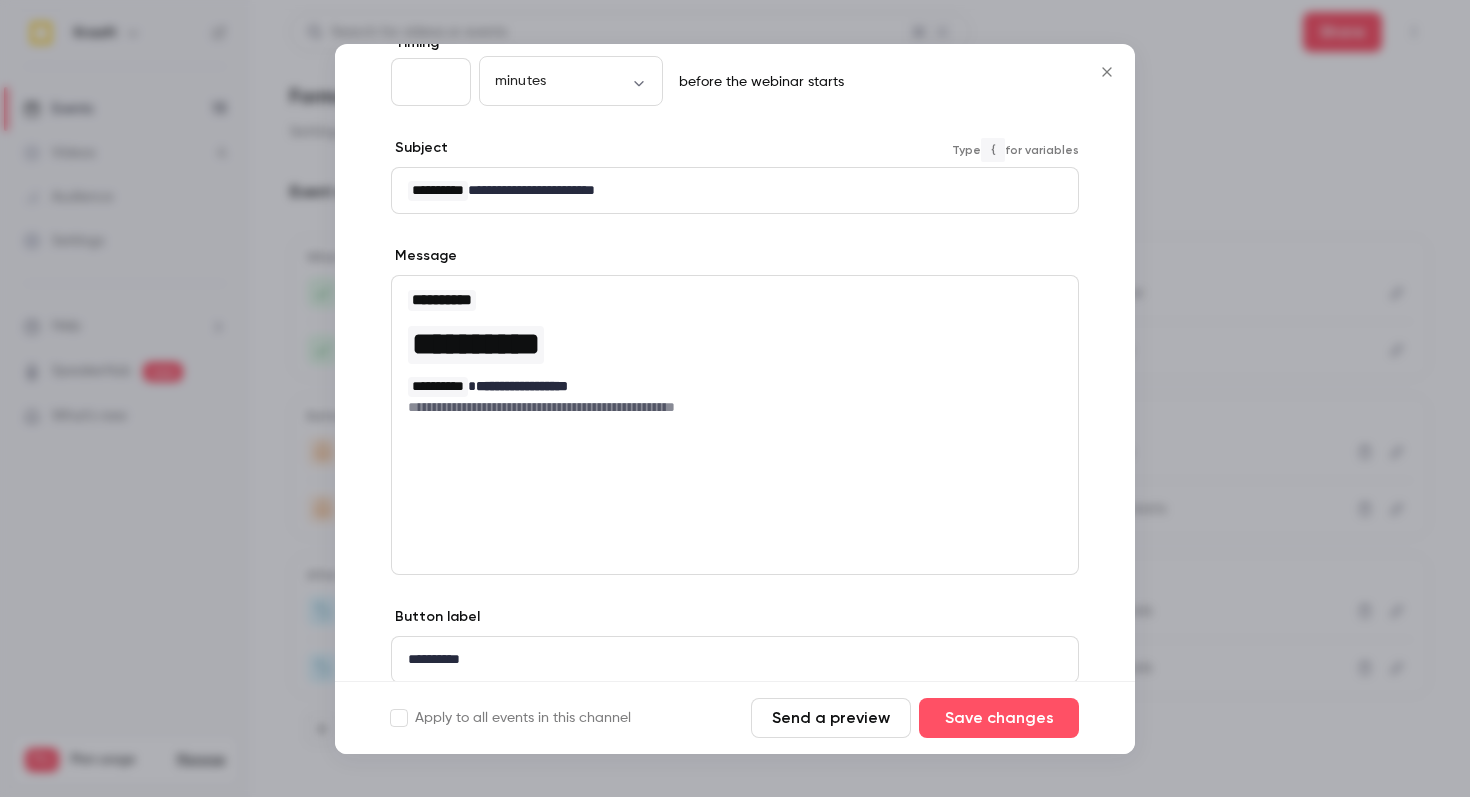 type 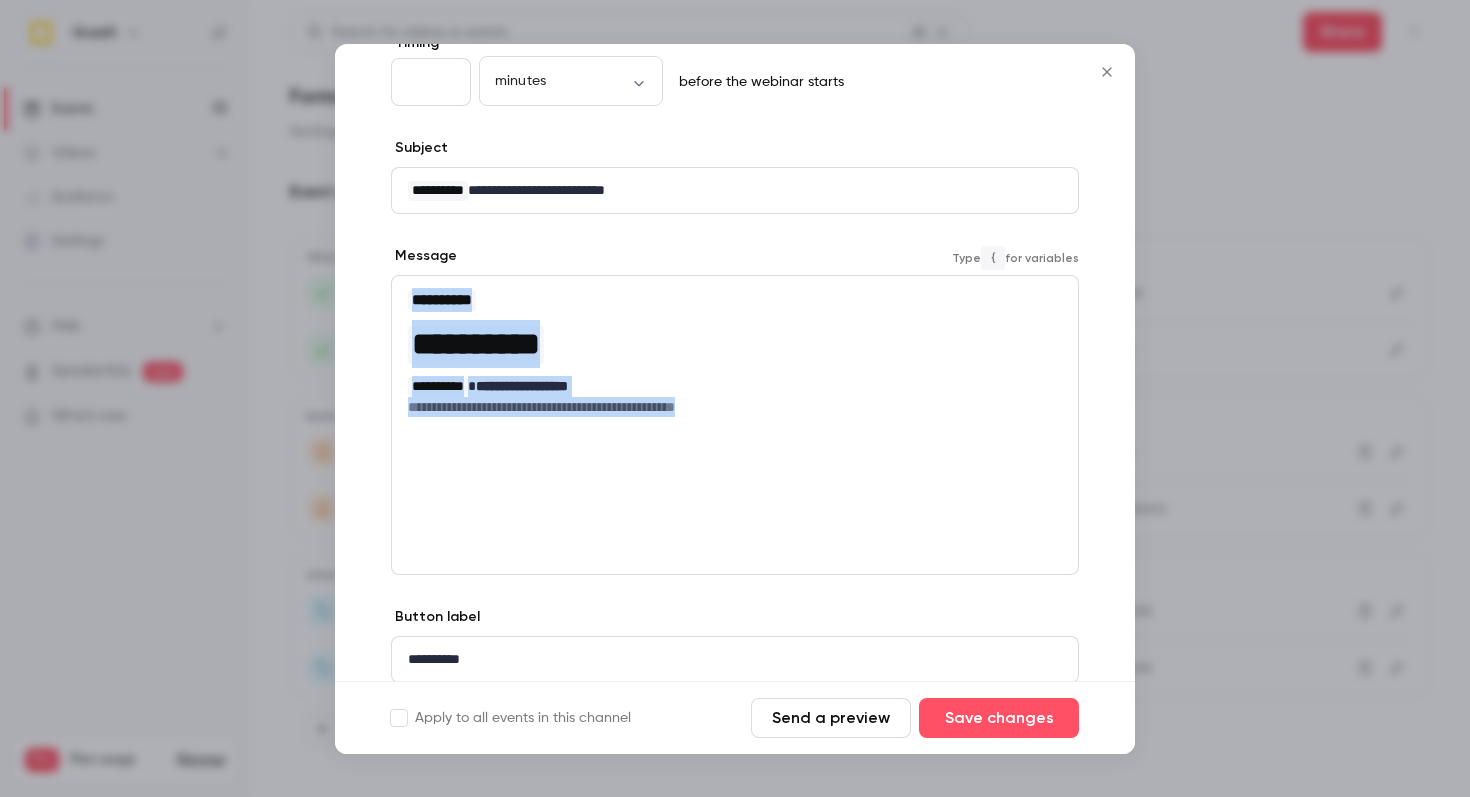 drag, startPoint x: 777, startPoint y: 427, endPoint x: 235, endPoint y: 184, distance: 593.98065 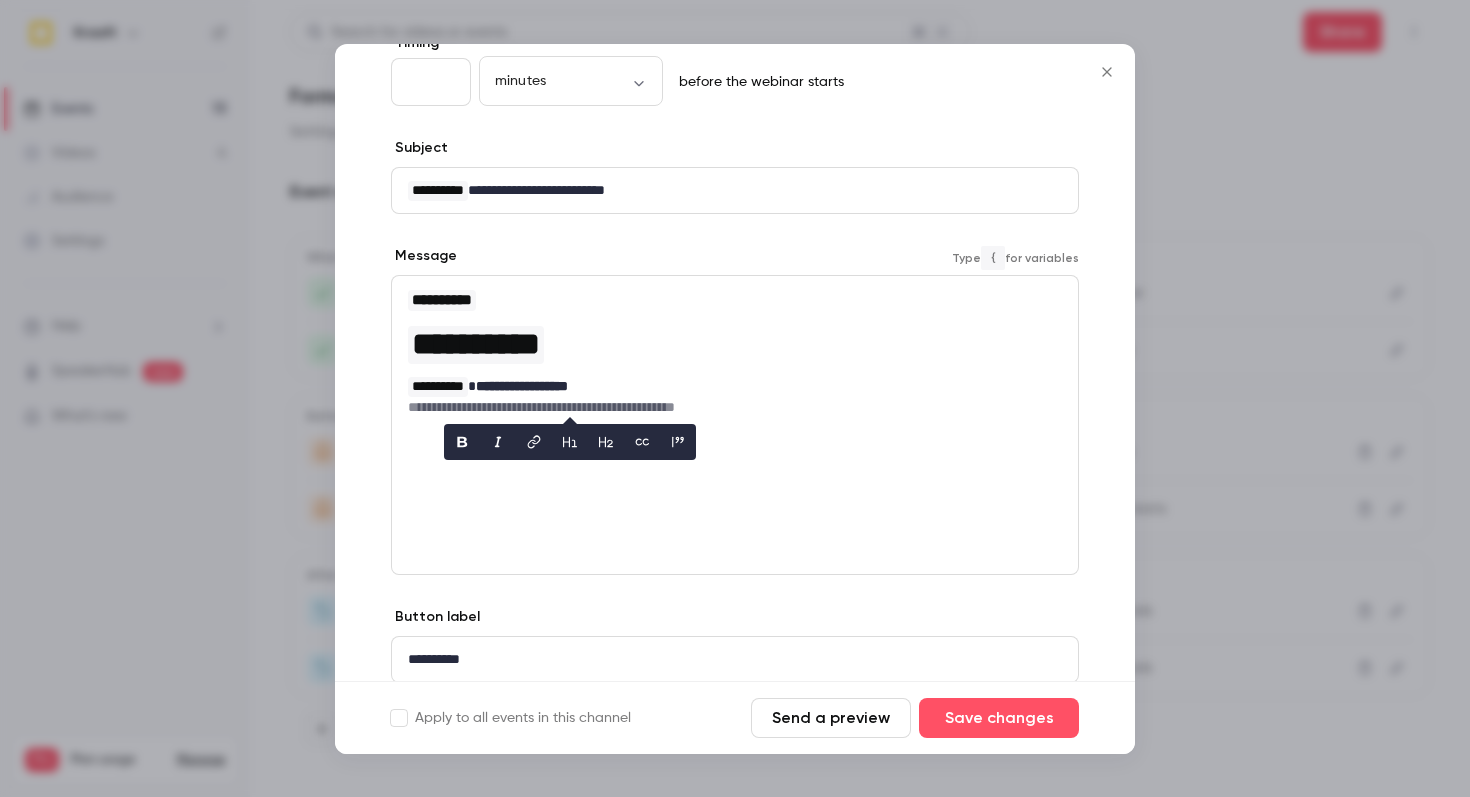 scroll, scrollTop: 0, scrollLeft: 0, axis: both 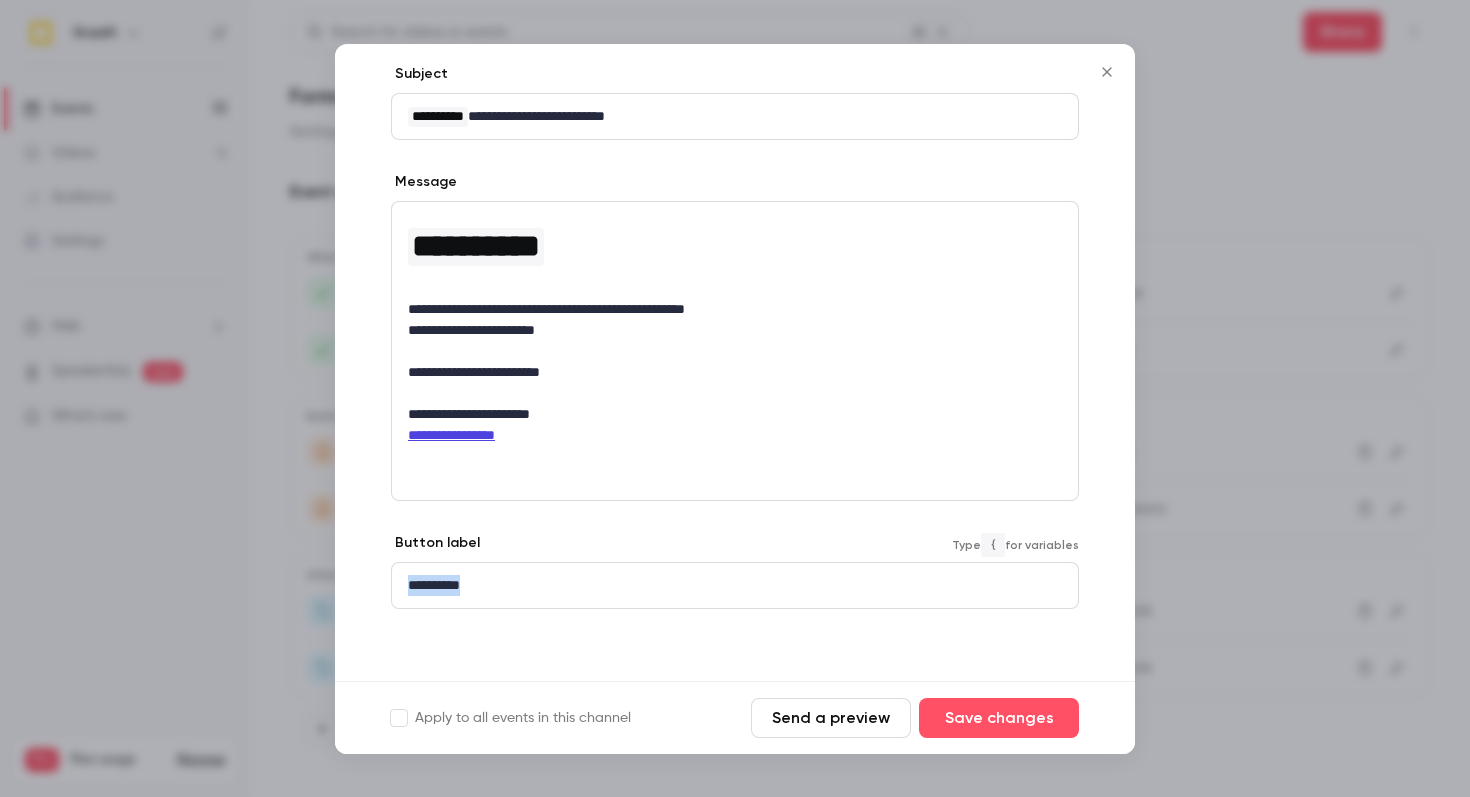 drag, startPoint x: 574, startPoint y: 583, endPoint x: 237, endPoint y: 553, distance: 338.33267 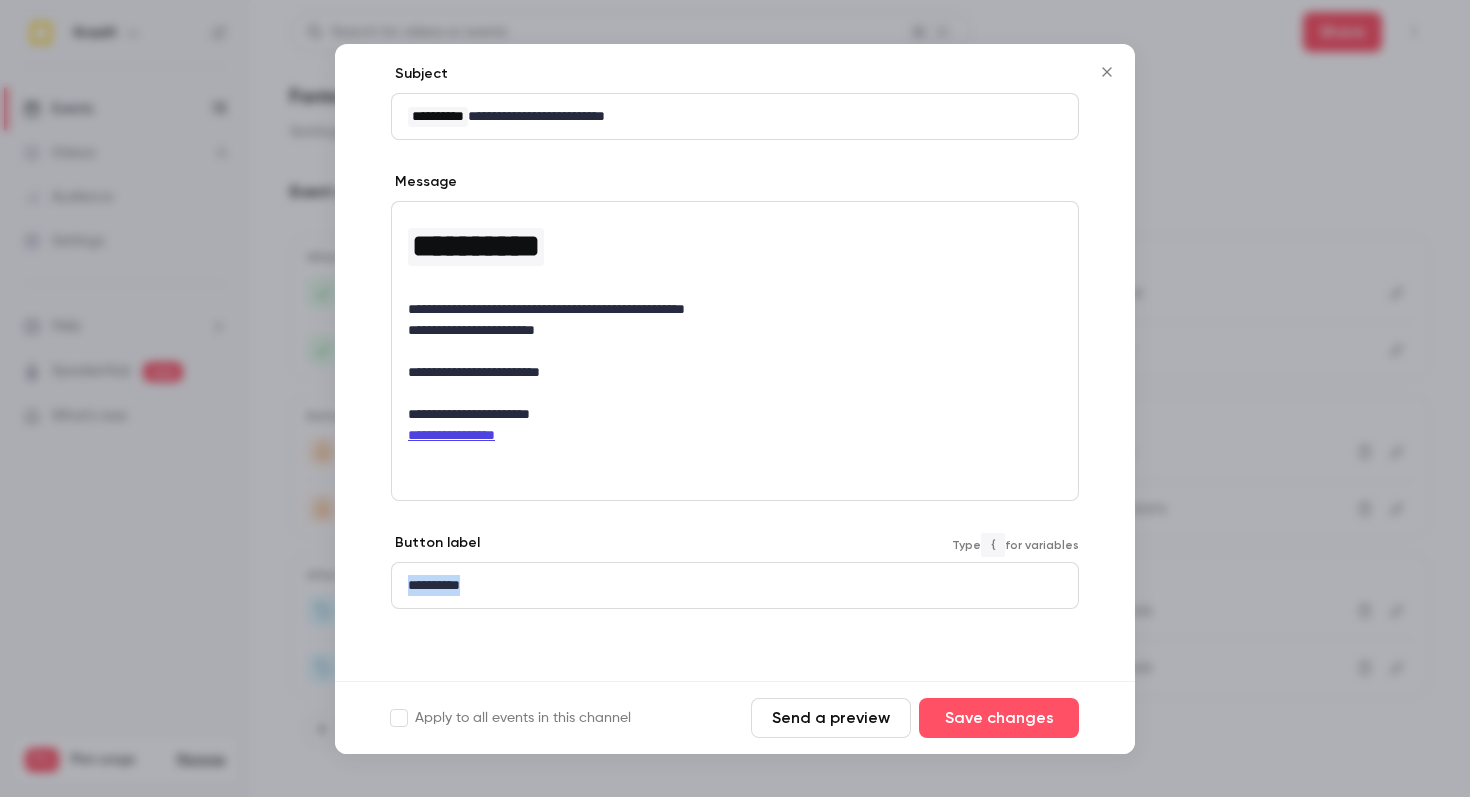 click on "**********" at bounding box center [735, 398] 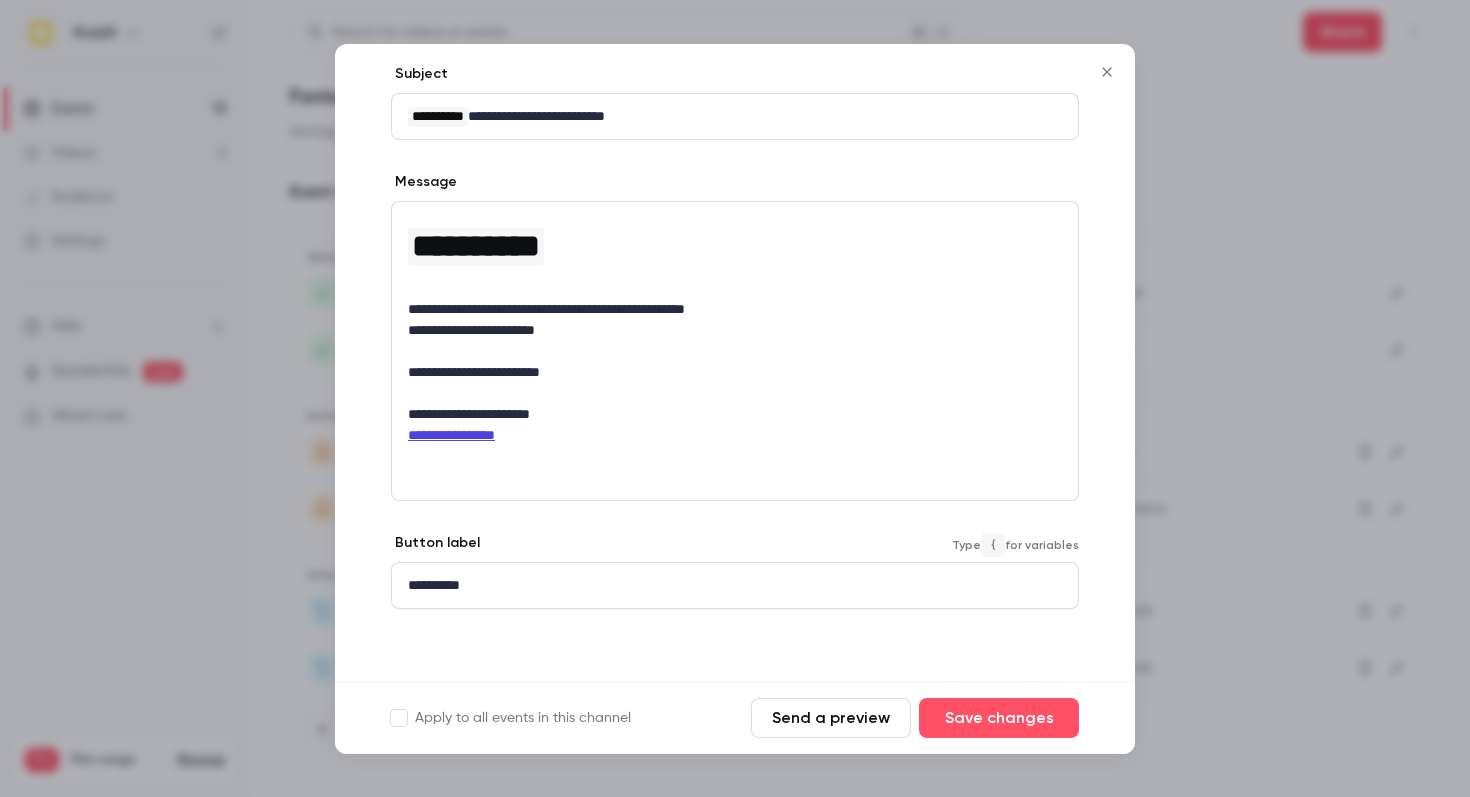 scroll, scrollTop: 0, scrollLeft: 0, axis: both 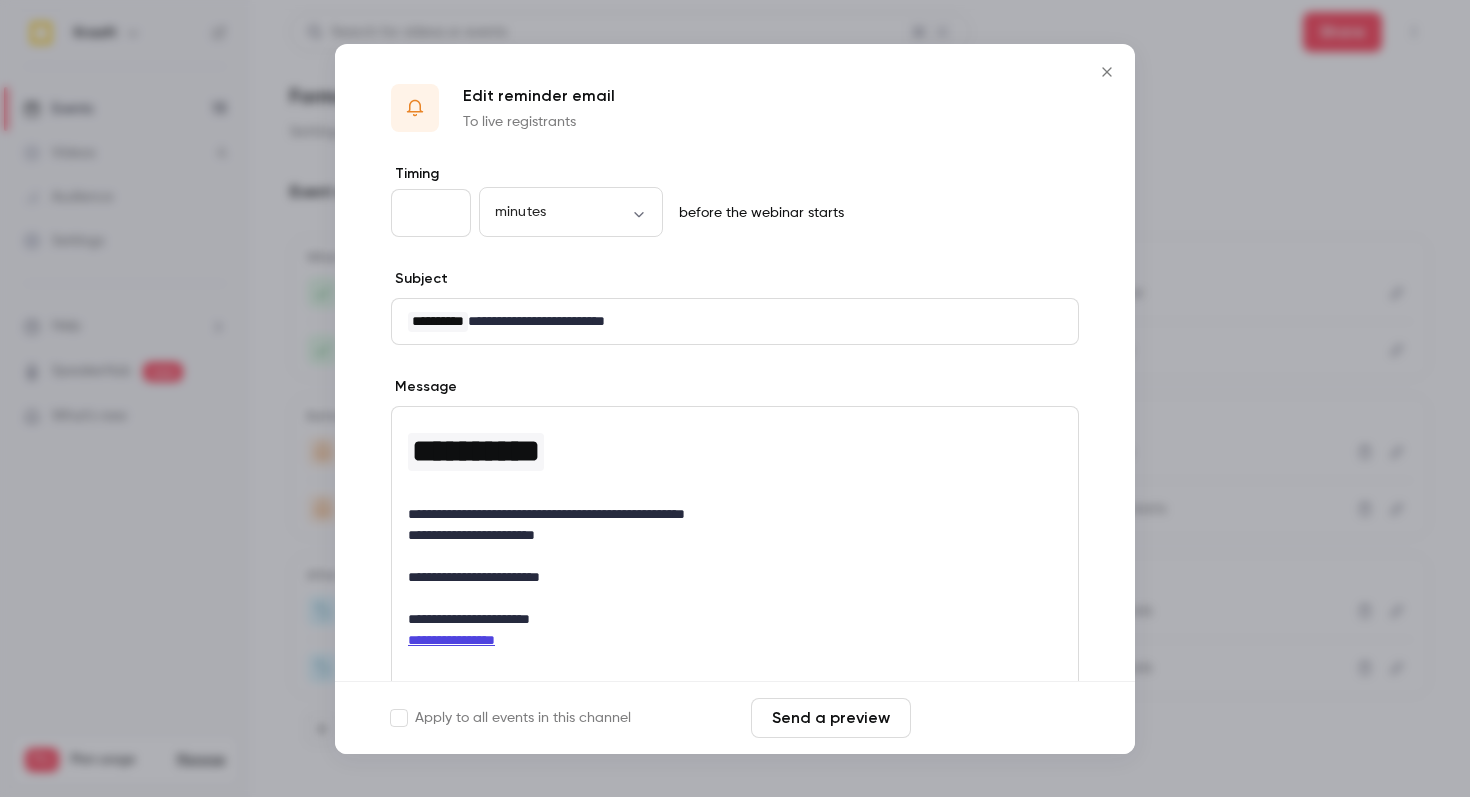 click on "Save changes" at bounding box center (999, 718) 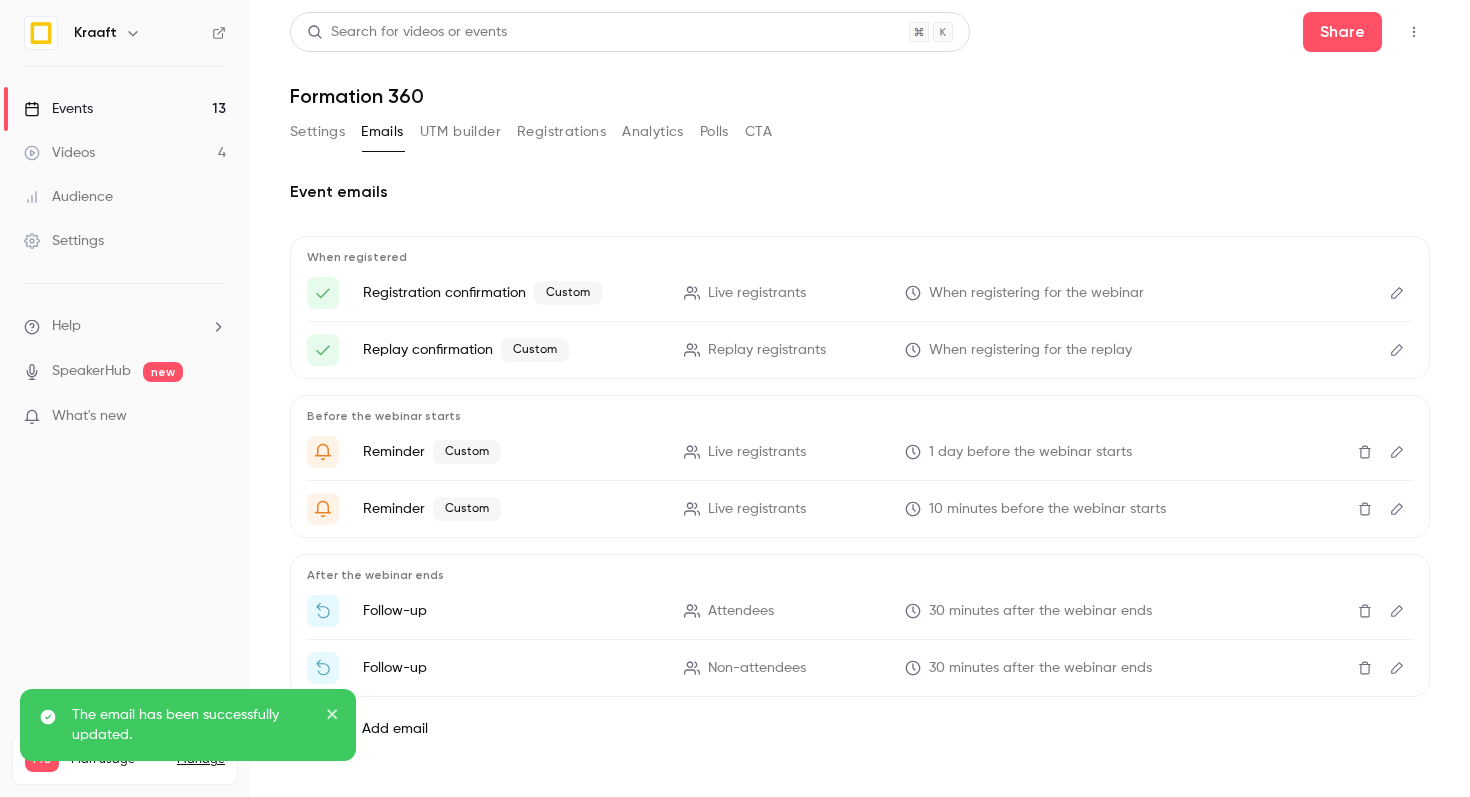 scroll, scrollTop: 16, scrollLeft: 0, axis: vertical 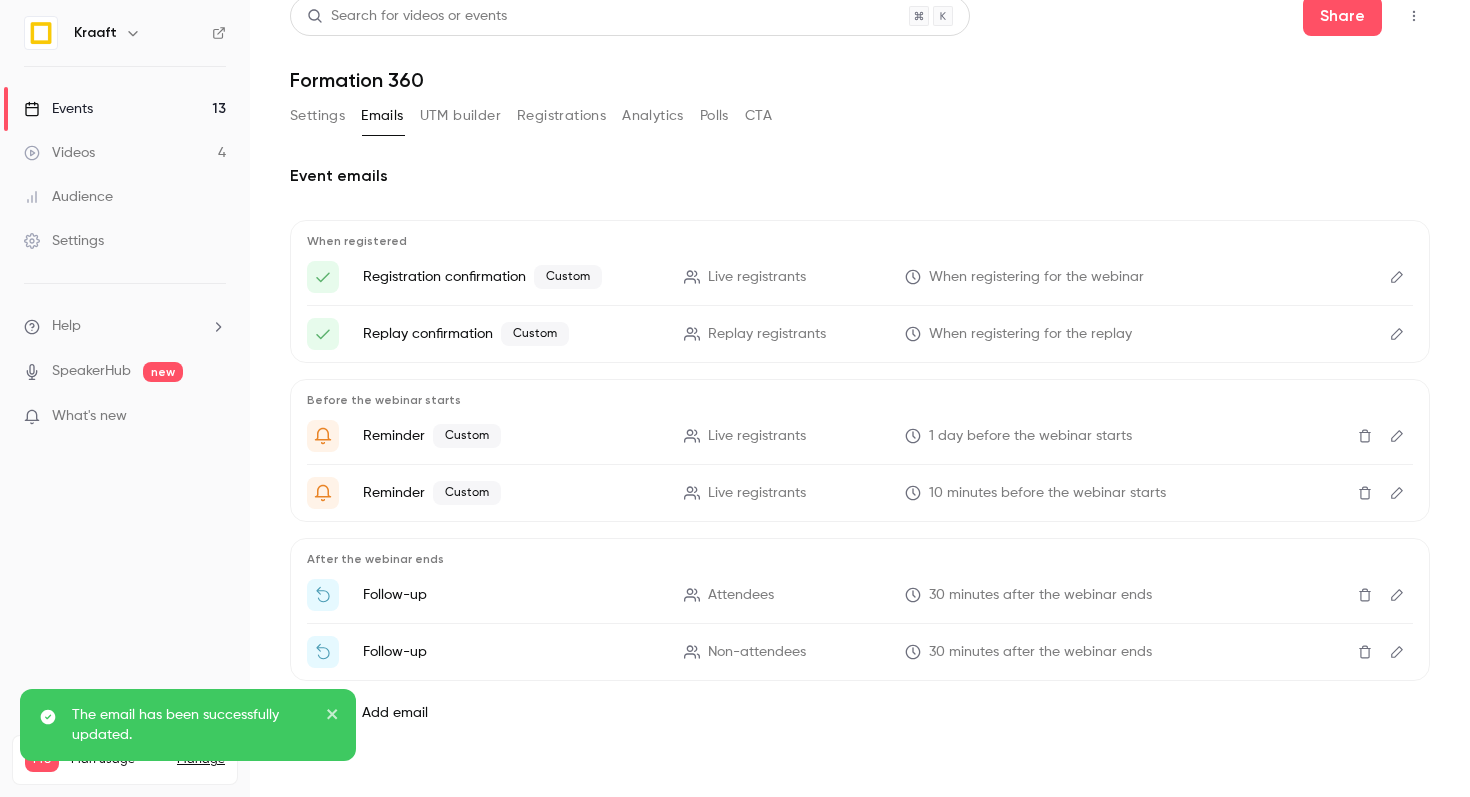 click 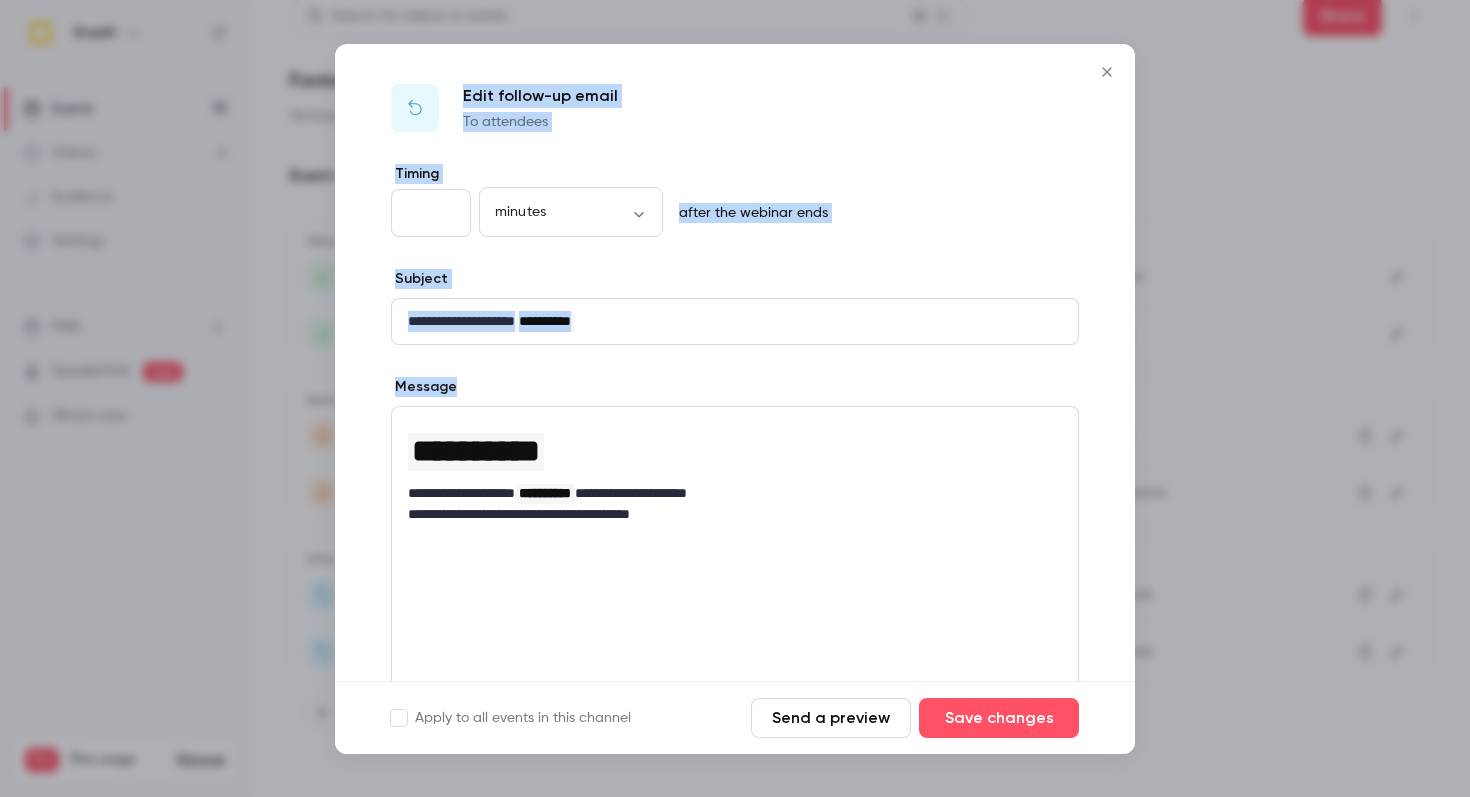 drag, startPoint x: 746, startPoint y: 543, endPoint x: 303, endPoint y: 350, distance: 483.2163 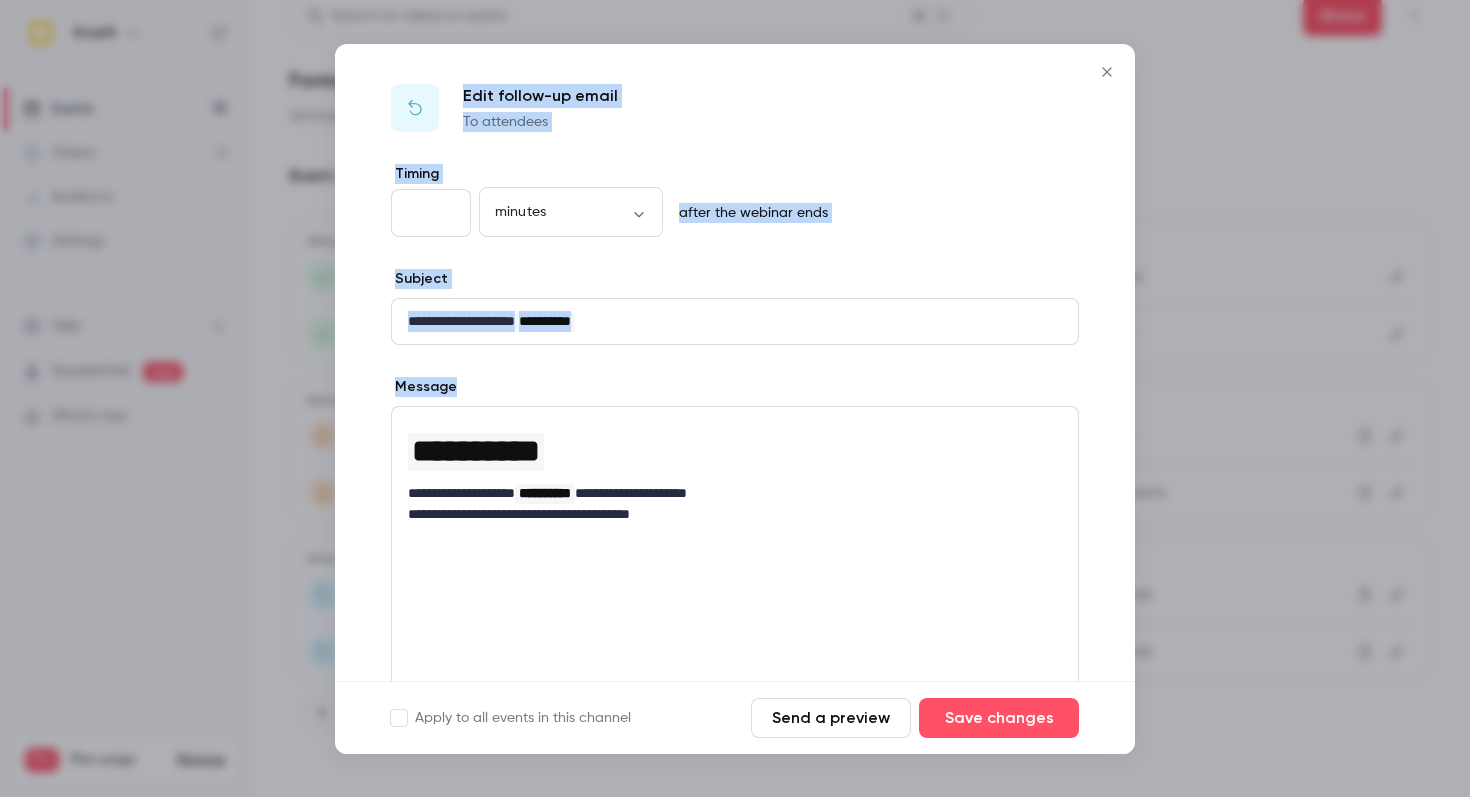 click on "**********" at bounding box center (735, 398) 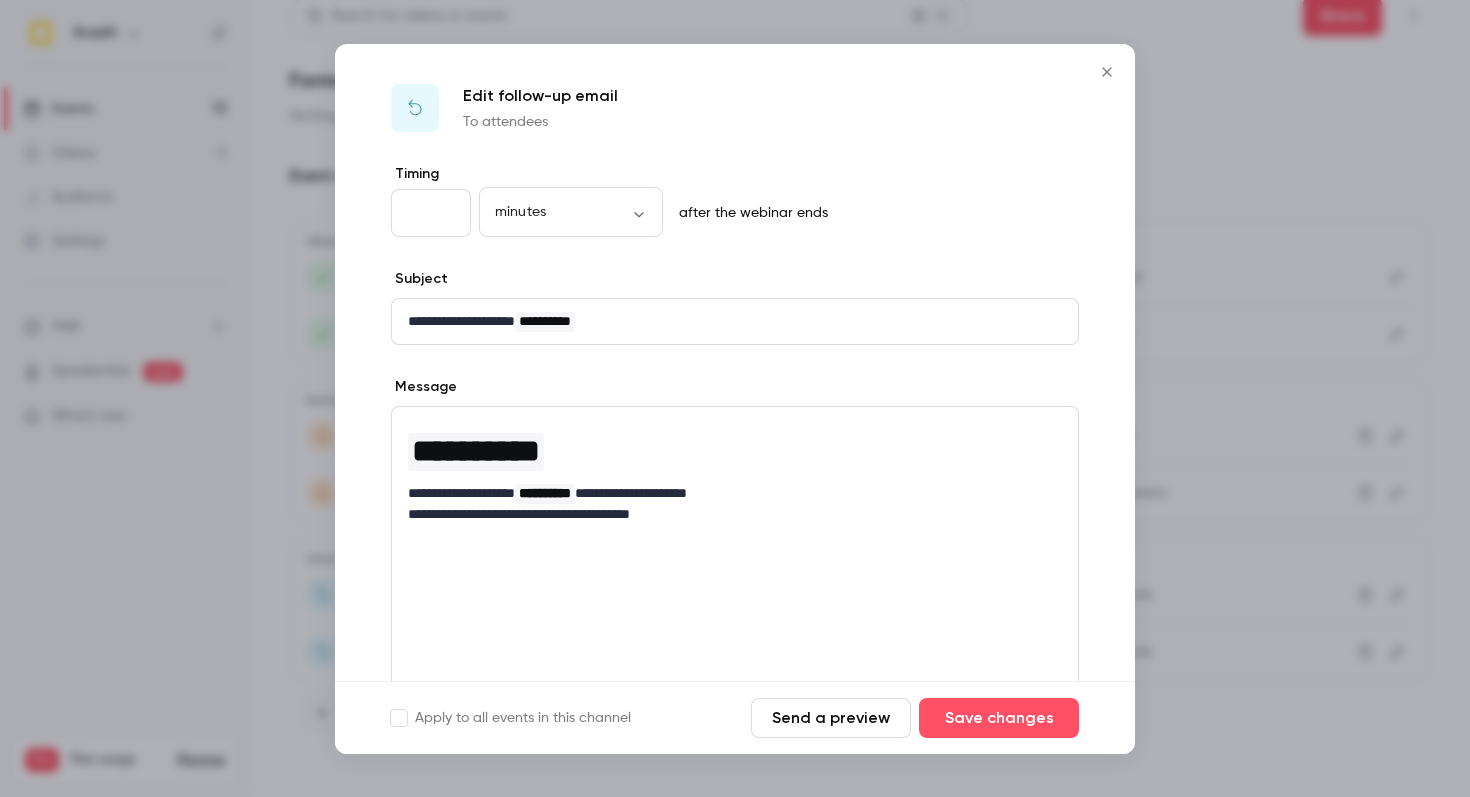 click on "**********" at bounding box center (735, 493) 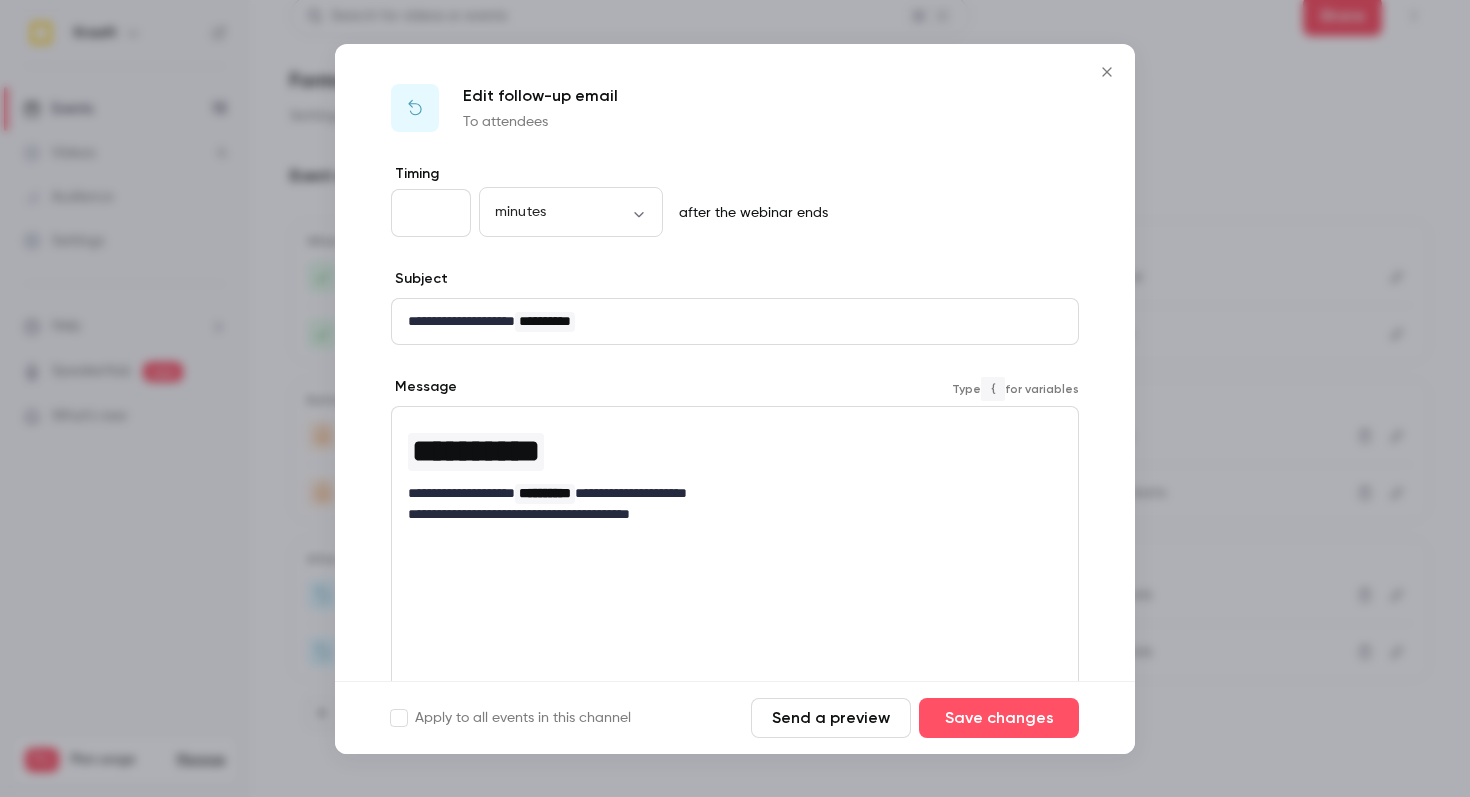 click on "**********" at bounding box center (735, 472) 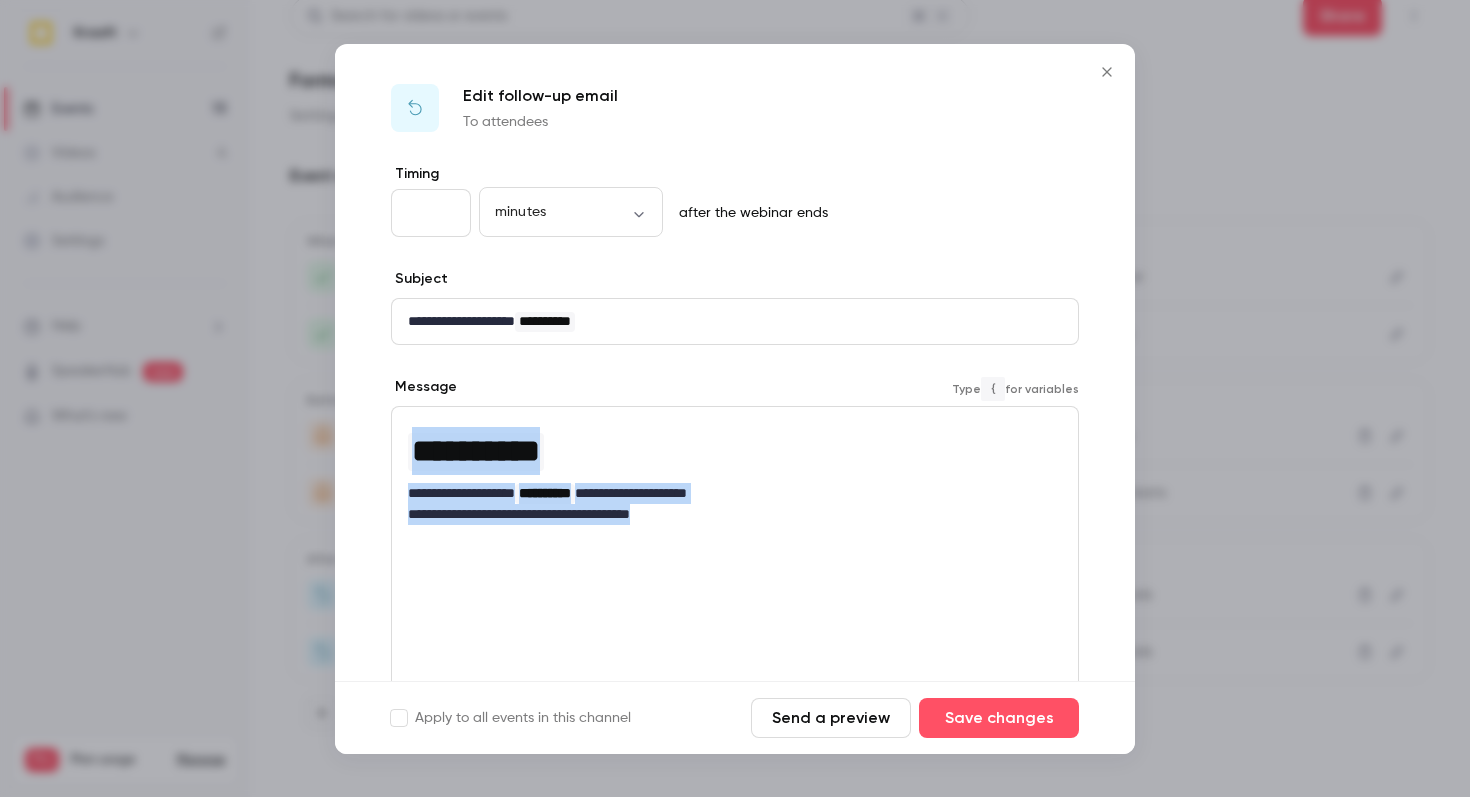 drag, startPoint x: 398, startPoint y: 423, endPoint x: 780, endPoint y: 552, distance: 403.1935 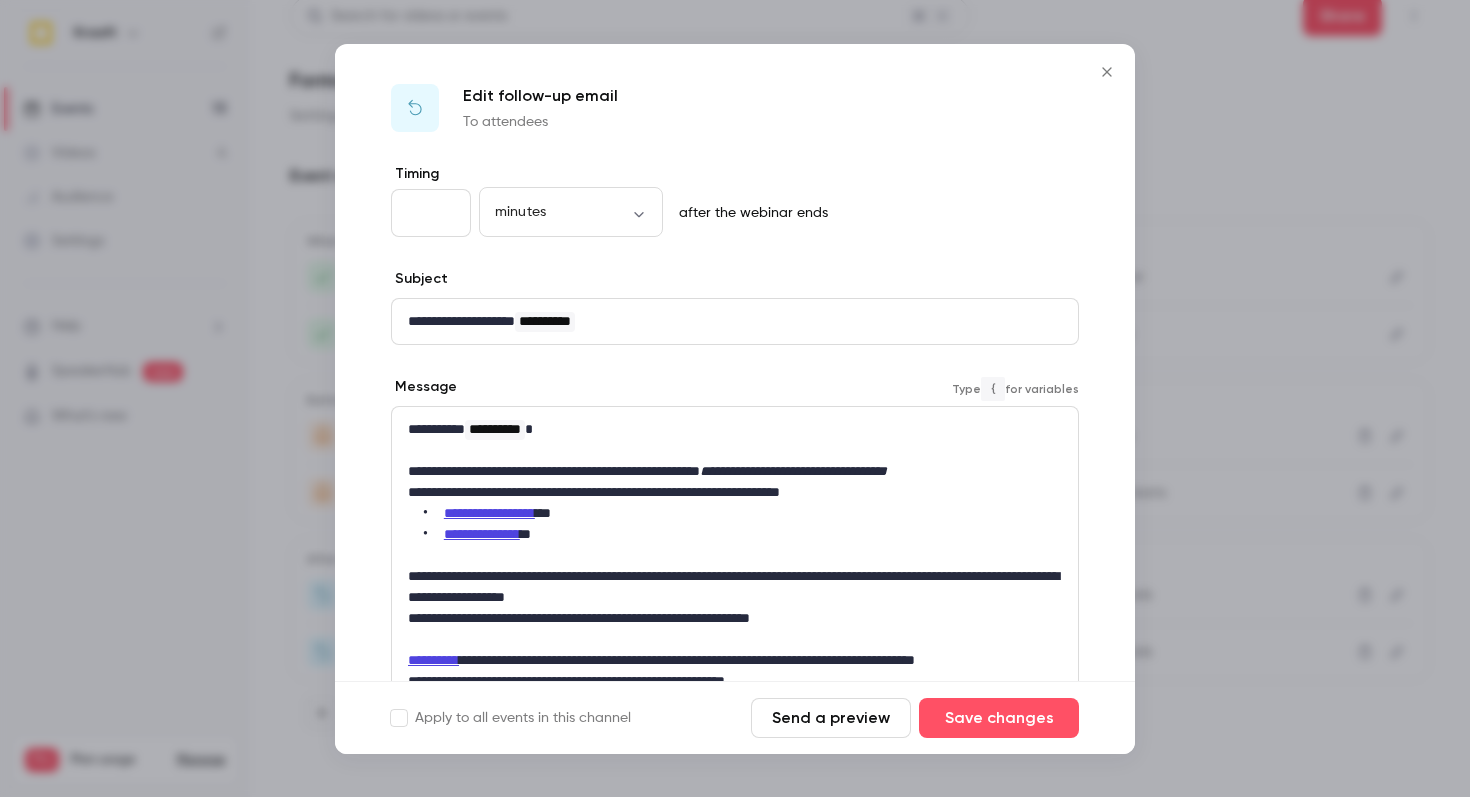 scroll, scrollTop: 0, scrollLeft: 0, axis: both 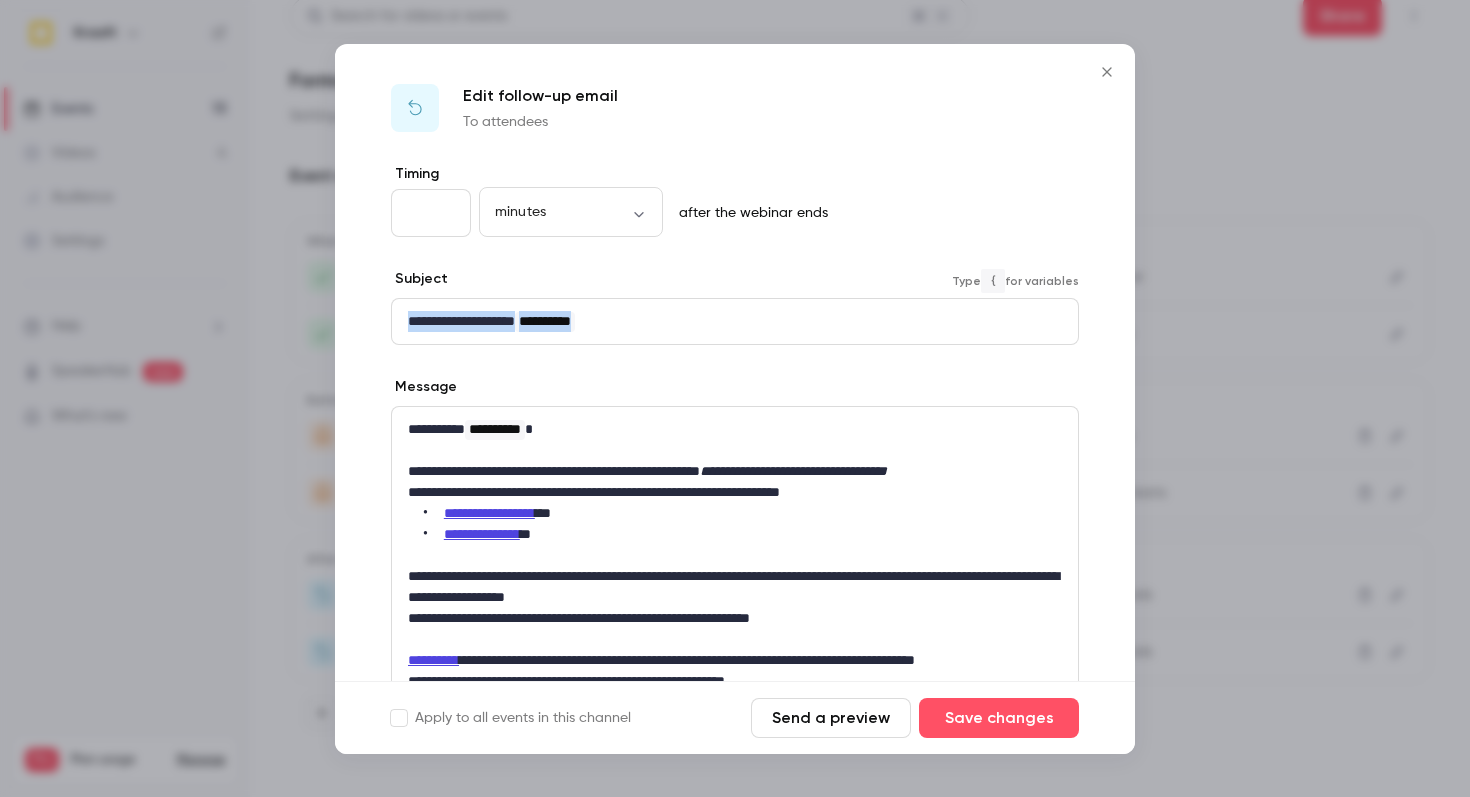 drag, startPoint x: 714, startPoint y: 317, endPoint x: 345, endPoint y: 316, distance: 369.00134 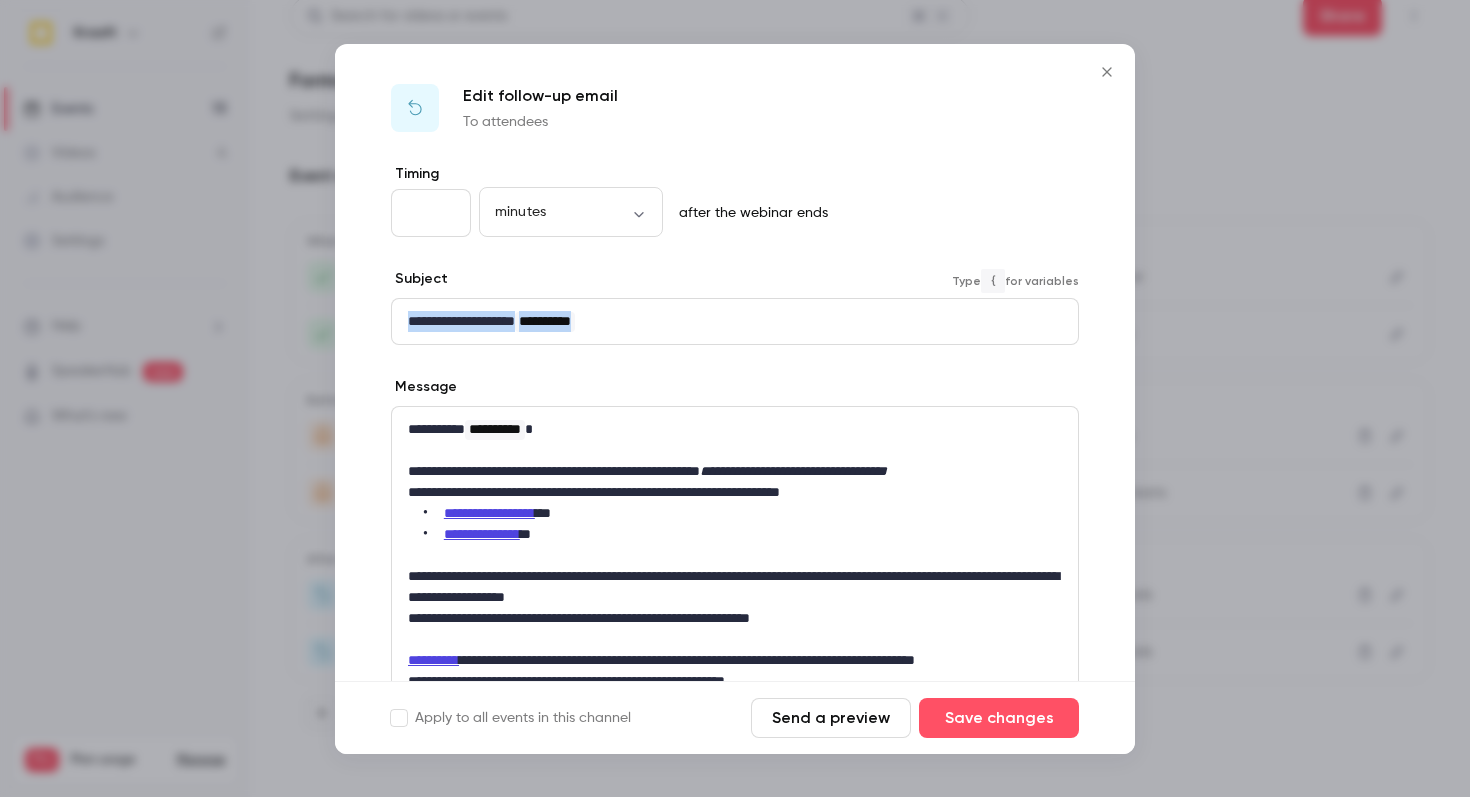 click on "**********" at bounding box center [735, 577] 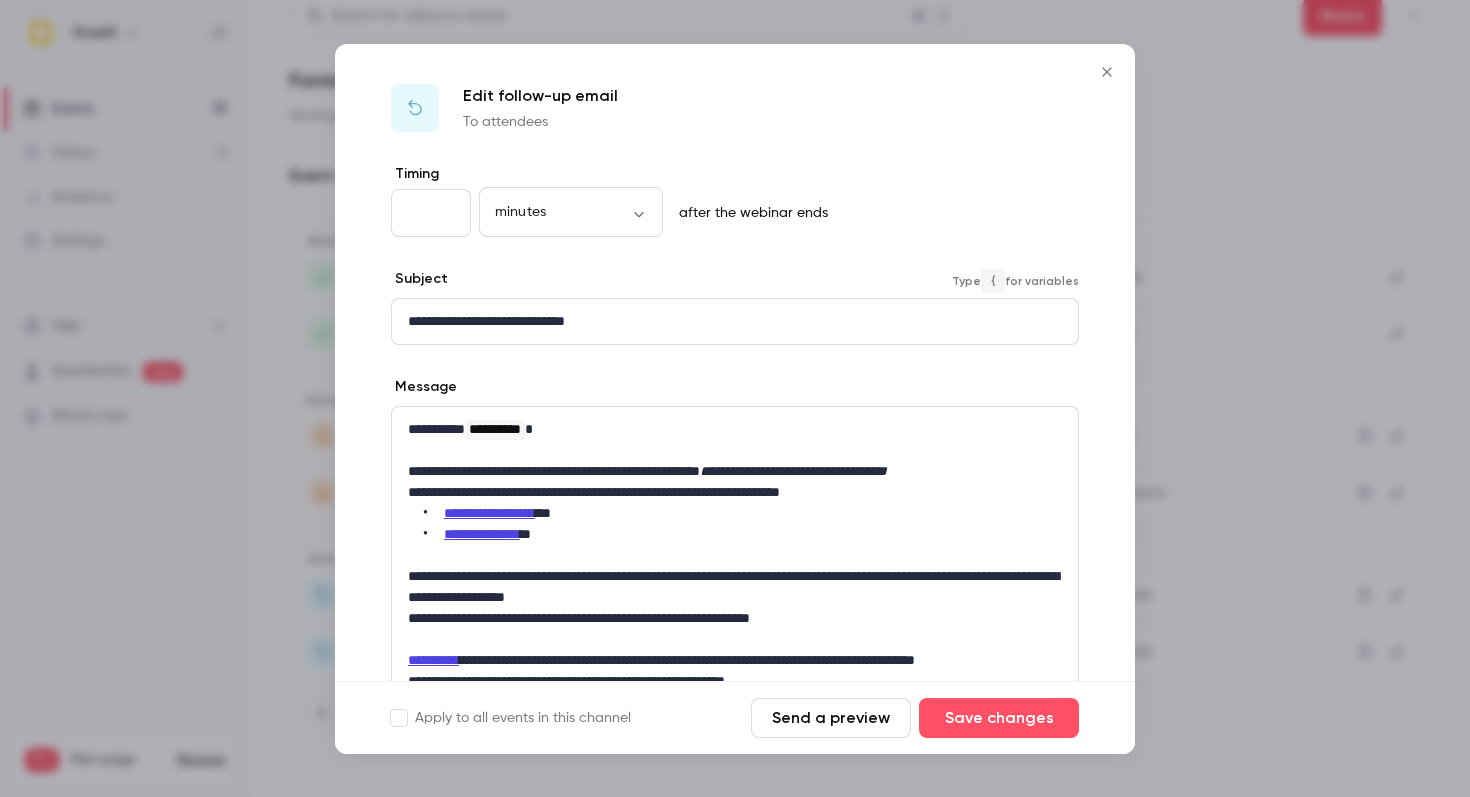 scroll, scrollTop: 0, scrollLeft: 0, axis: both 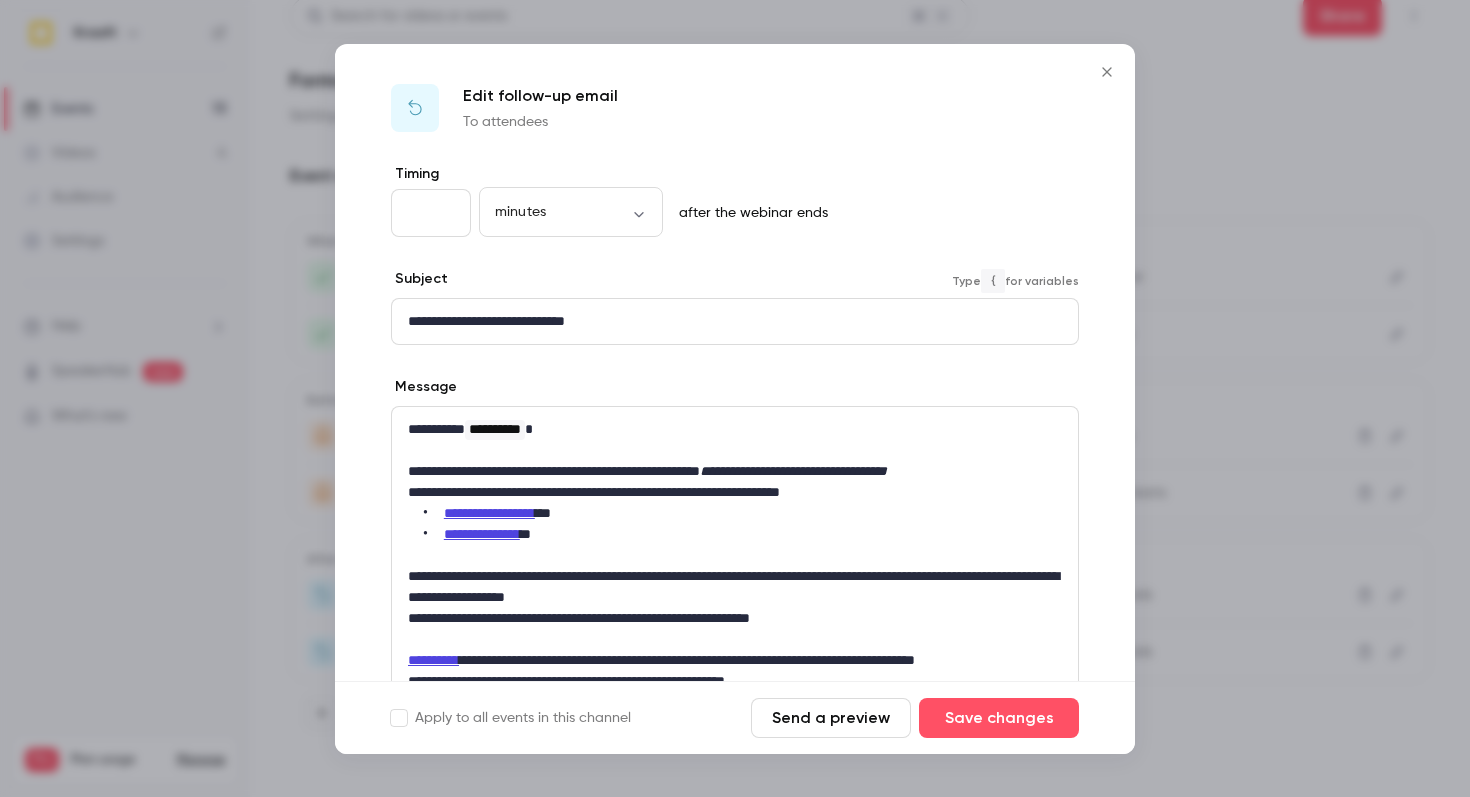type 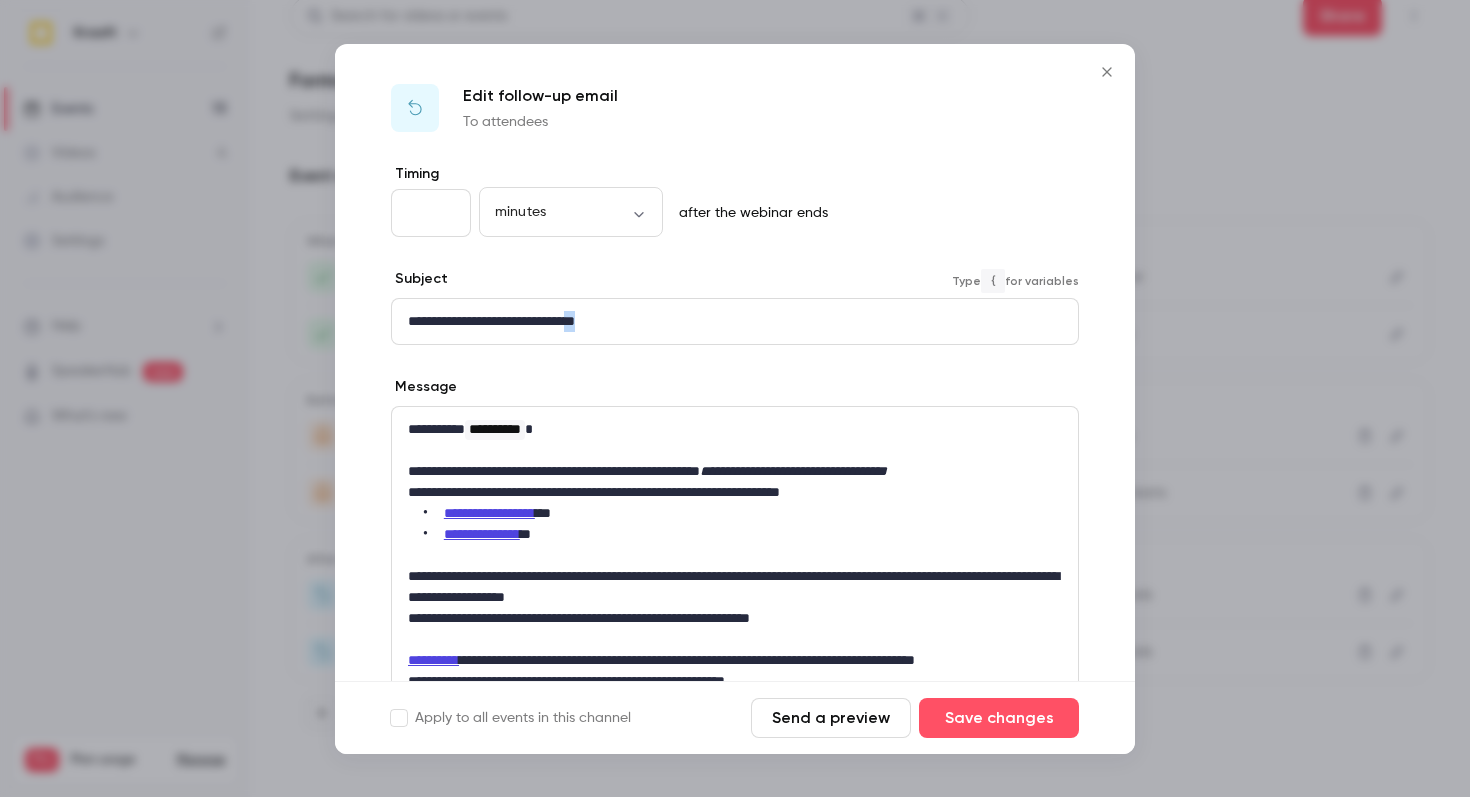 drag, startPoint x: 615, startPoint y: 330, endPoint x: 597, endPoint y: 329, distance: 18.027756 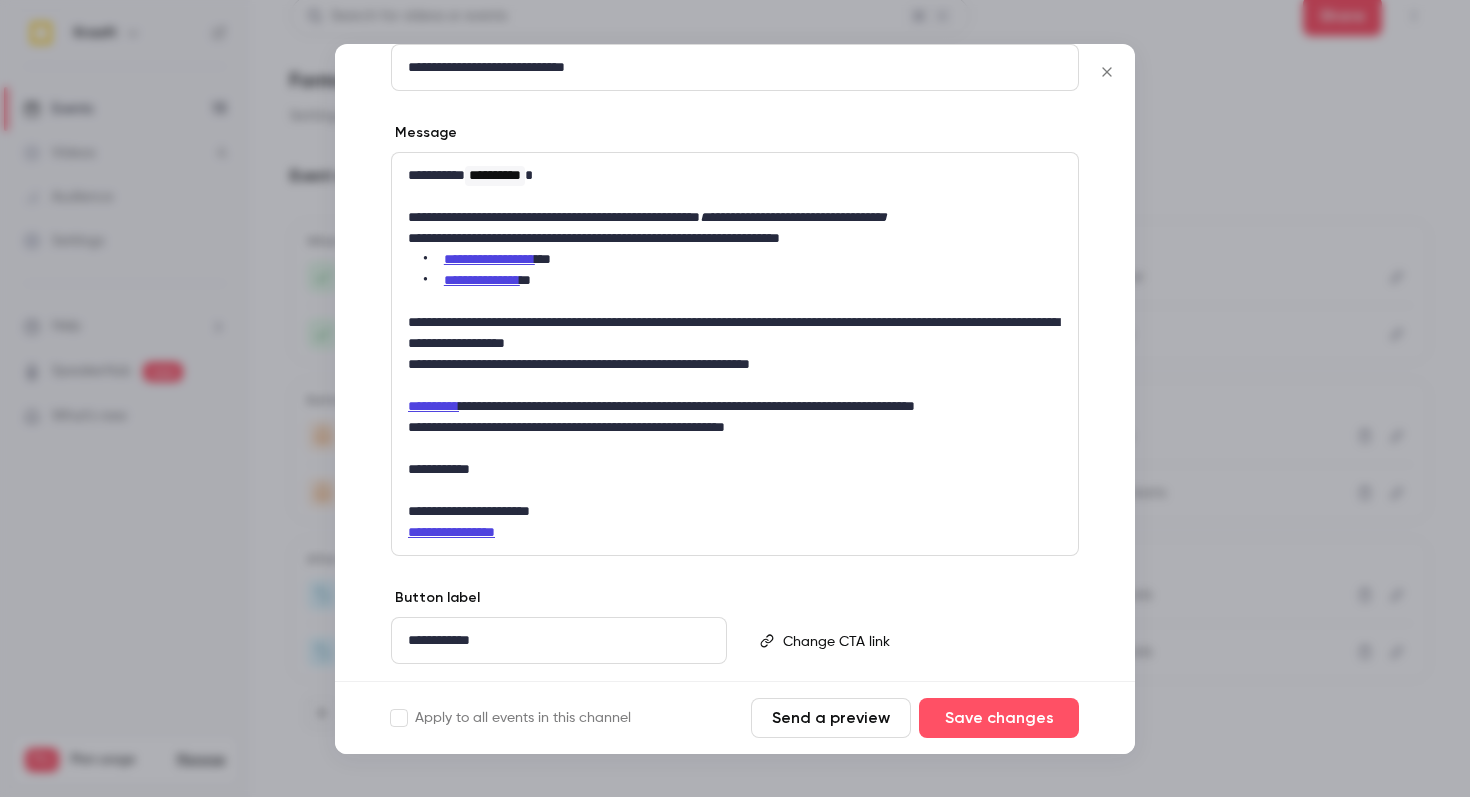scroll, scrollTop: 309, scrollLeft: 0, axis: vertical 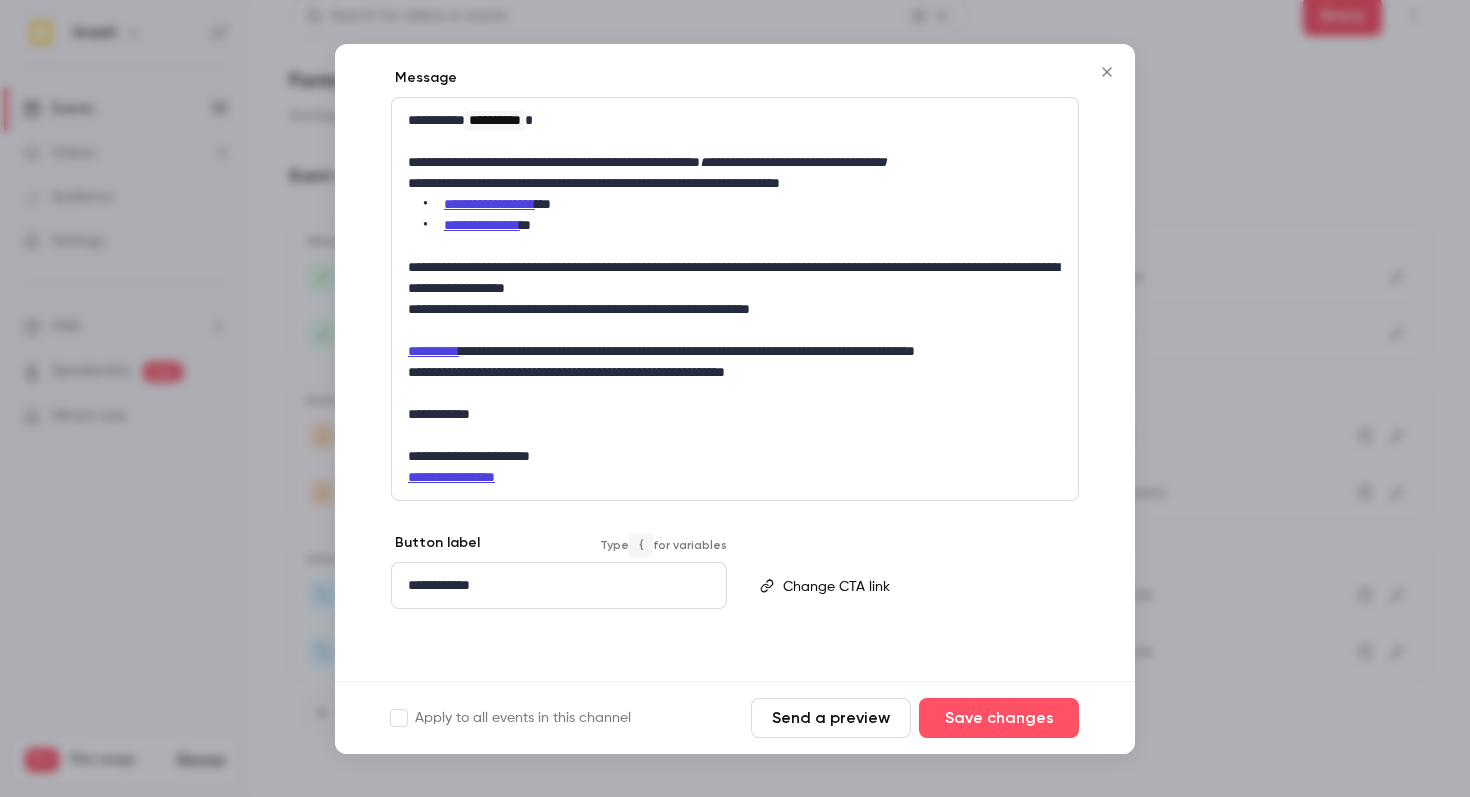 drag, startPoint x: 551, startPoint y: 569, endPoint x: 179, endPoint y: 562, distance: 372.06586 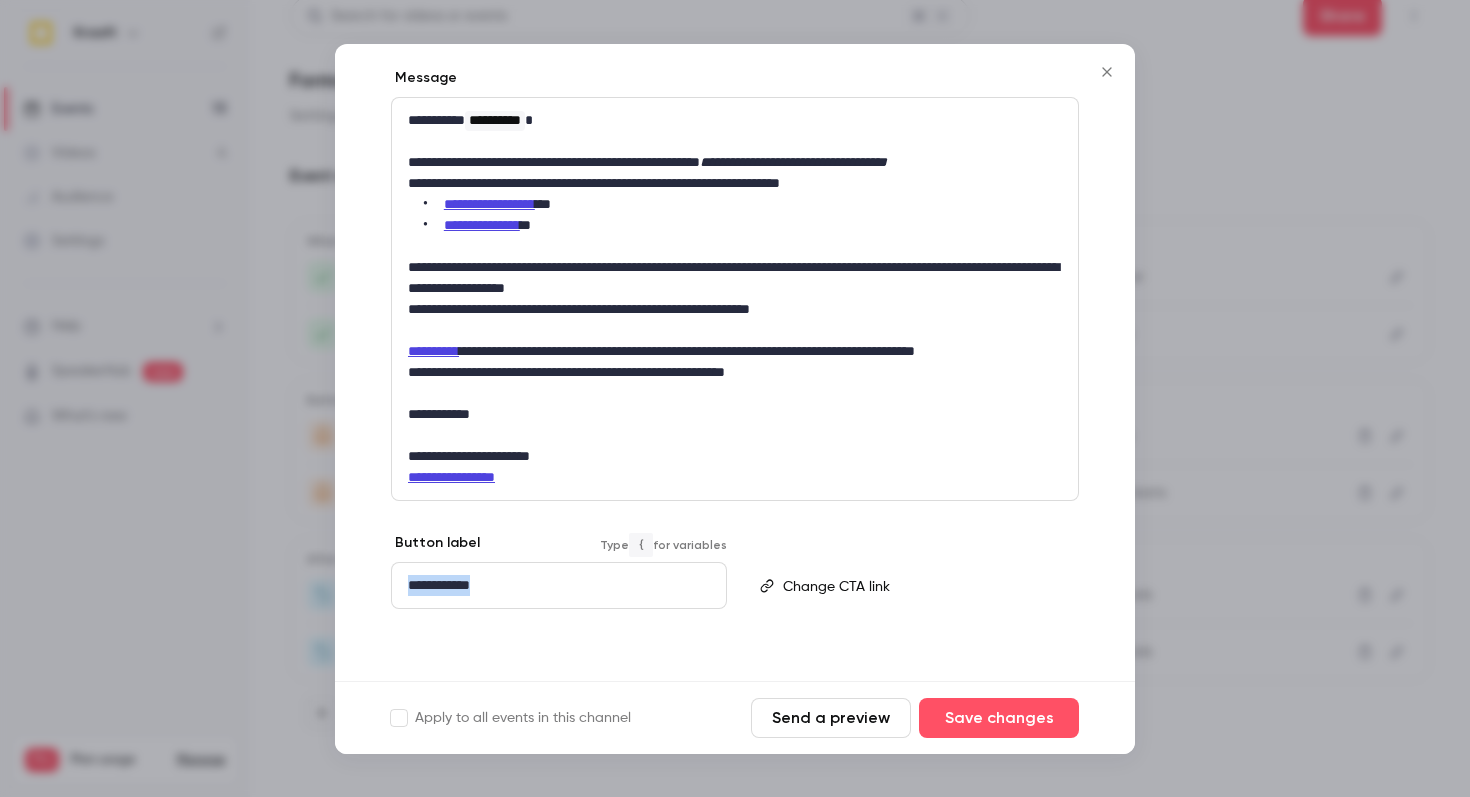 click on "**********" at bounding box center [559, 585] 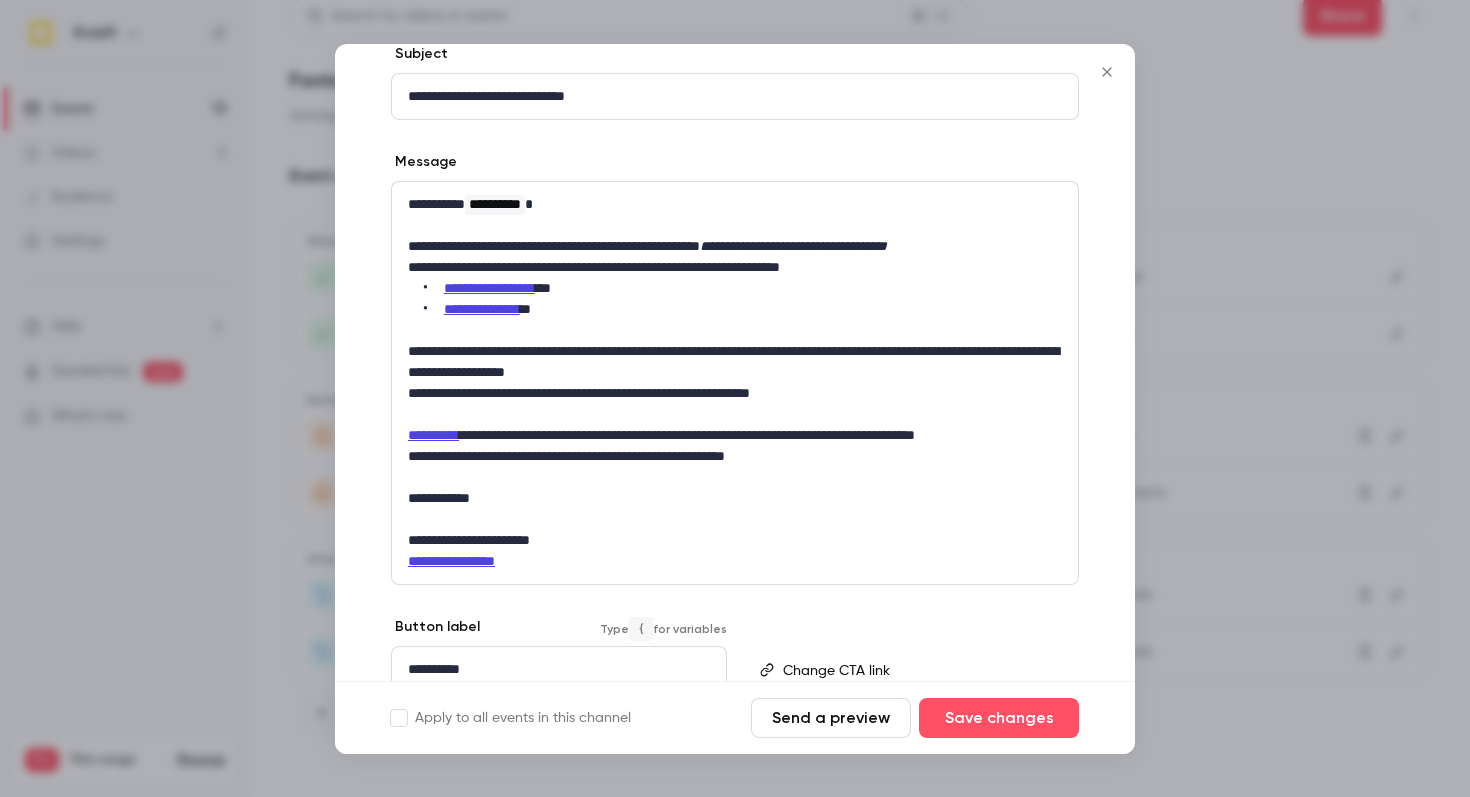 scroll, scrollTop: 309, scrollLeft: 0, axis: vertical 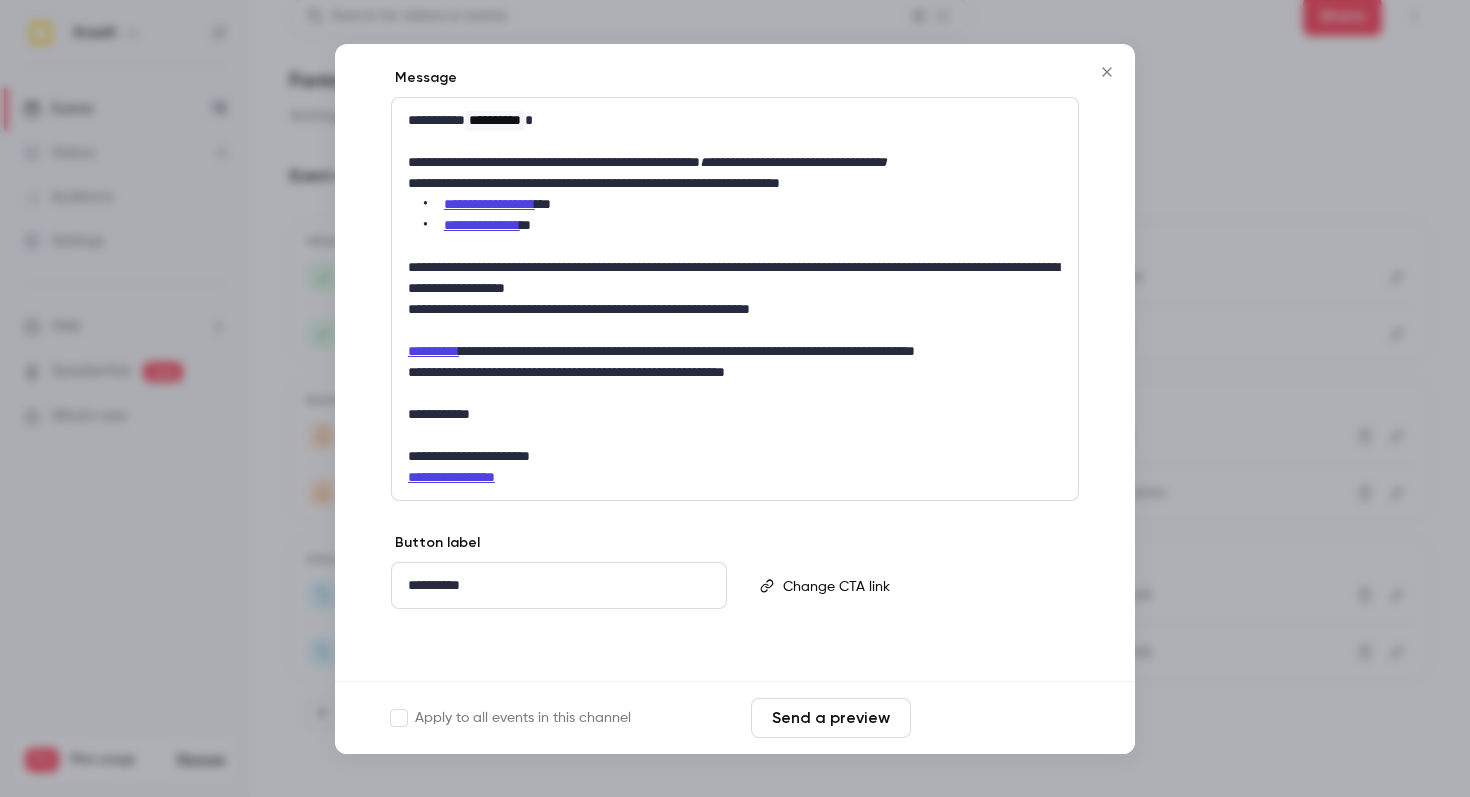 click on "Save changes" at bounding box center [999, 718] 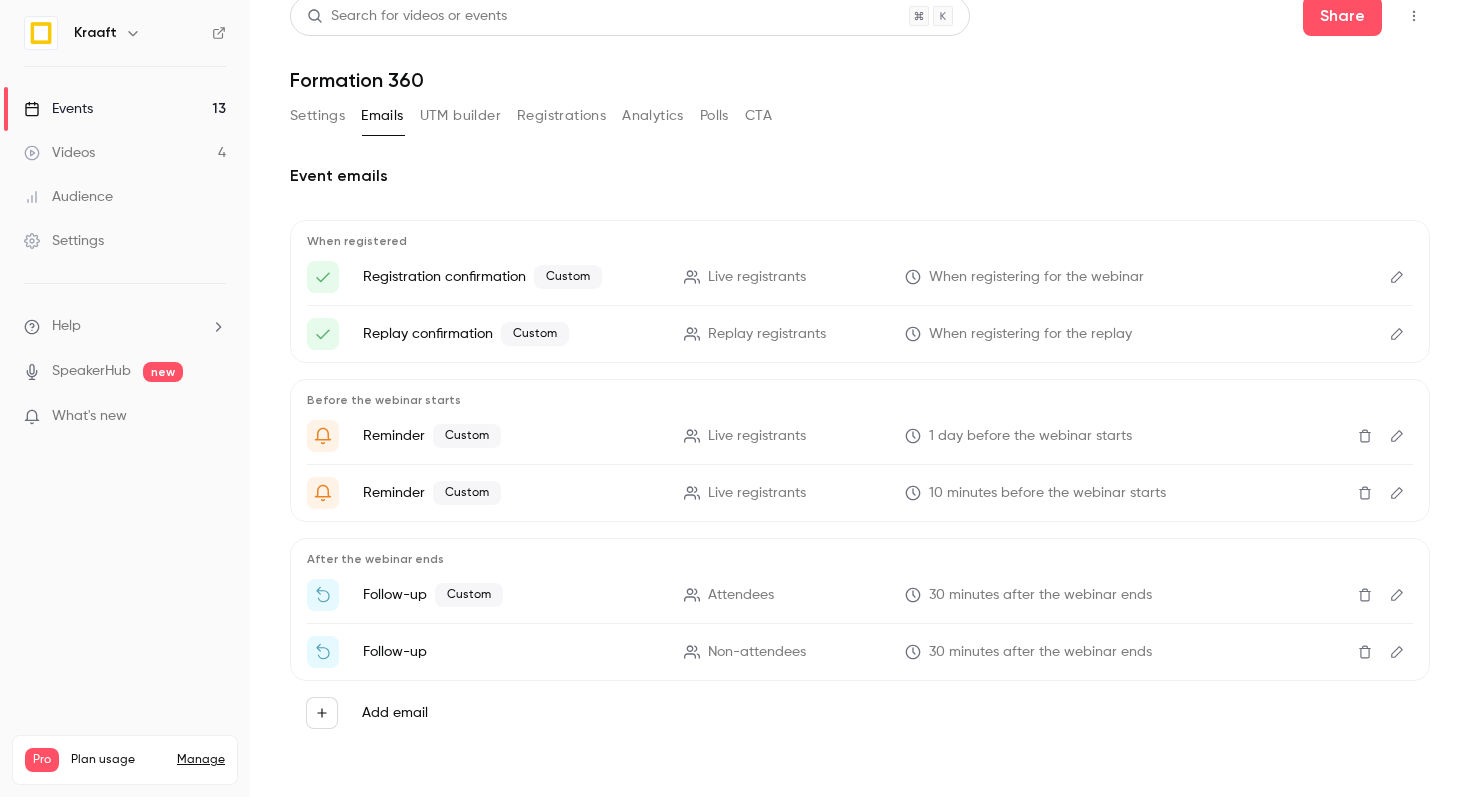 click 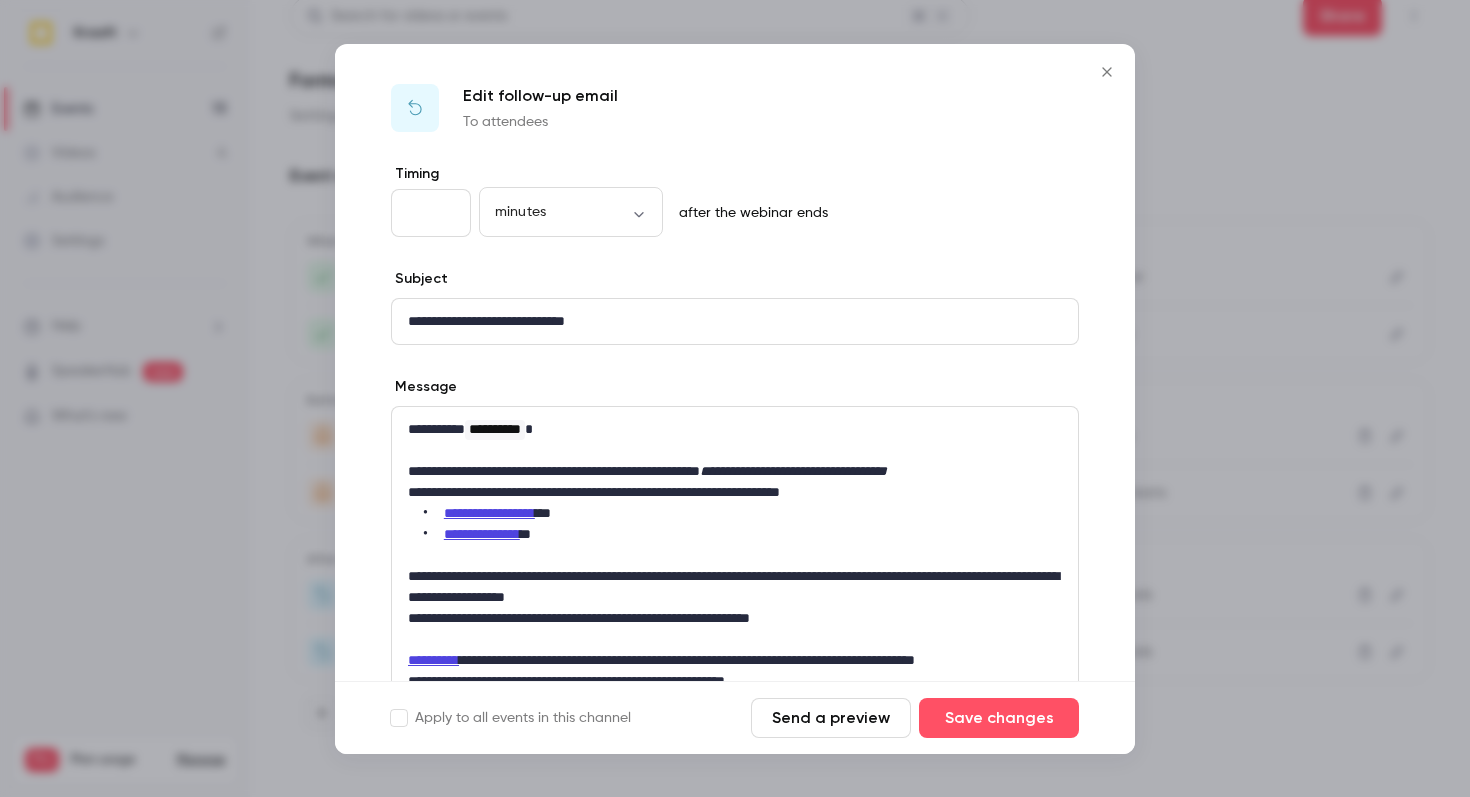 click on "**" at bounding box center [431, 213] 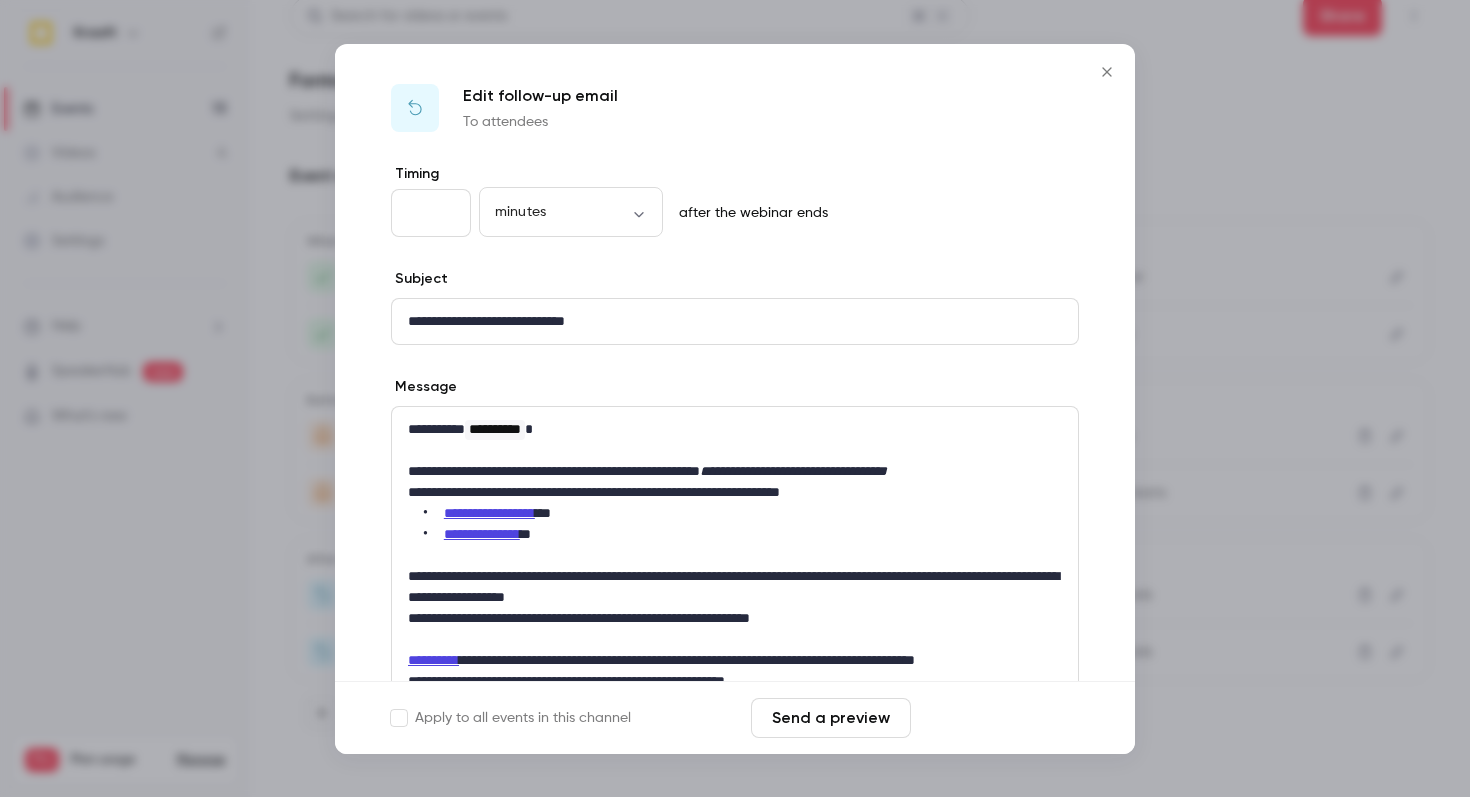 type on "**" 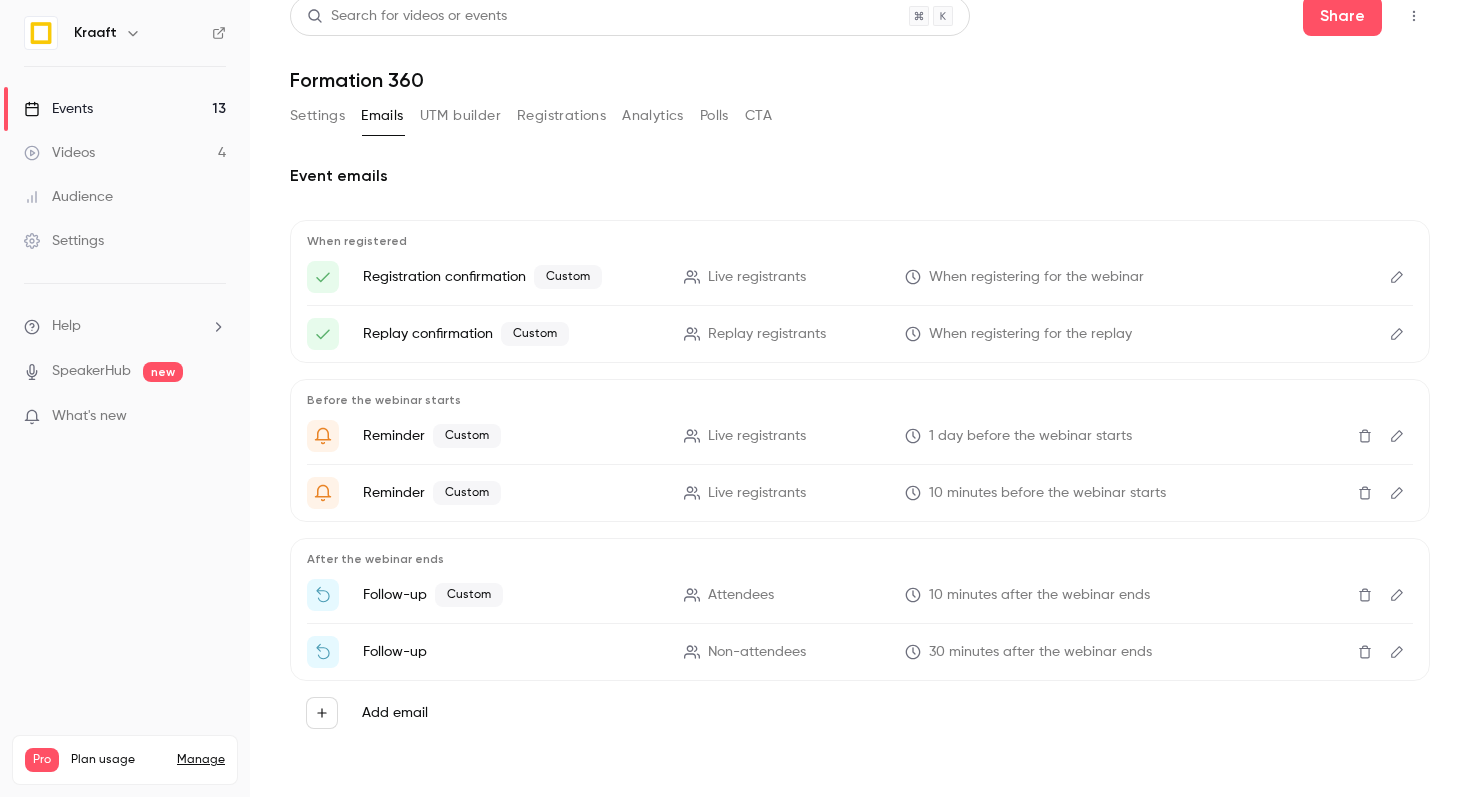 click 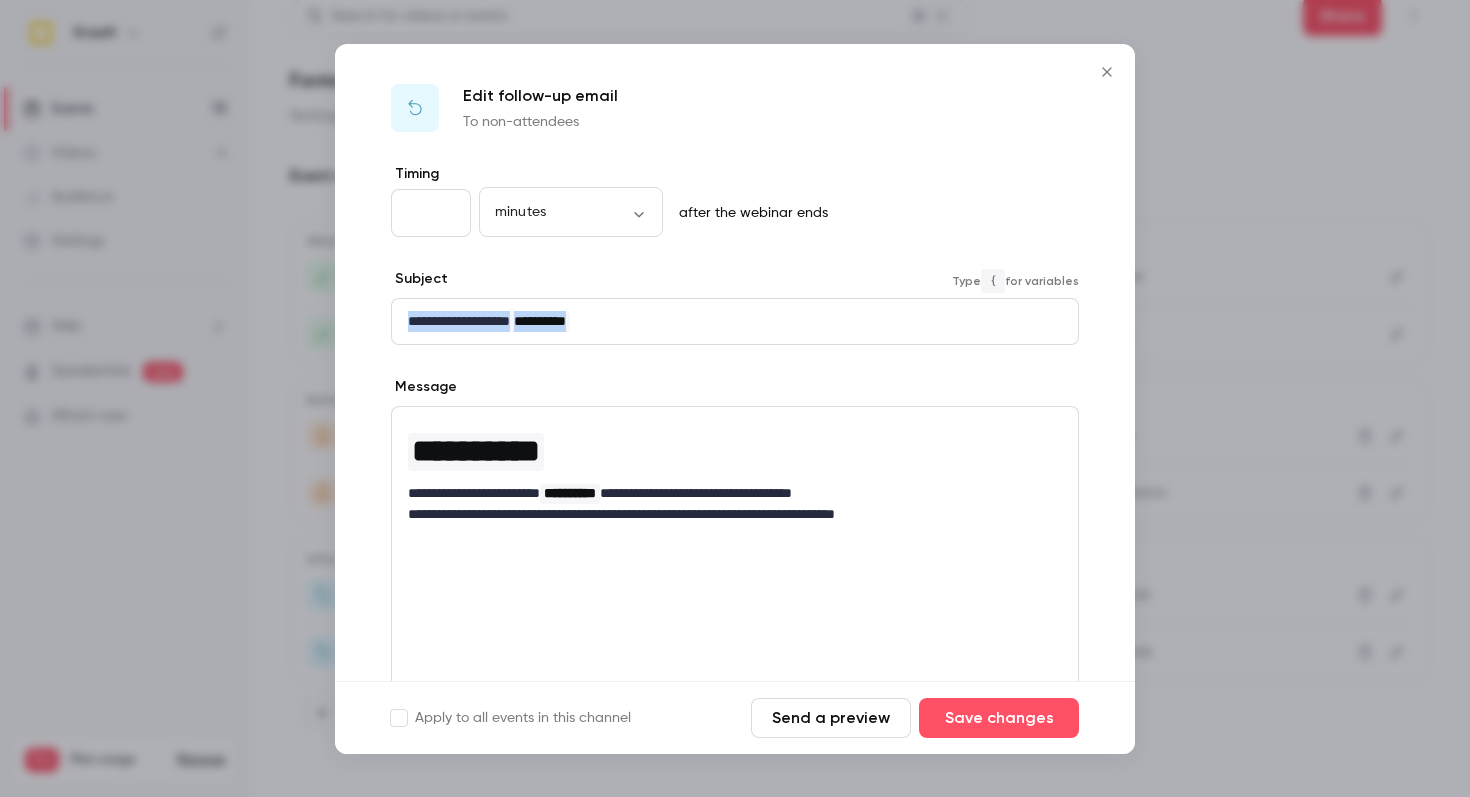 drag, startPoint x: 762, startPoint y: 319, endPoint x: 201, endPoint y: 319, distance: 561 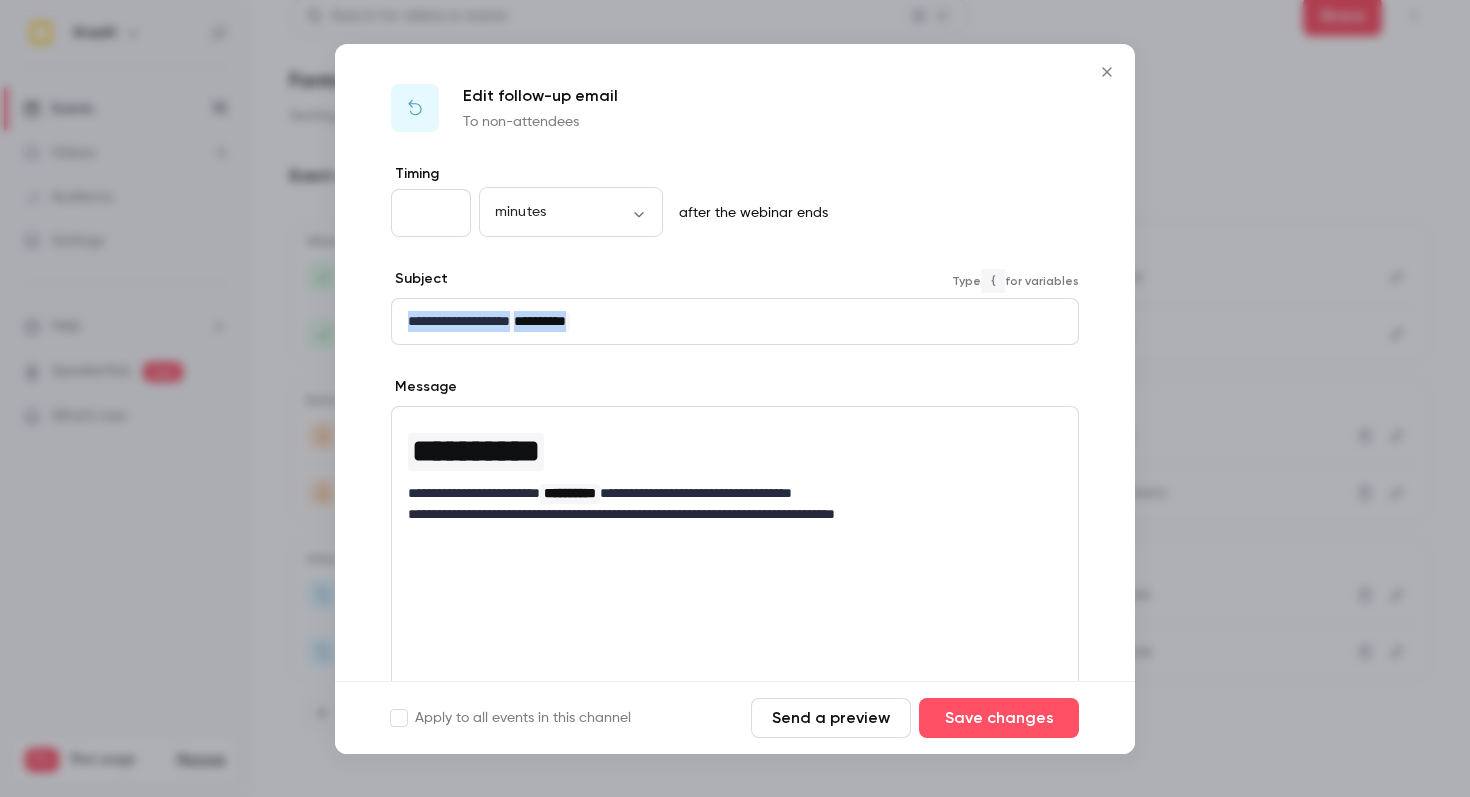 click on "**********" at bounding box center [735, 398] 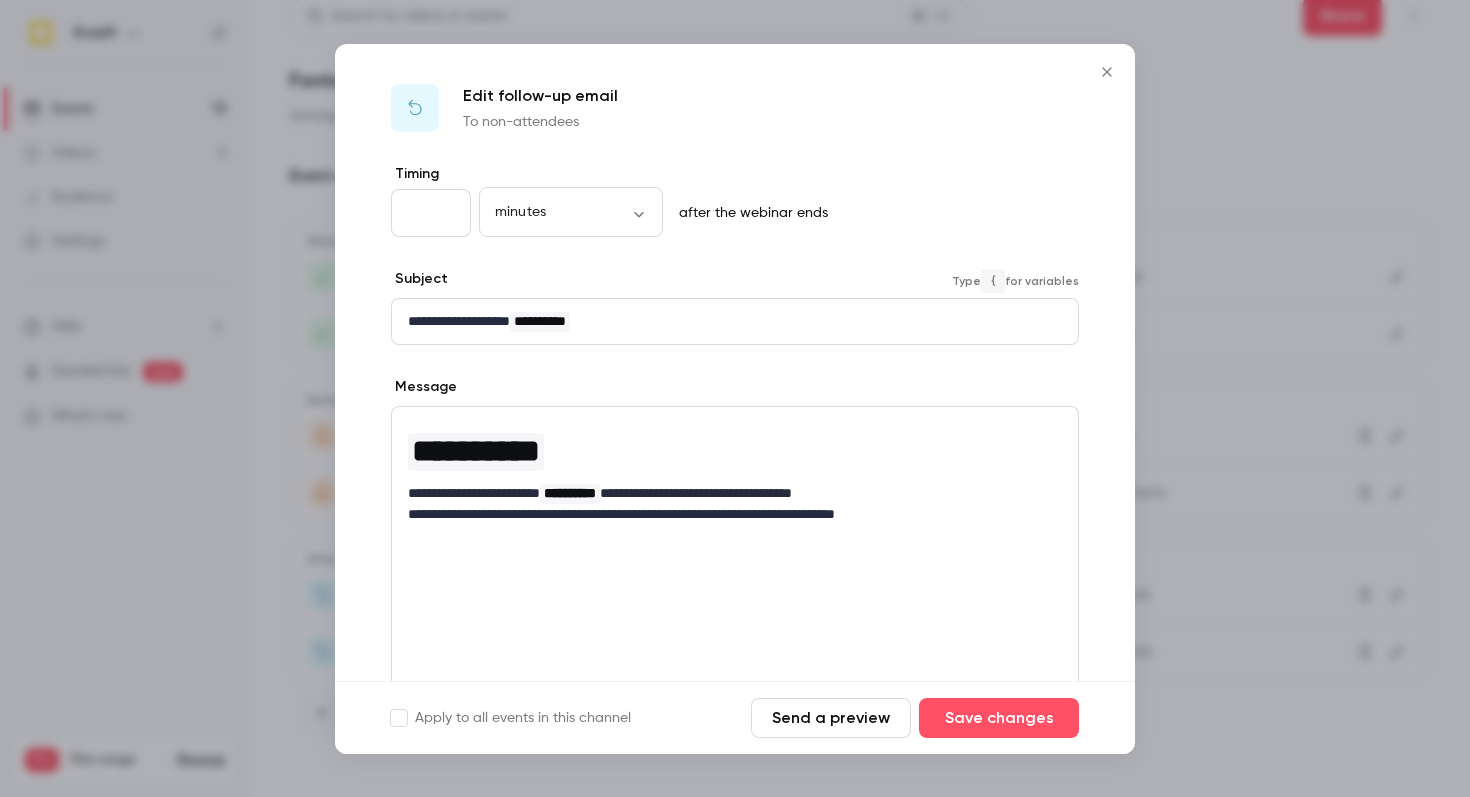scroll, scrollTop: 0, scrollLeft: 0, axis: both 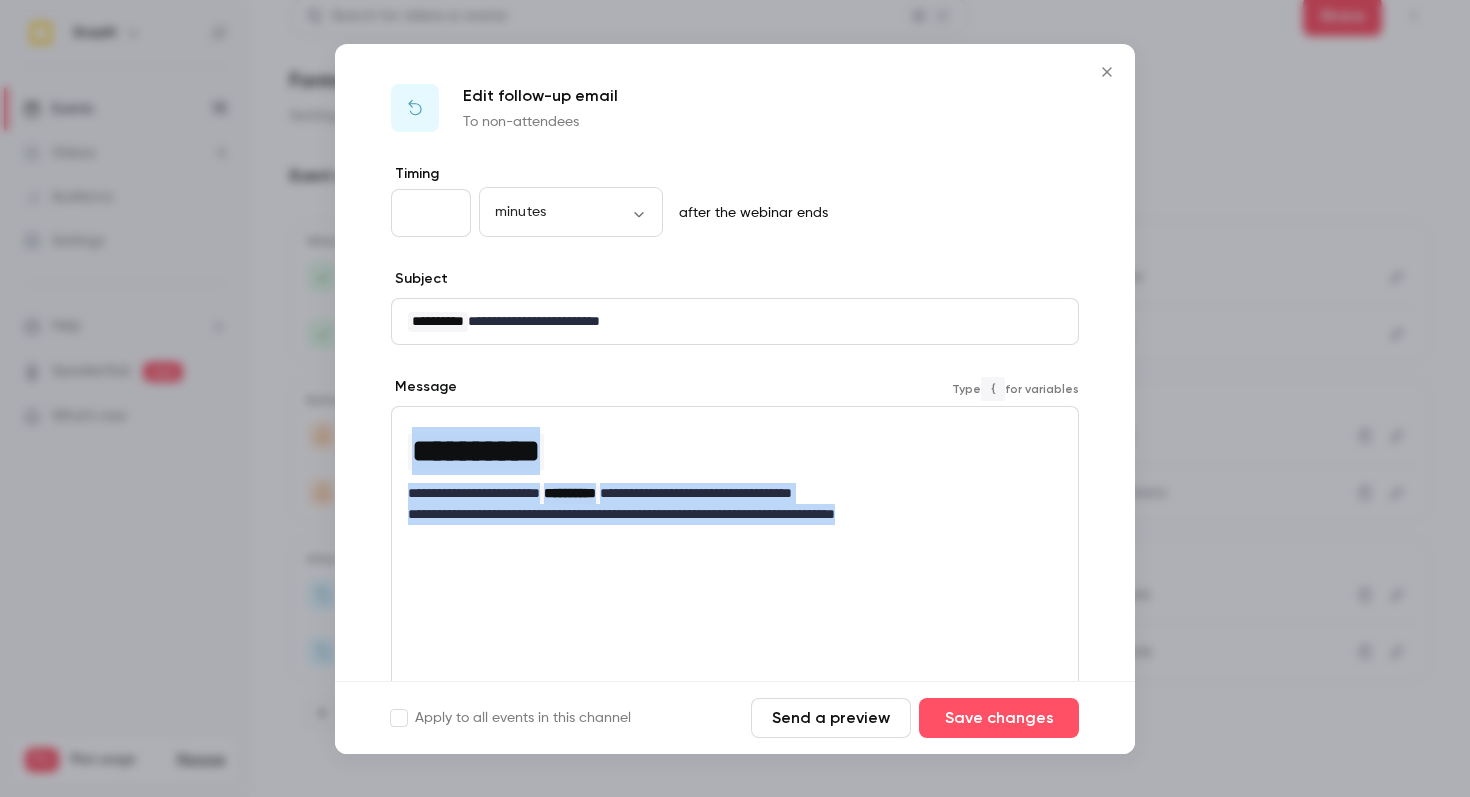 drag, startPoint x: 873, startPoint y: 514, endPoint x: 366, endPoint y: 419, distance: 515.8236 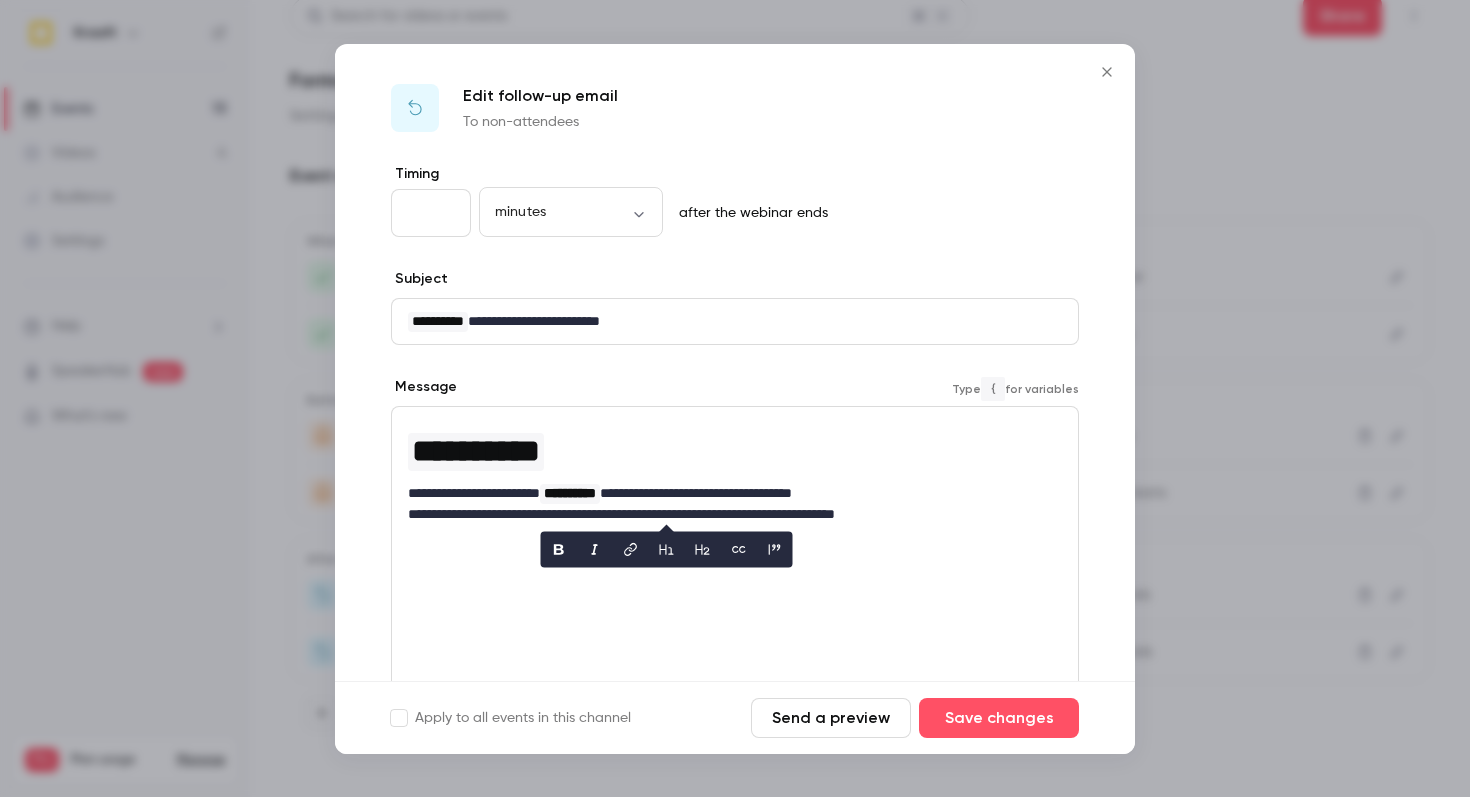scroll, scrollTop: 0, scrollLeft: 0, axis: both 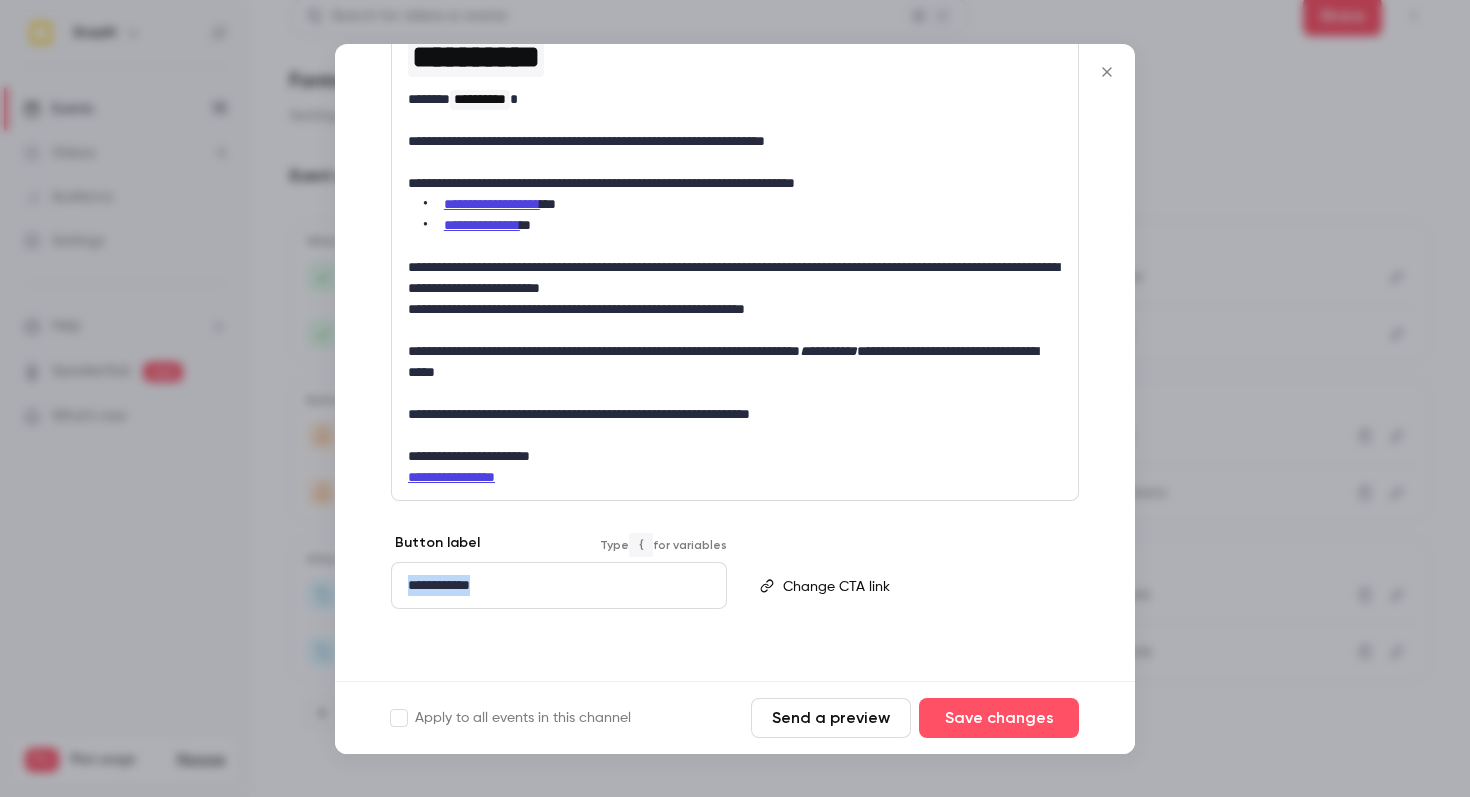 drag, startPoint x: 587, startPoint y: 586, endPoint x: 344, endPoint y: 578, distance: 243.13165 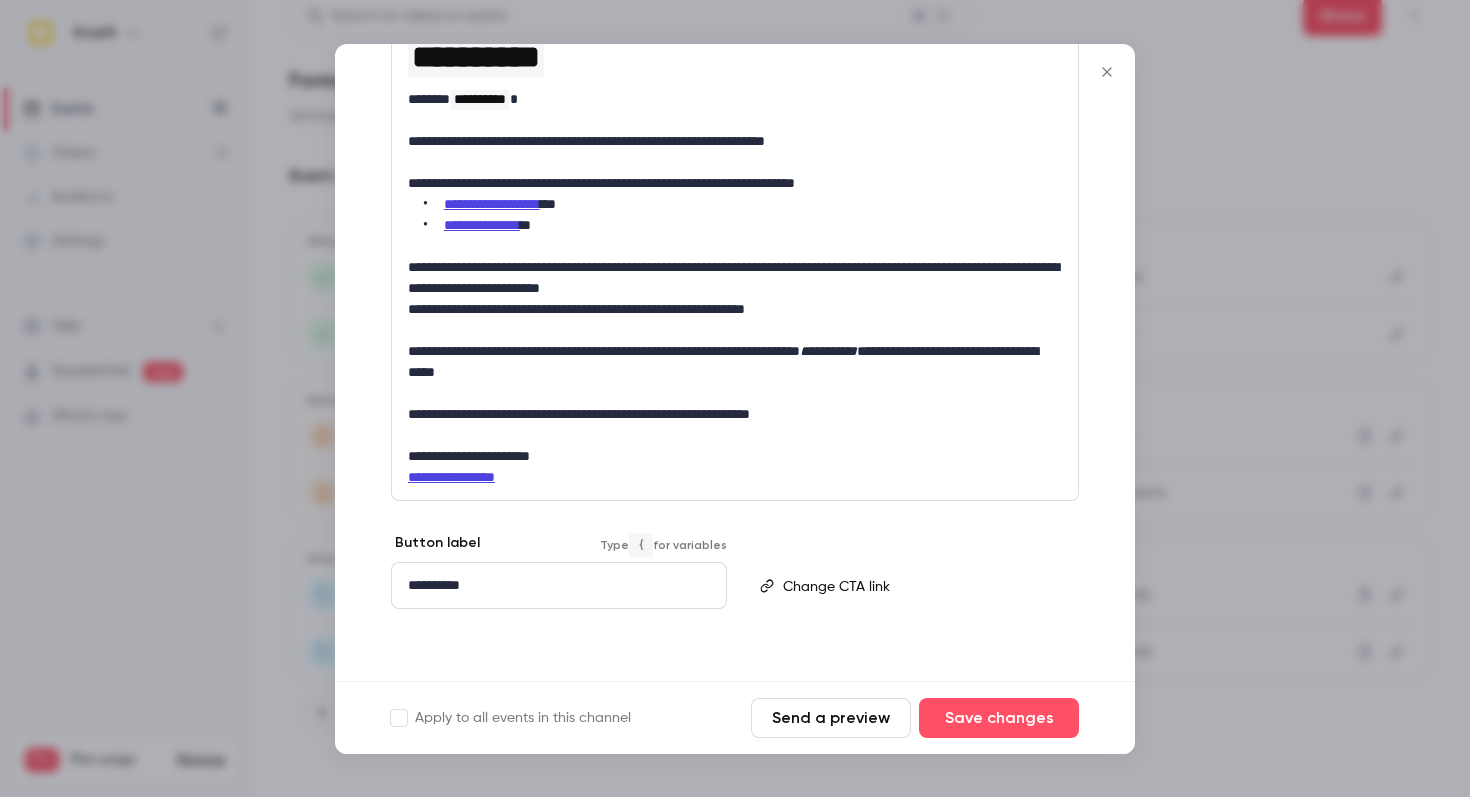 scroll, scrollTop: 0, scrollLeft: 0, axis: both 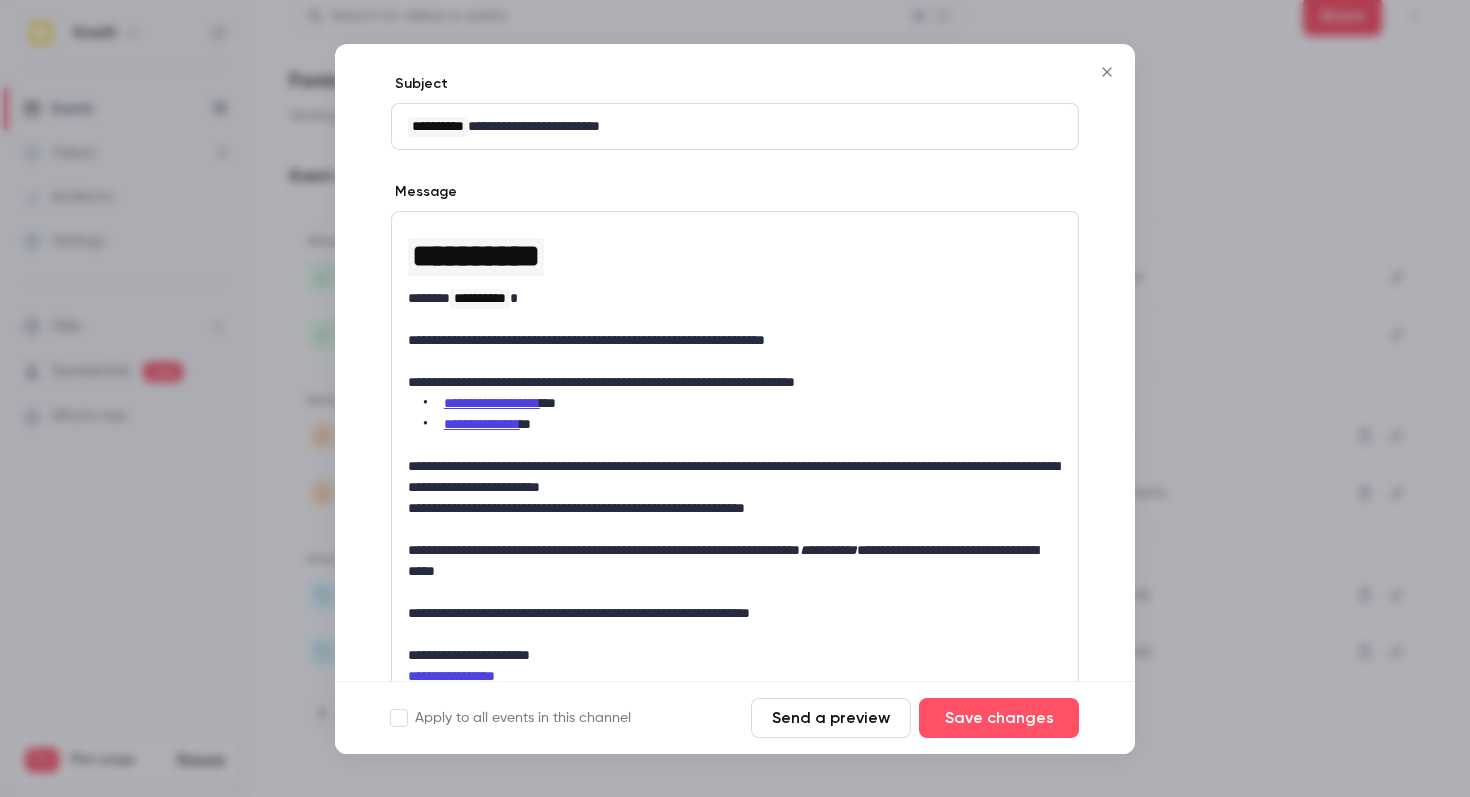 click on "**********" at bounding box center [735, 561] 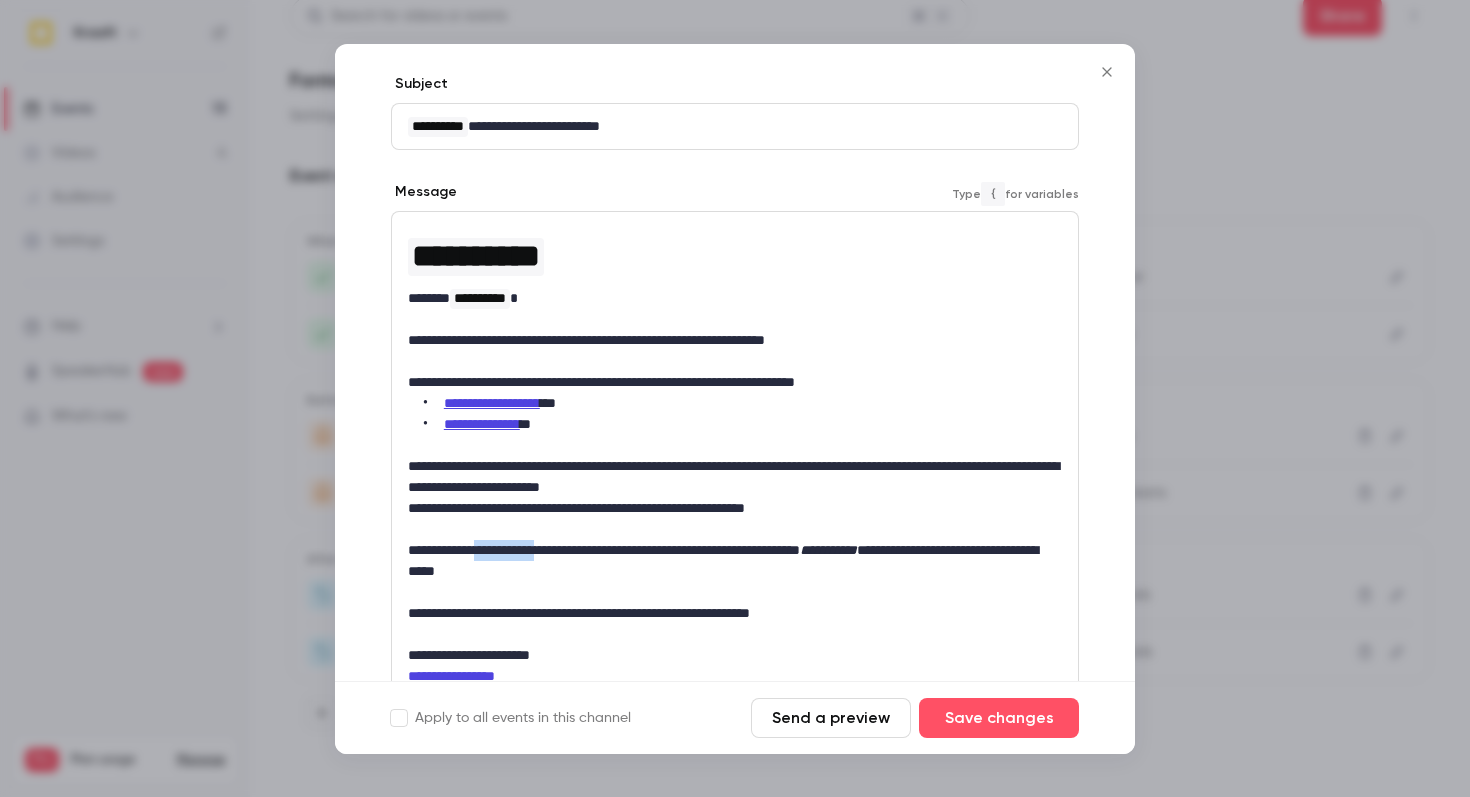 click on "**********" at bounding box center [735, 561] 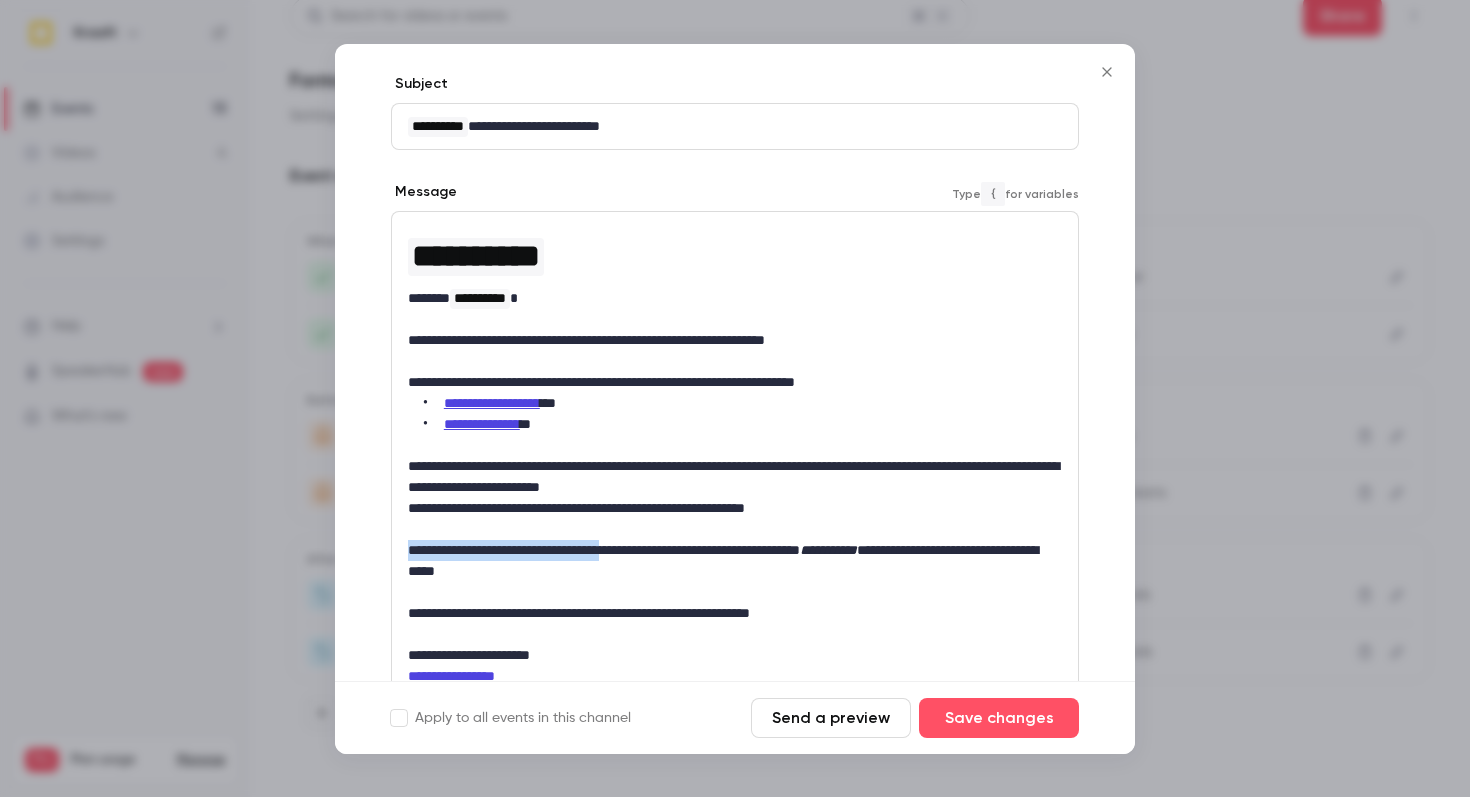 drag, startPoint x: 657, startPoint y: 548, endPoint x: 387, endPoint y: 553, distance: 270.0463 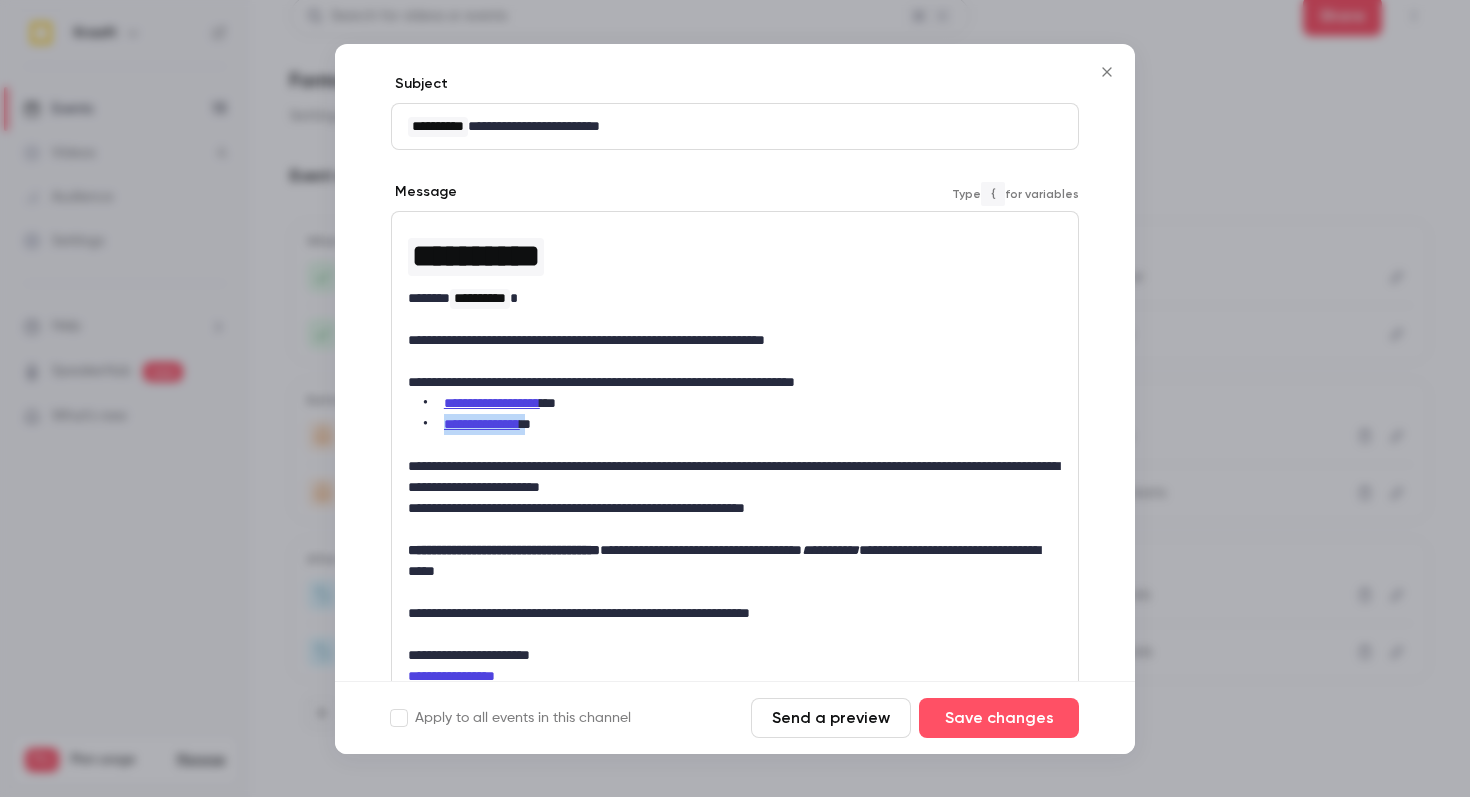 drag, startPoint x: 534, startPoint y: 426, endPoint x: 442, endPoint y: 423, distance: 92.0489 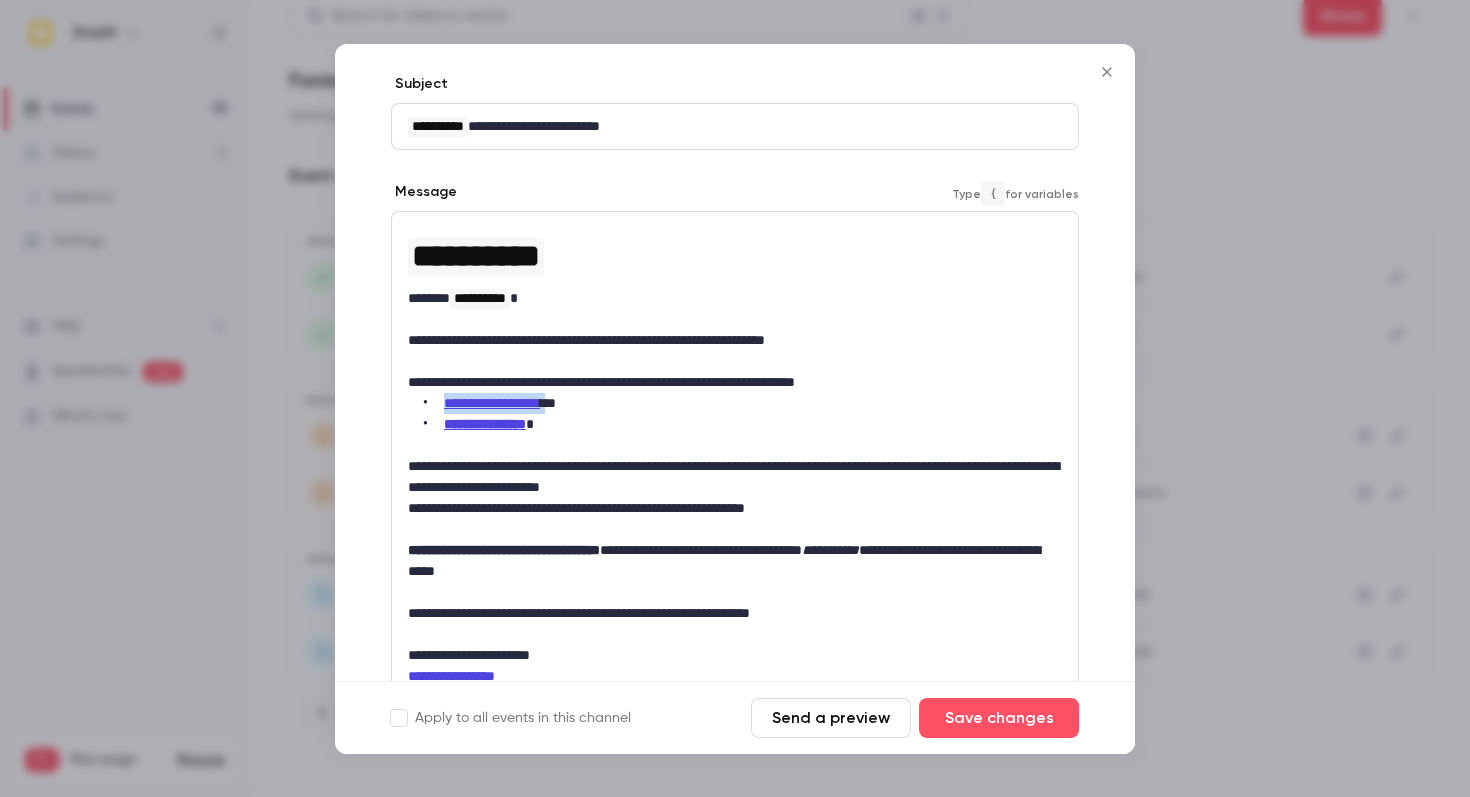 drag, startPoint x: 562, startPoint y: 400, endPoint x: 438, endPoint y: 403, distance: 124.036285 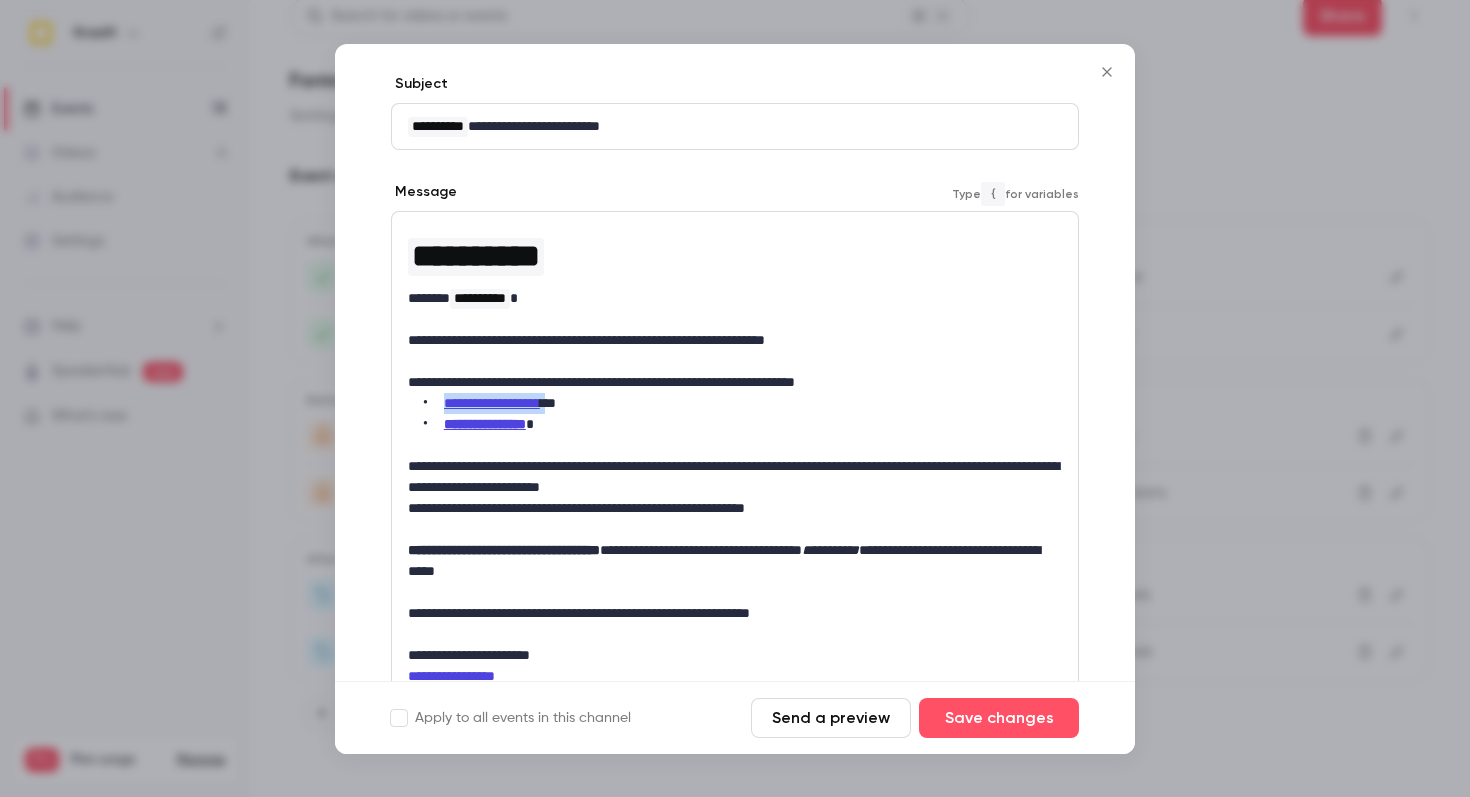click on "**********" at bounding box center (743, 403) 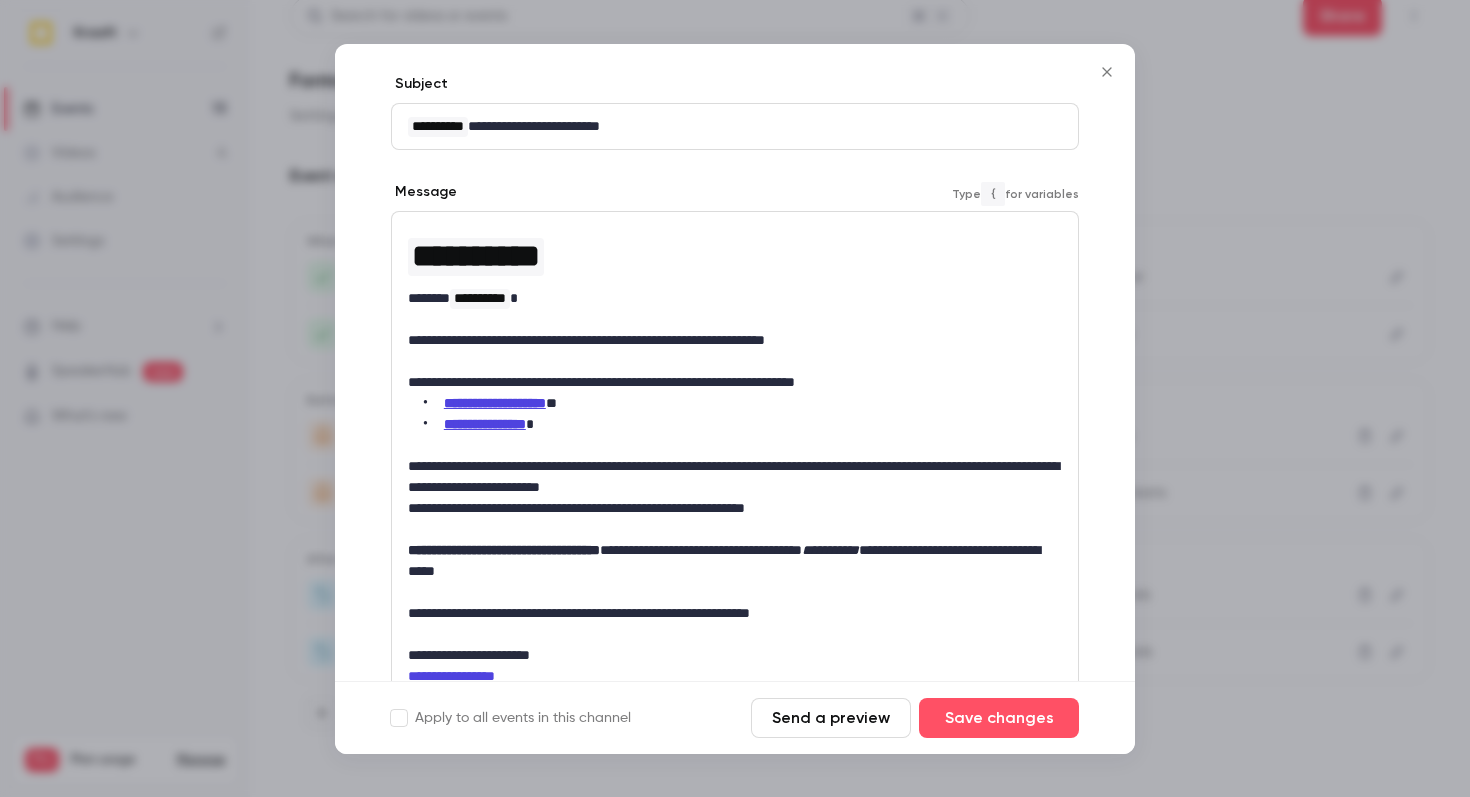 click on "**********" at bounding box center (743, 403) 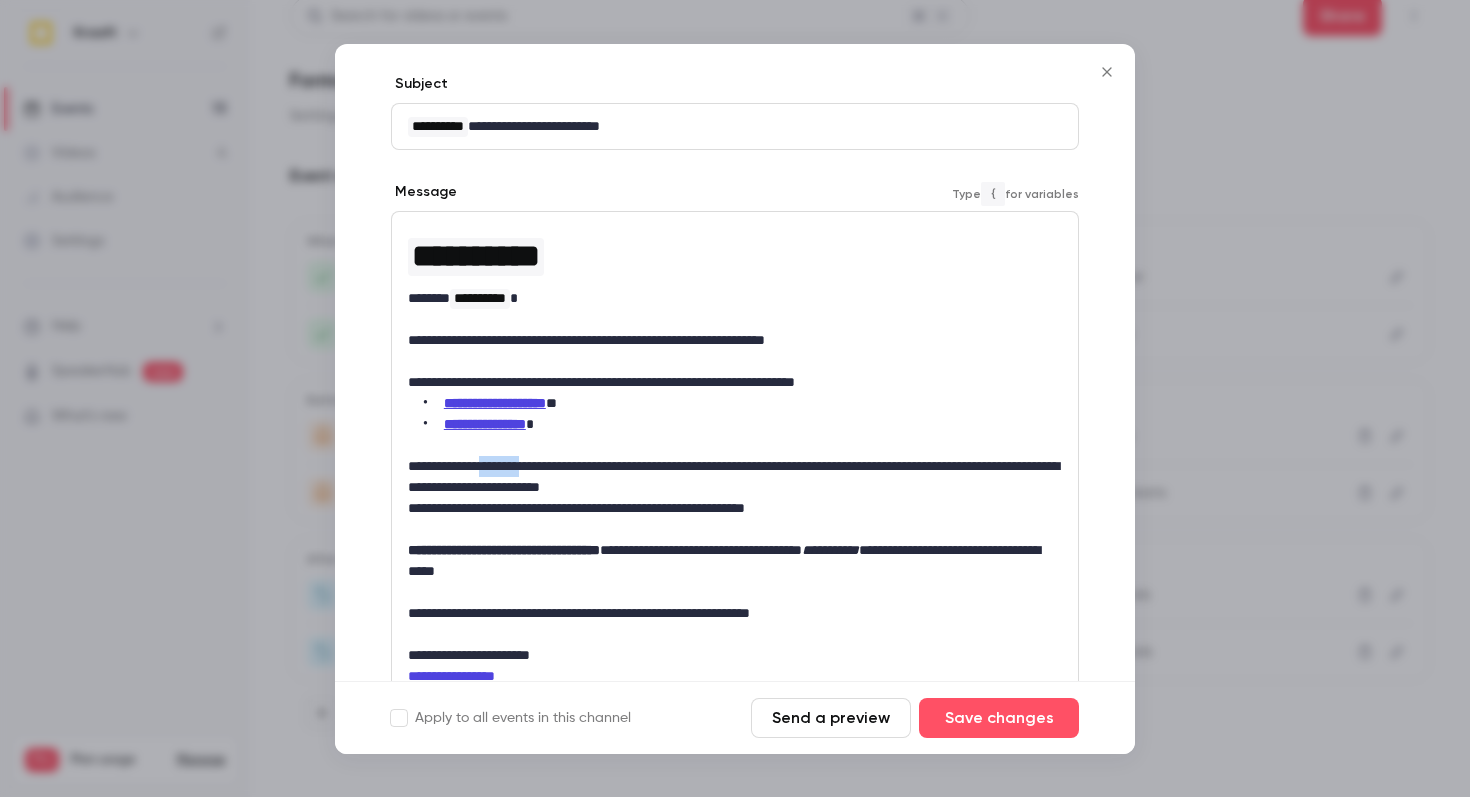 click on "**********" at bounding box center [735, 477] 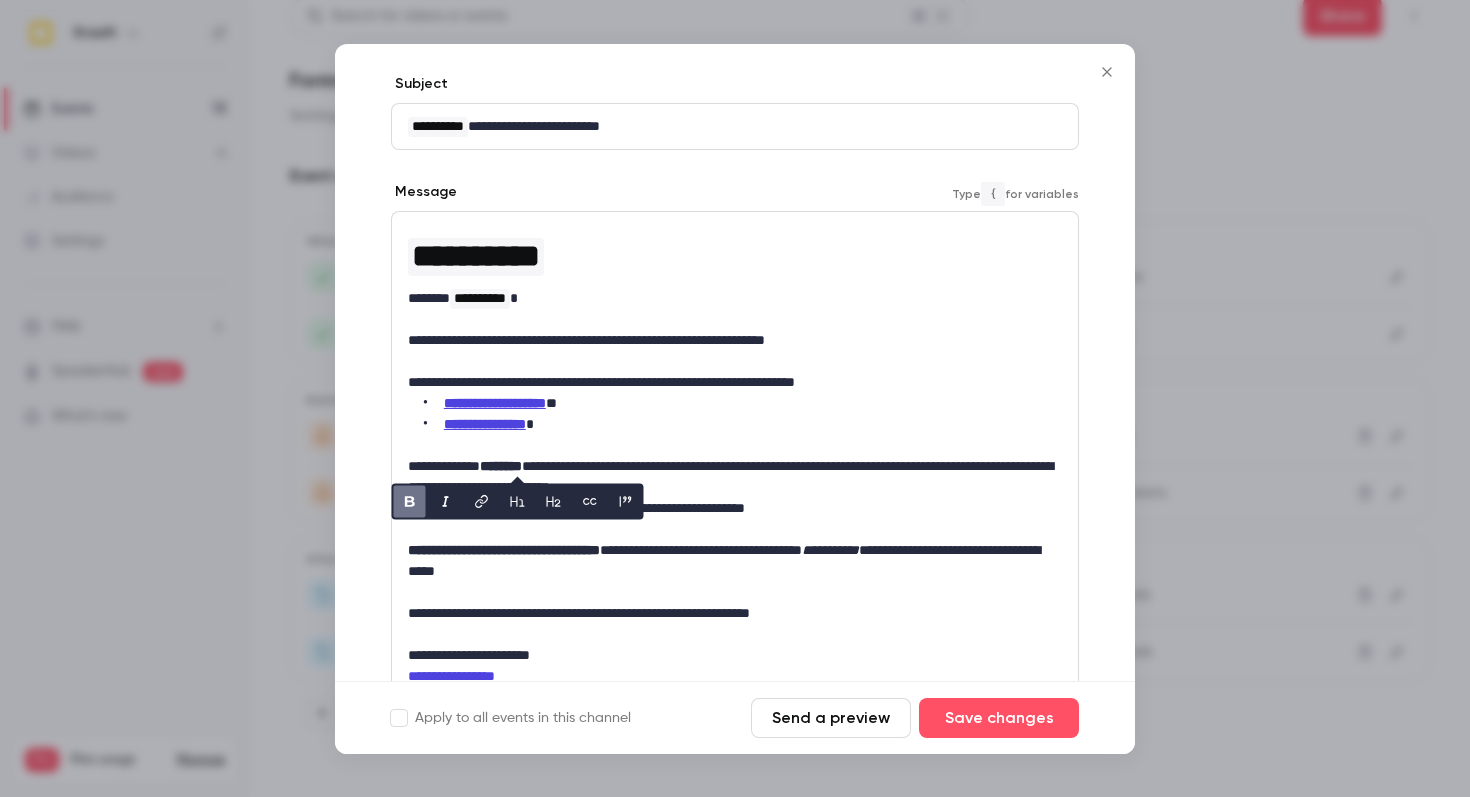 click on "**********" at bounding box center (735, 477) 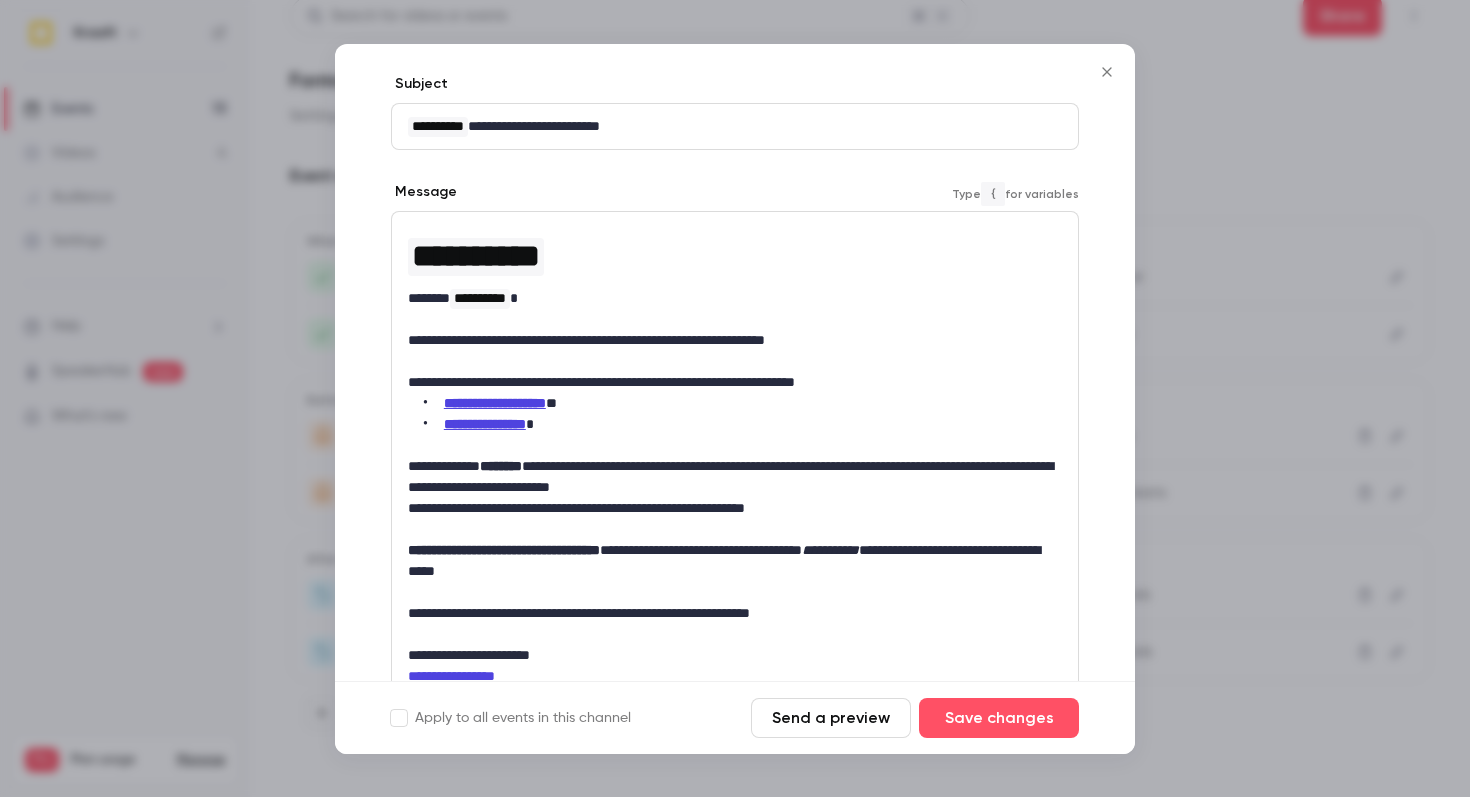 click on "**********" at bounding box center (735, 477) 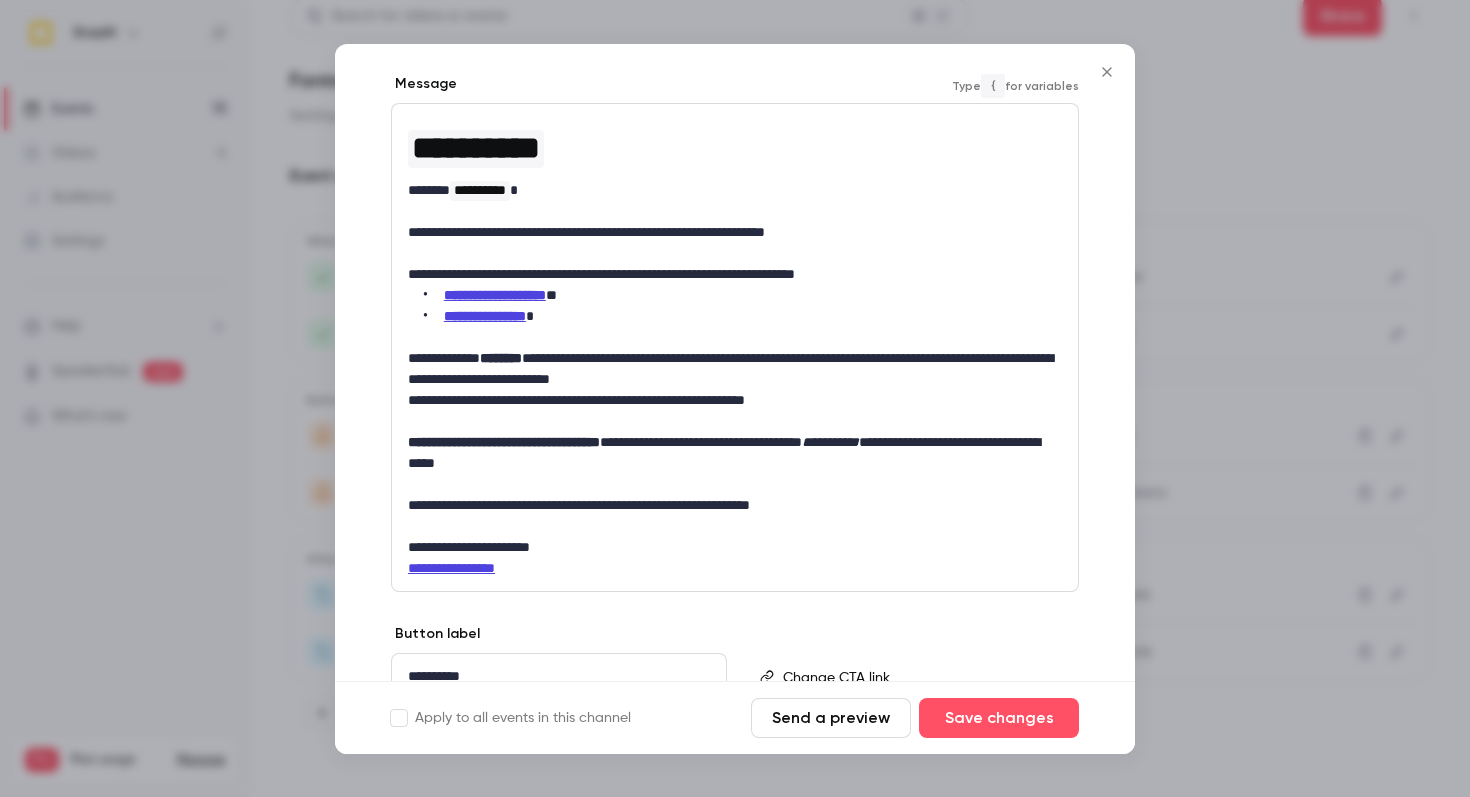 scroll, scrollTop: 316, scrollLeft: 0, axis: vertical 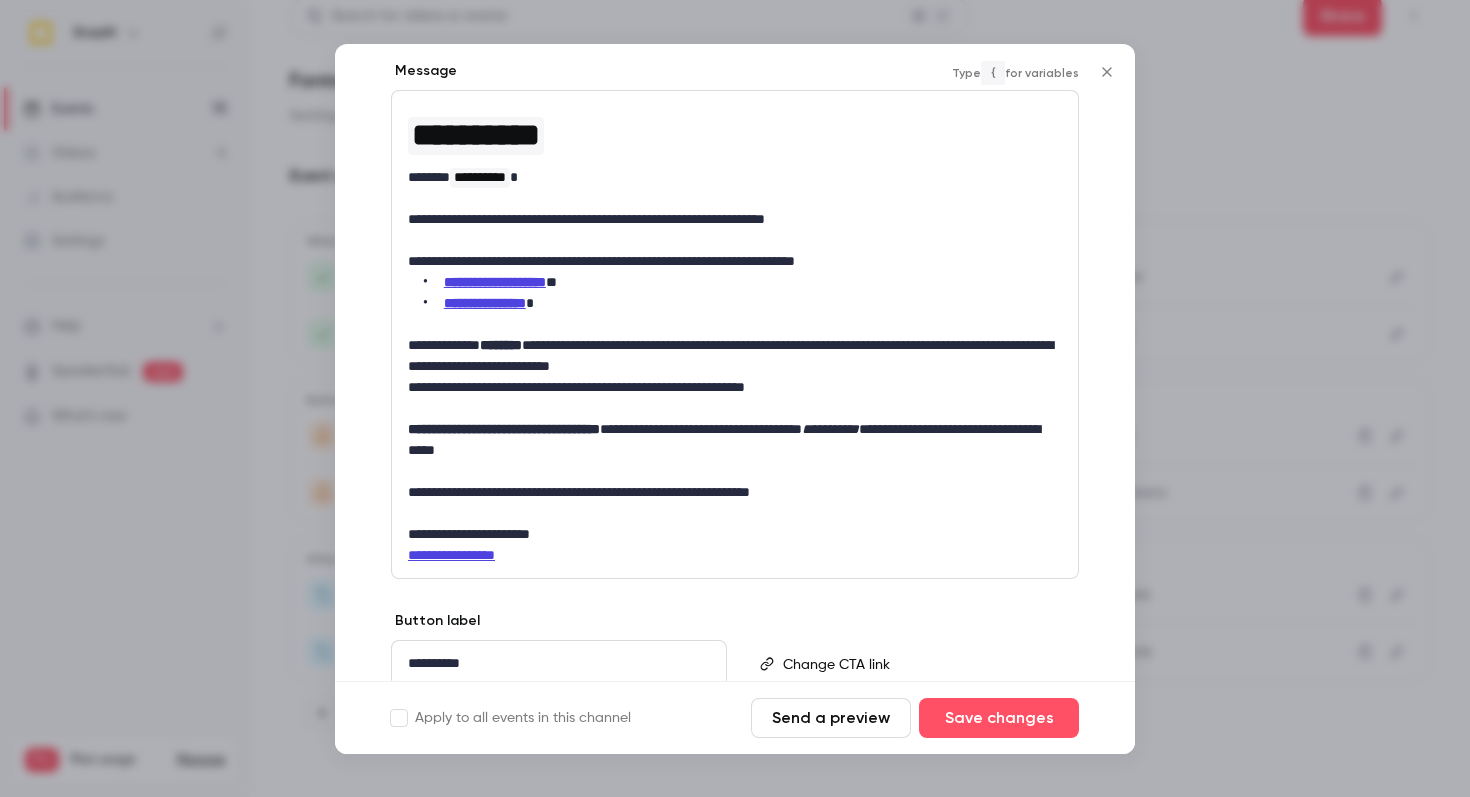 click at bounding box center (735, 471) 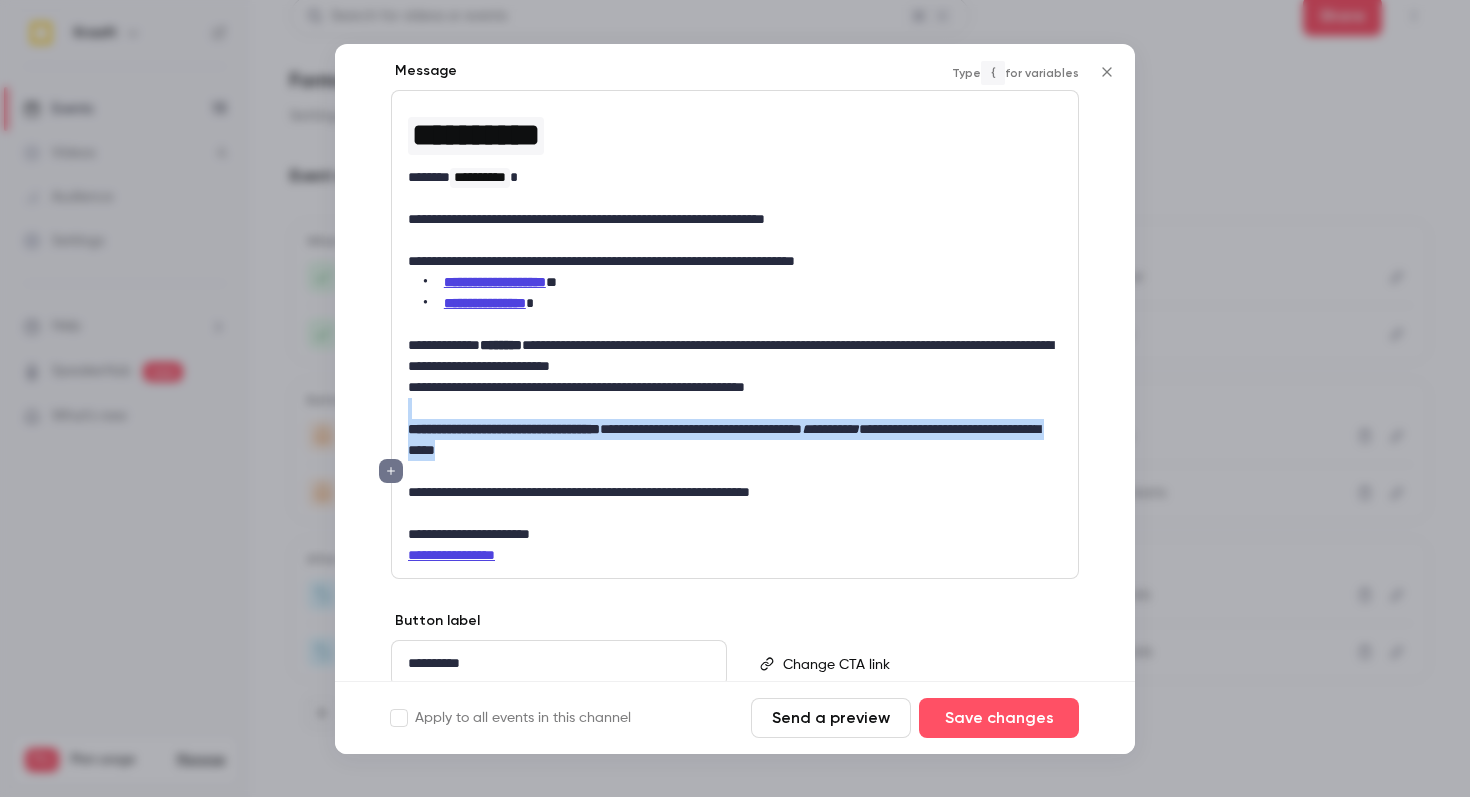 drag, startPoint x: 650, startPoint y: 451, endPoint x: 403, endPoint y: 410, distance: 250.37971 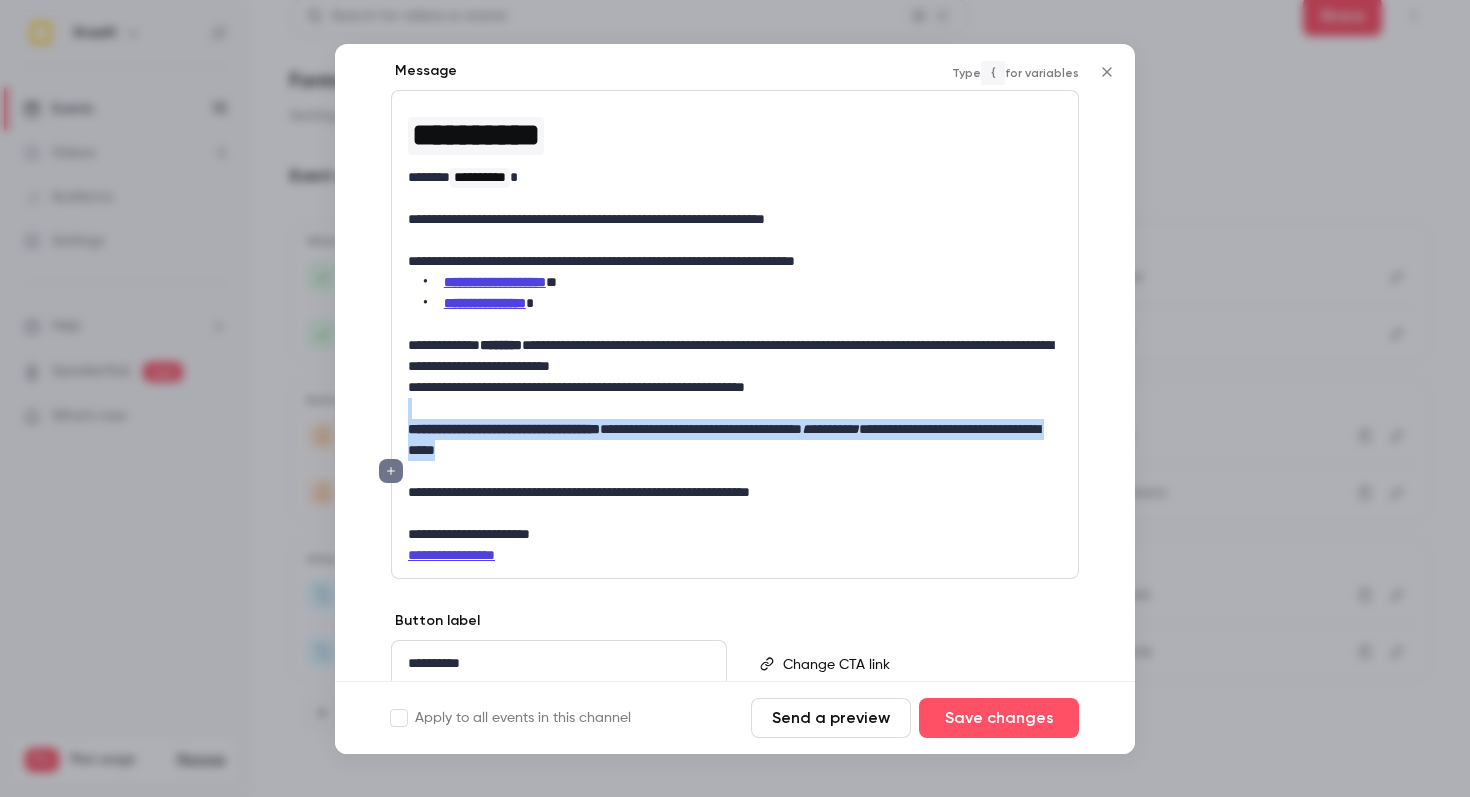 click on "**********" at bounding box center [735, 334] 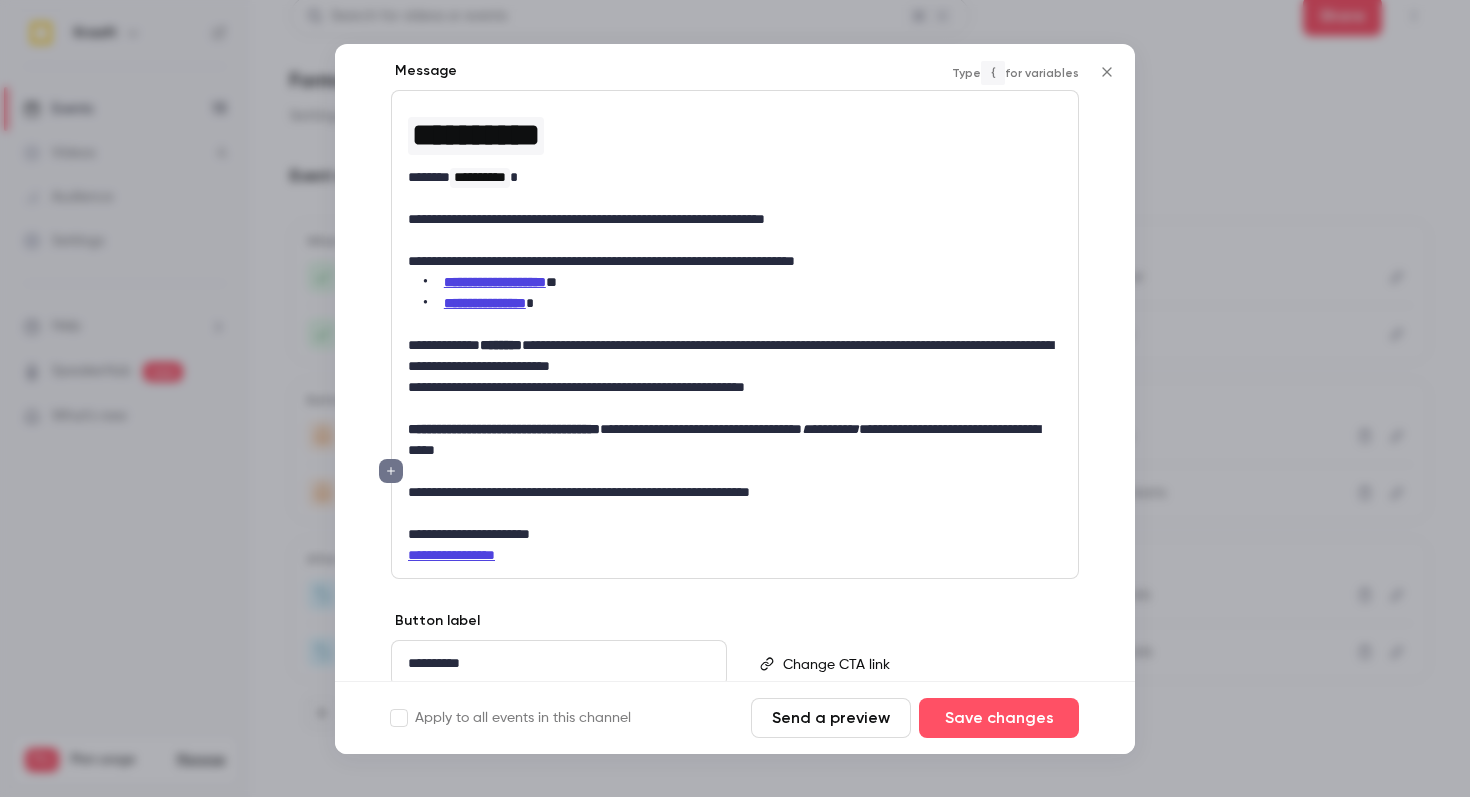 click on "**********" at bounding box center [735, 440] 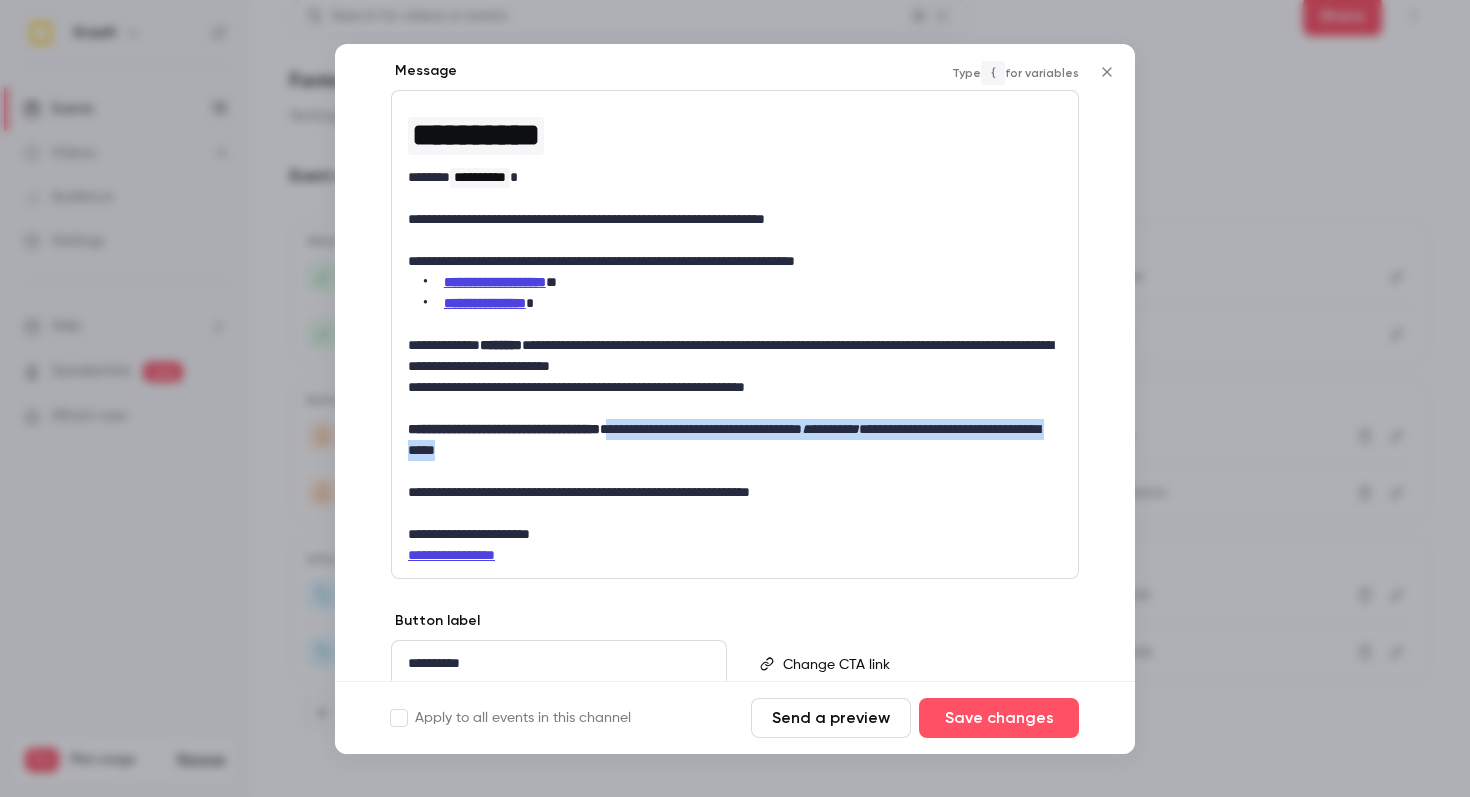 drag, startPoint x: 656, startPoint y: 443, endPoint x: 664, endPoint y: 432, distance: 13.601471 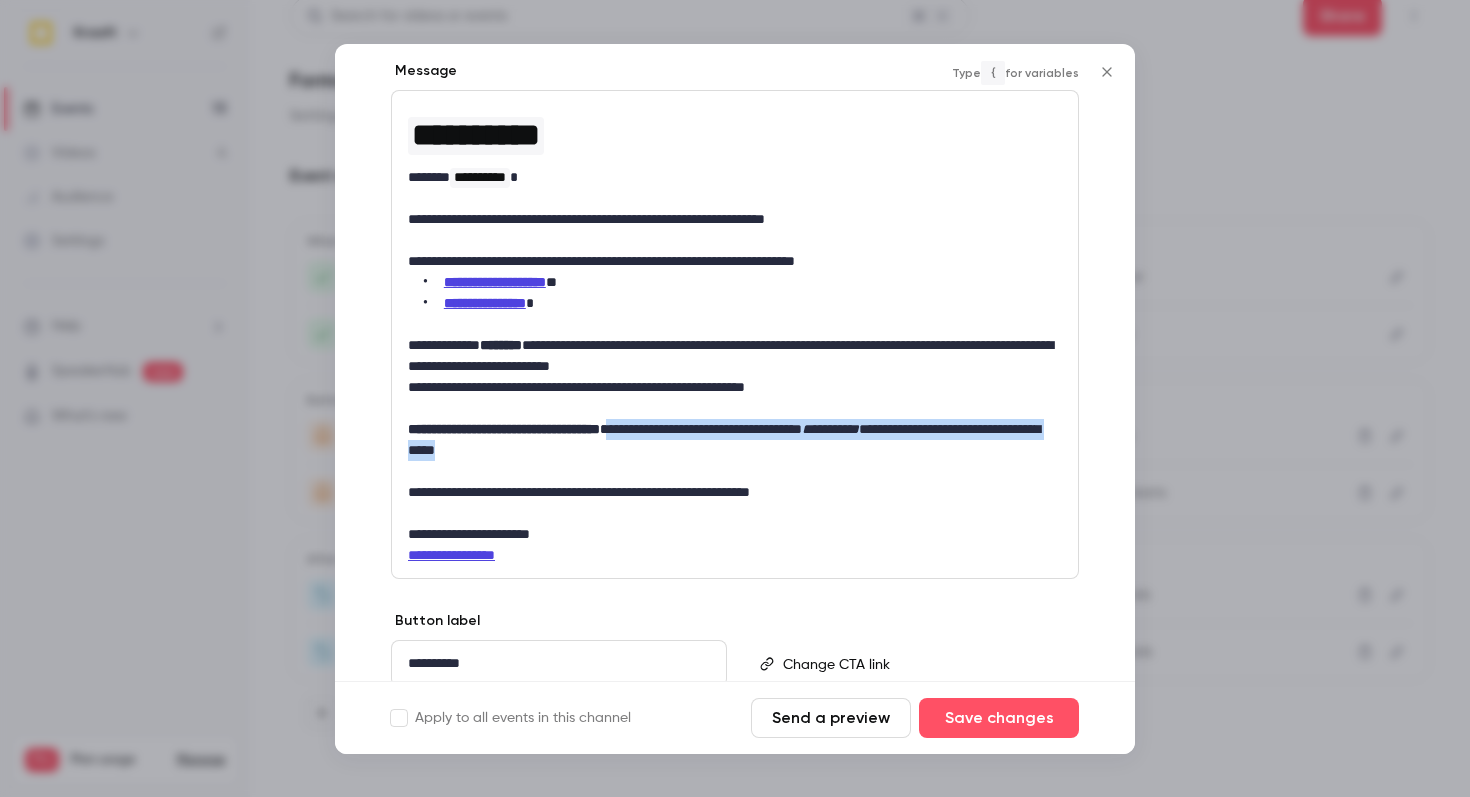 click on "**********" at bounding box center (735, 440) 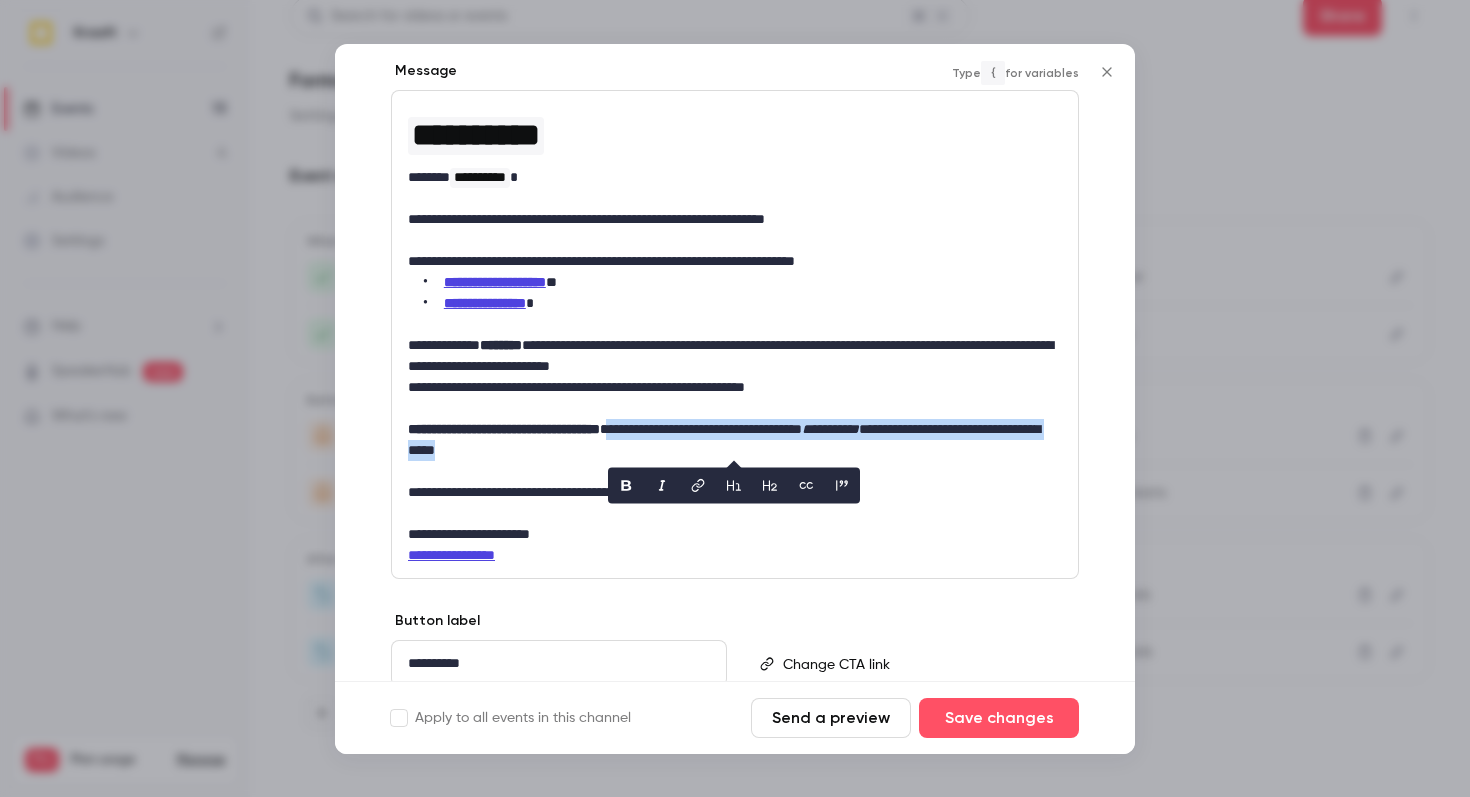type 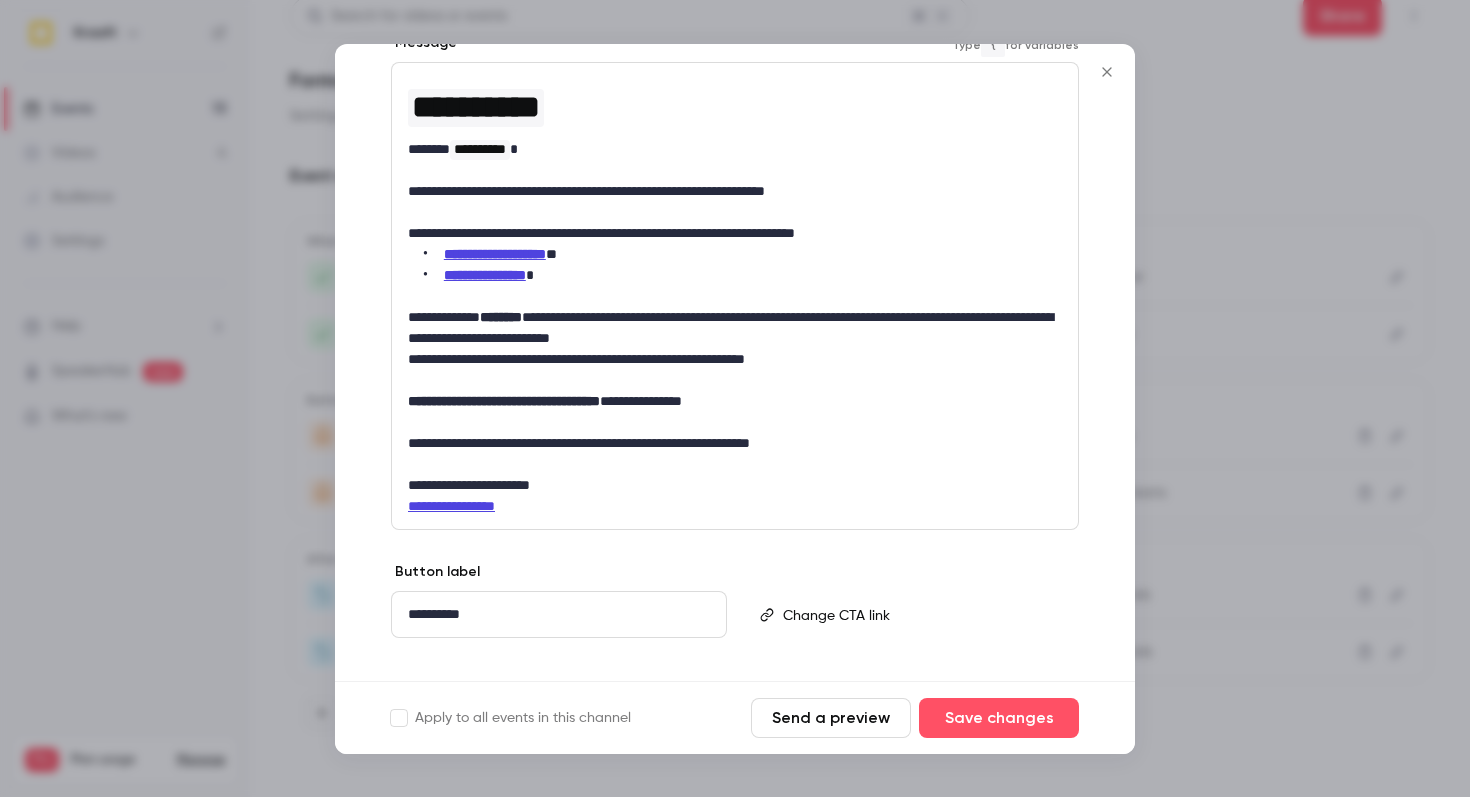 scroll, scrollTop: 373, scrollLeft: 0, axis: vertical 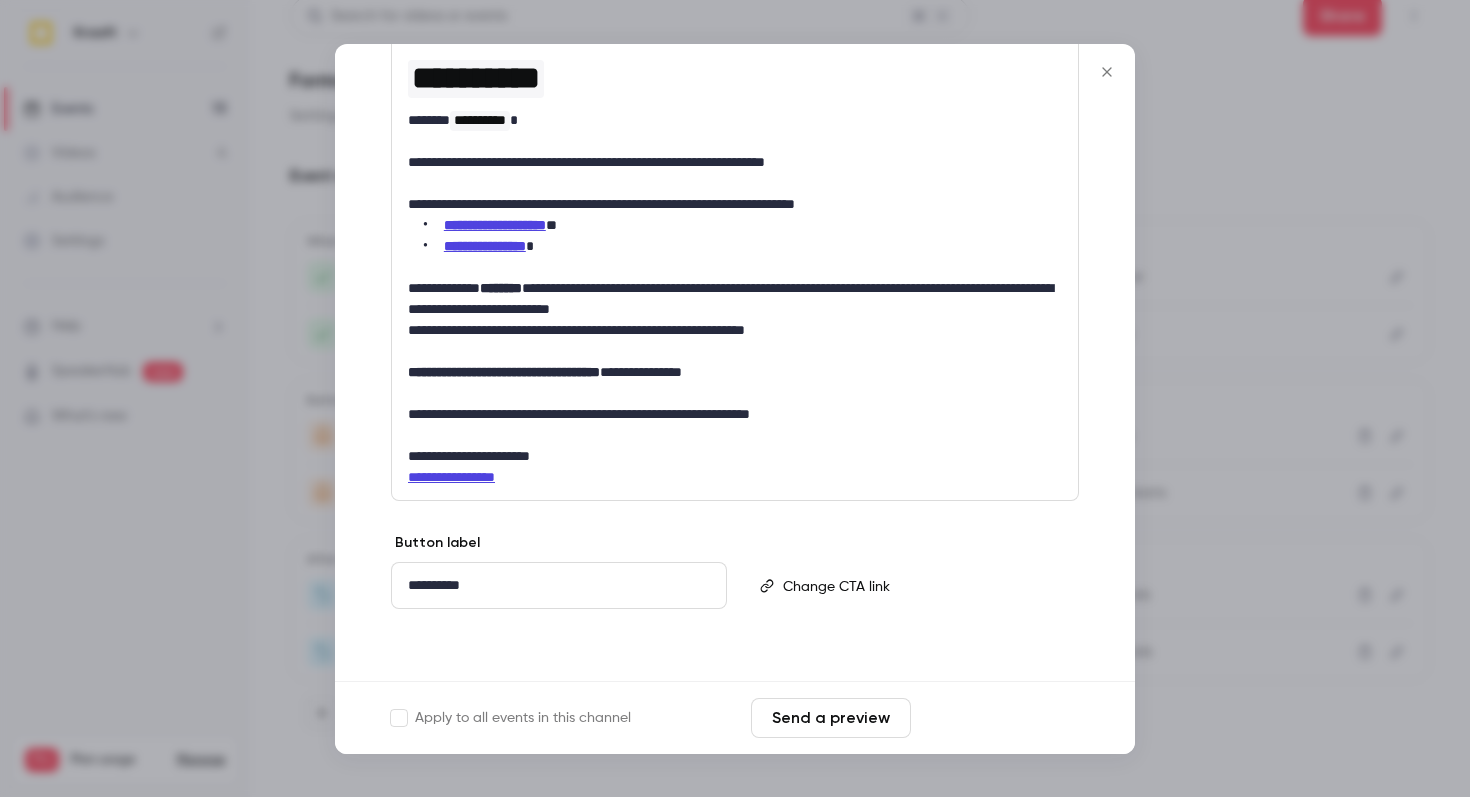 click on "Save changes" at bounding box center [999, 718] 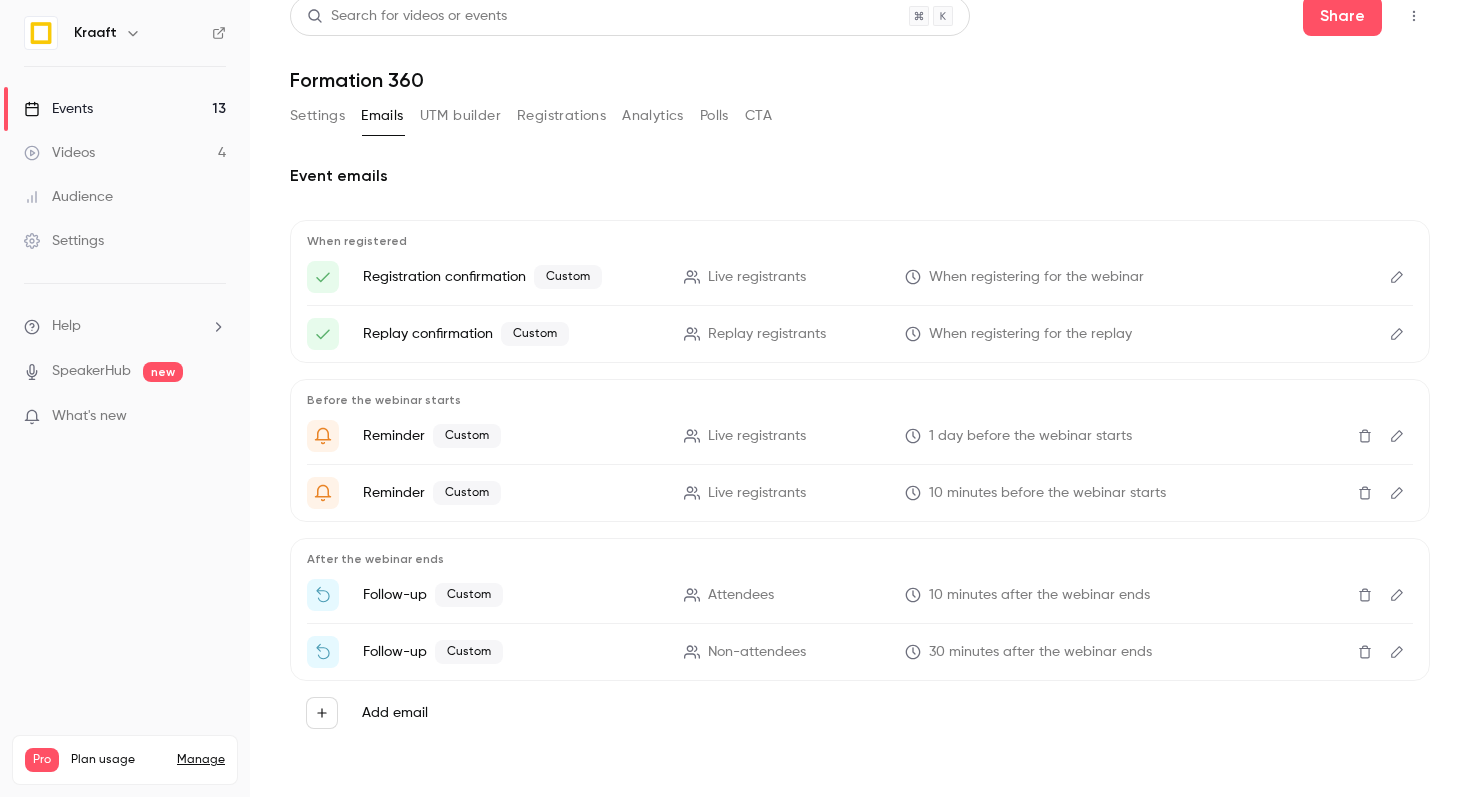 click on "Settings" at bounding box center (317, 116) 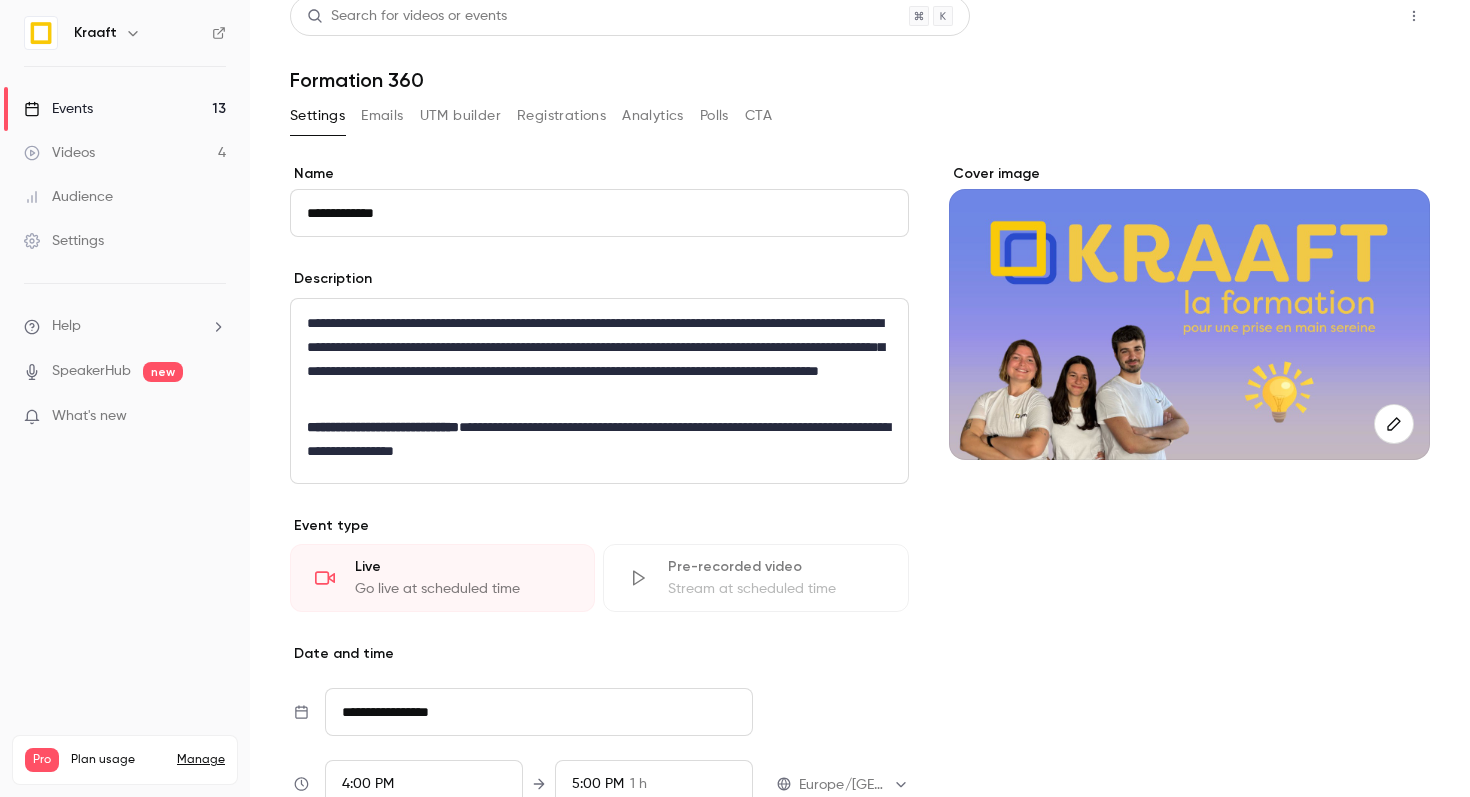 click on "Share" at bounding box center (1342, 16) 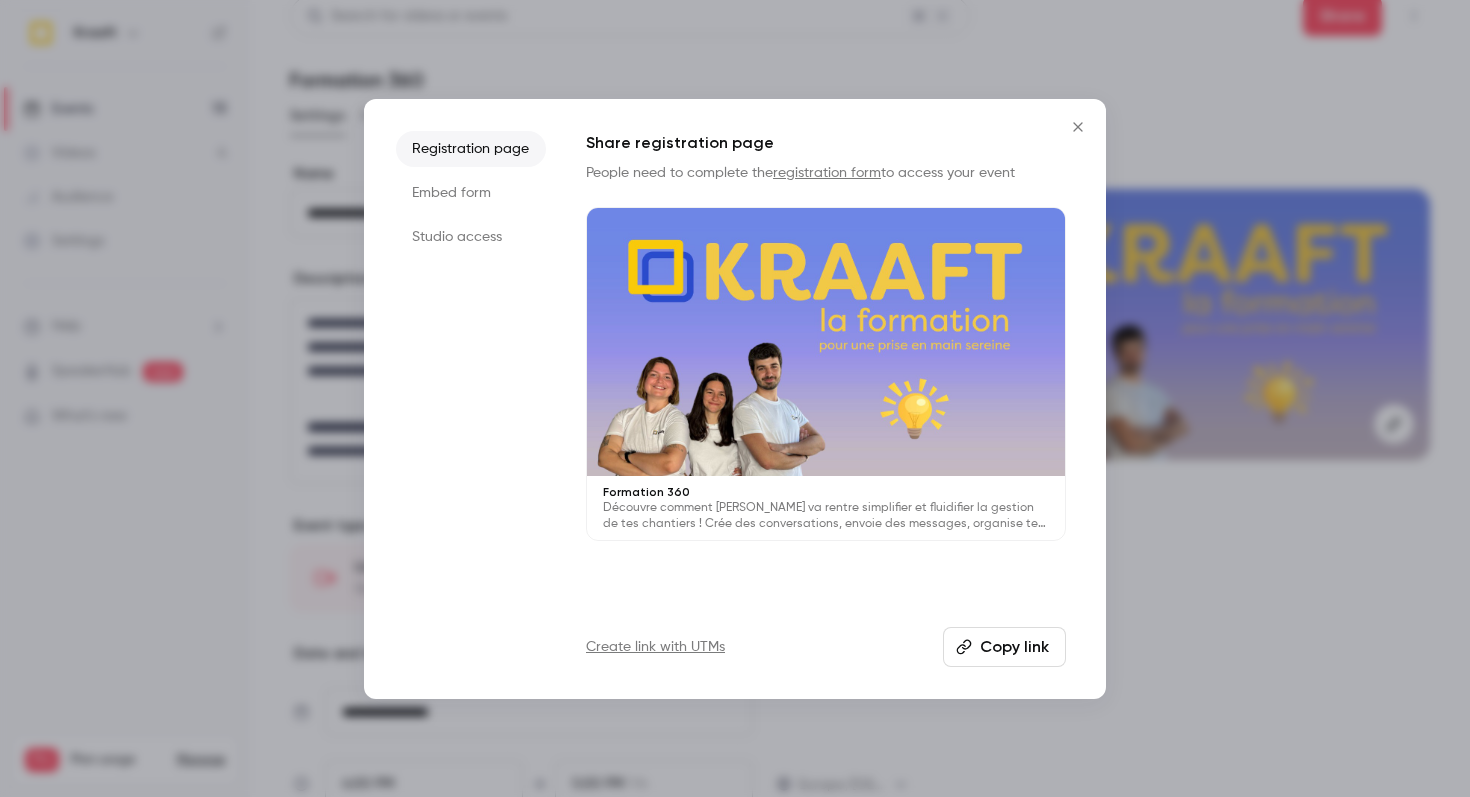 click on "Copy link" at bounding box center (1004, 647) 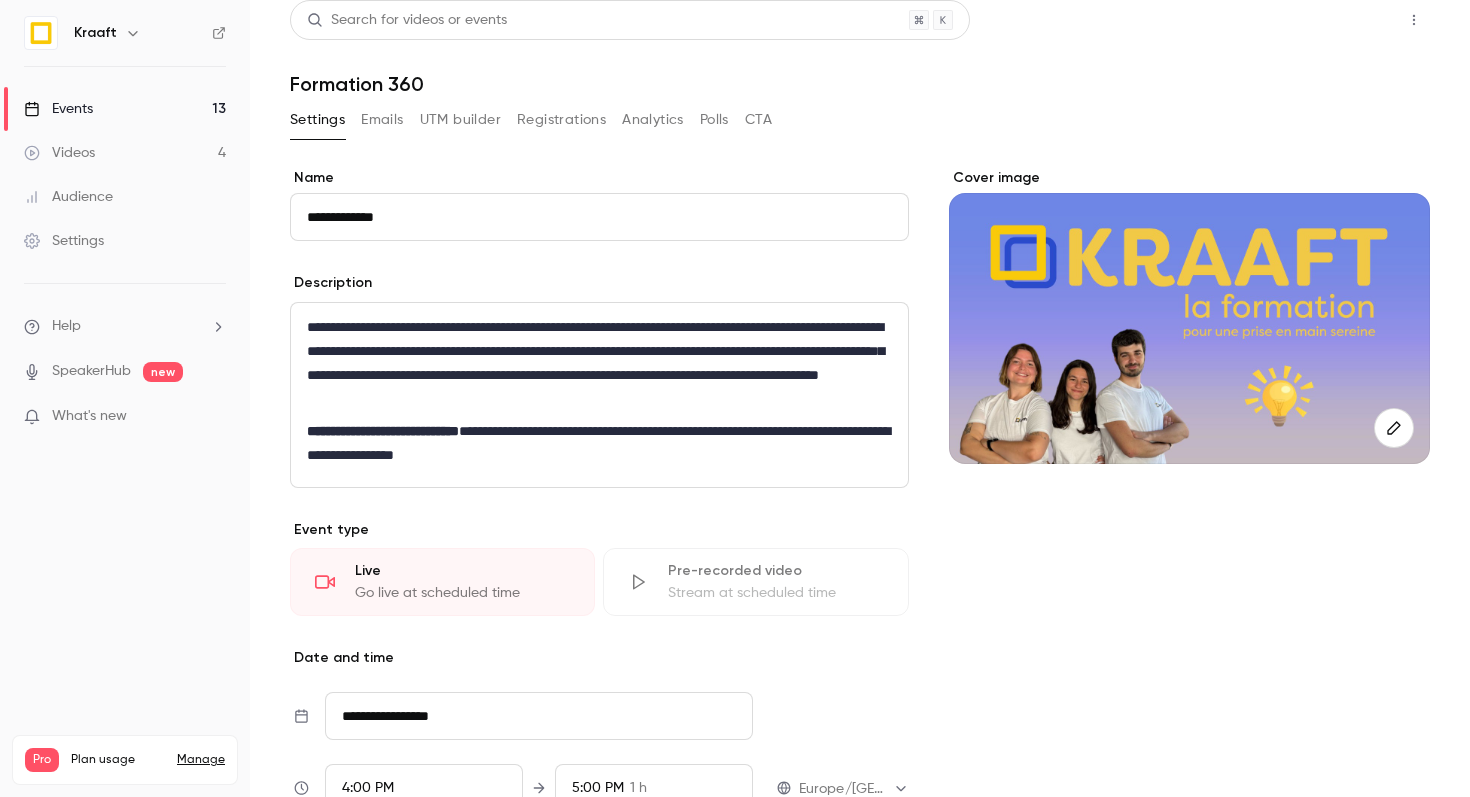 click on "Share" at bounding box center (1342, 20) 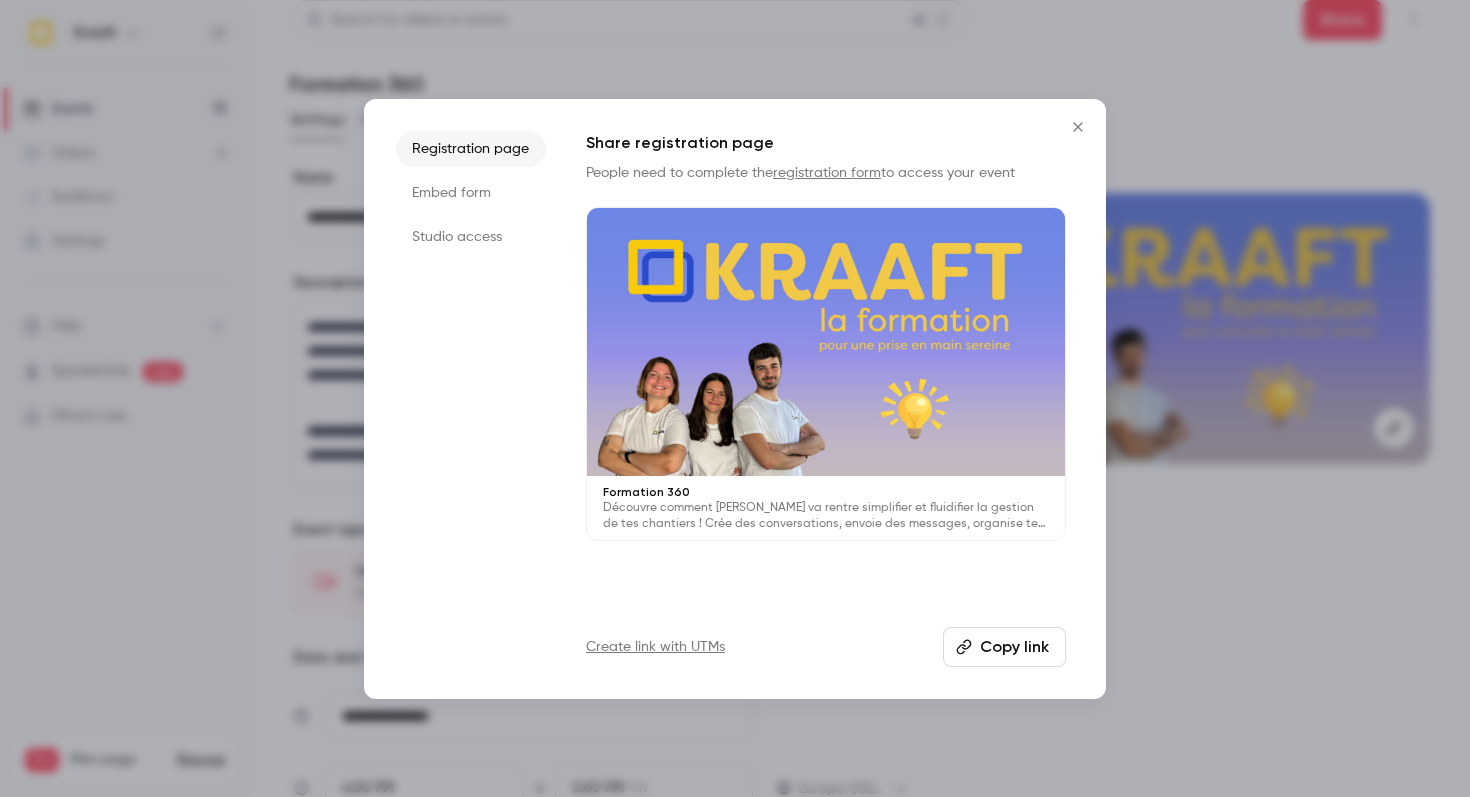 click on "Copy link" at bounding box center (1004, 647) 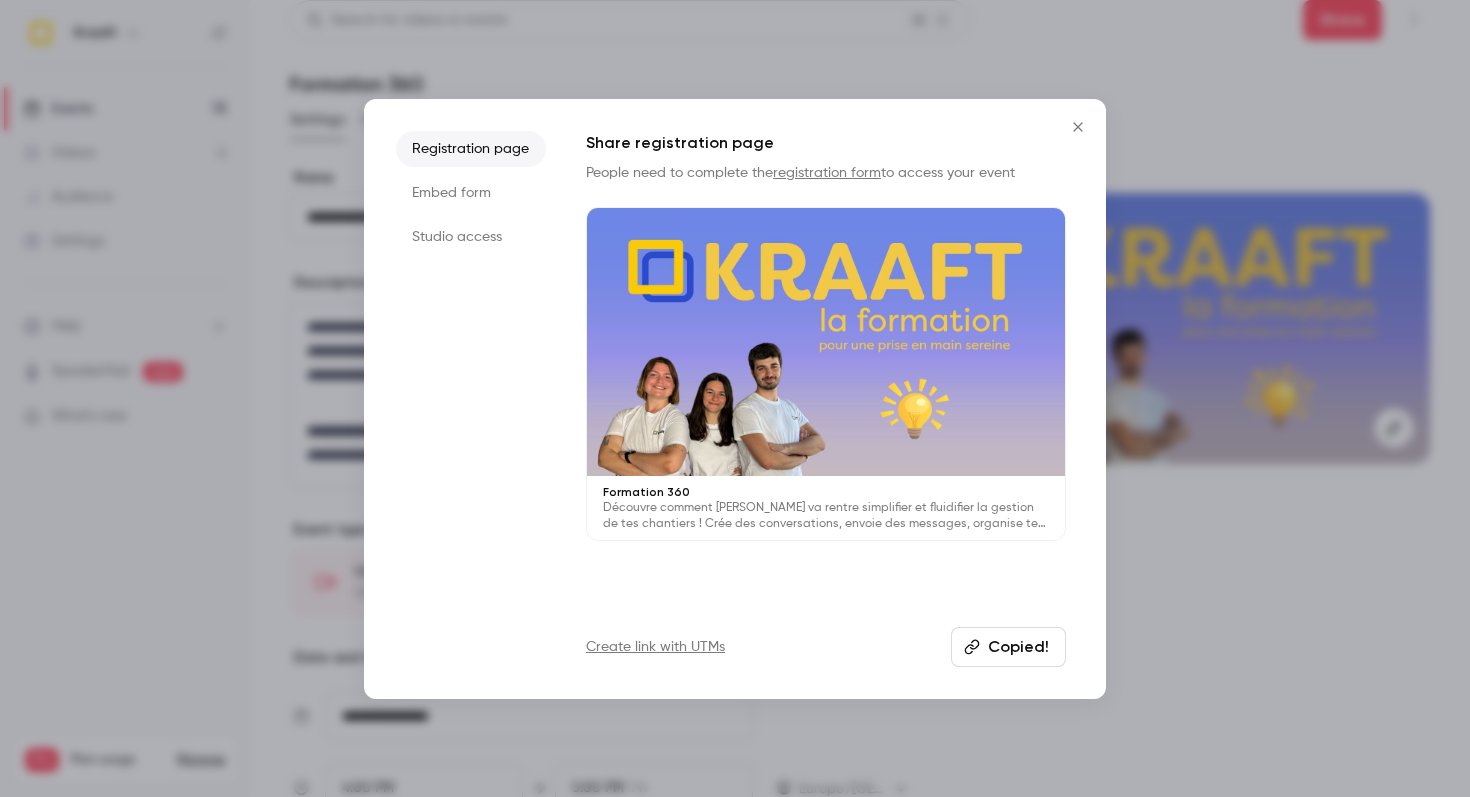 click at bounding box center (735, 398) 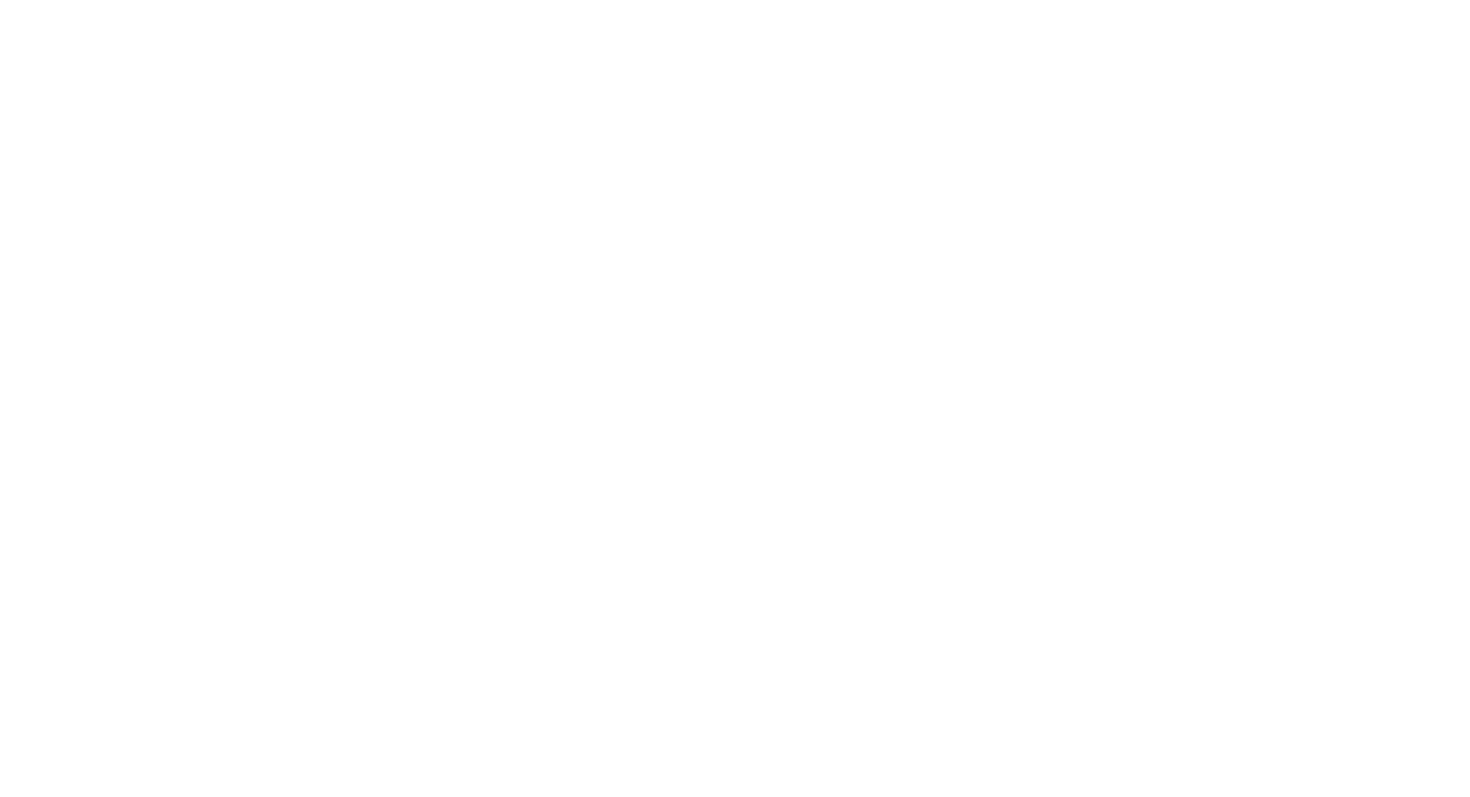 scroll, scrollTop: 0, scrollLeft: 0, axis: both 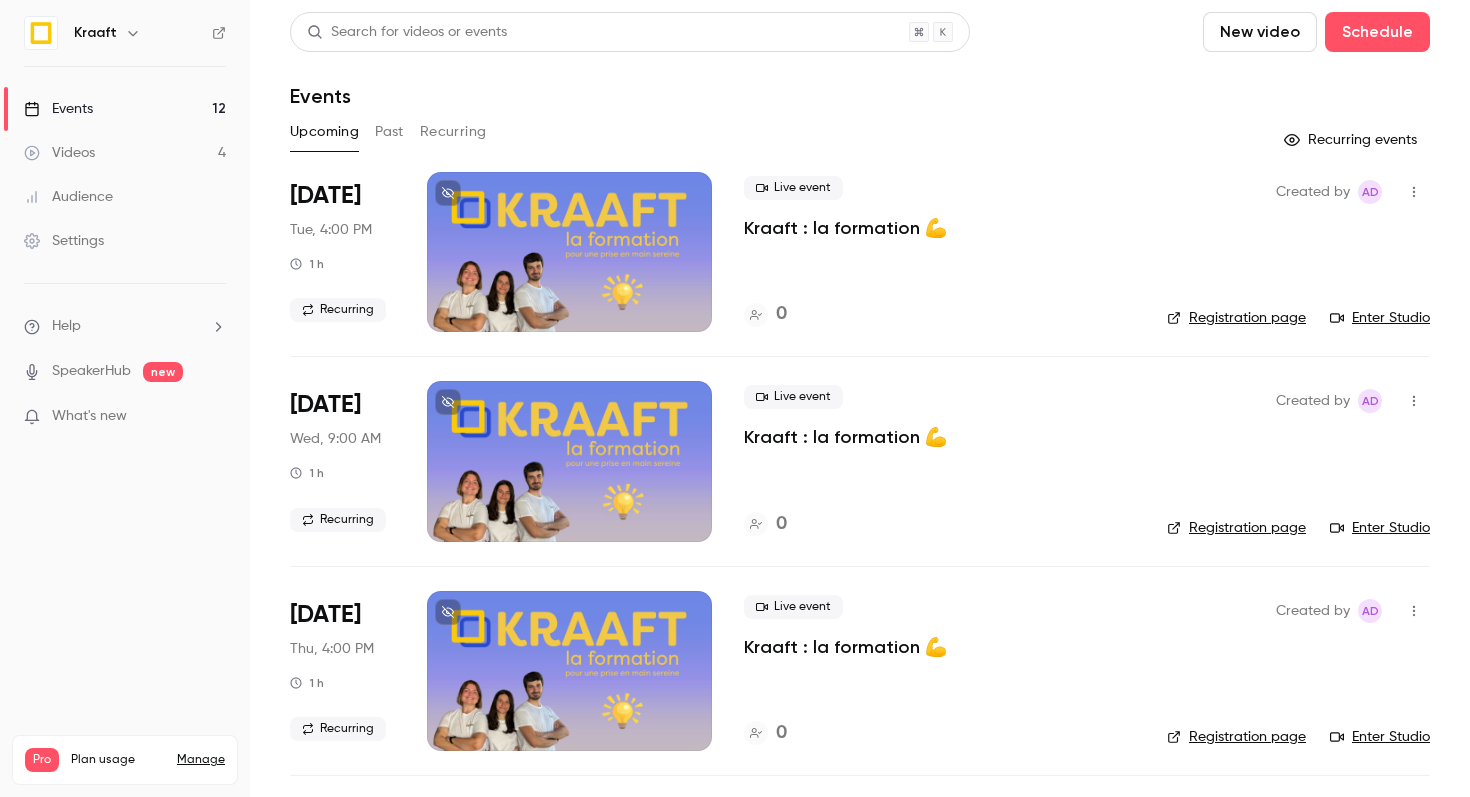 click on "Kraaft : la formation 💪" at bounding box center (845, 228) 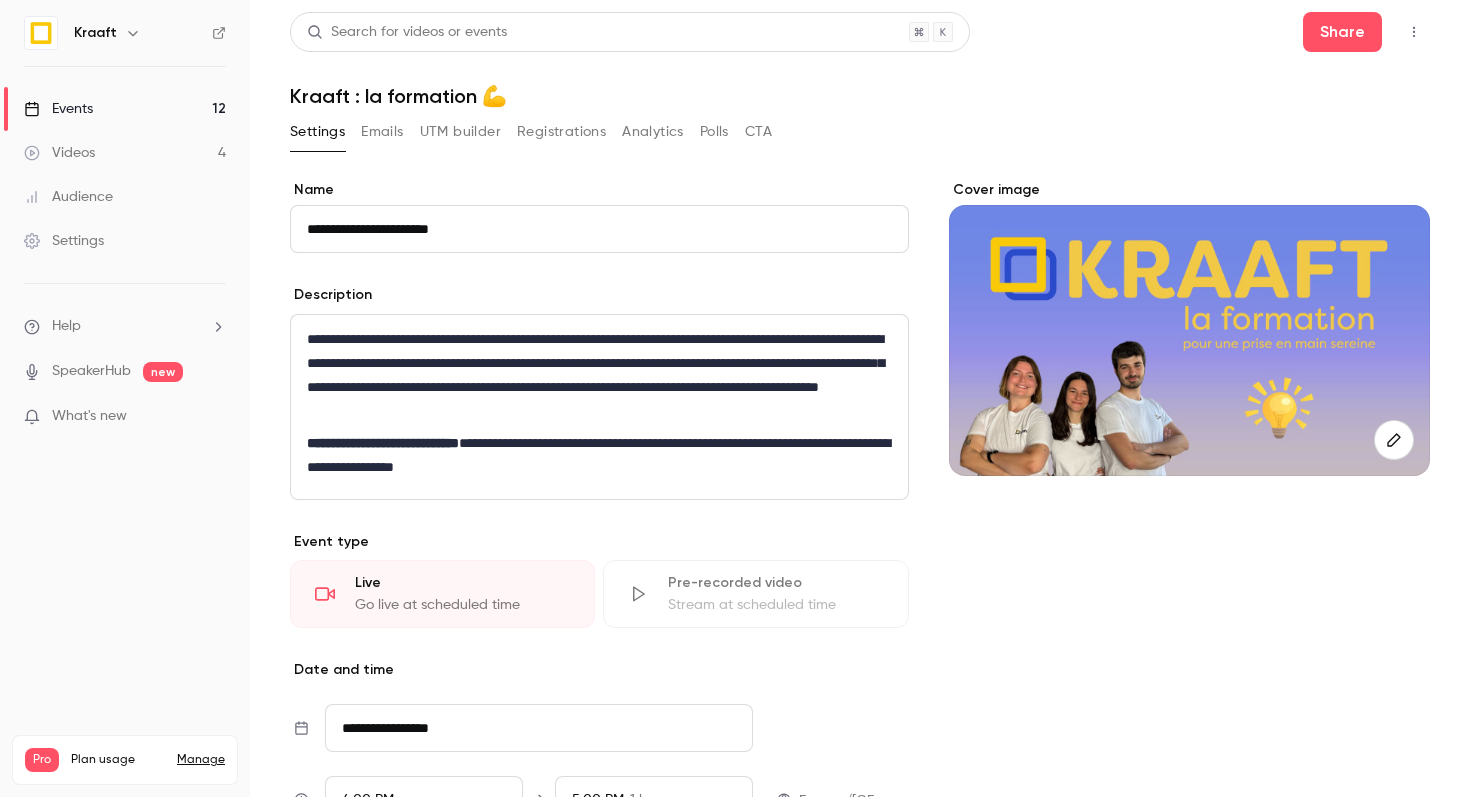 click on "**********" at bounding box center [599, 375] 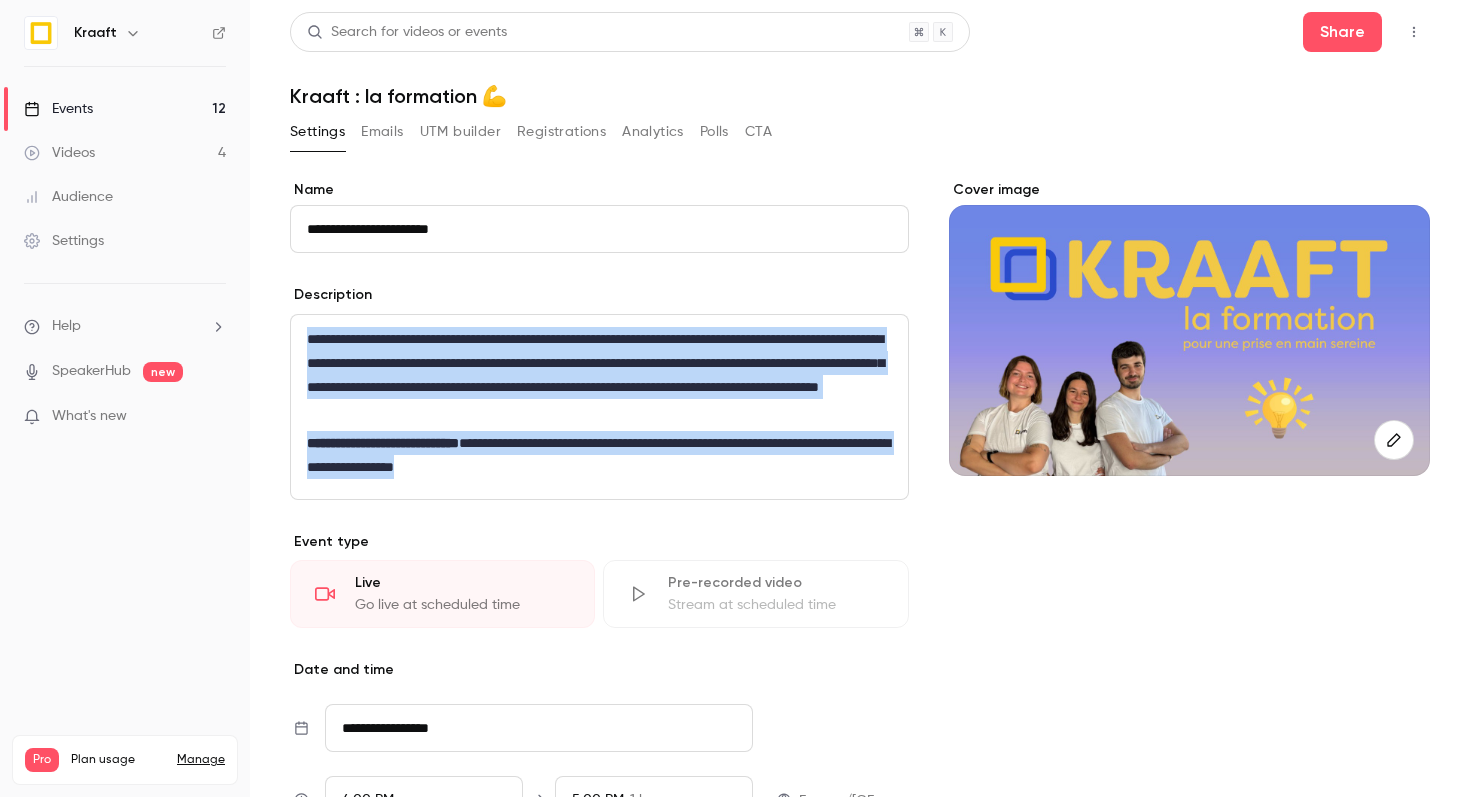 drag, startPoint x: 309, startPoint y: 336, endPoint x: 666, endPoint y: 478, distance: 384.20438 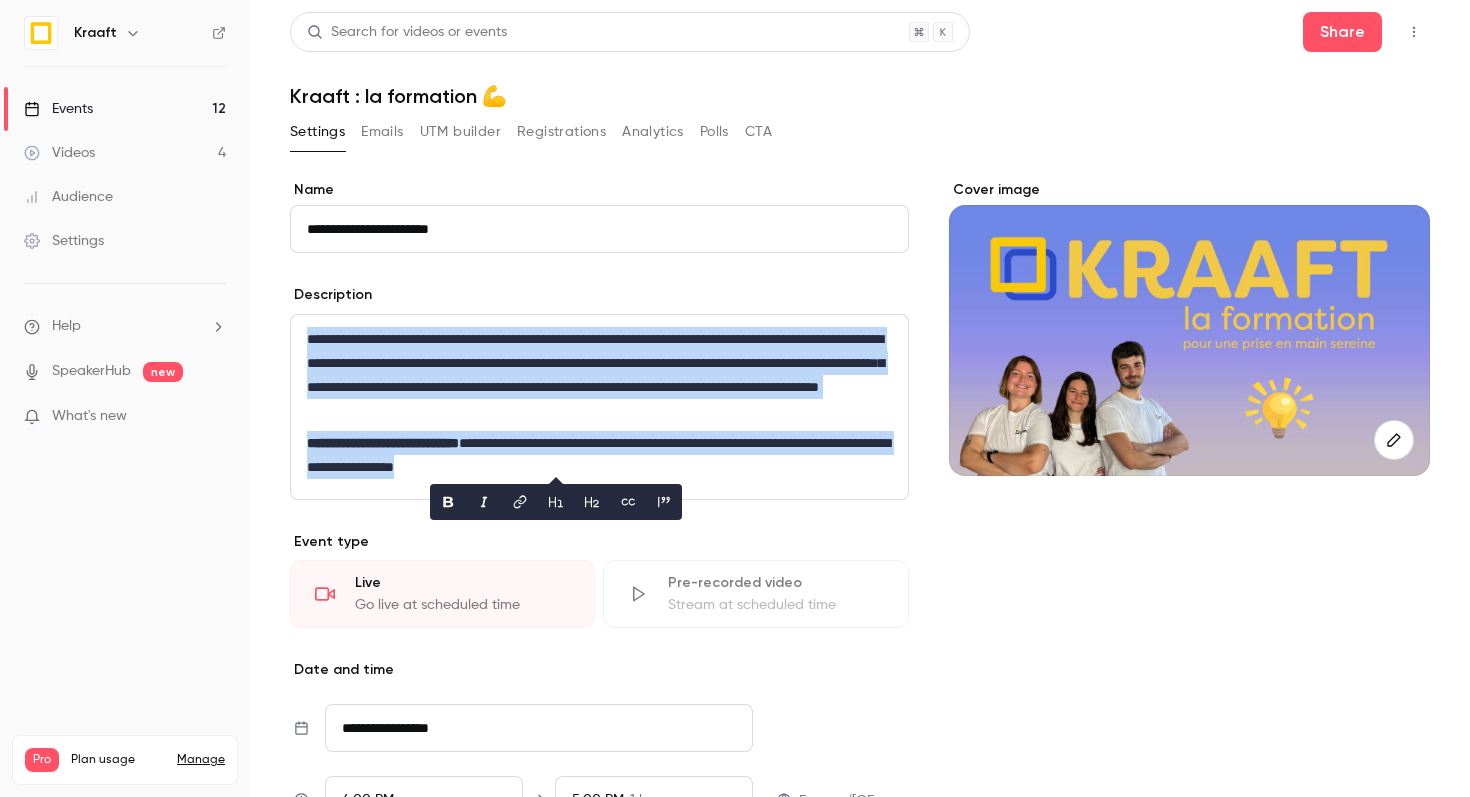 copy on "**********" 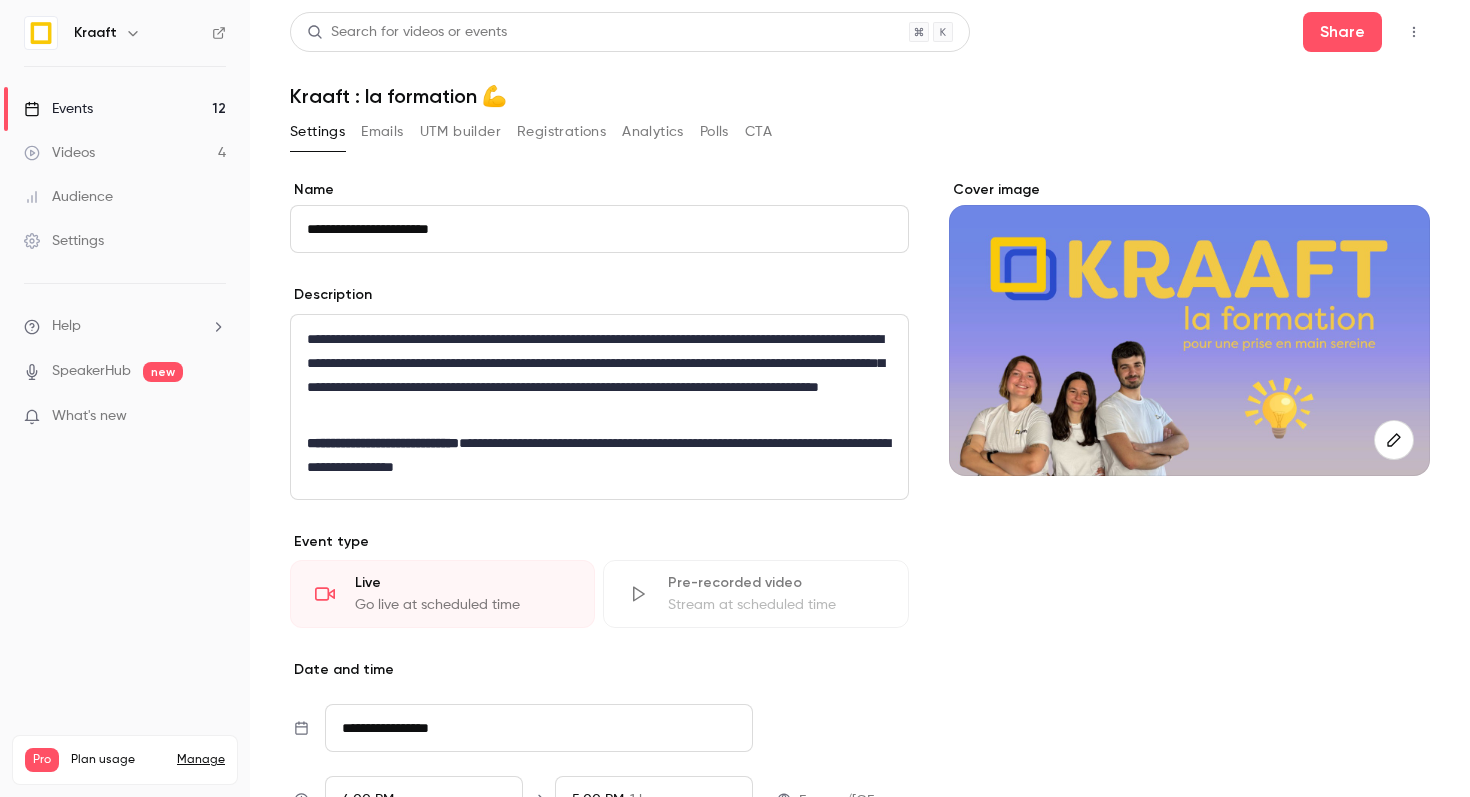 click on "**********" at bounding box center (599, 455) 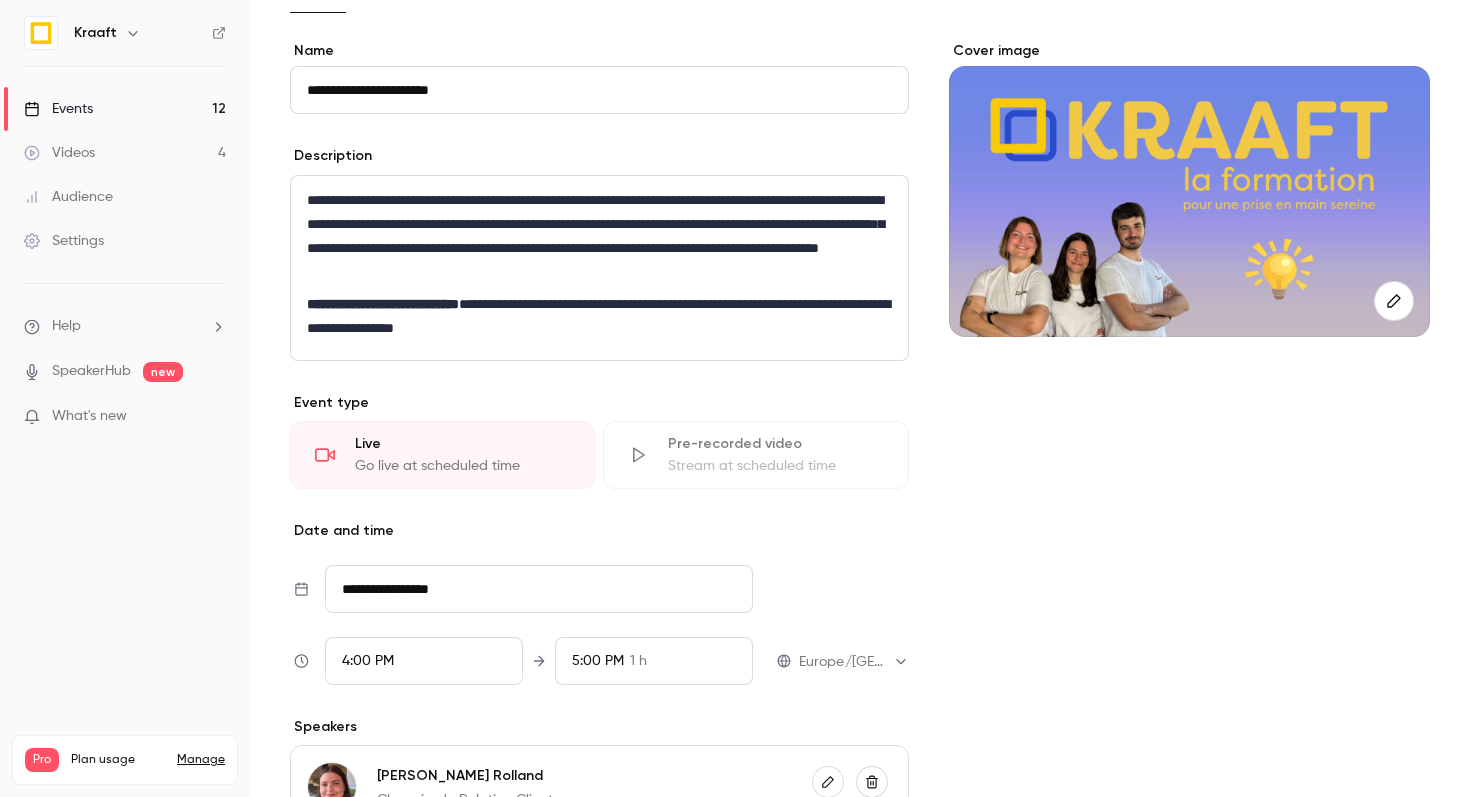 scroll, scrollTop: 137, scrollLeft: 0, axis: vertical 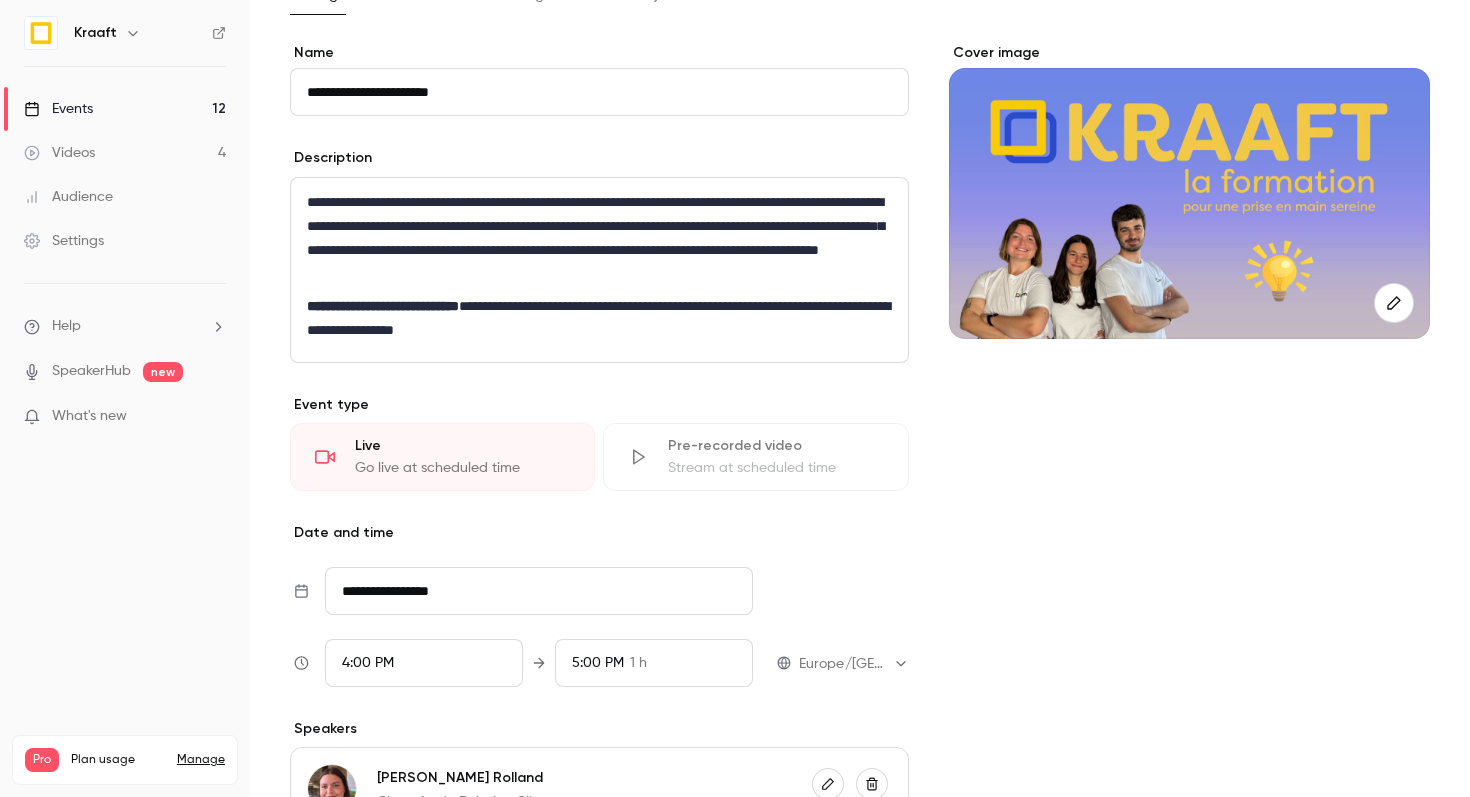 click at bounding box center (1189, 203) 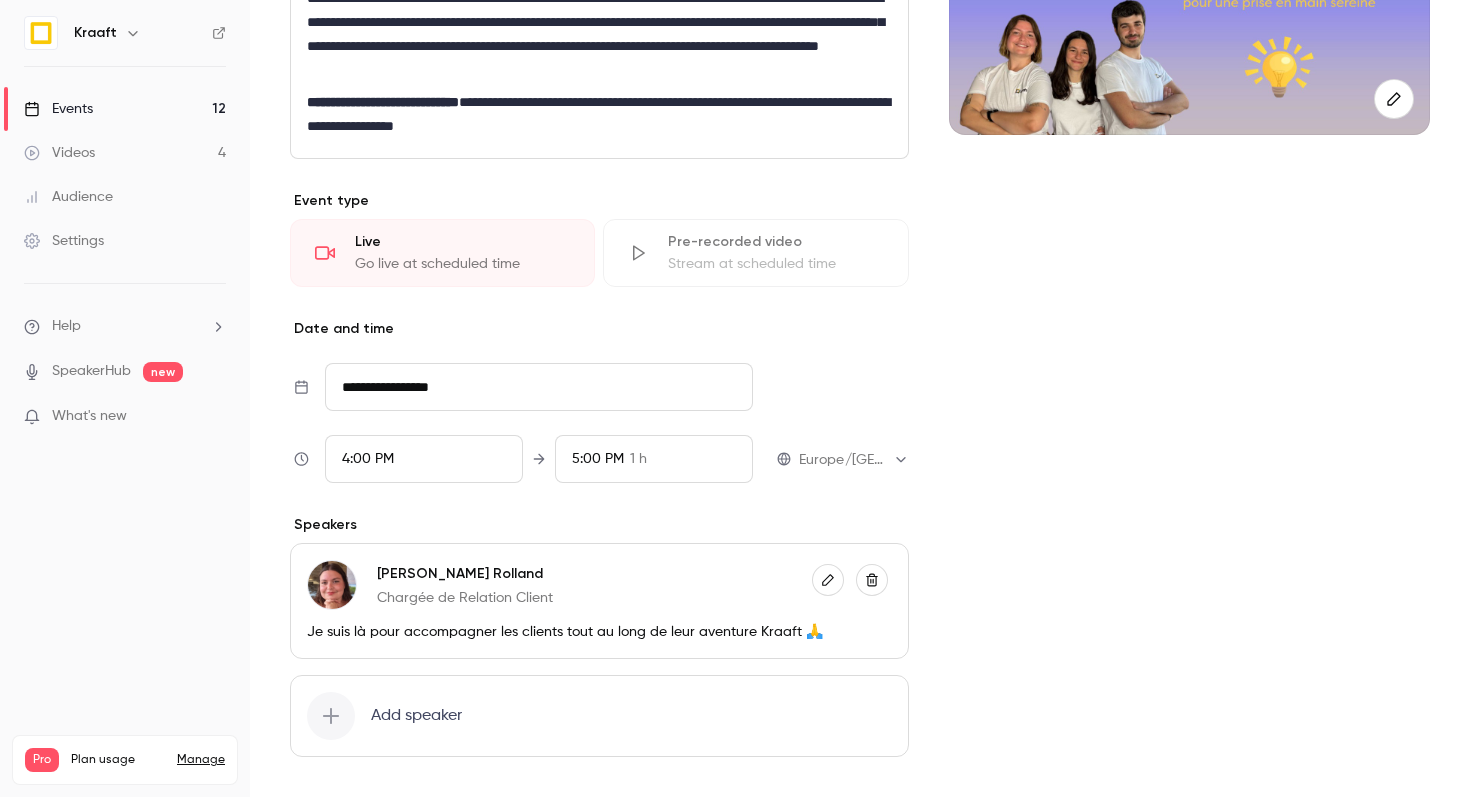 scroll, scrollTop: 380, scrollLeft: 0, axis: vertical 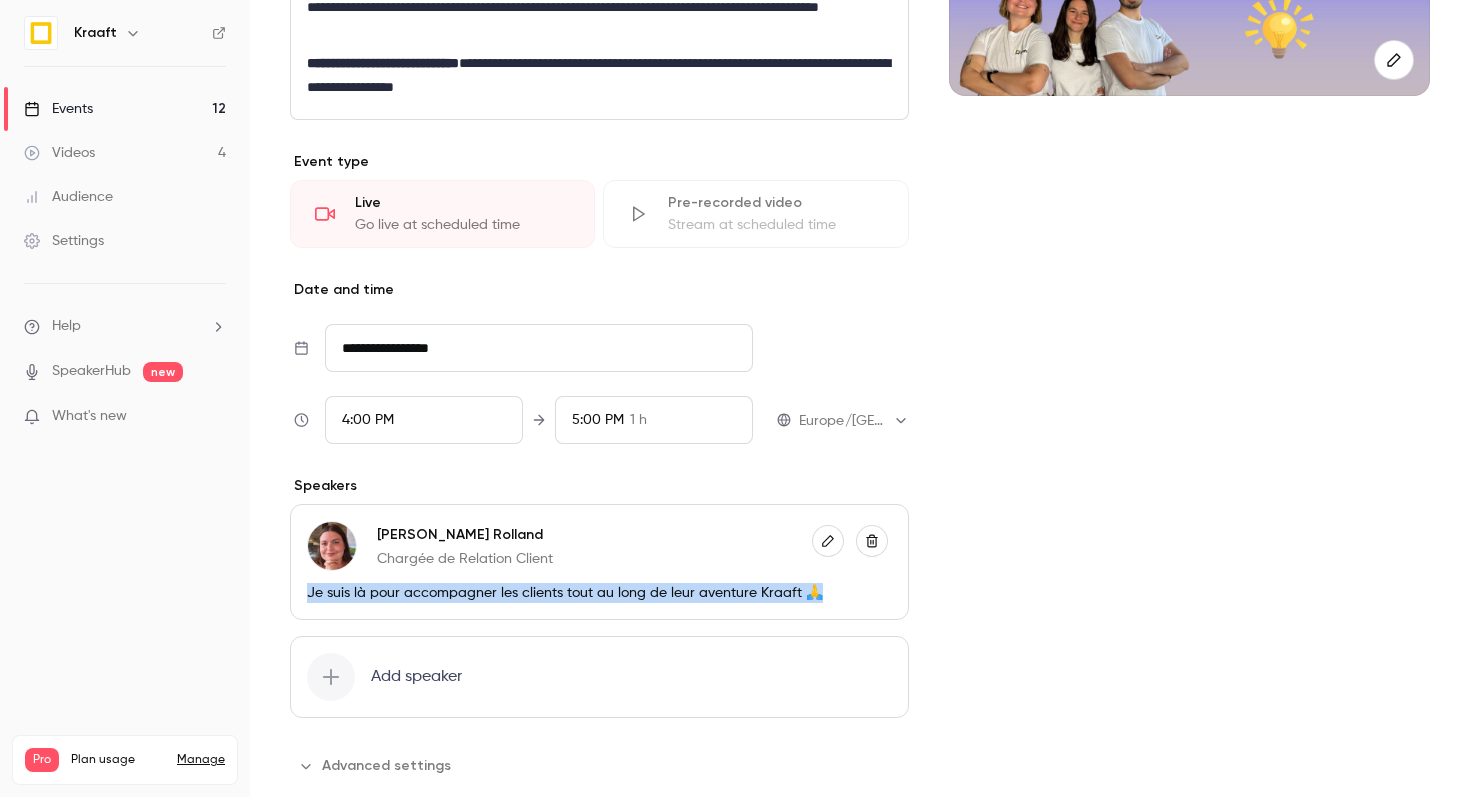 drag, startPoint x: 304, startPoint y: 597, endPoint x: 812, endPoint y: 599, distance: 508.00394 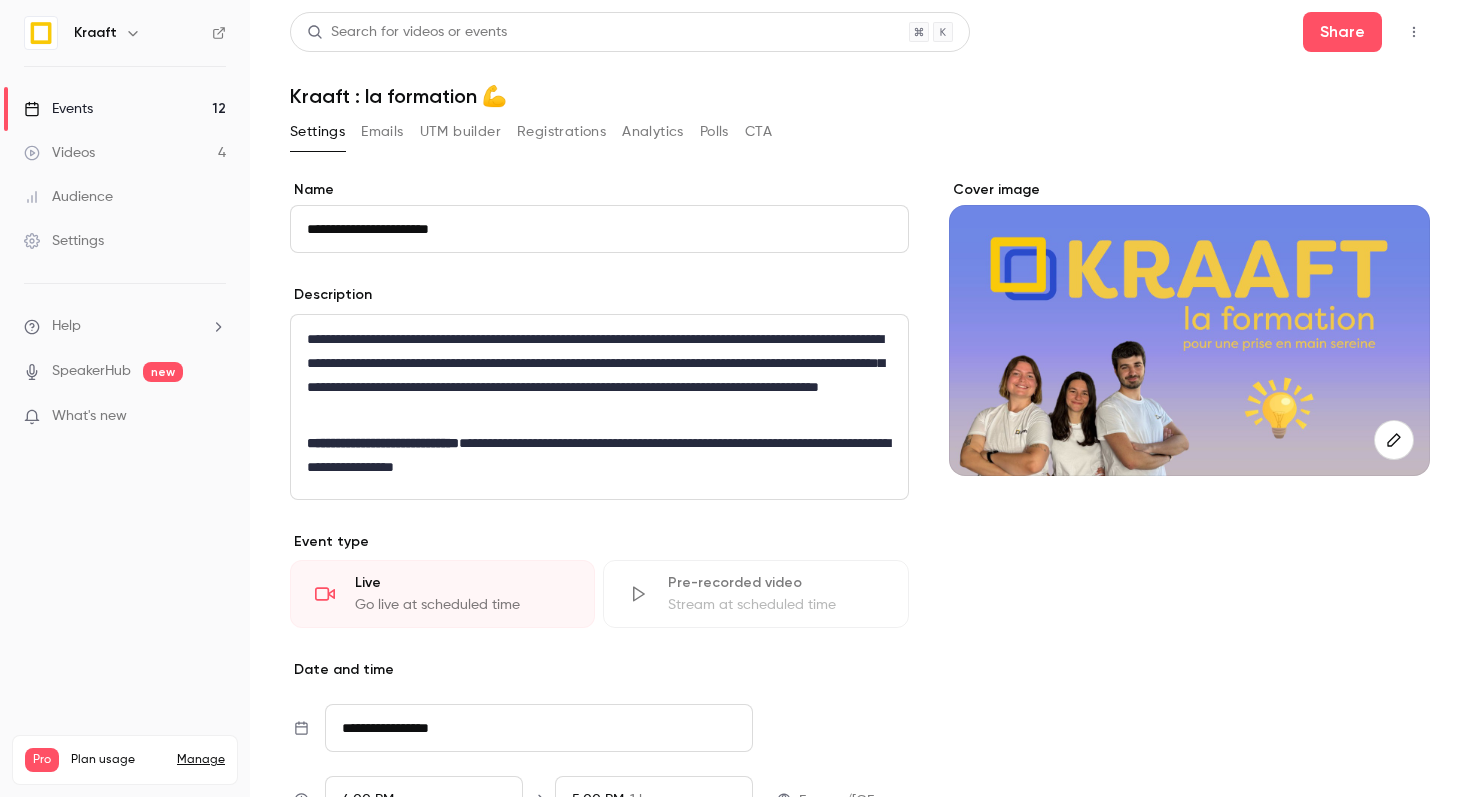 click on "Emails" at bounding box center (382, 132) 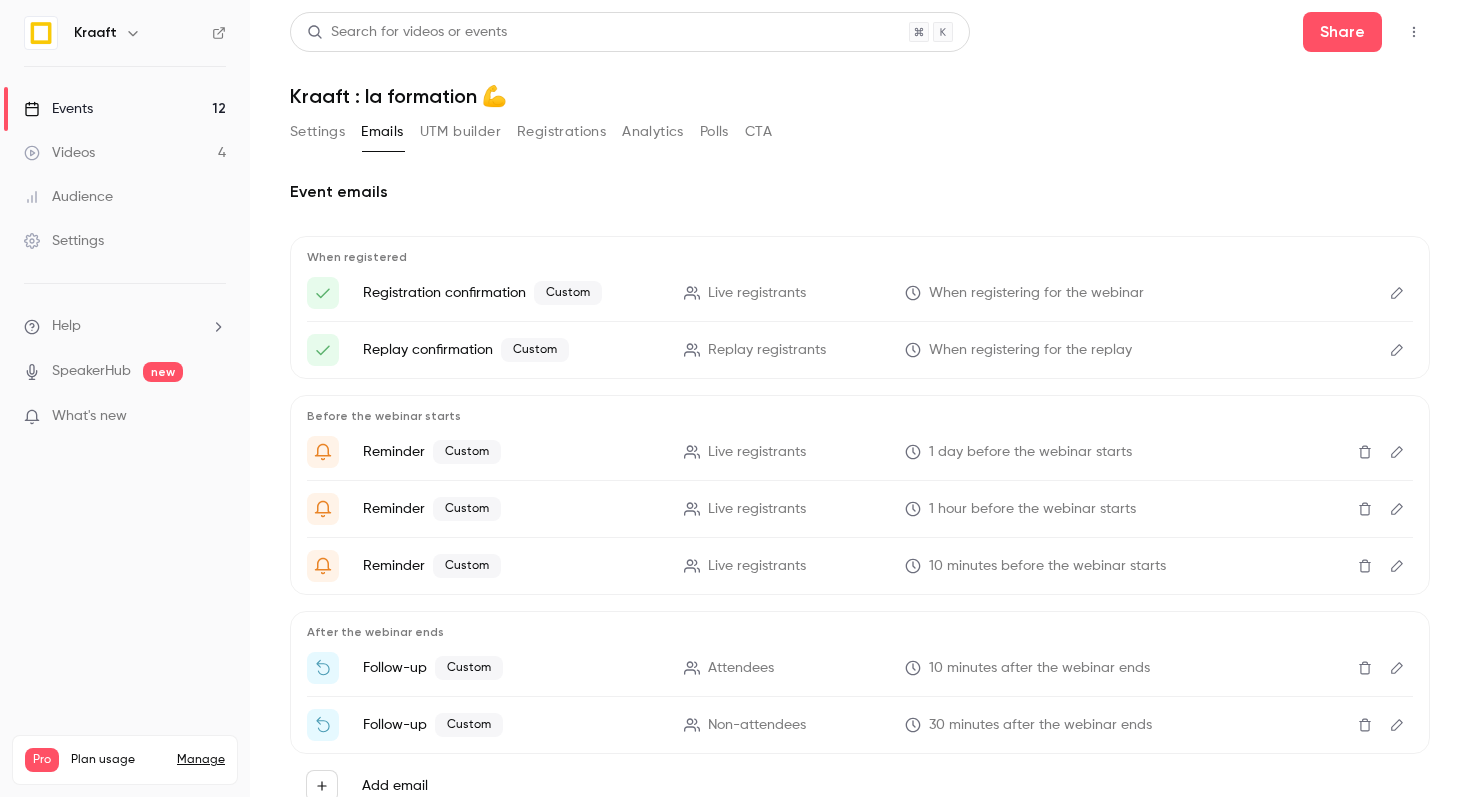 click 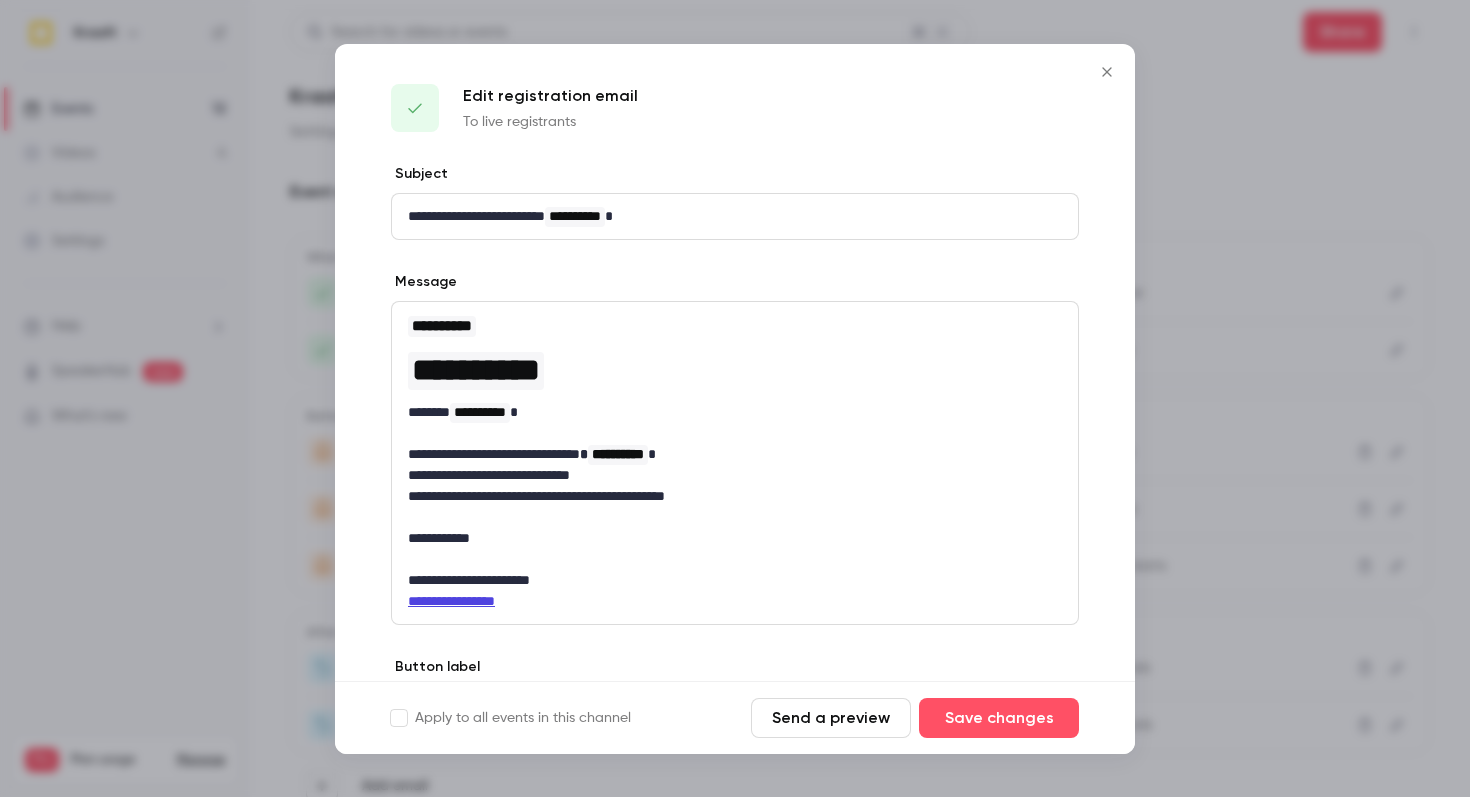 scroll, scrollTop: 124, scrollLeft: 0, axis: vertical 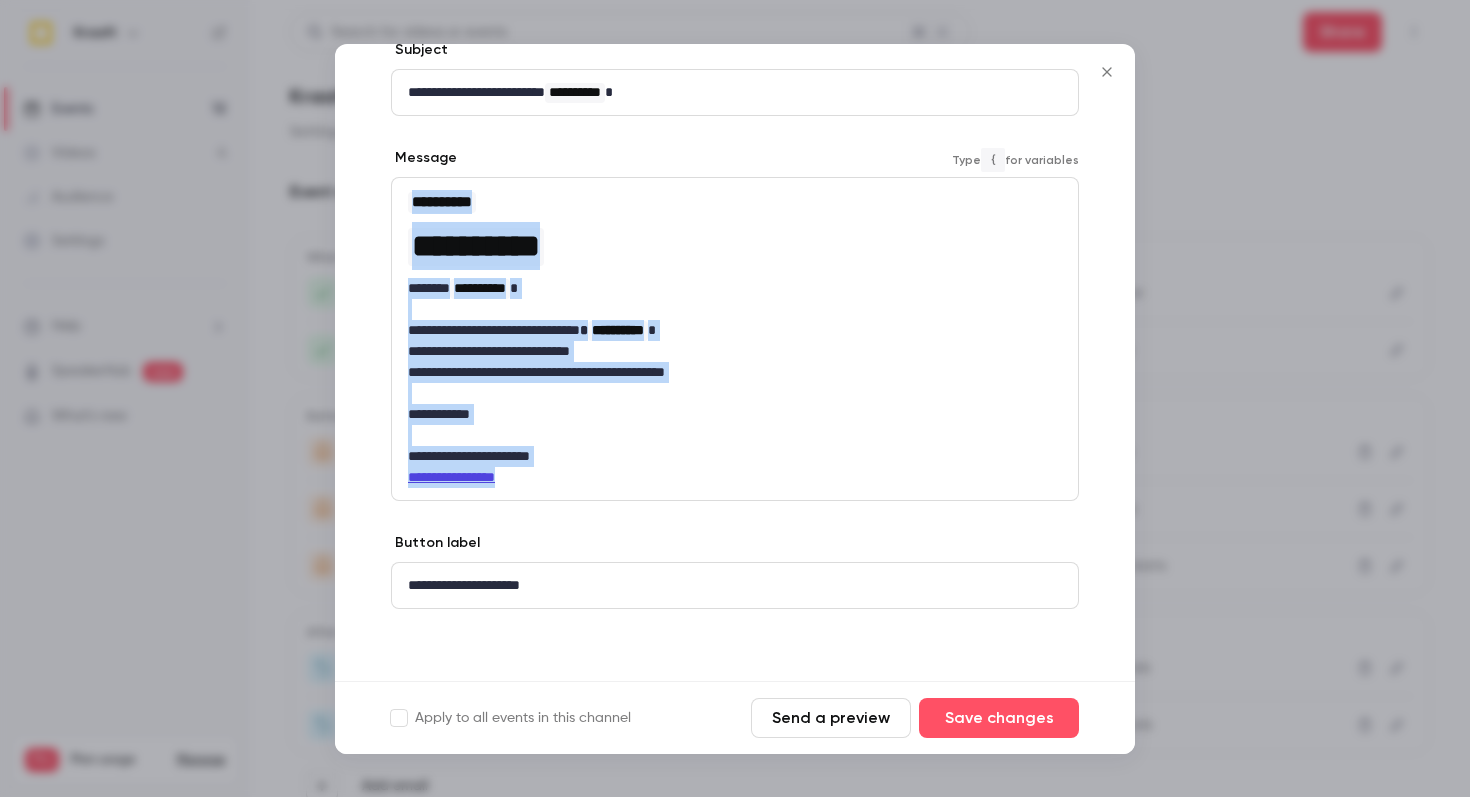 drag, startPoint x: 546, startPoint y: 476, endPoint x: 393, endPoint y: 197, distance: 318.19806 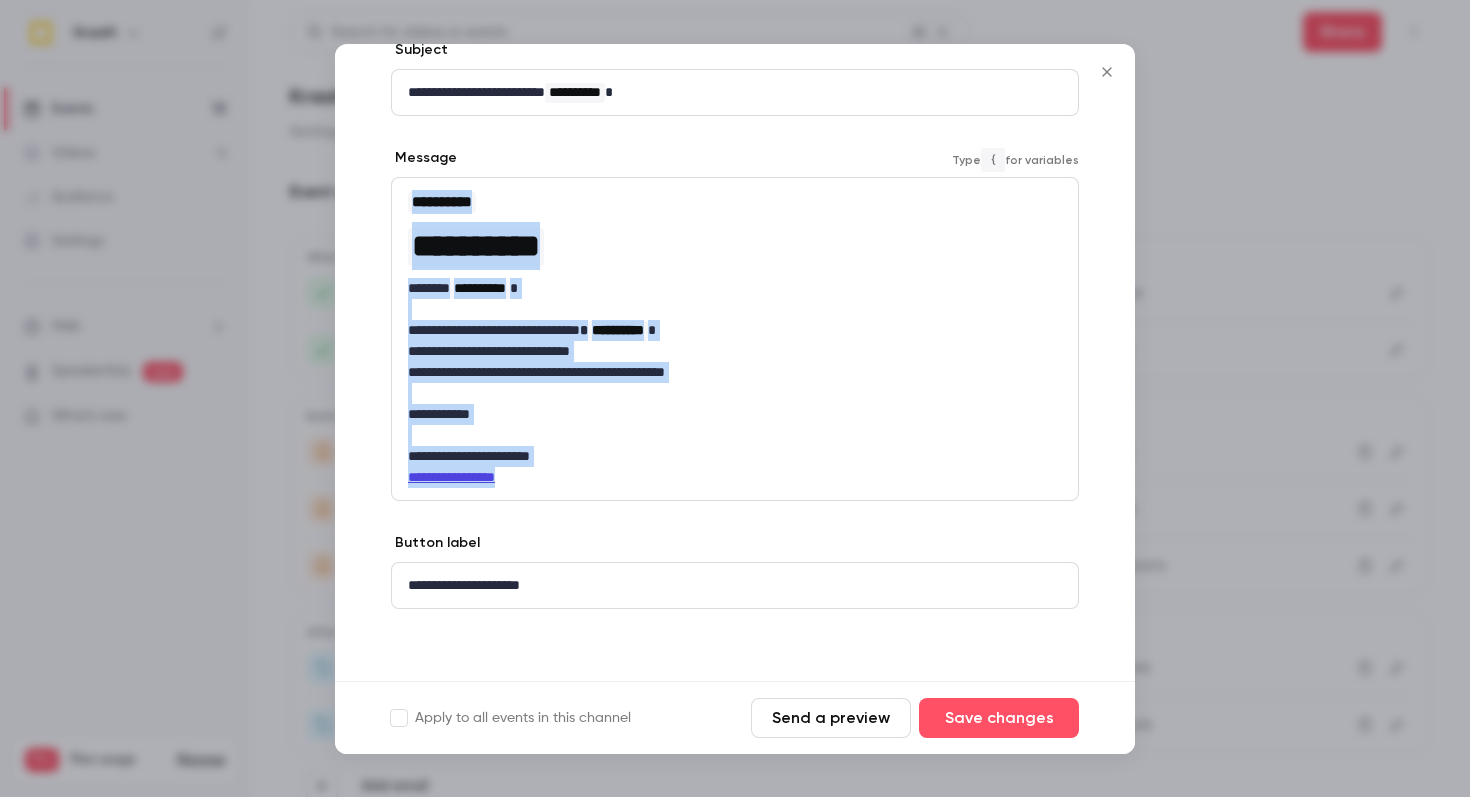 click on "**********" at bounding box center [735, 339] 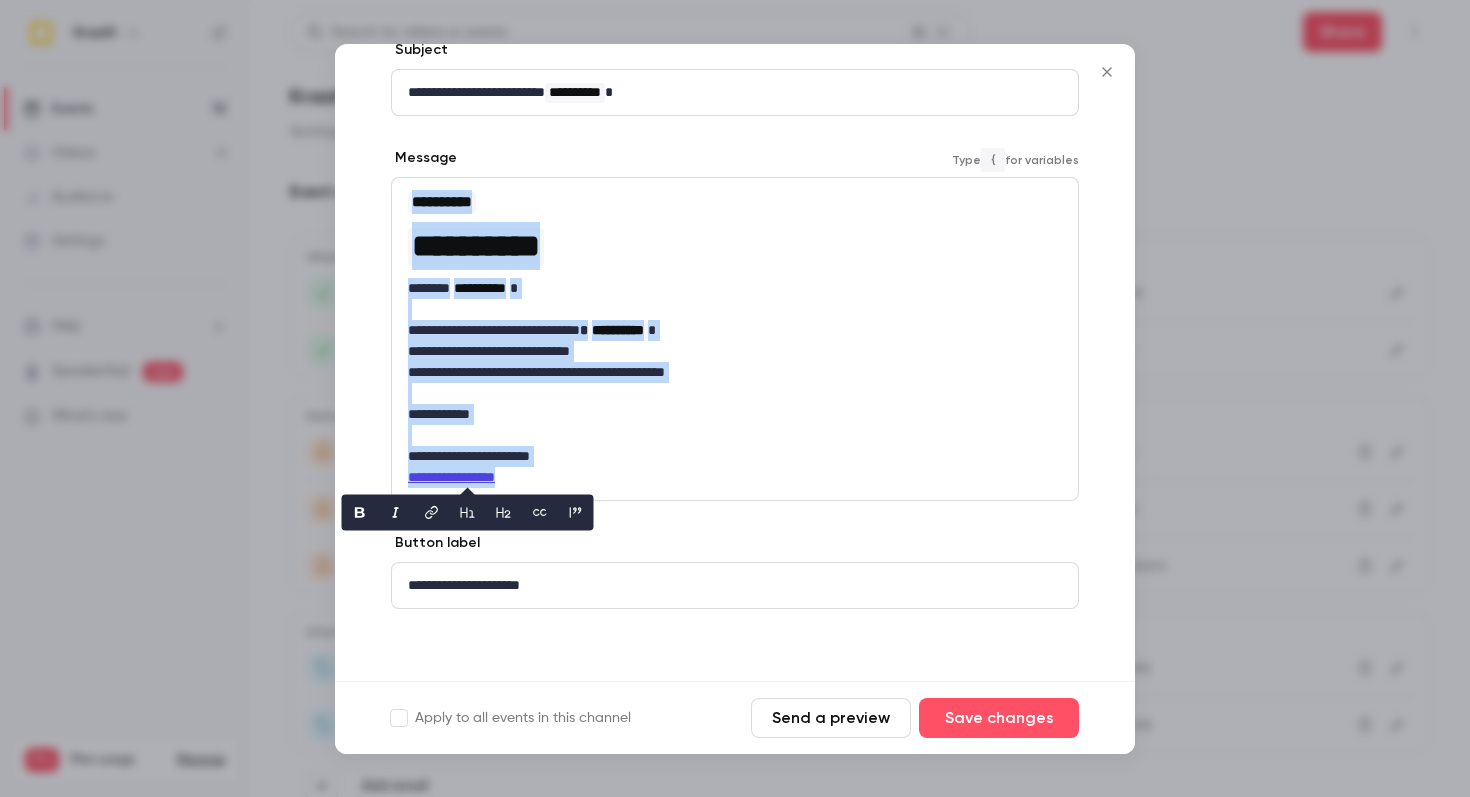 copy on "**********" 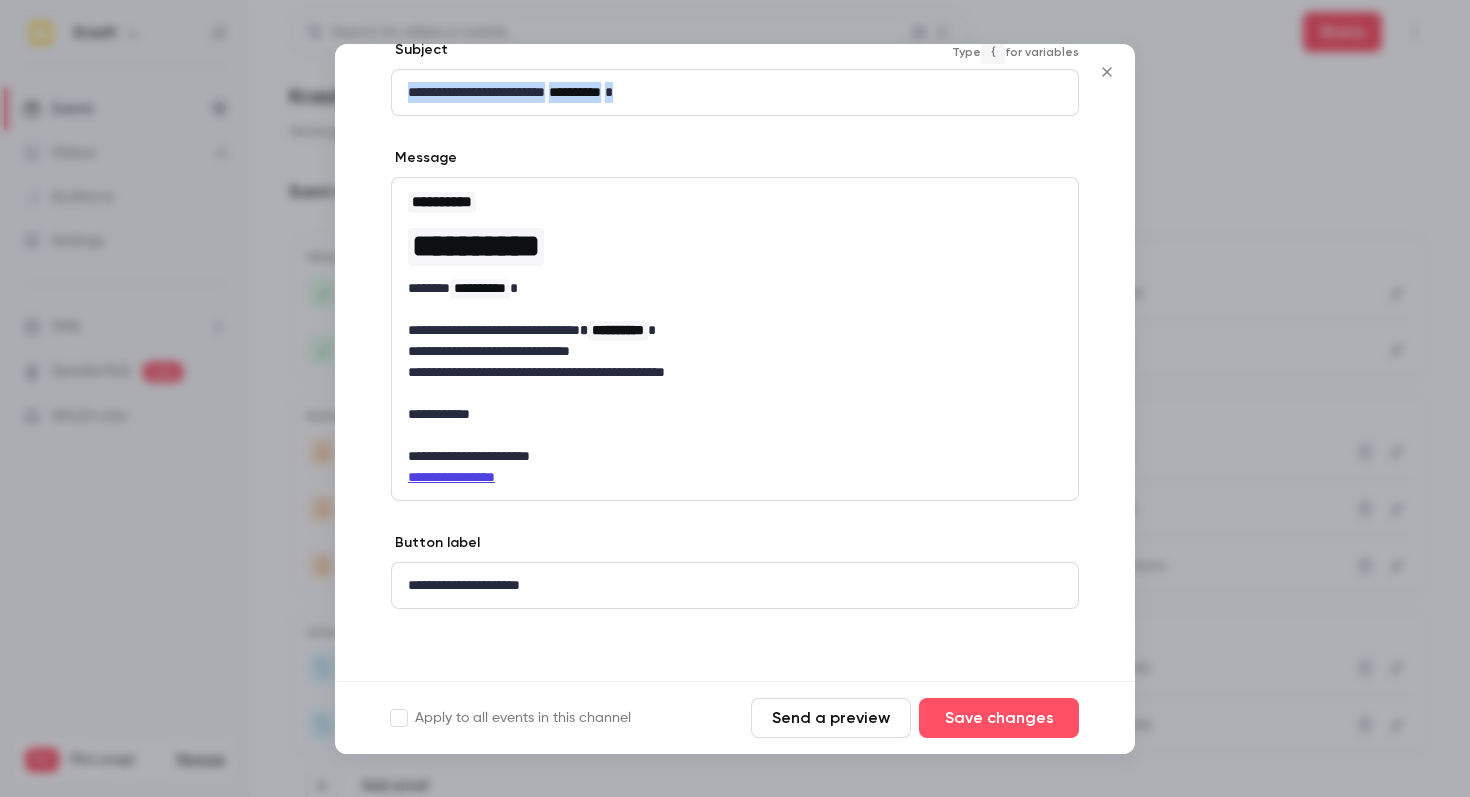 drag, startPoint x: 685, startPoint y: 89, endPoint x: 193, endPoint y: 70, distance: 492.36673 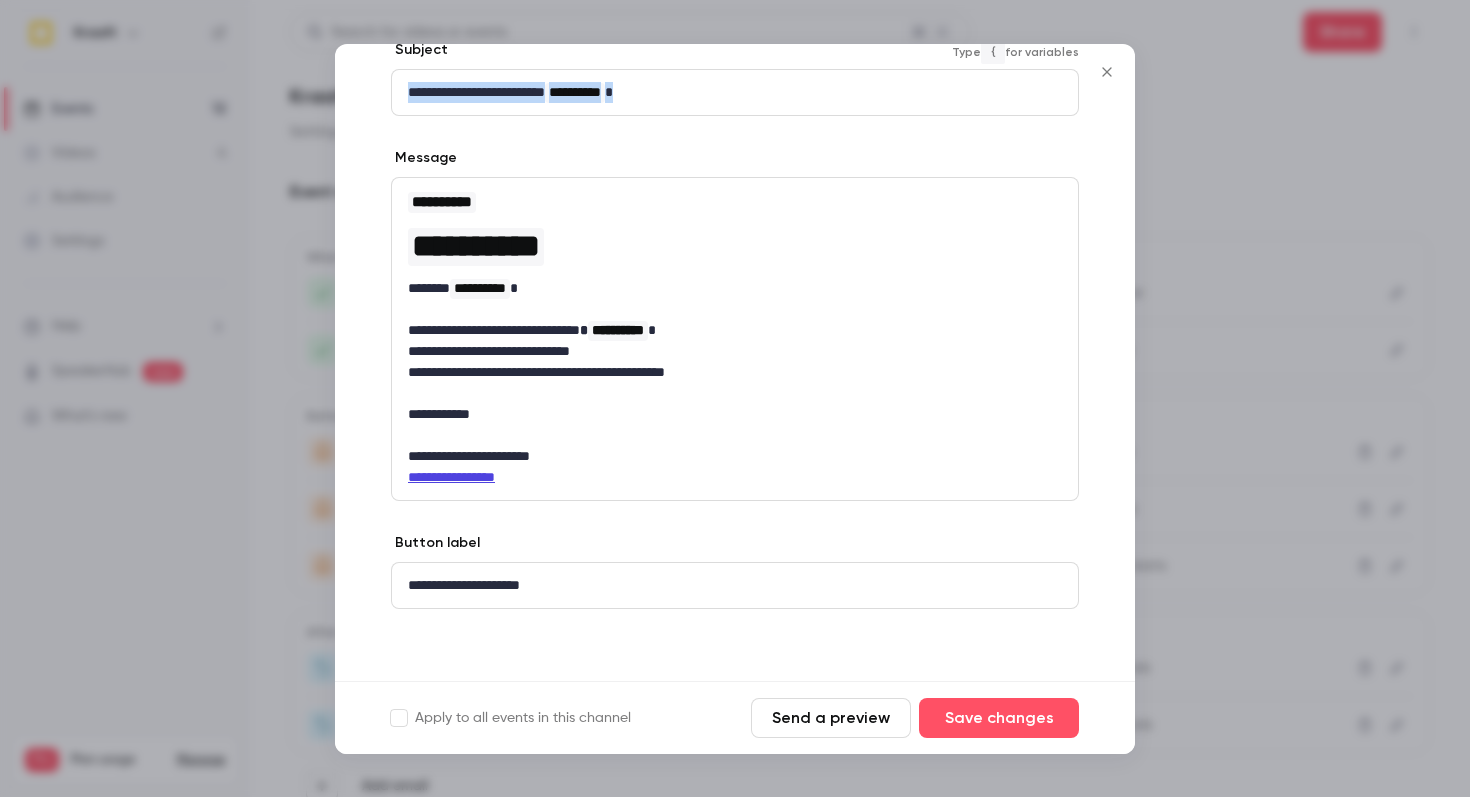 click on "**********" at bounding box center [735, 398] 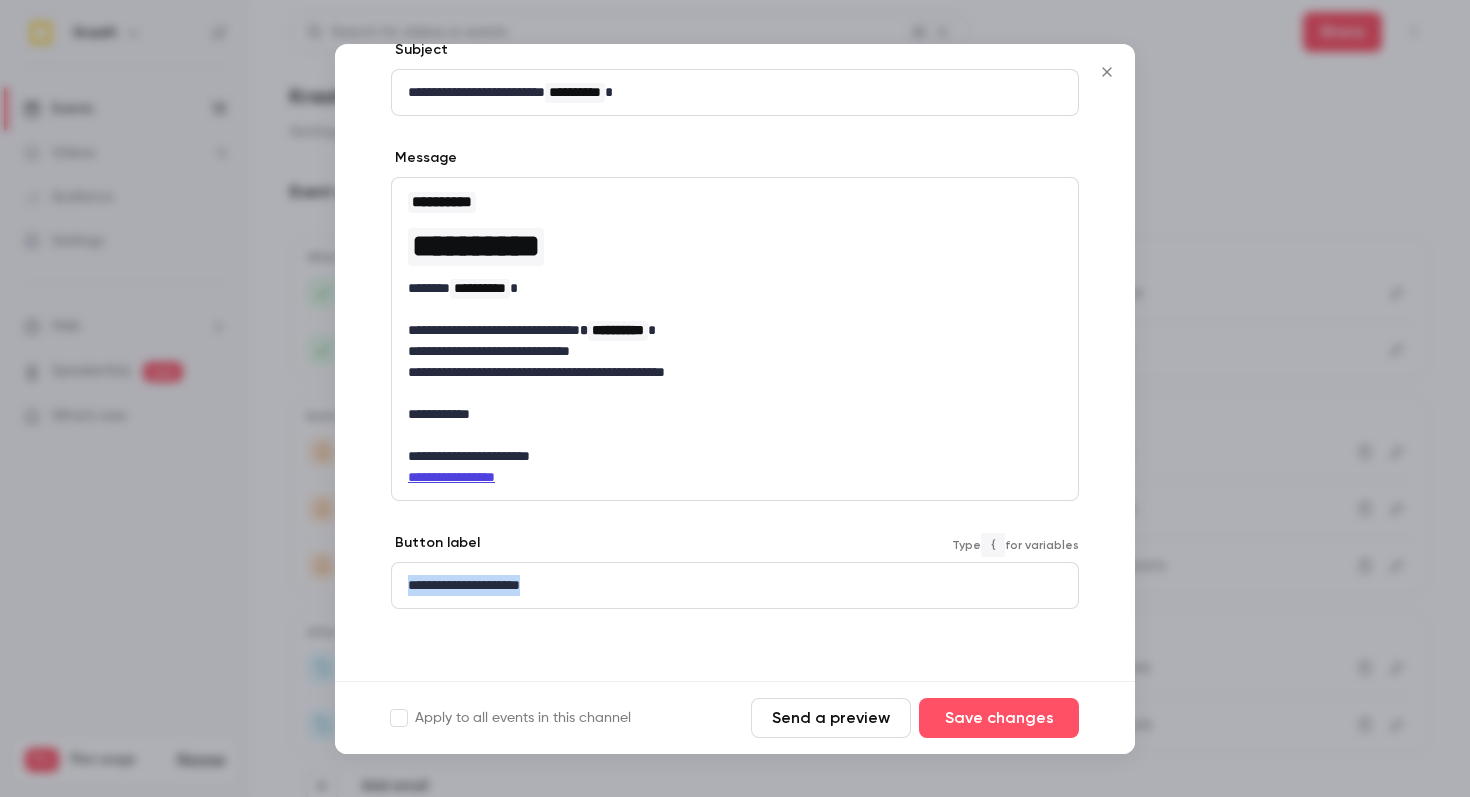 drag, startPoint x: 691, startPoint y: 575, endPoint x: 379, endPoint y: 574, distance: 312.00162 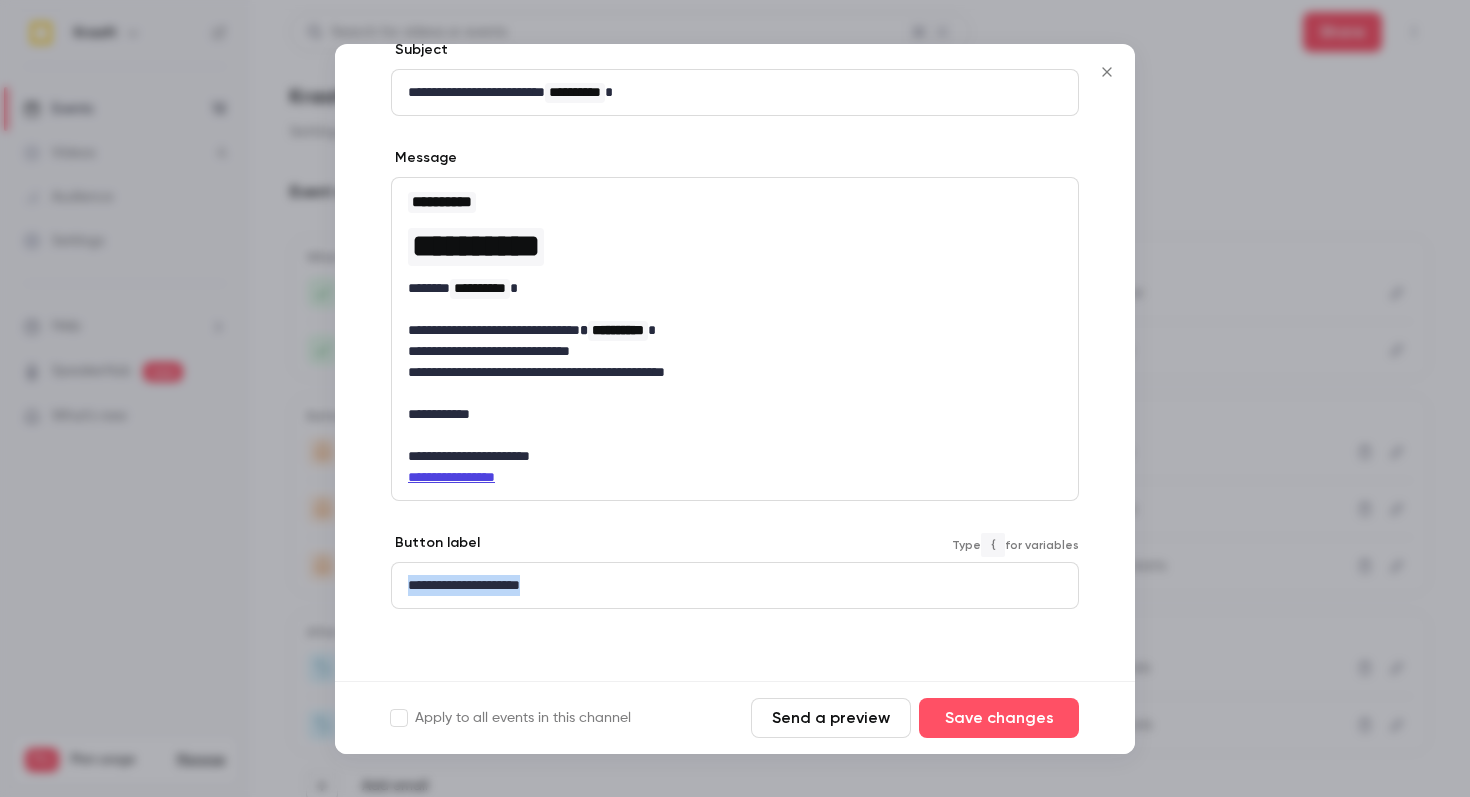 click on "**********" at bounding box center (735, 360) 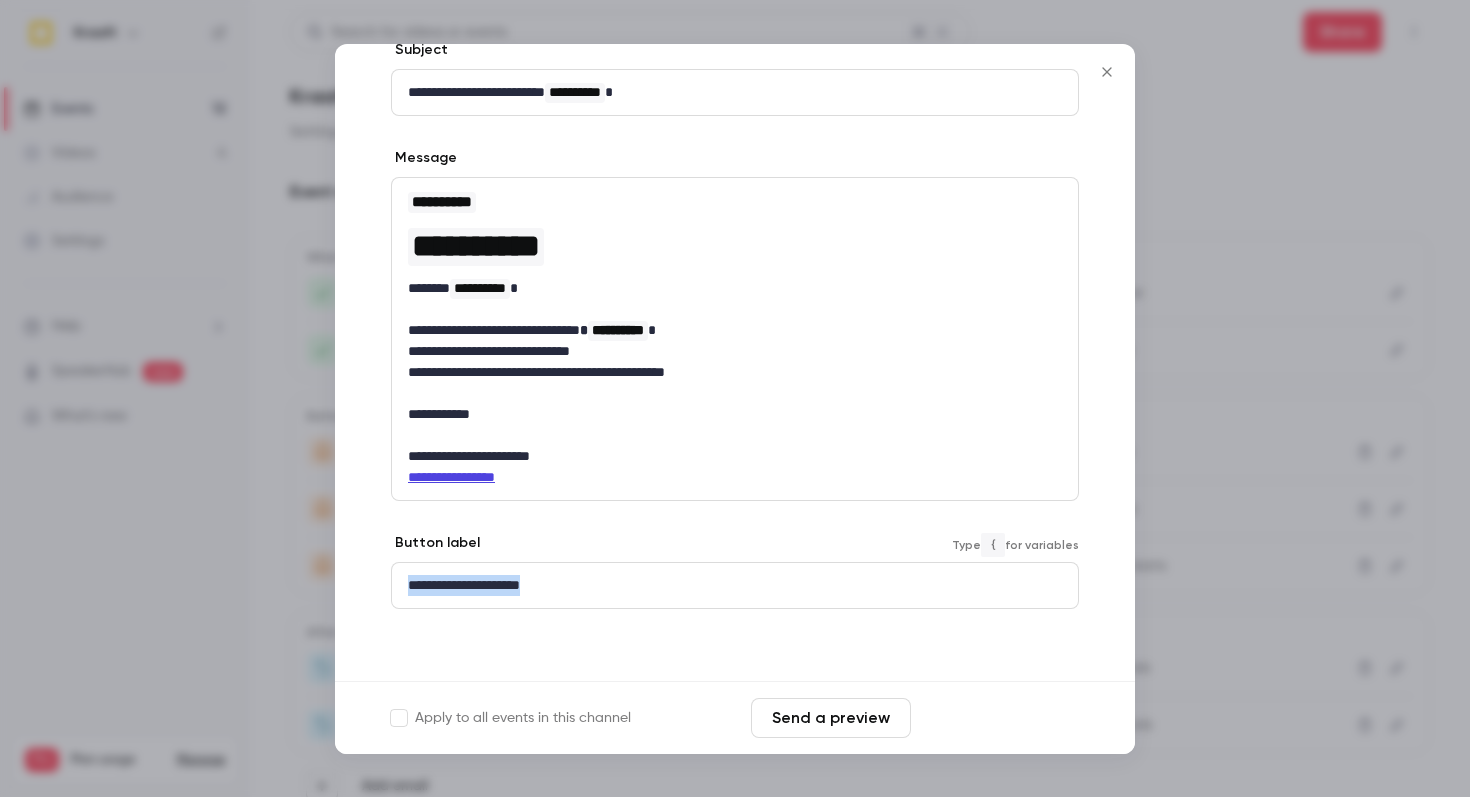 click on "Save changes" at bounding box center [999, 718] 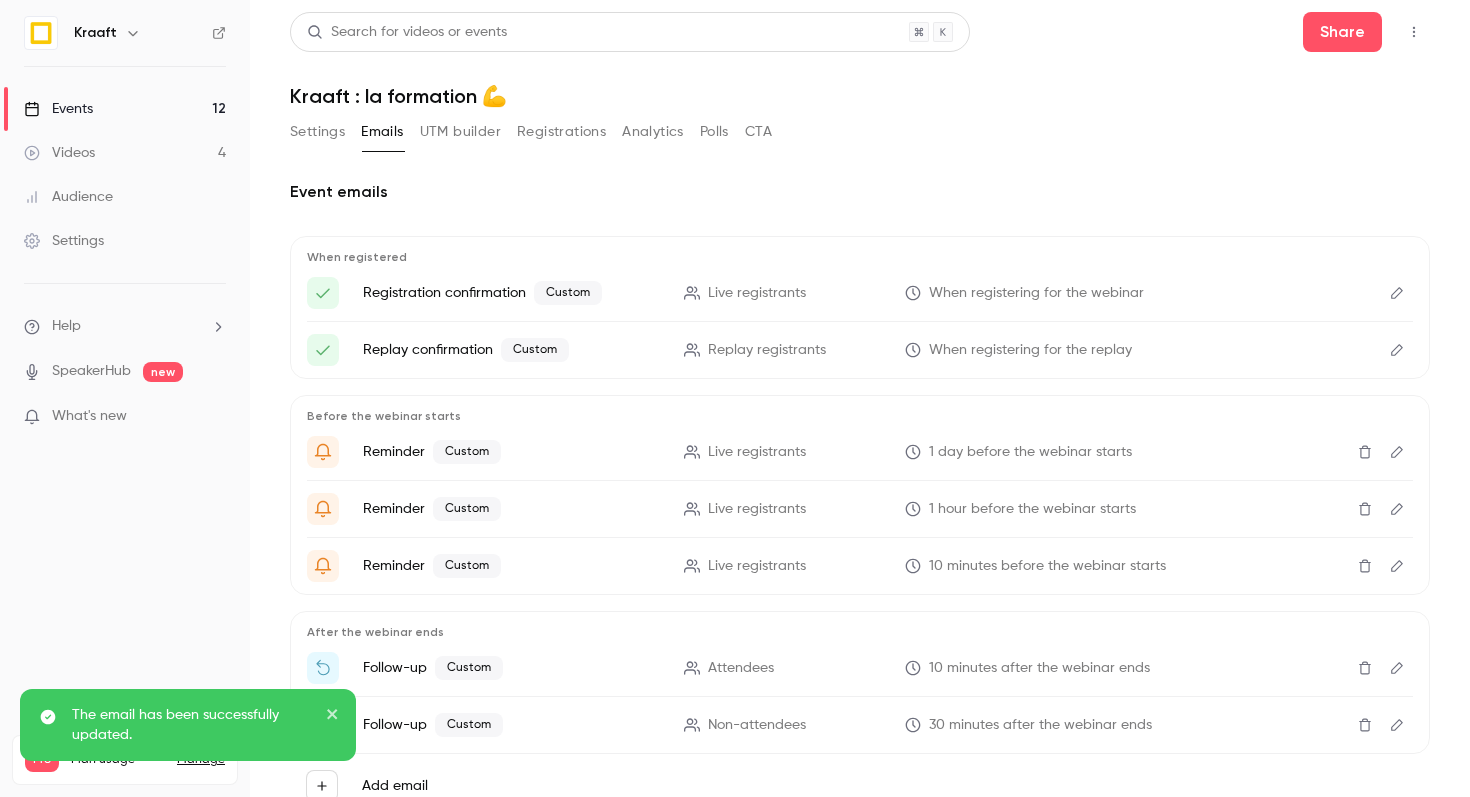 click 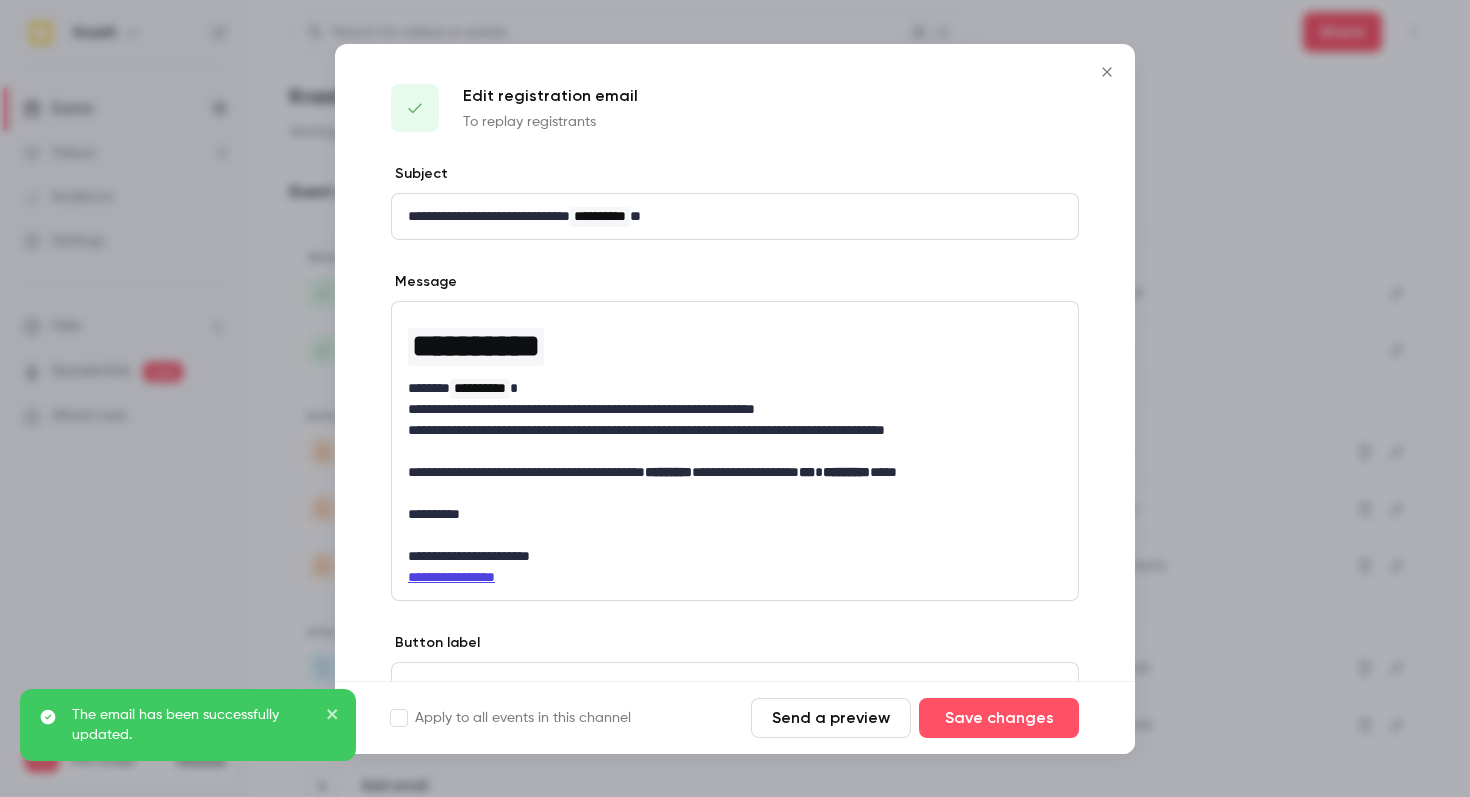 scroll, scrollTop: 100, scrollLeft: 0, axis: vertical 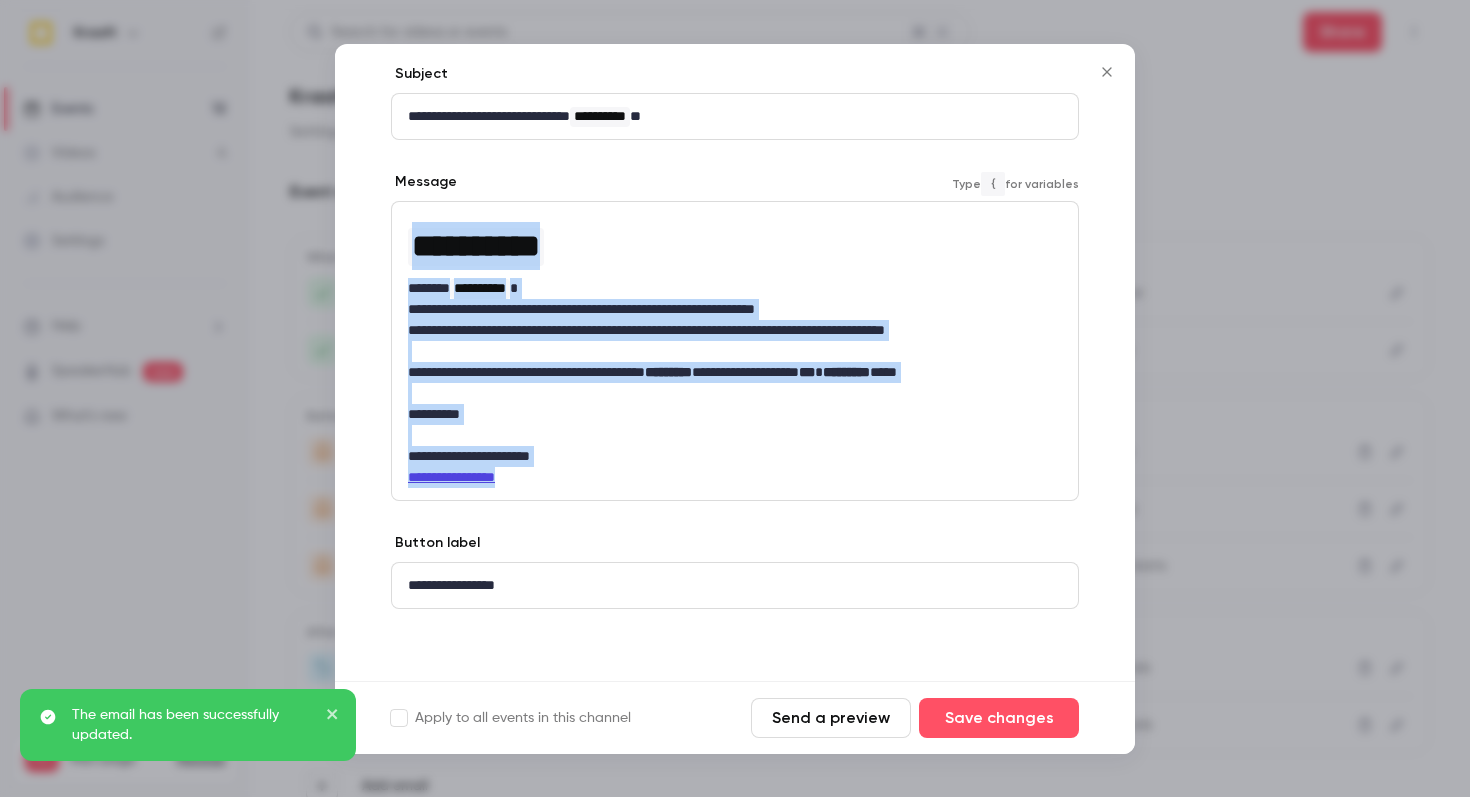drag, startPoint x: 557, startPoint y: 479, endPoint x: 367, endPoint y: 209, distance: 330.1515 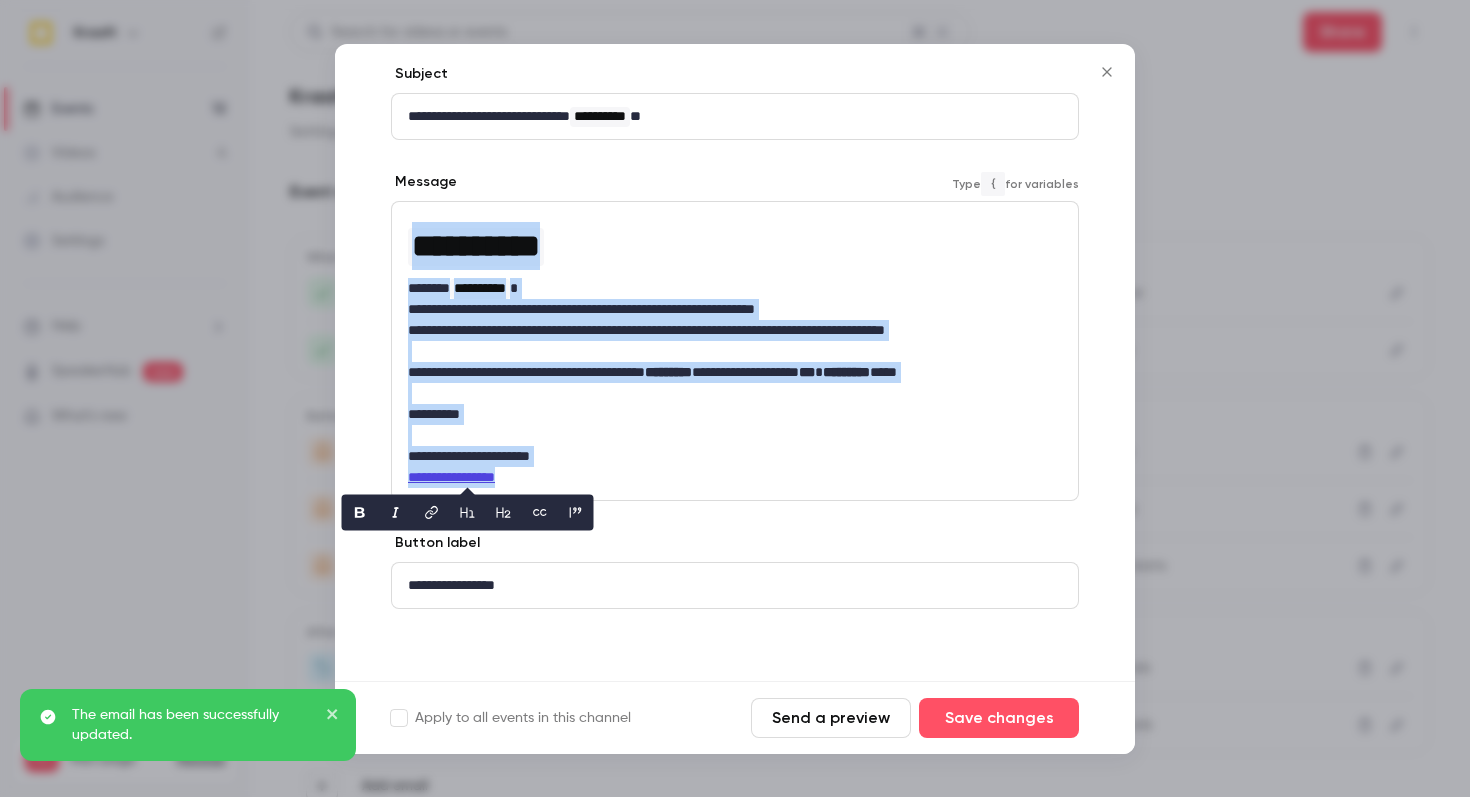 copy on "**********" 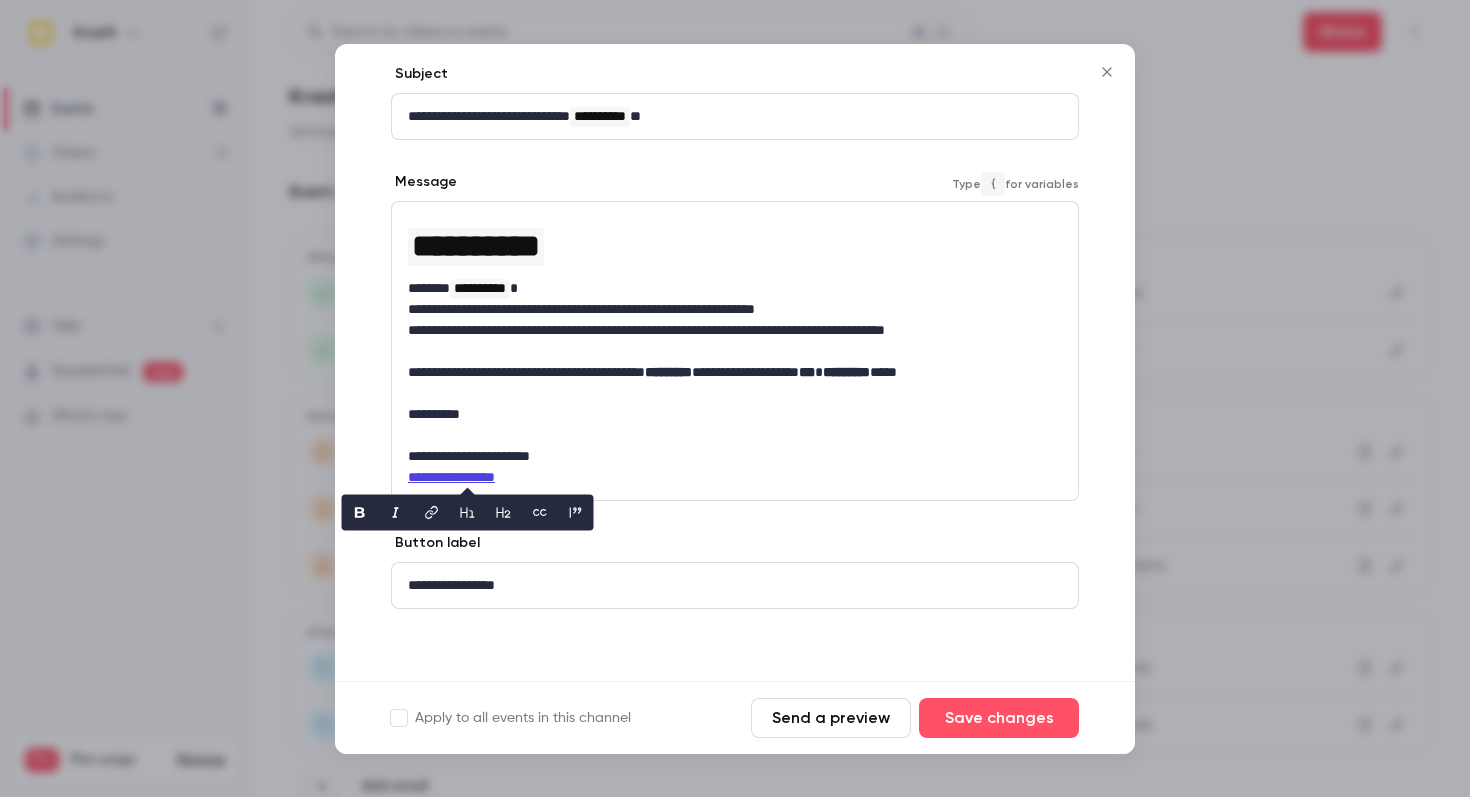 click on "**********" at bounding box center [735, 351] 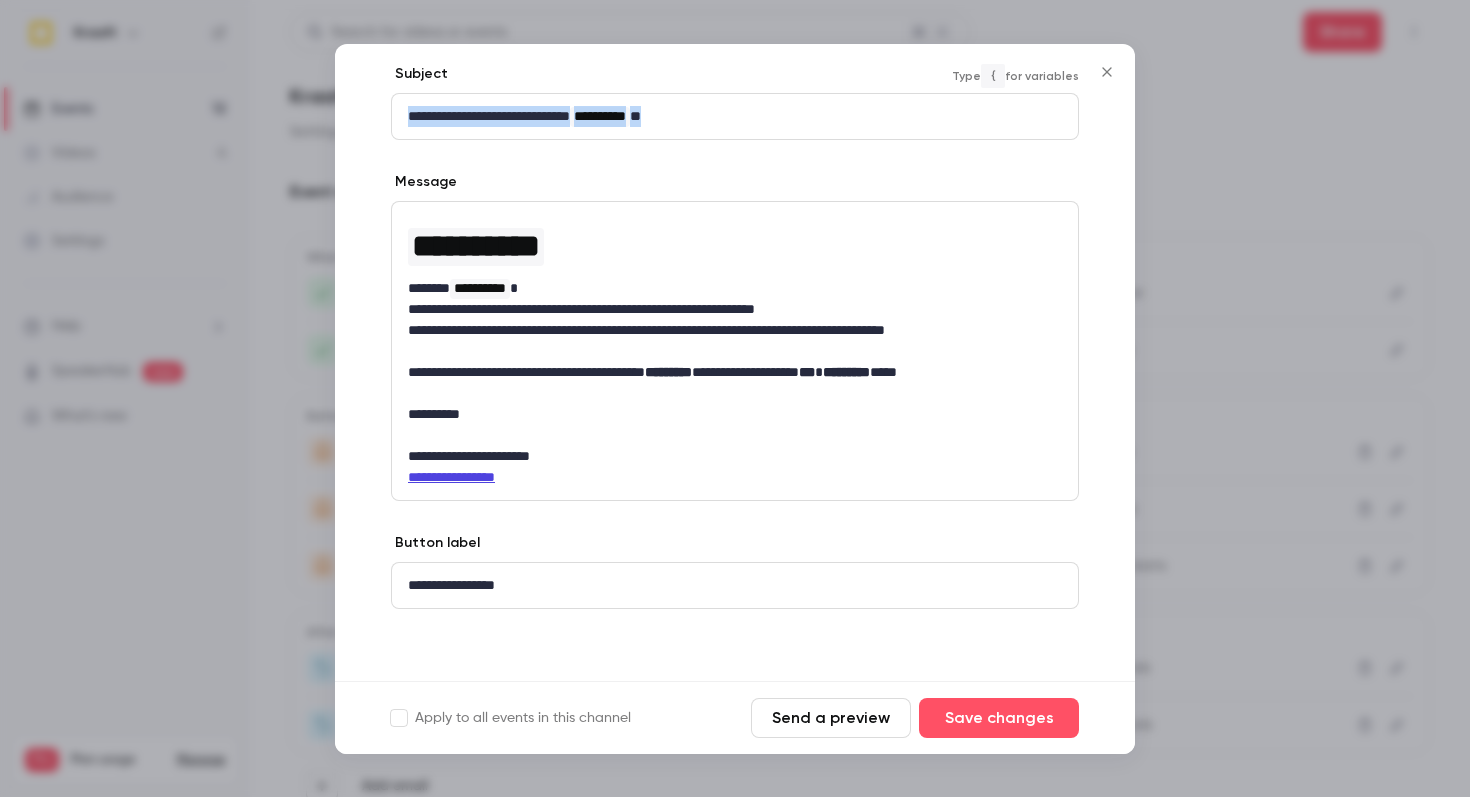 drag, startPoint x: 760, startPoint y: 124, endPoint x: 275, endPoint y: 87, distance: 486.4093 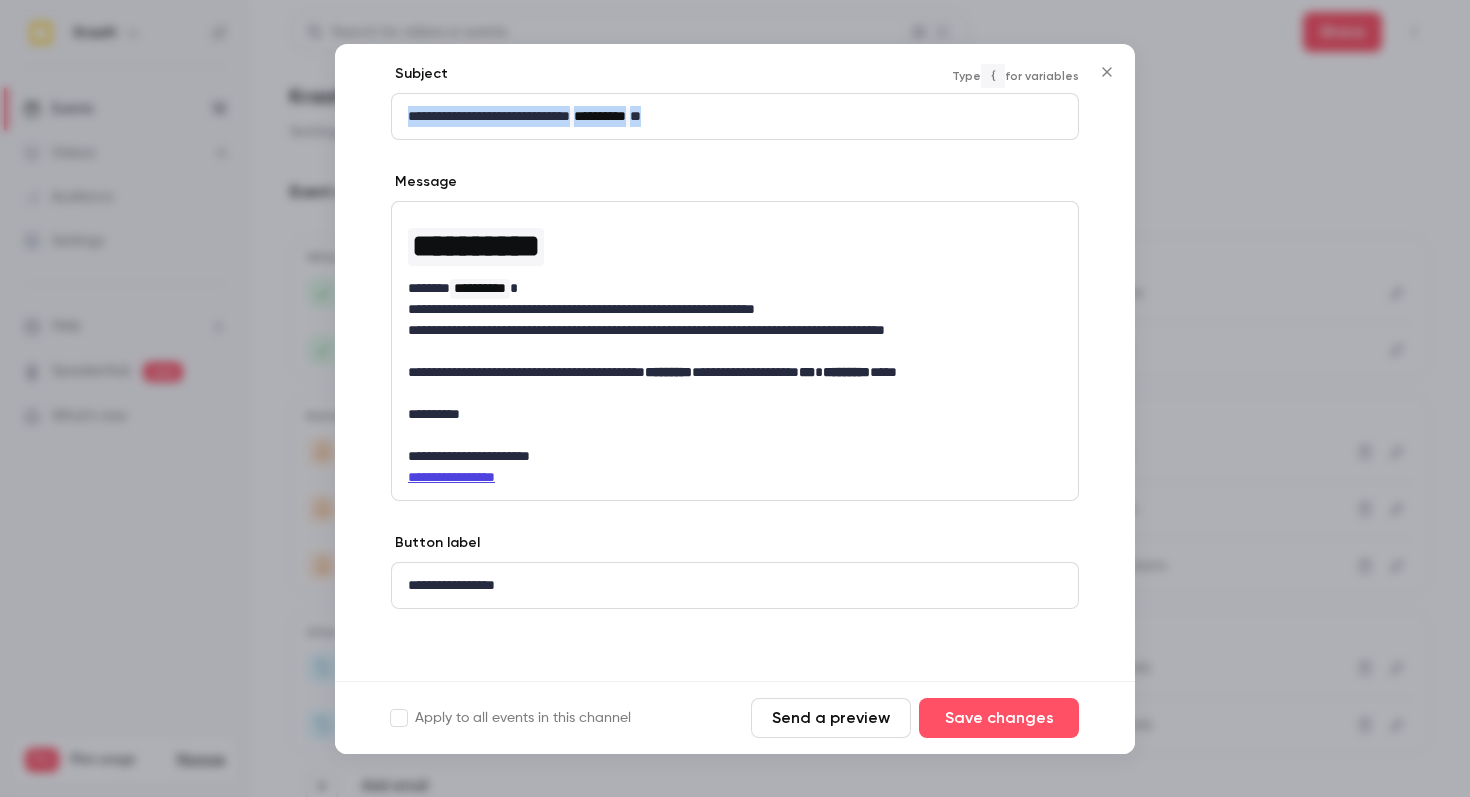 click on "**********" at bounding box center [735, 398] 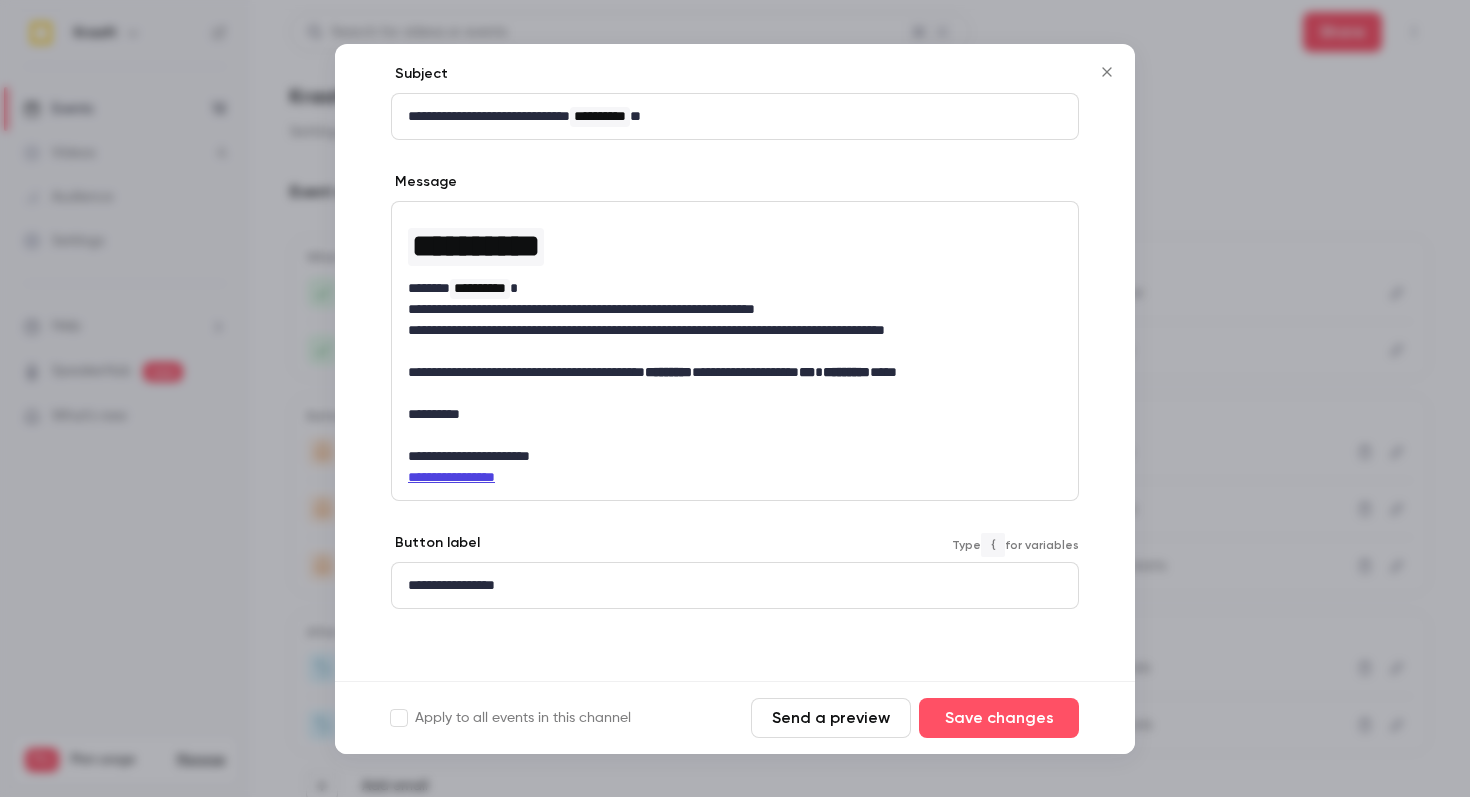 click on "**********" at bounding box center (735, 585) 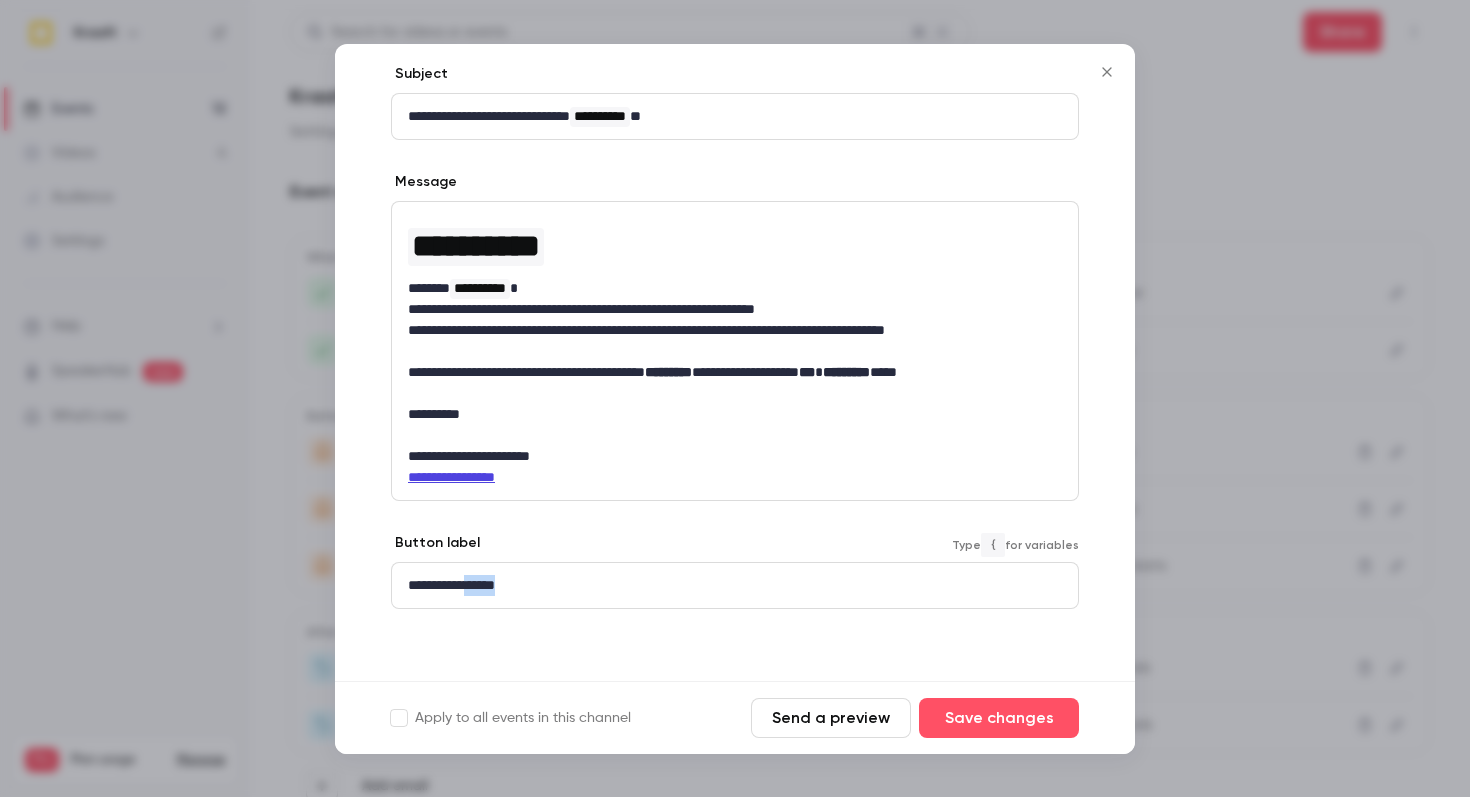 click on "**********" at bounding box center [735, 585] 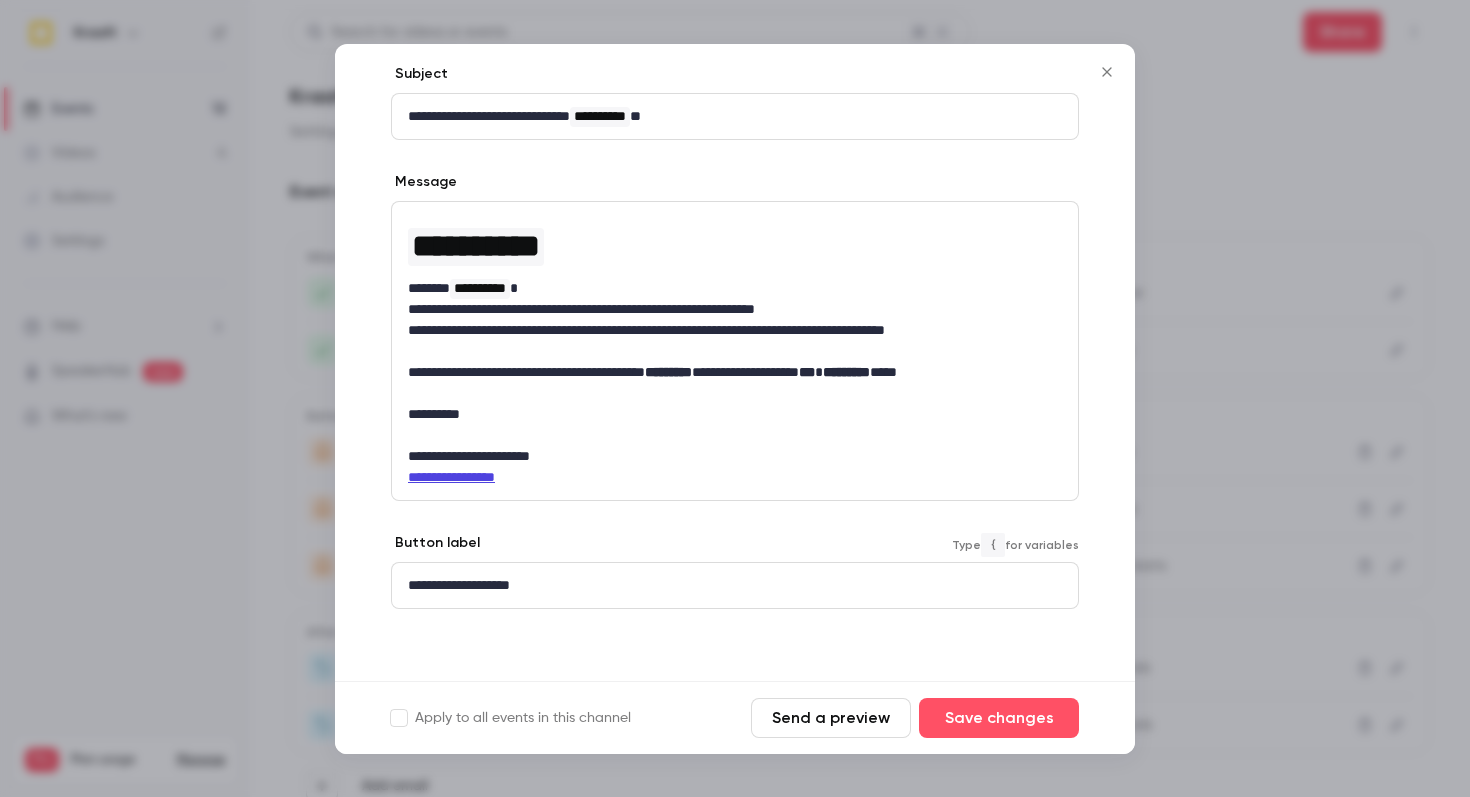 click on "**********" at bounding box center [735, 585] 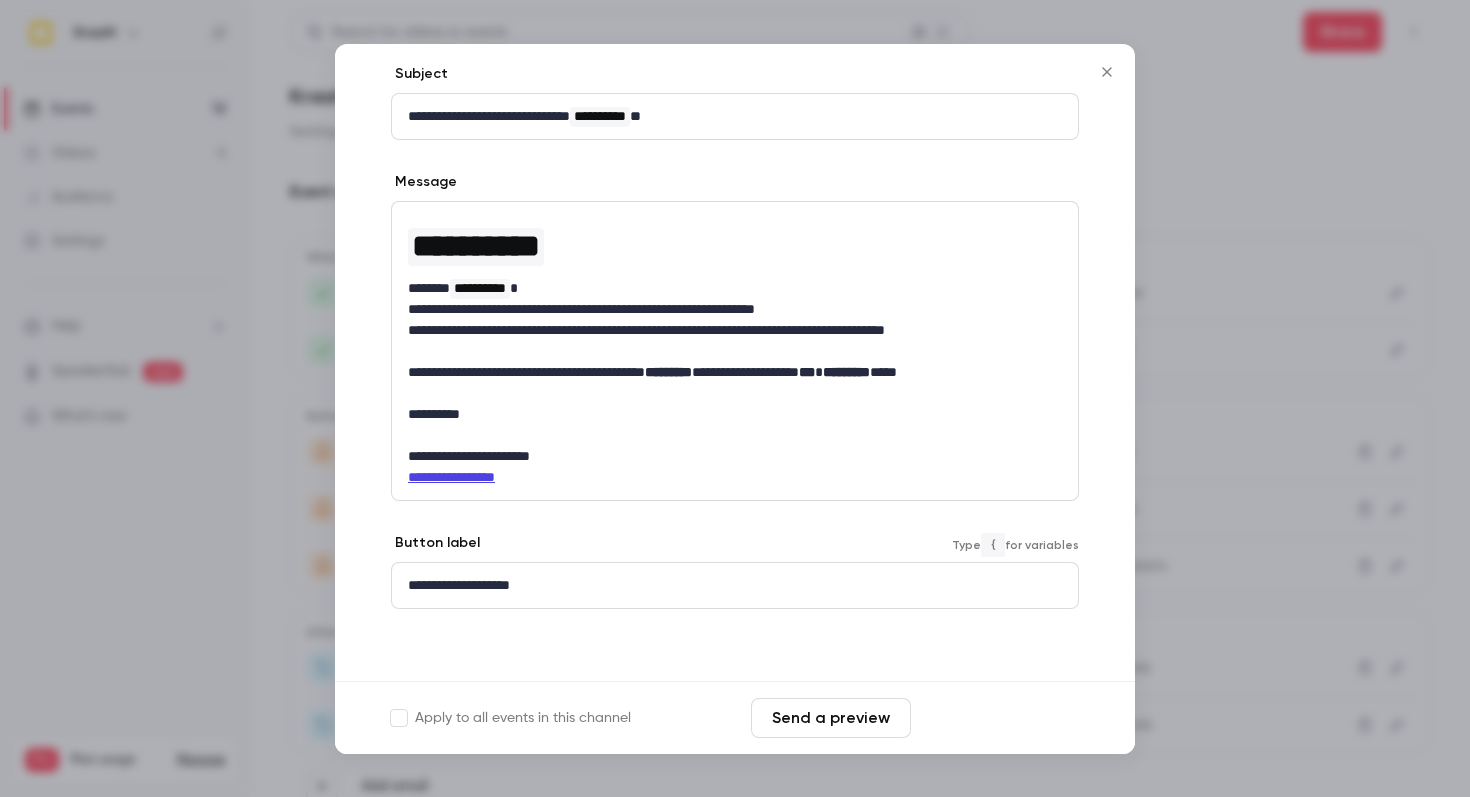 click on "Save changes" at bounding box center [999, 718] 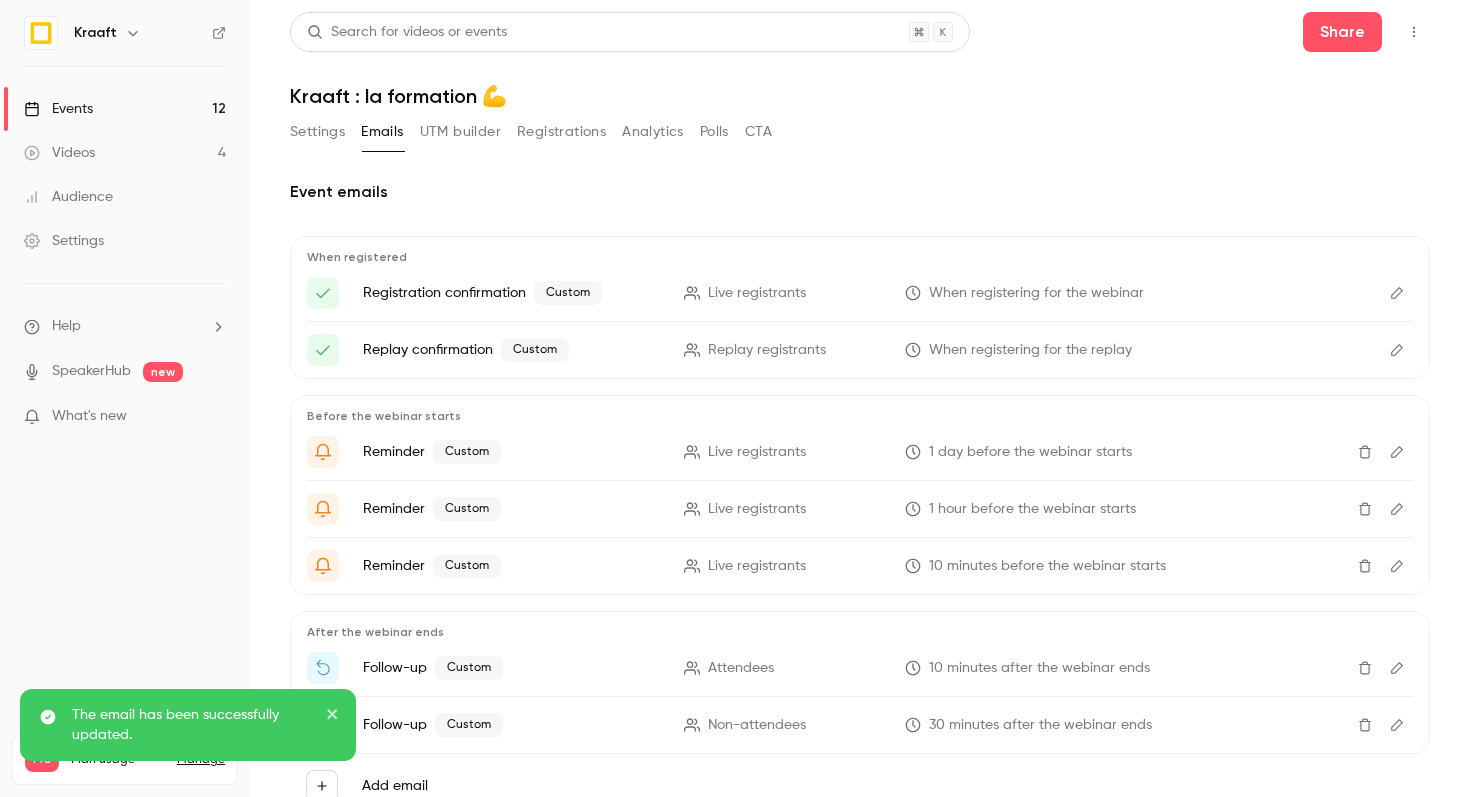 click 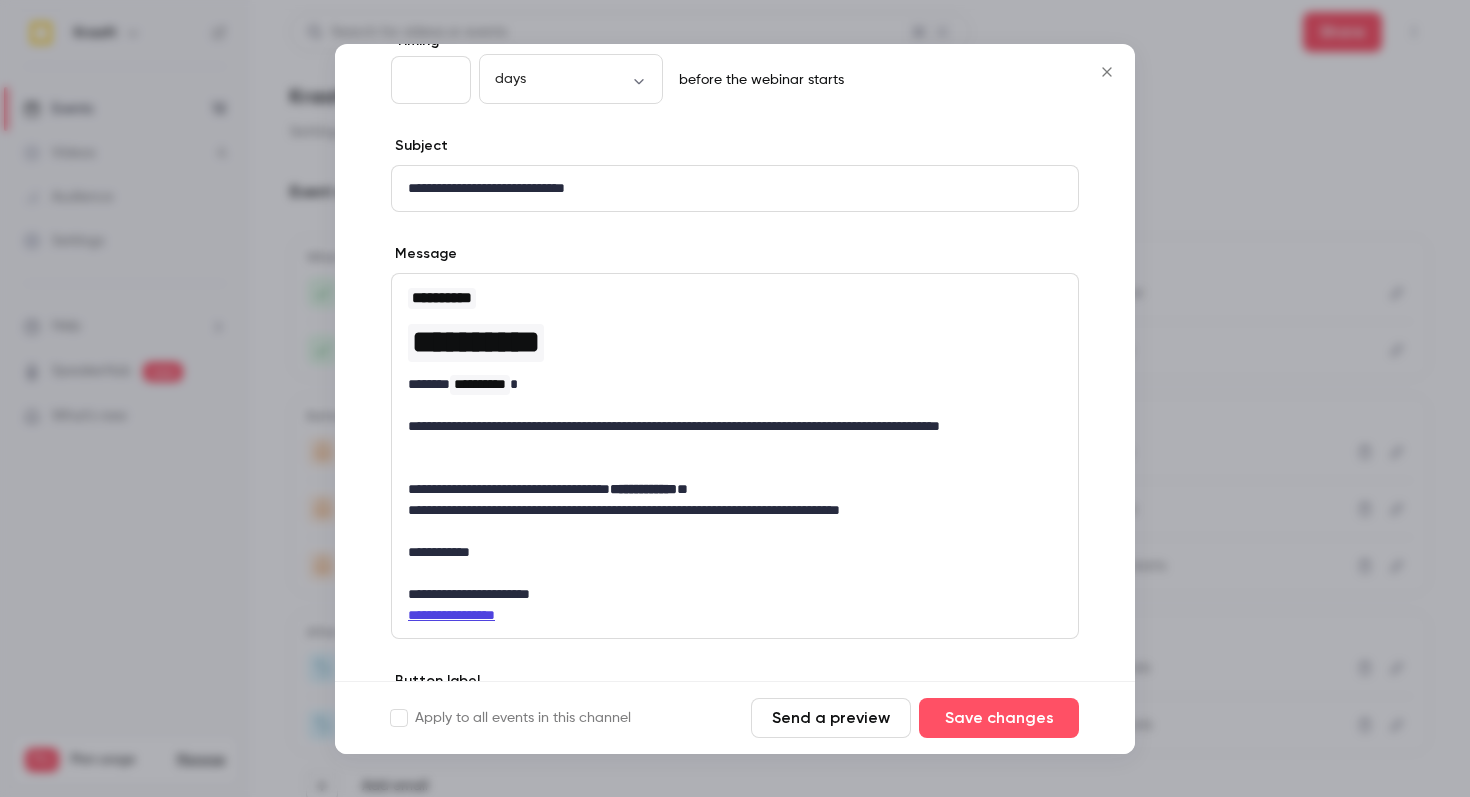 scroll, scrollTop: 156, scrollLeft: 0, axis: vertical 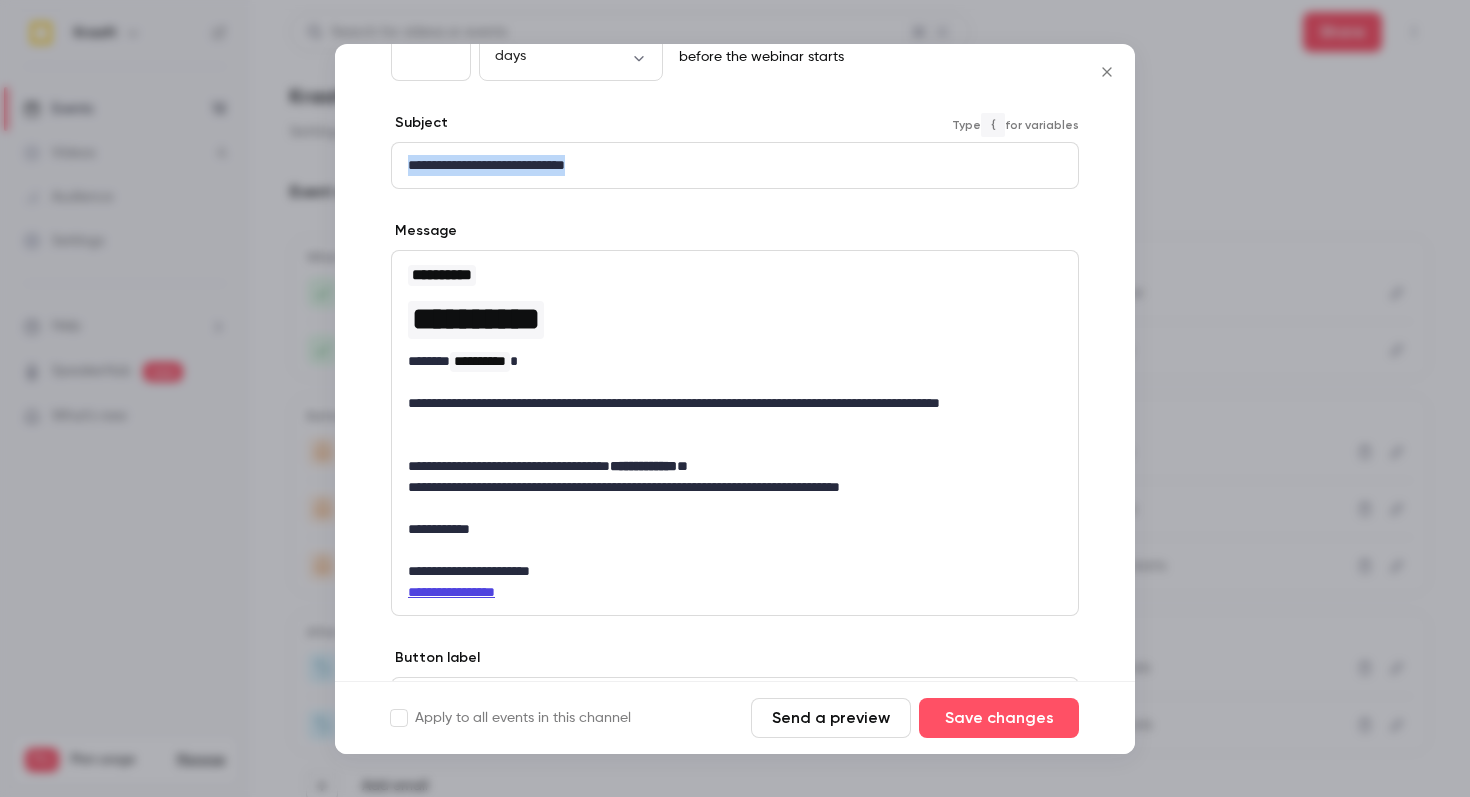 drag, startPoint x: 640, startPoint y: 167, endPoint x: 321, endPoint y: 161, distance: 319.05643 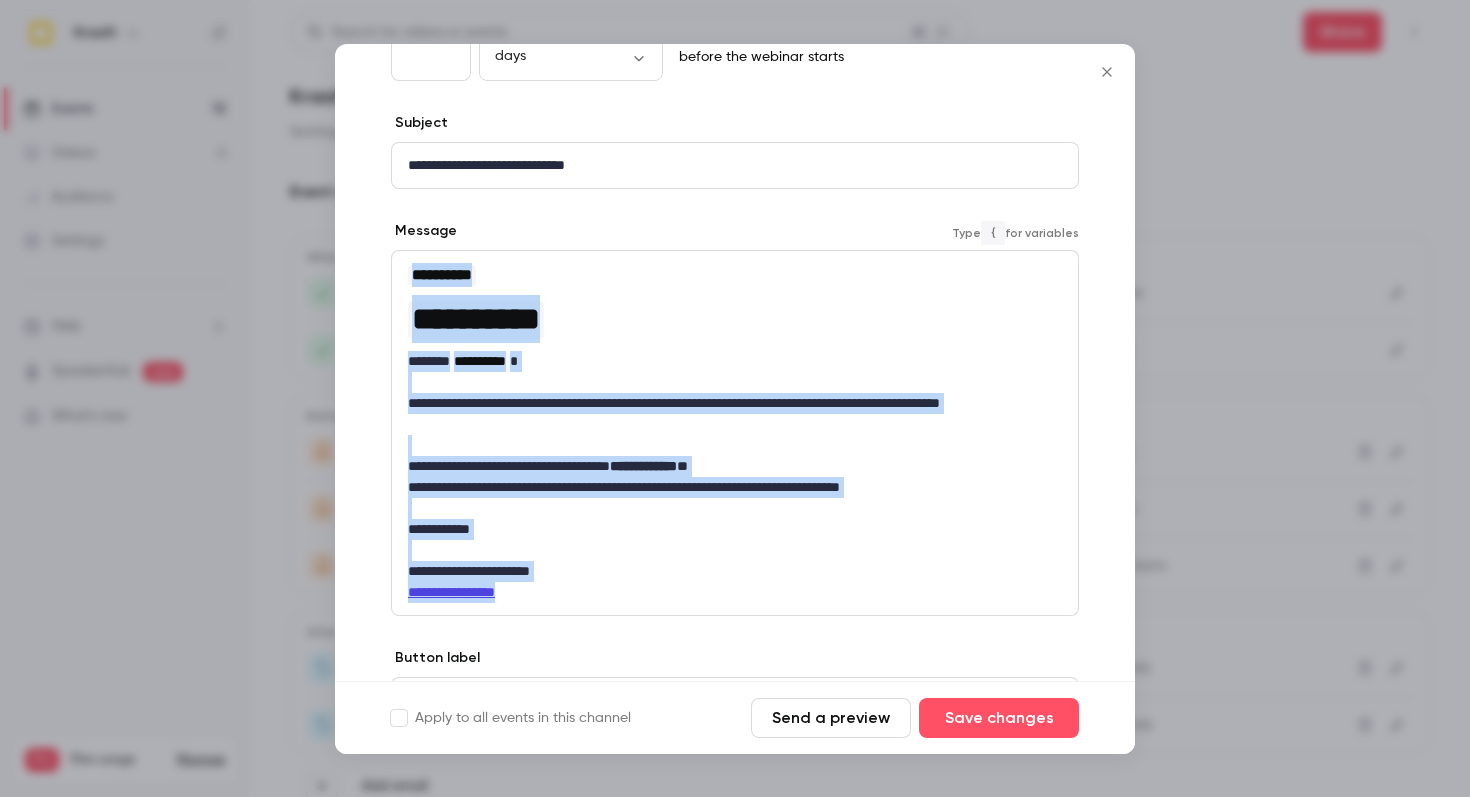 drag, startPoint x: 412, startPoint y: 274, endPoint x: 583, endPoint y: 629, distance: 394.03806 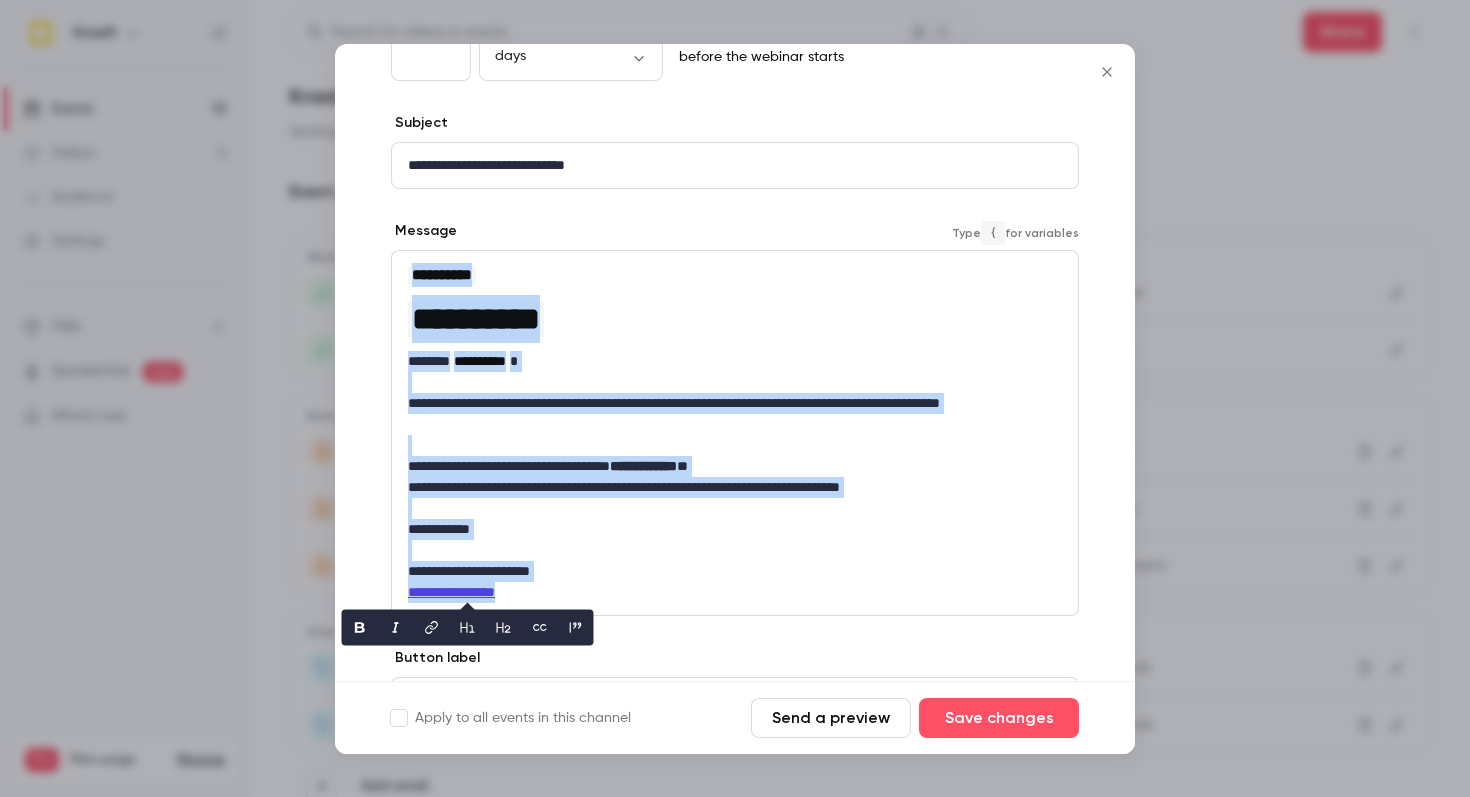 copy on "**********" 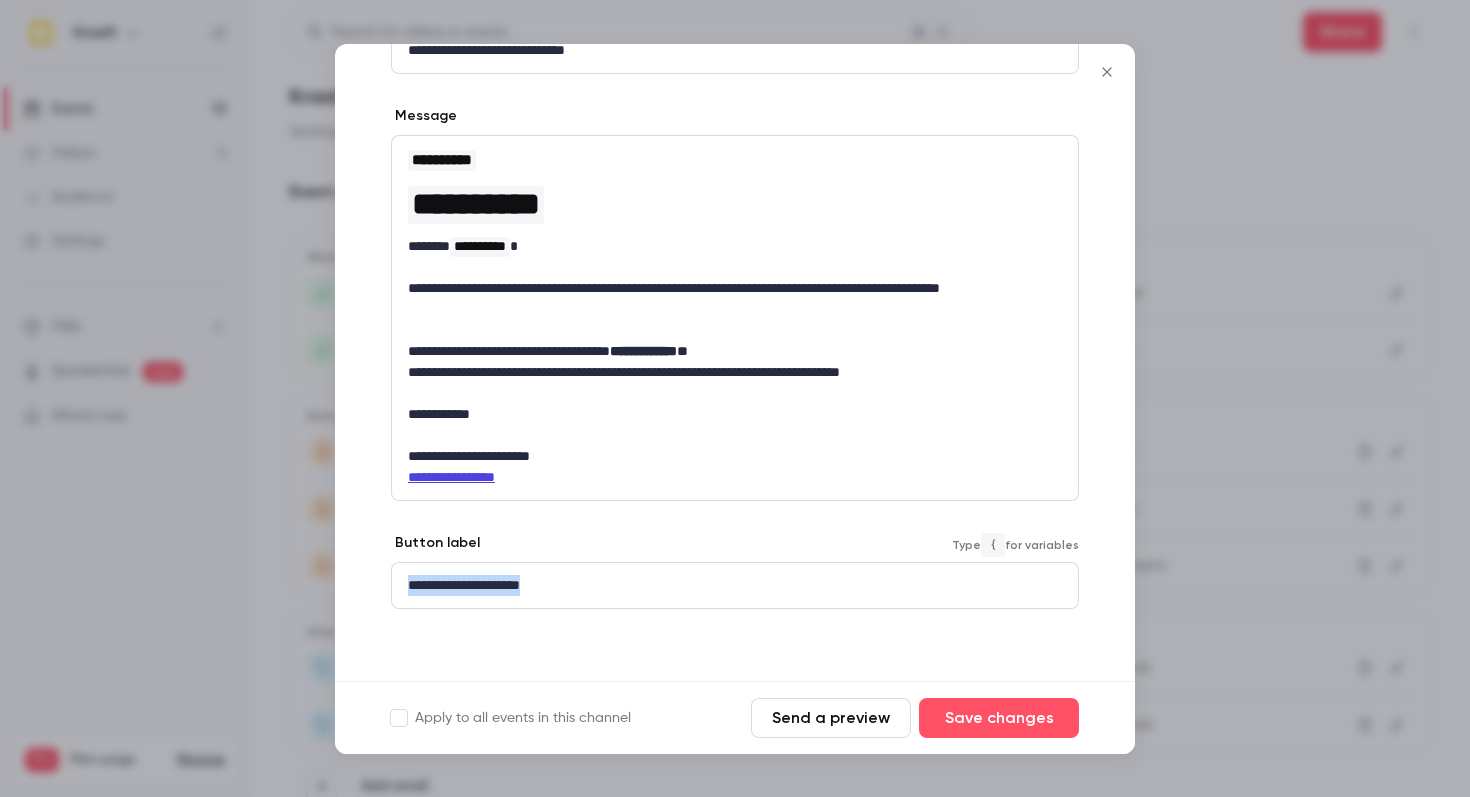 drag, startPoint x: 655, startPoint y: 579, endPoint x: 309, endPoint y: 579, distance: 346 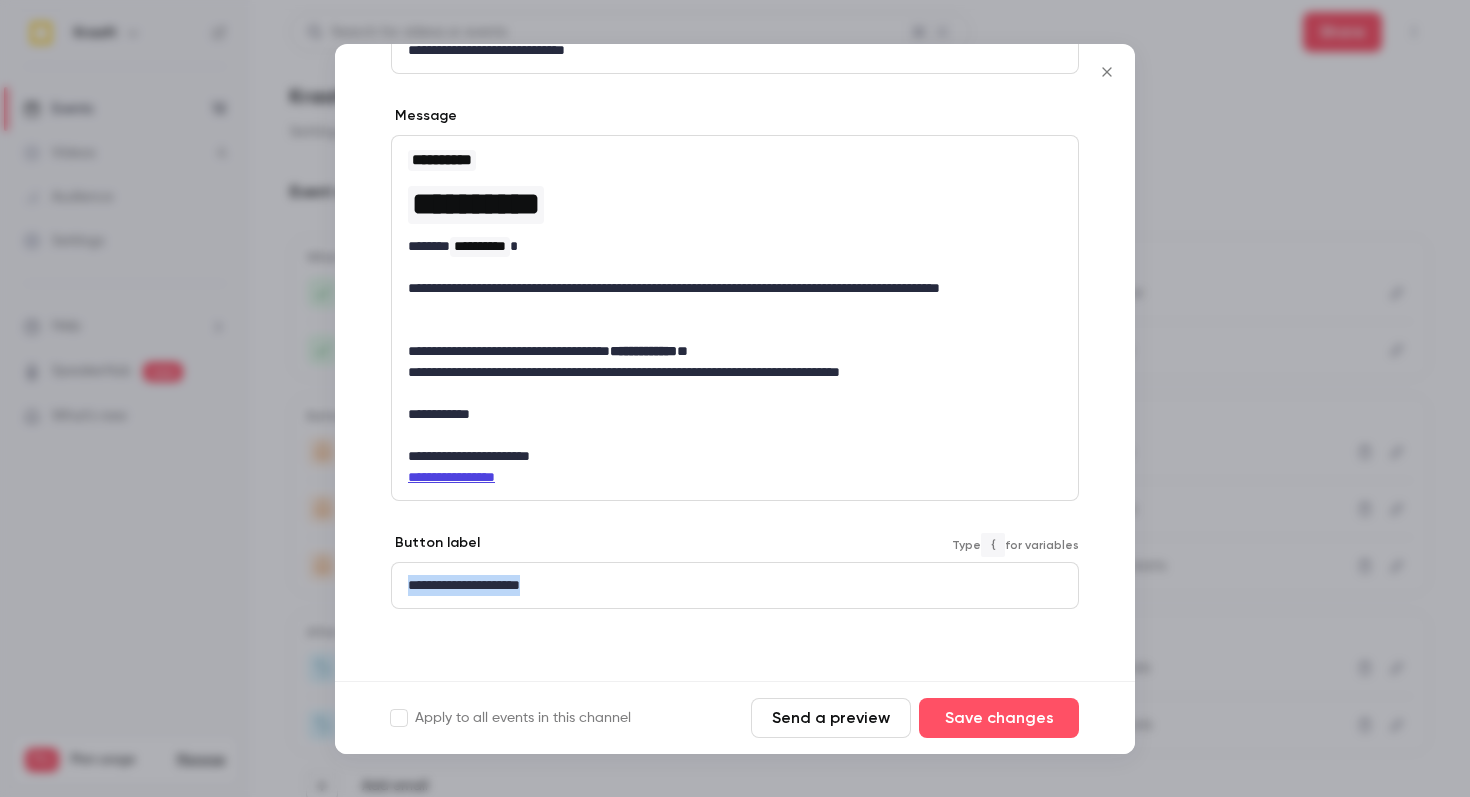 click on "**********" at bounding box center [735, 398] 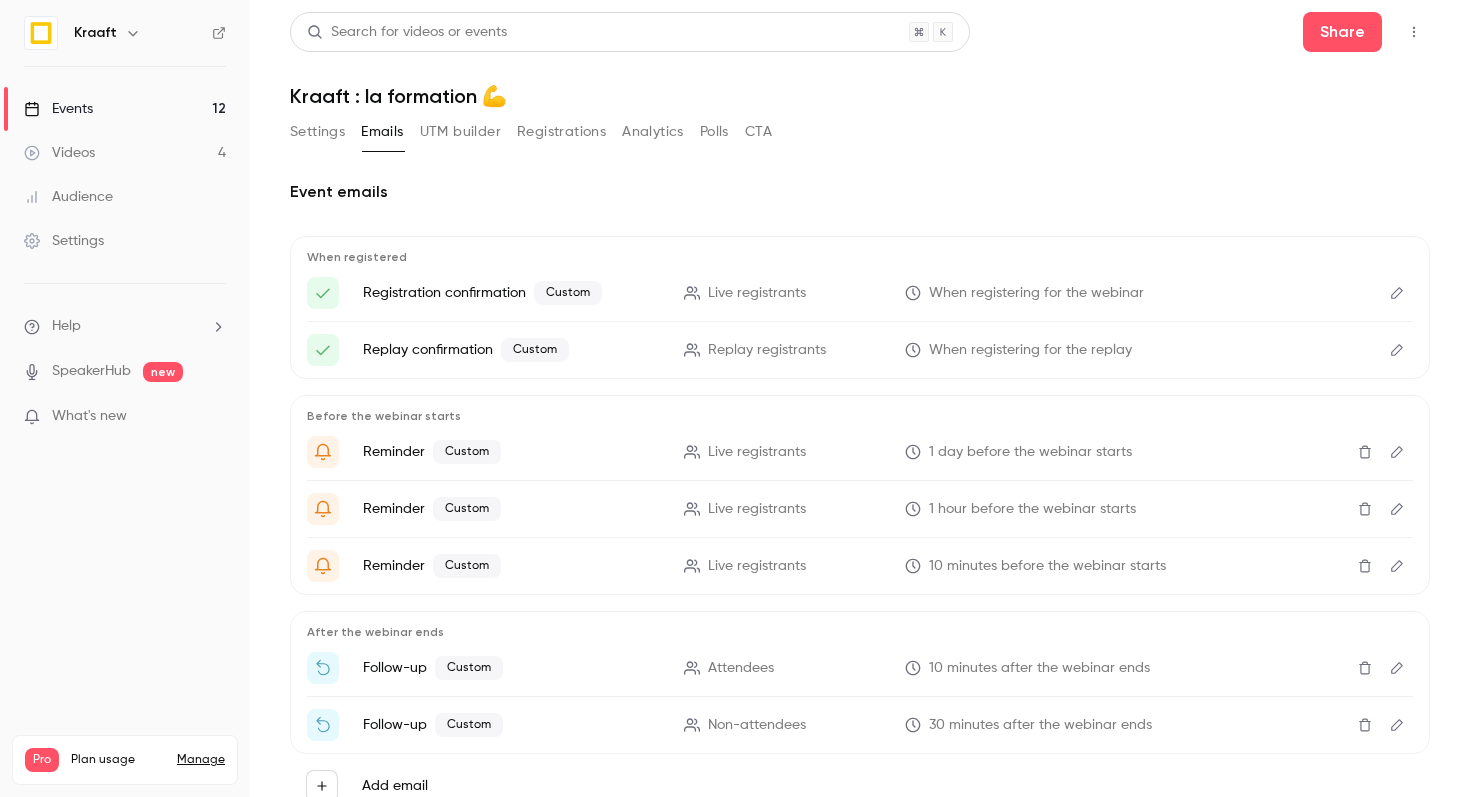 click 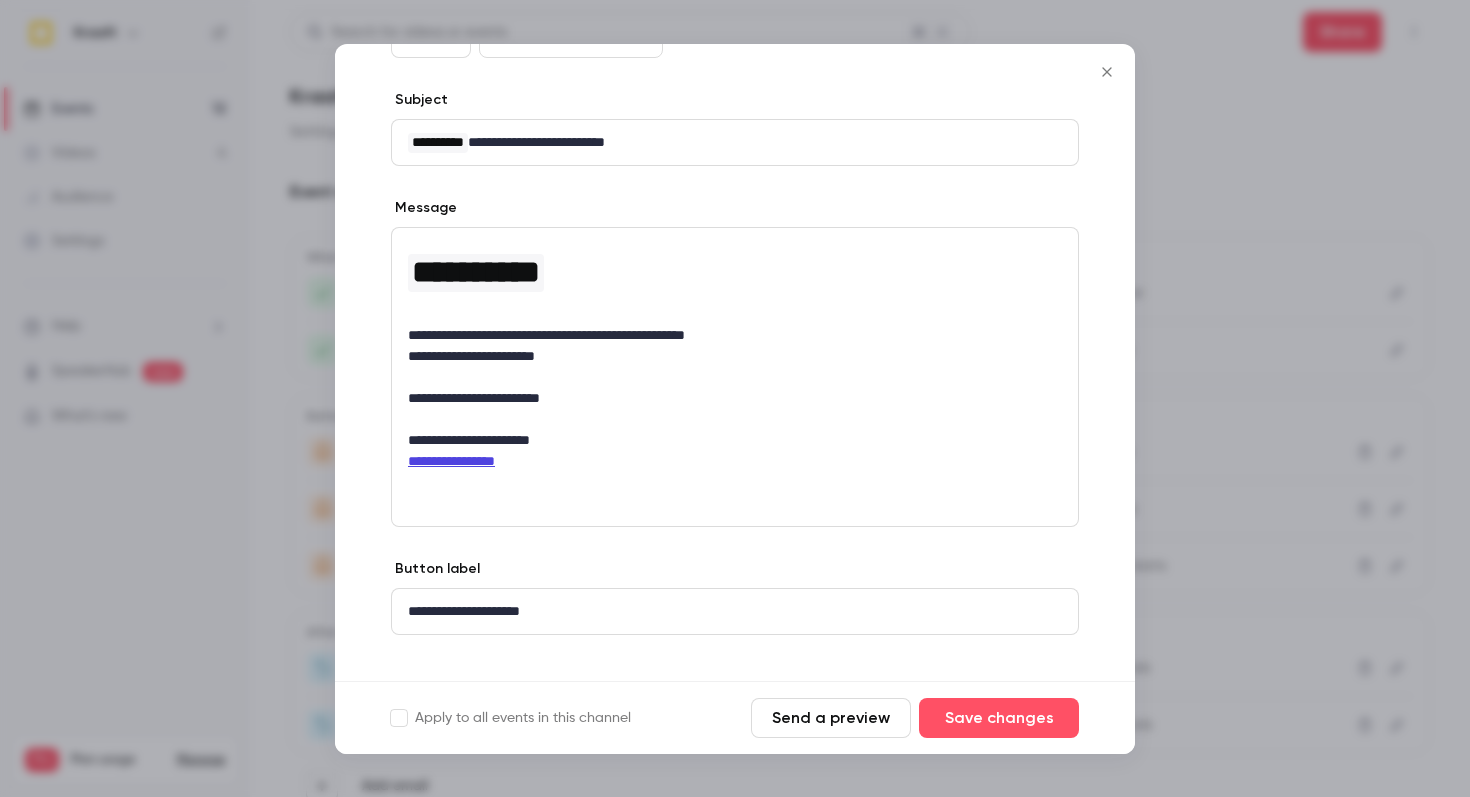 scroll, scrollTop: 205, scrollLeft: 0, axis: vertical 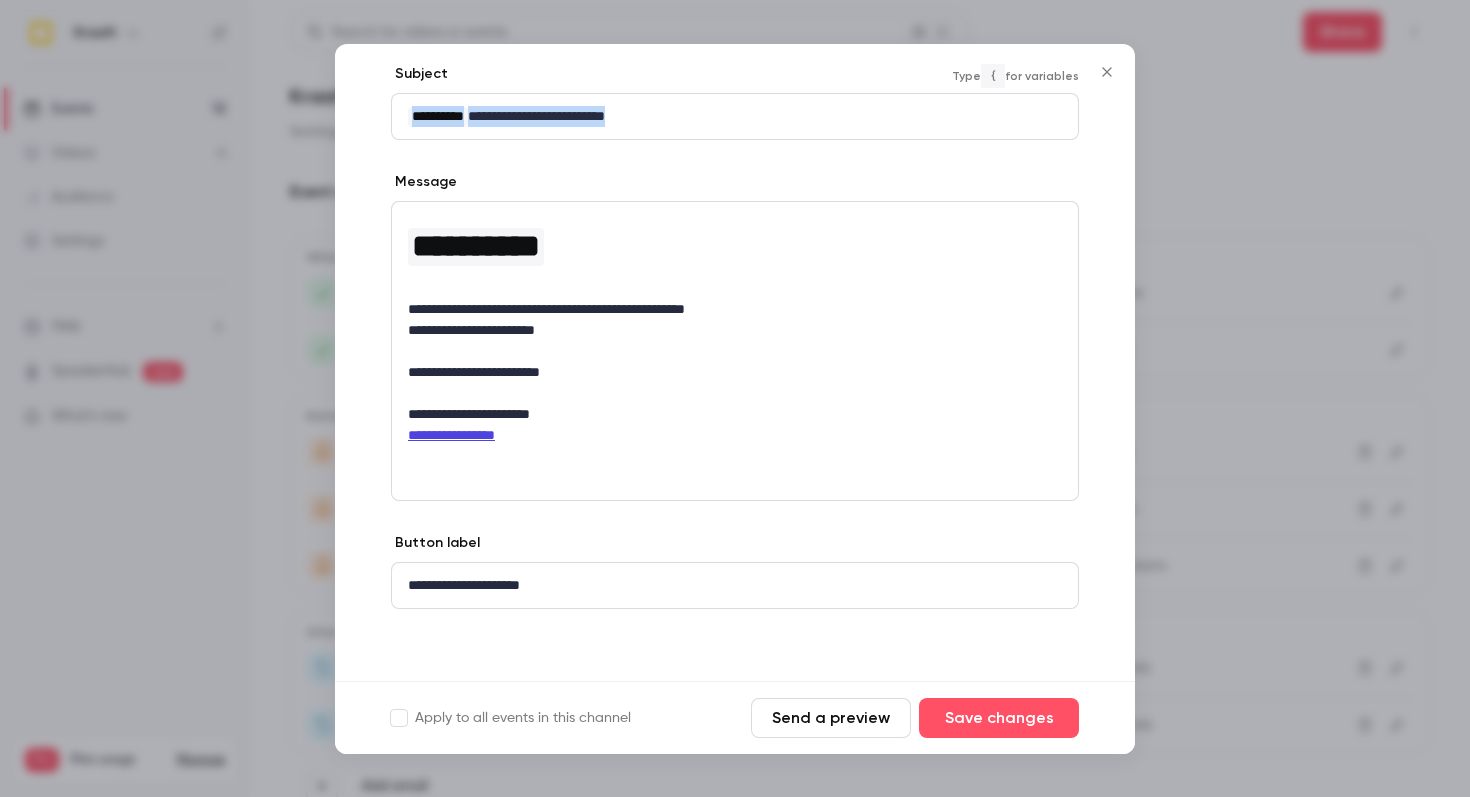 drag, startPoint x: 698, startPoint y: 112, endPoint x: 345, endPoint y: 112, distance: 353 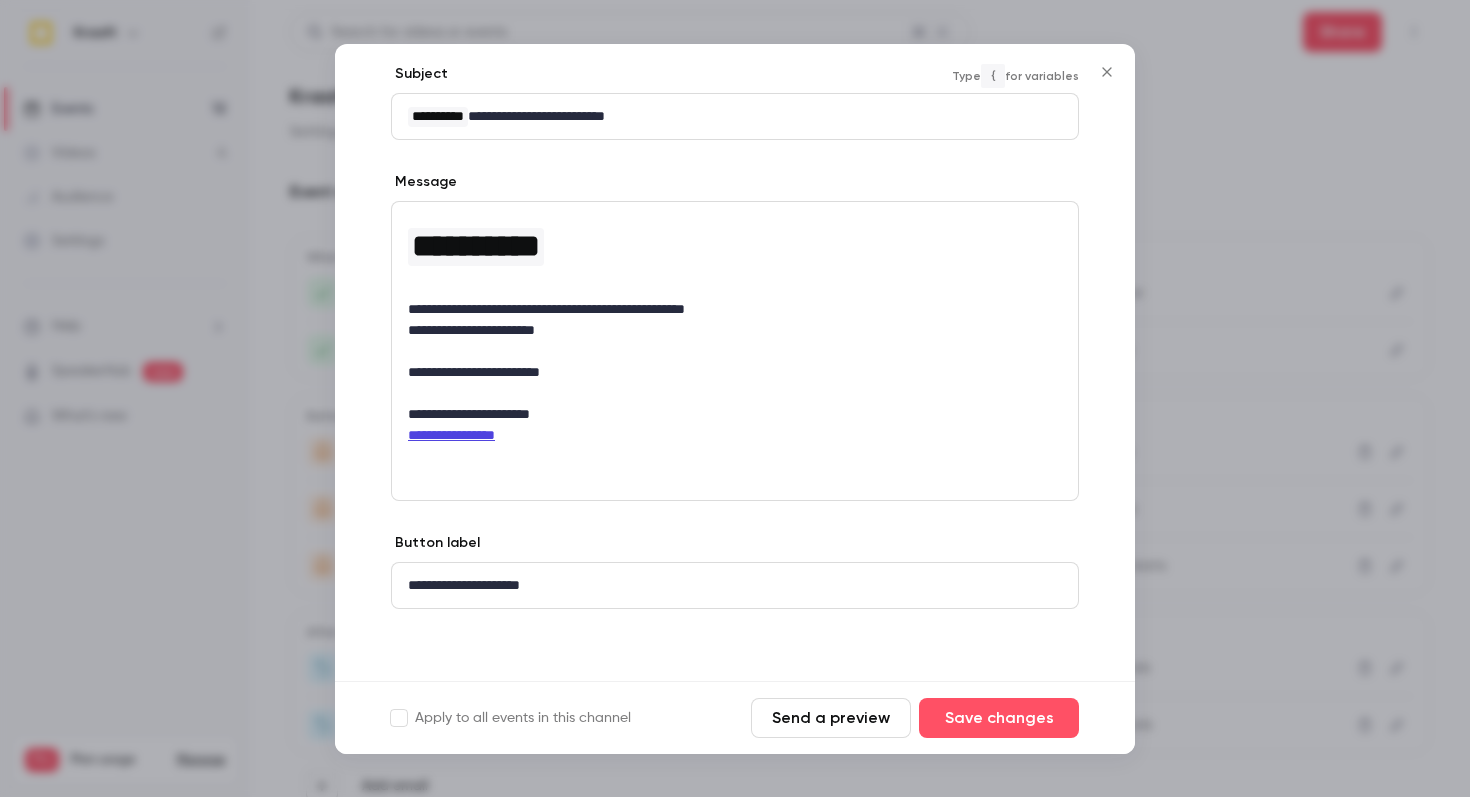 click on "**********" at bounding box center (735, 116) 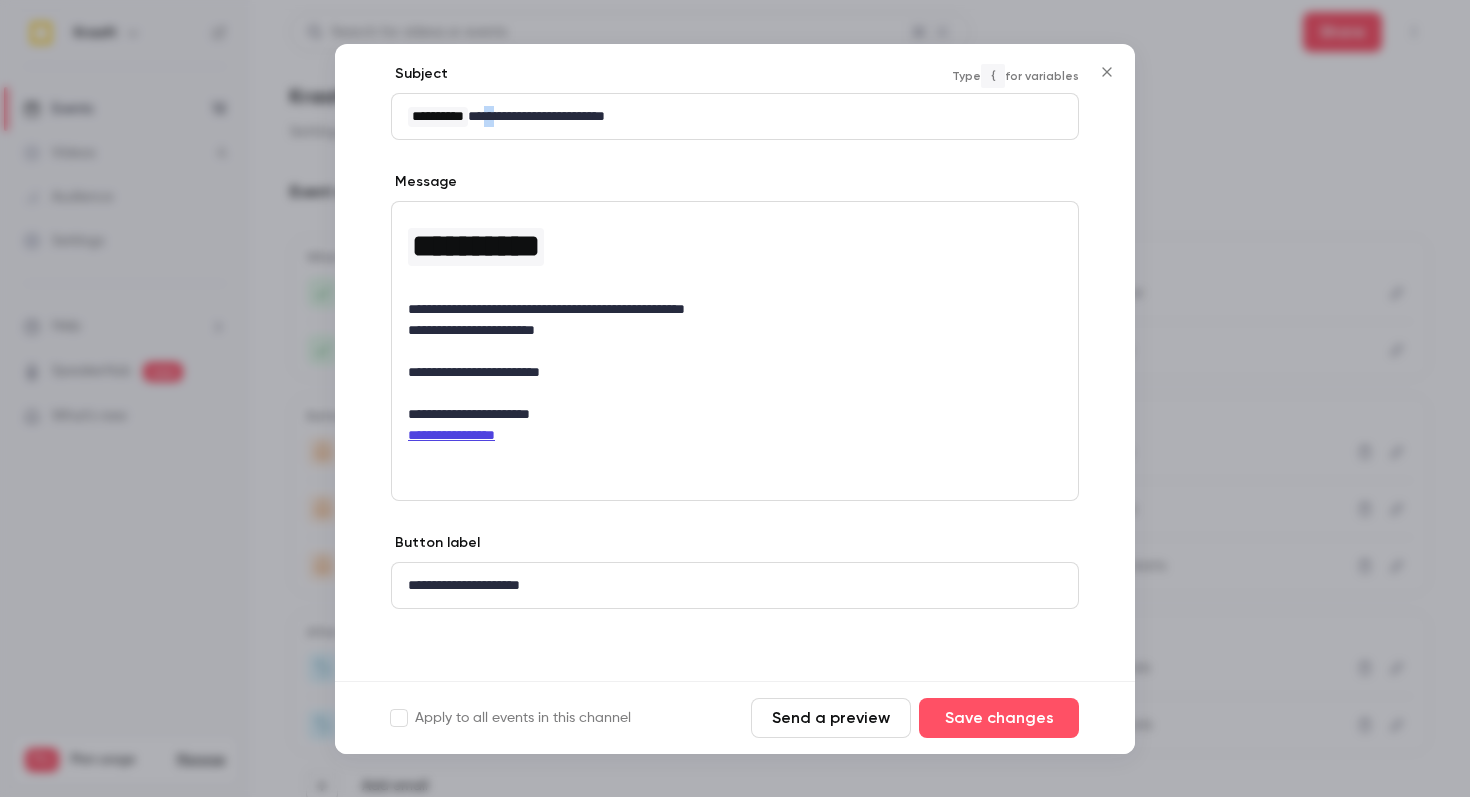 click on "**********" at bounding box center (735, 116) 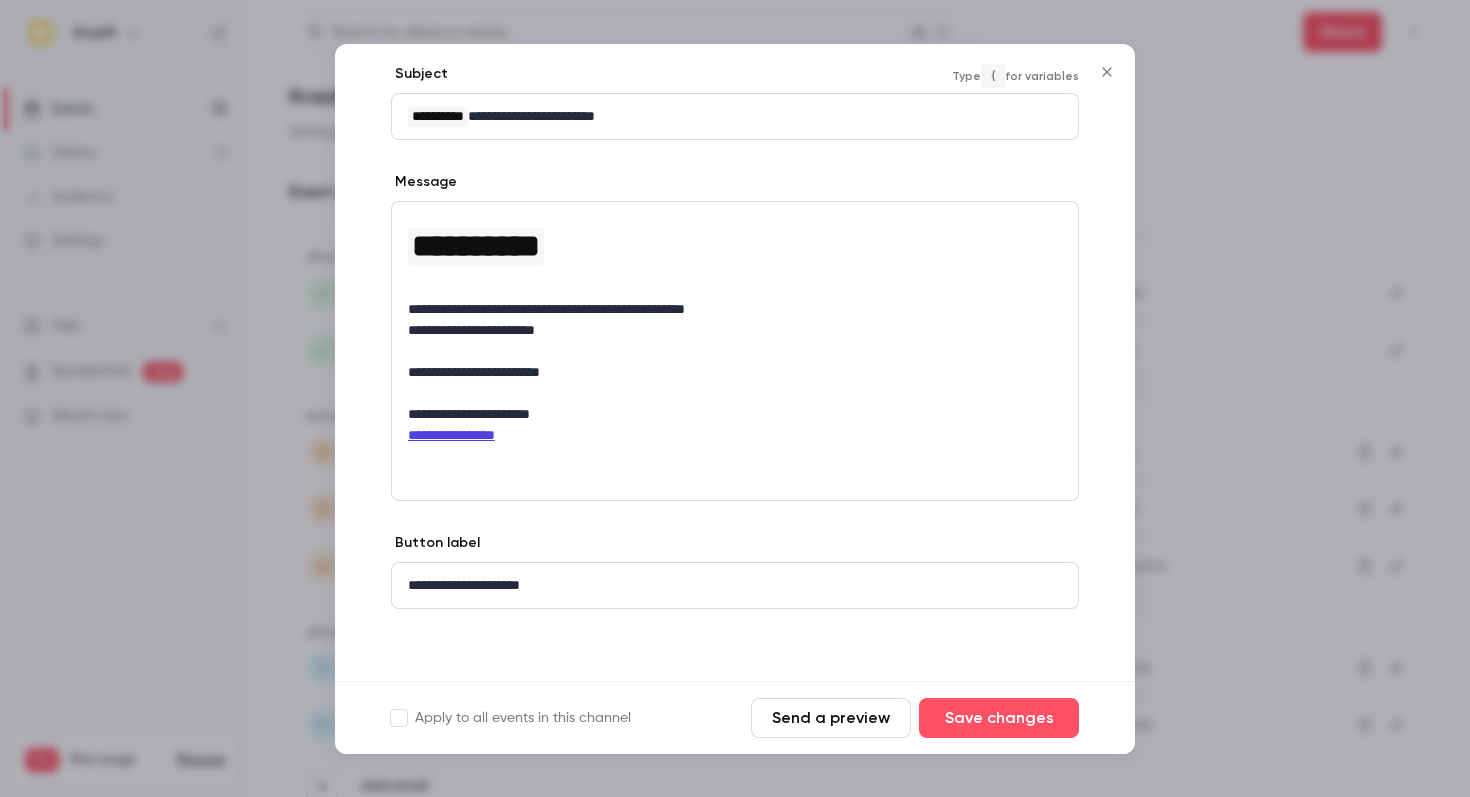 type 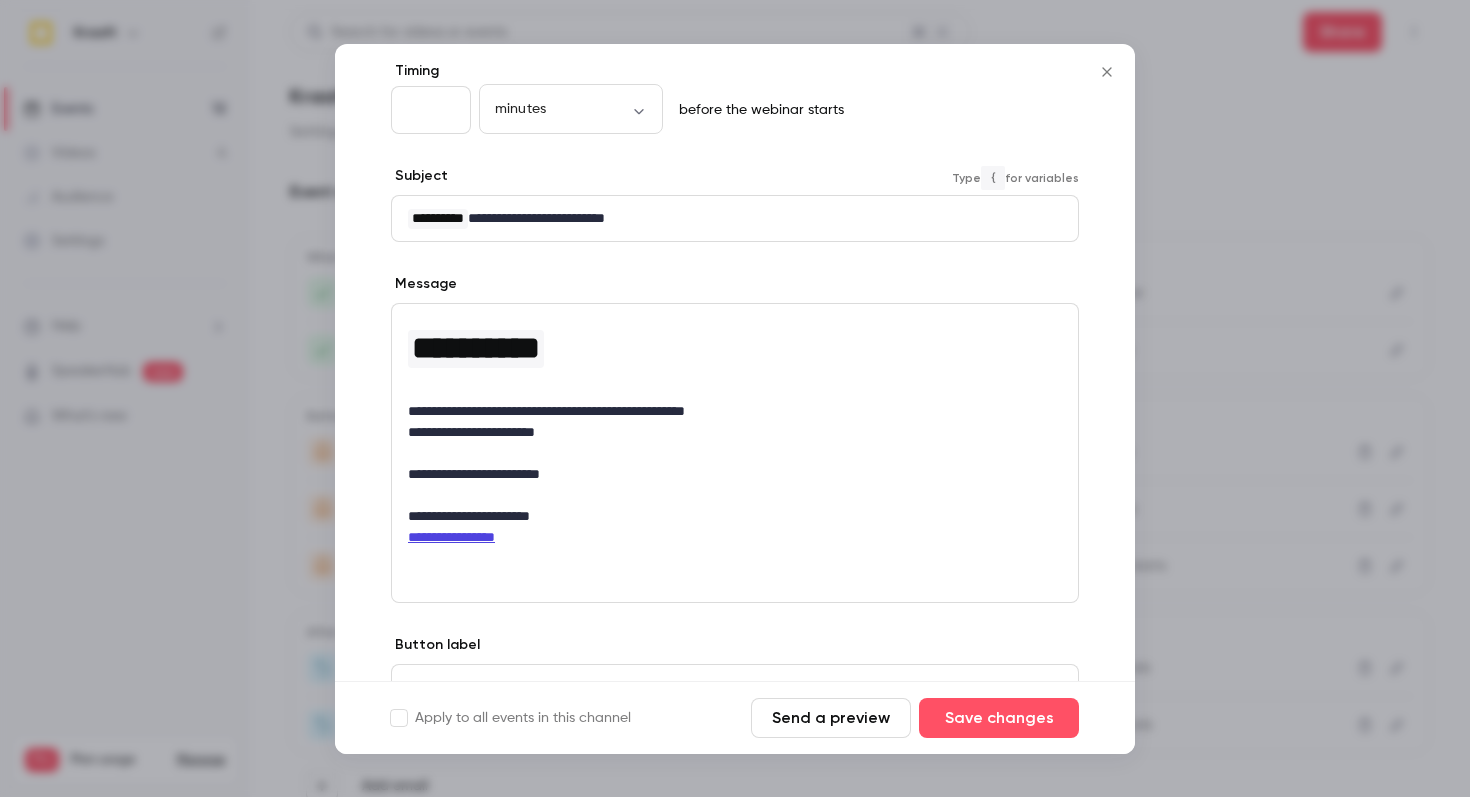 scroll, scrollTop: 62, scrollLeft: 0, axis: vertical 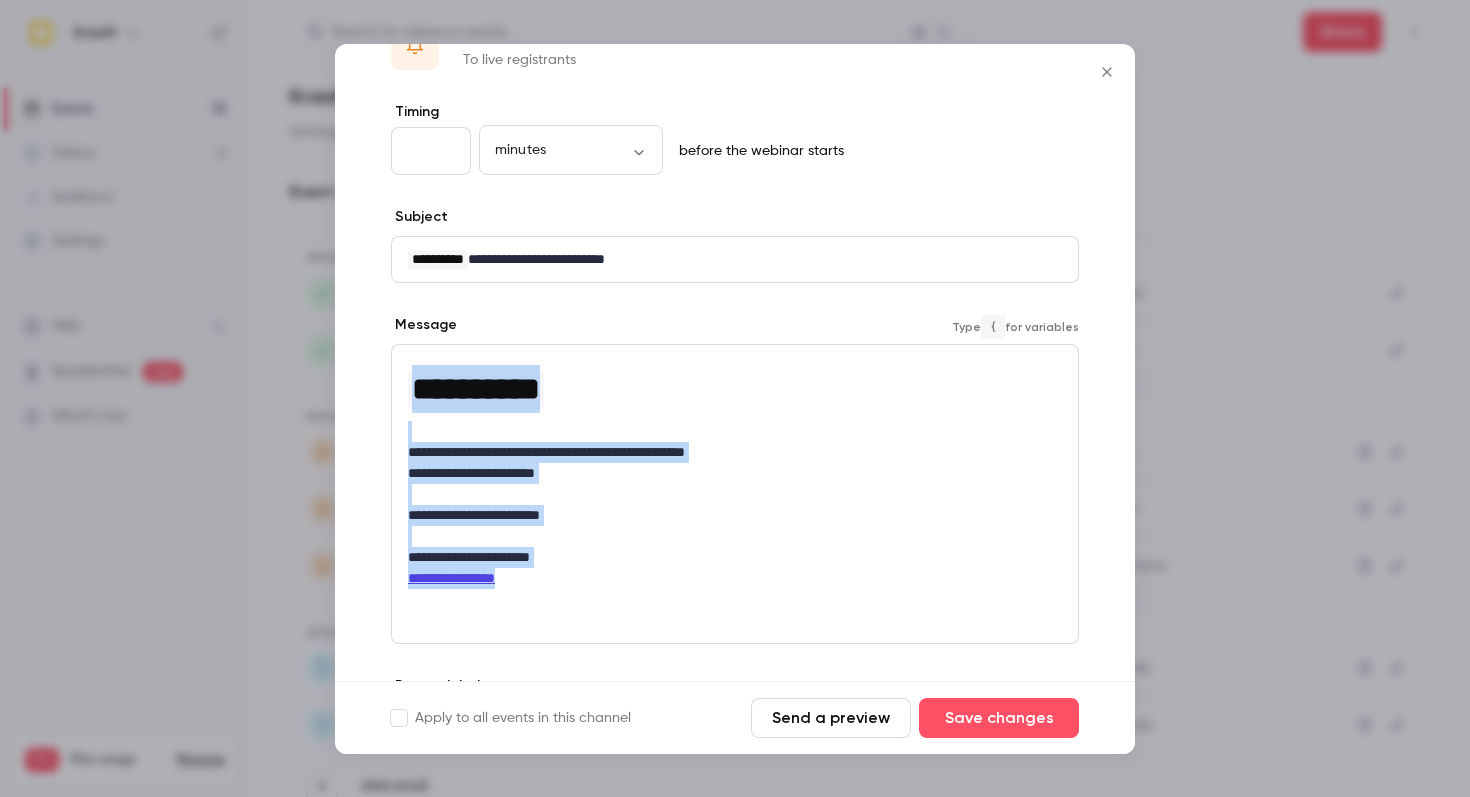 drag, startPoint x: 628, startPoint y: 585, endPoint x: 380, endPoint y: 294, distance: 382.34146 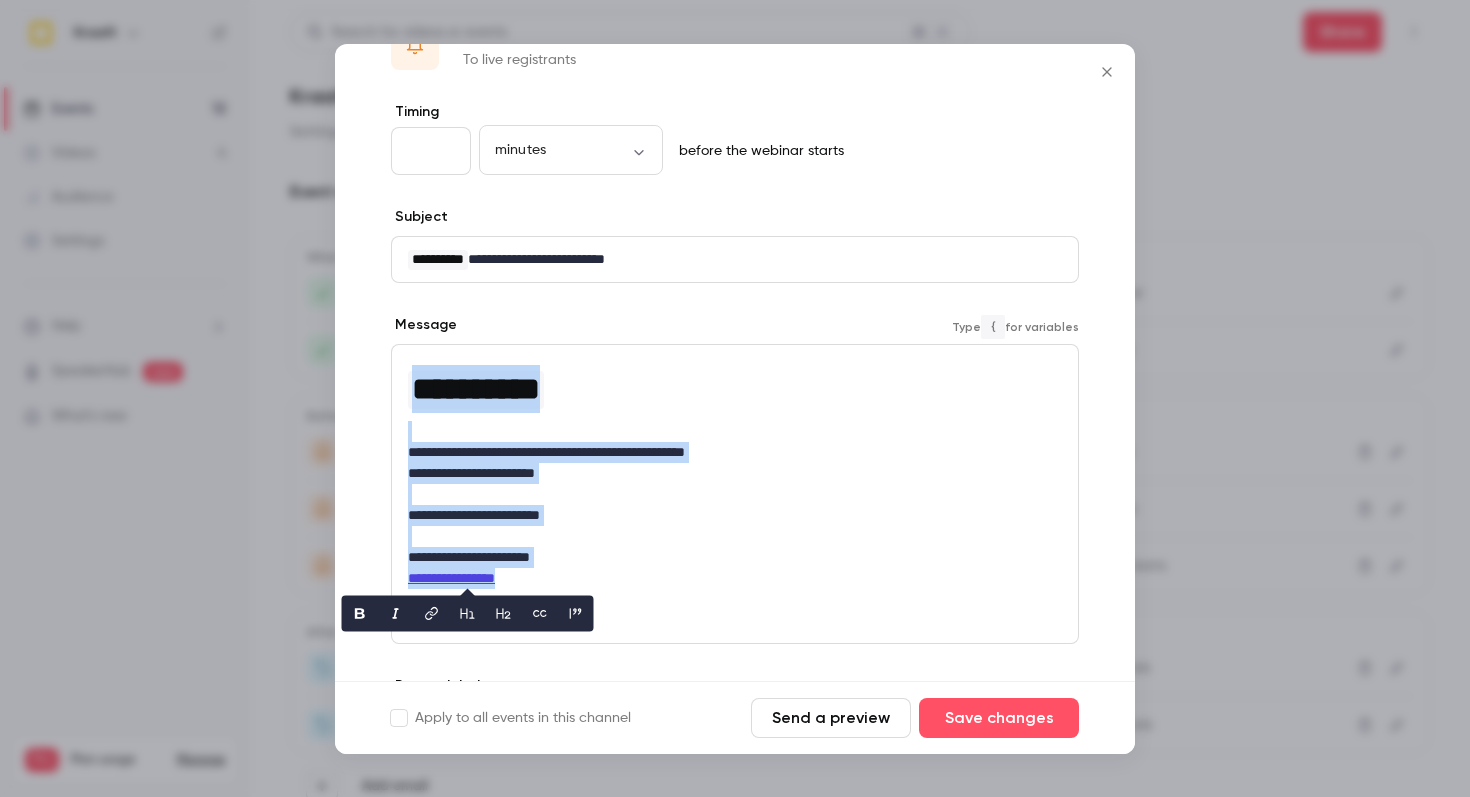 copy on "**********" 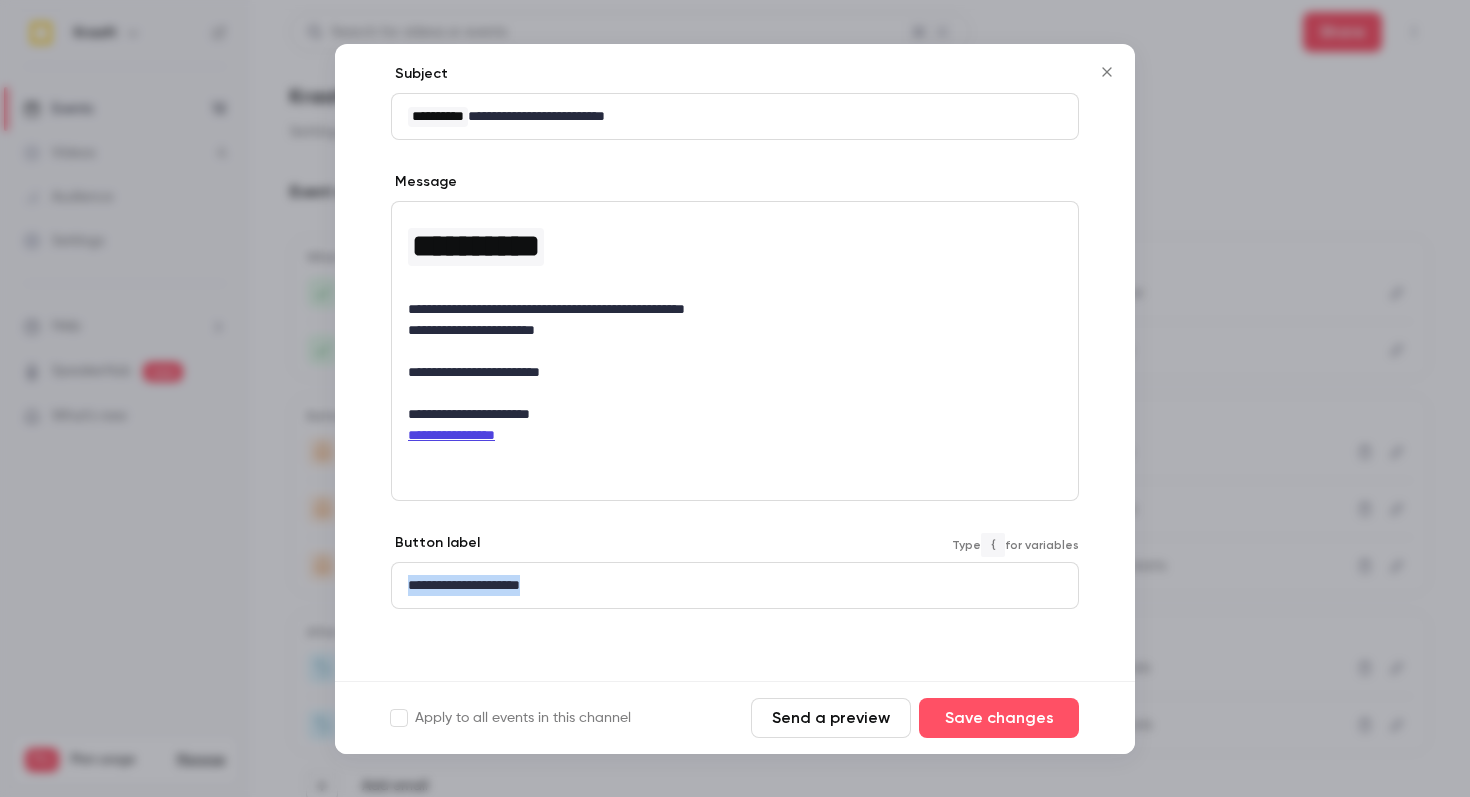 drag, startPoint x: 608, startPoint y: 577, endPoint x: 285, endPoint y: 564, distance: 323.2615 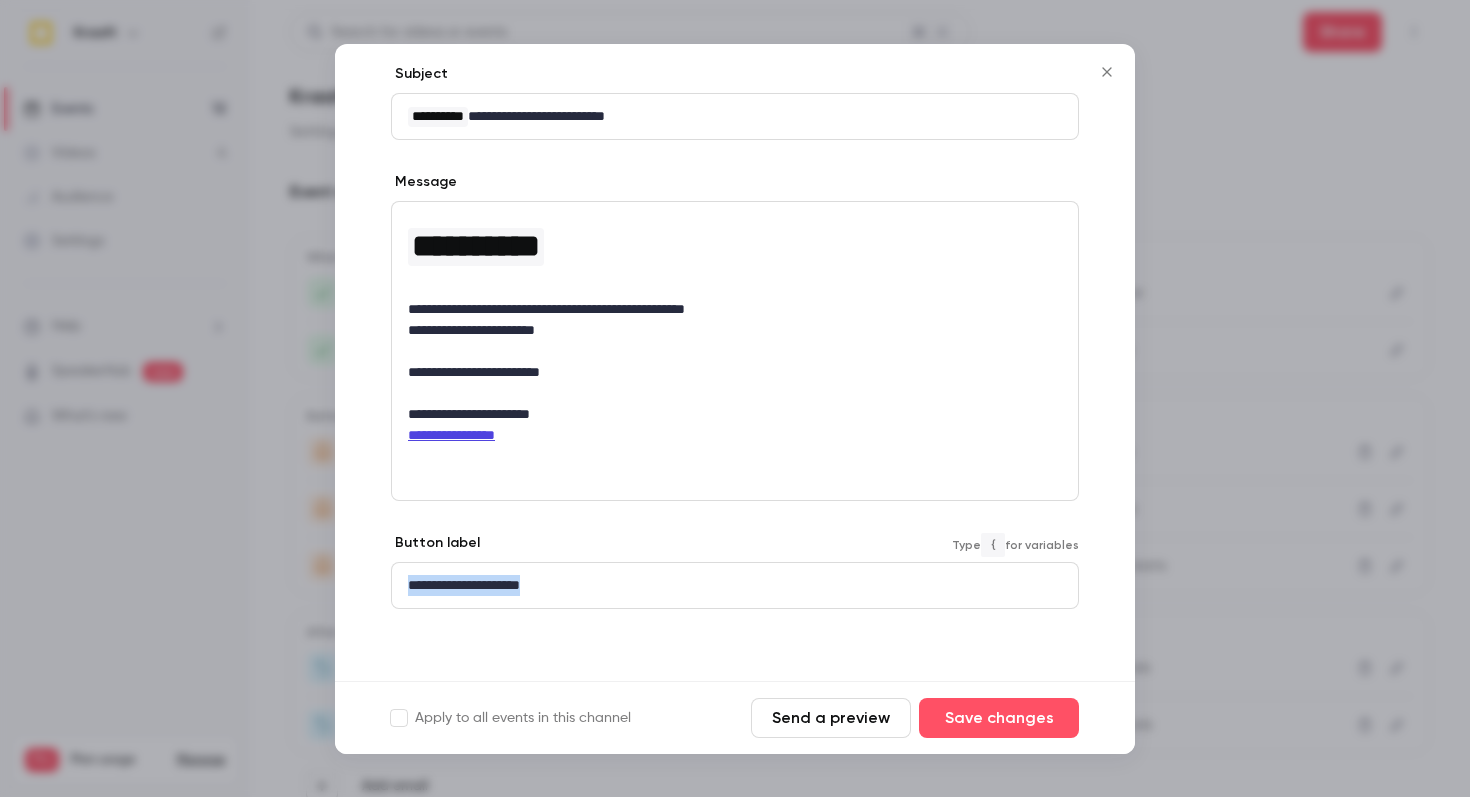 click on "**********" at bounding box center (735, 398) 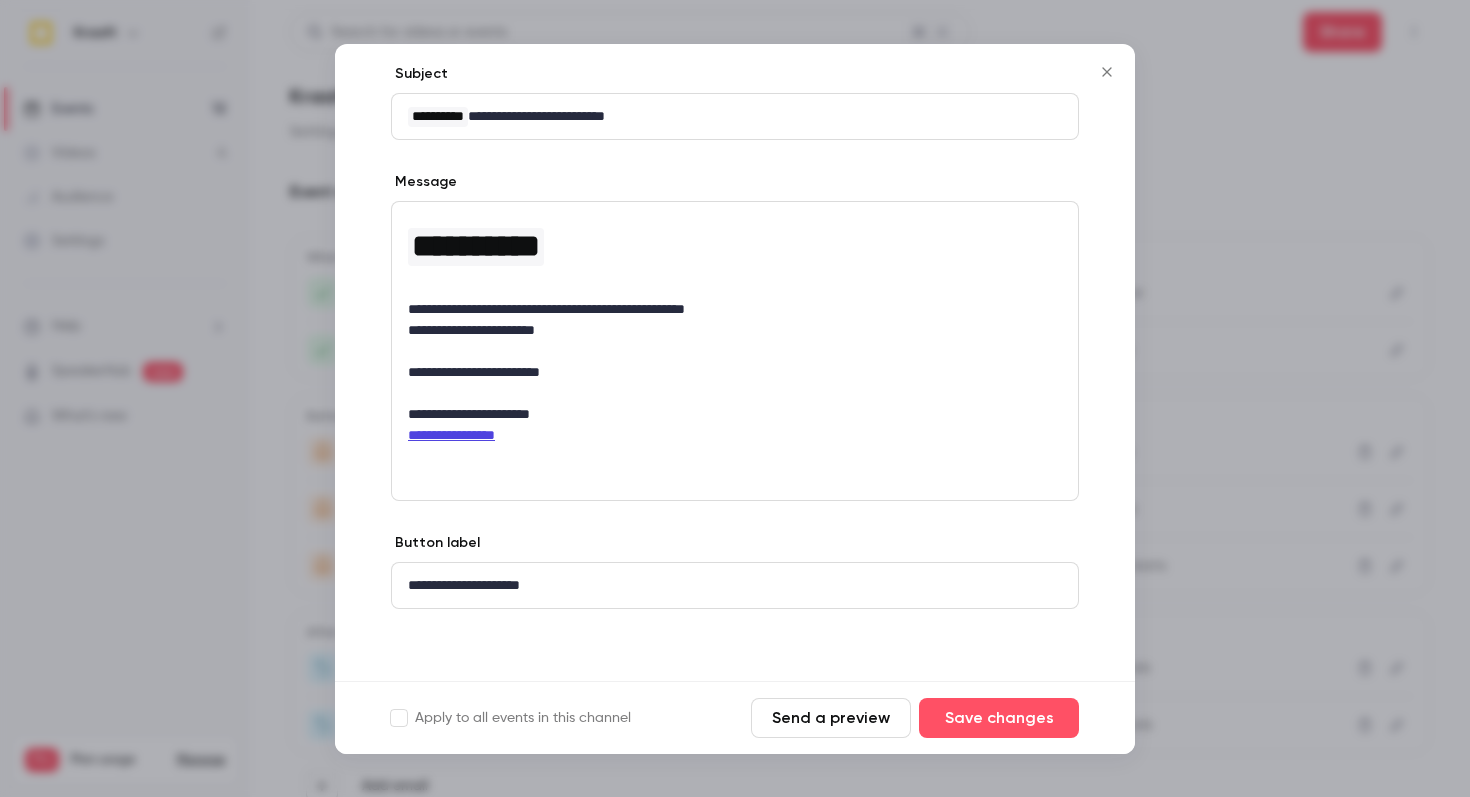 click on "Apply to all events in this channel Send a preview Save changes" at bounding box center [735, 717] 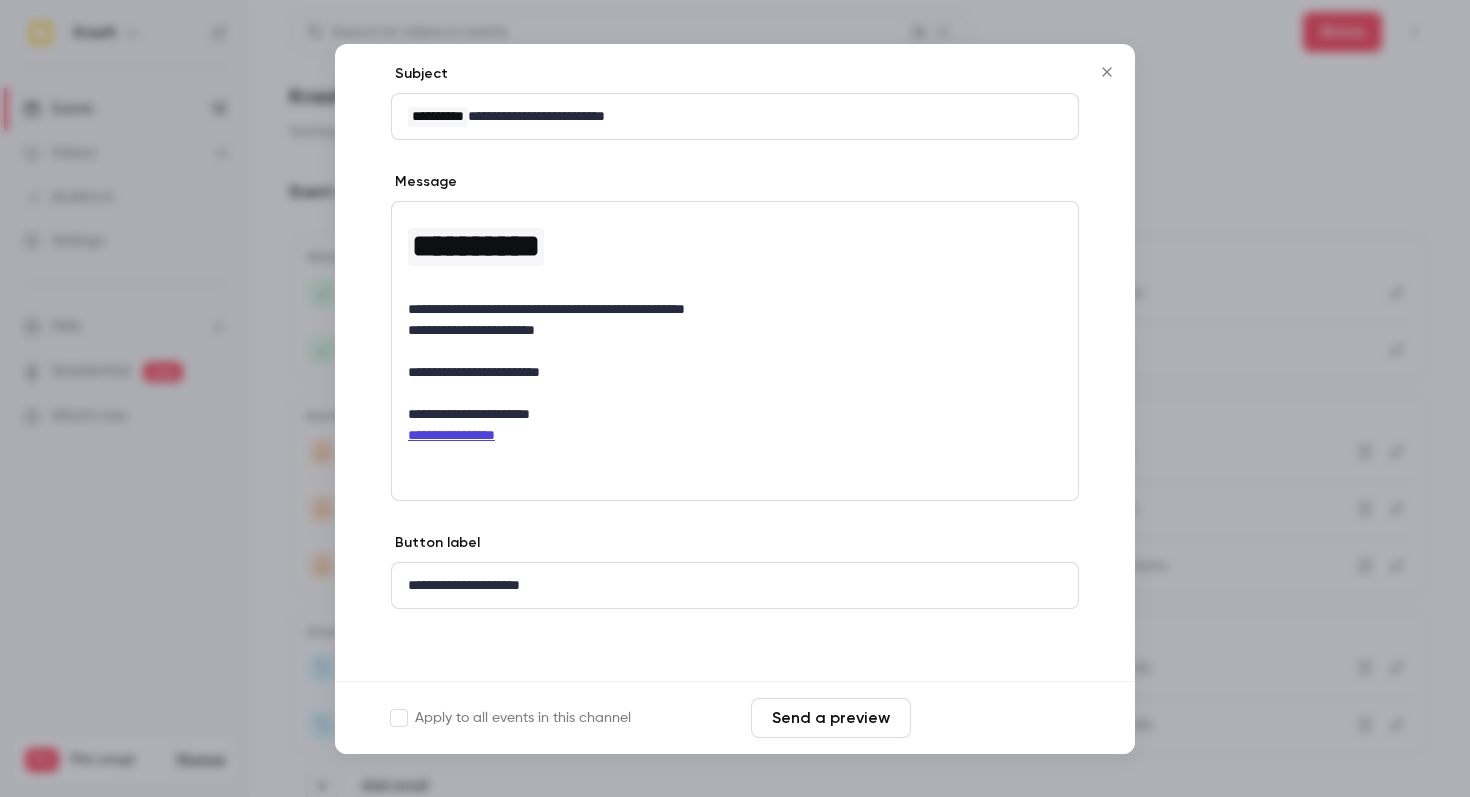 click on "Save changes" at bounding box center [999, 718] 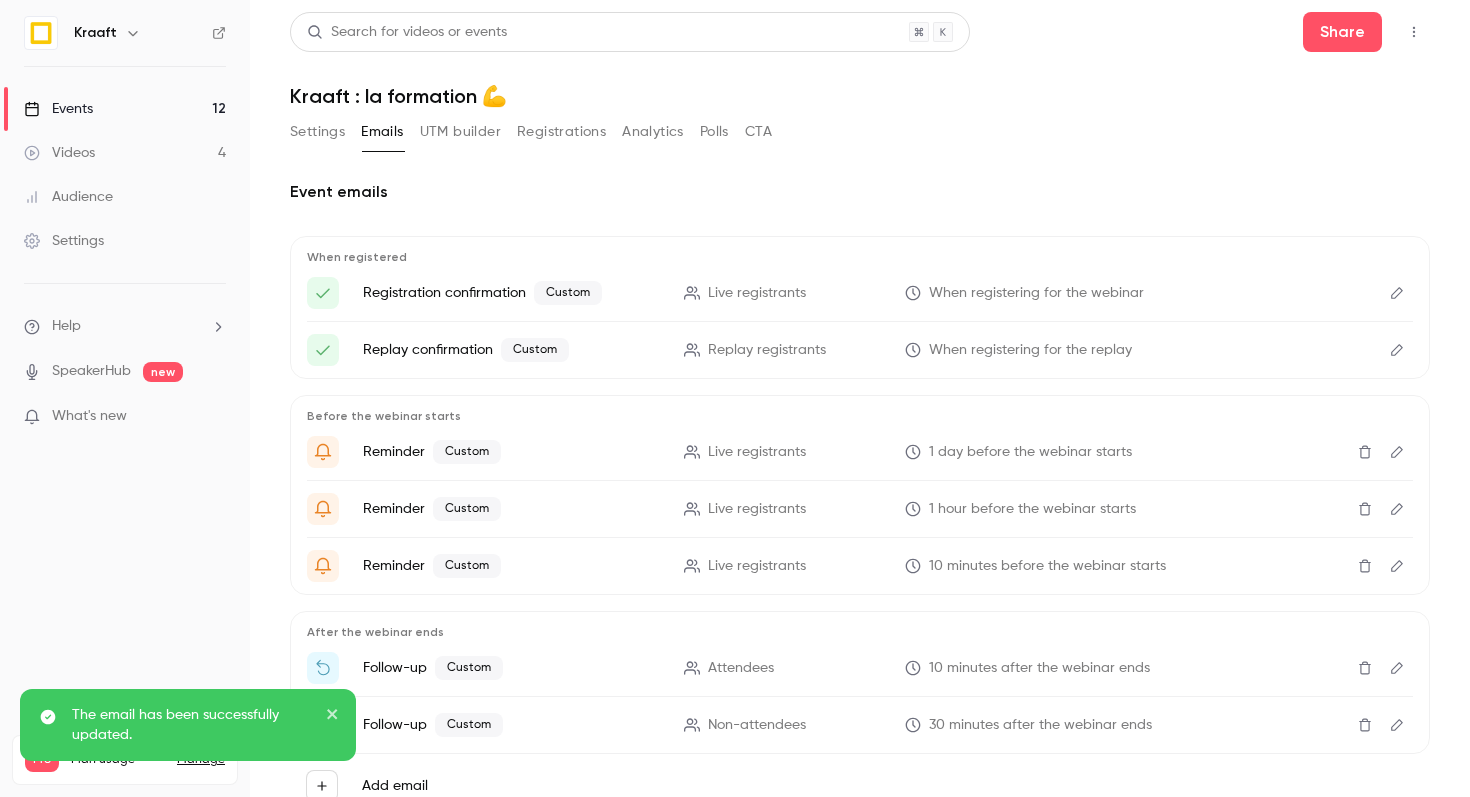 scroll, scrollTop: 73, scrollLeft: 0, axis: vertical 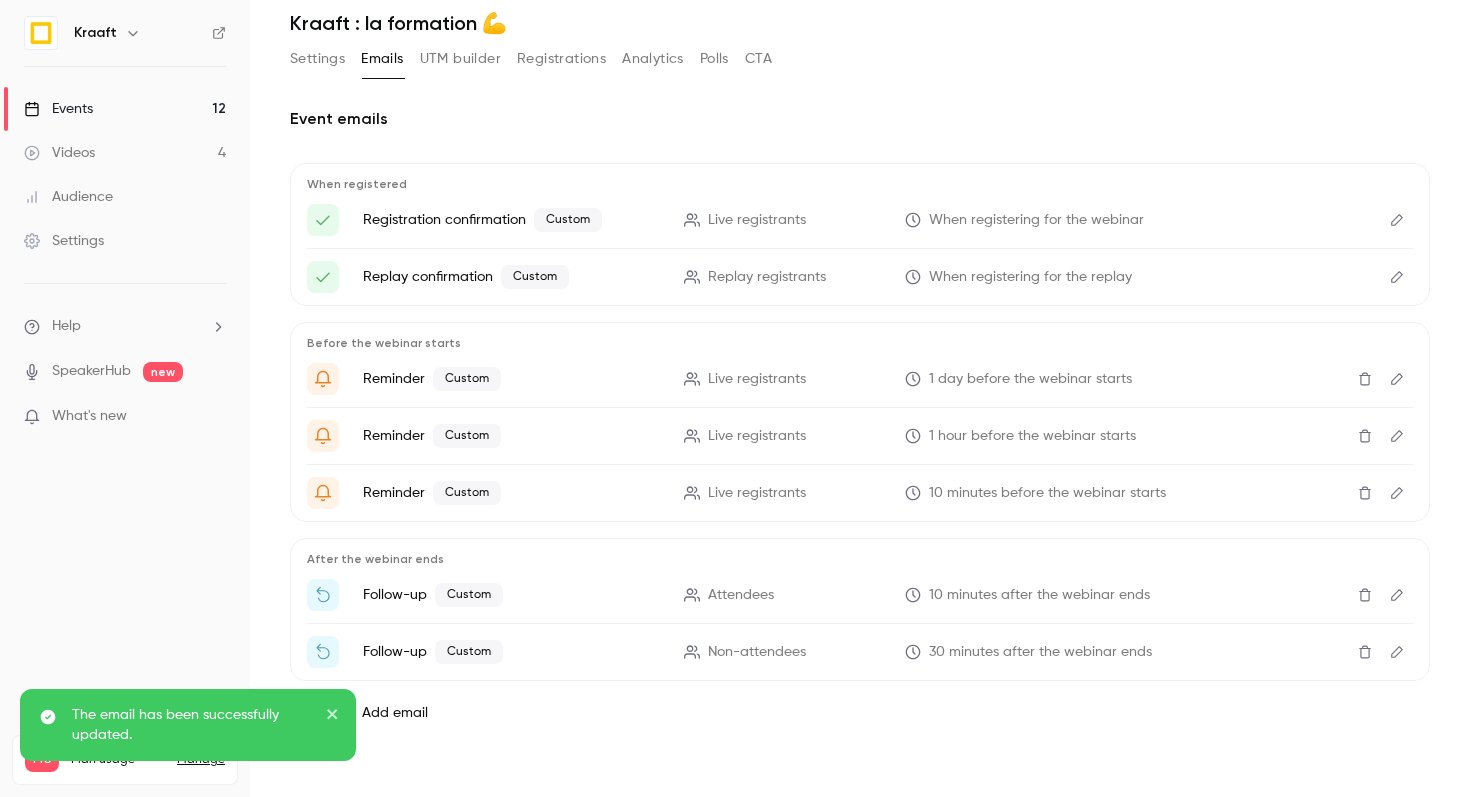 click at bounding box center (1397, 595) 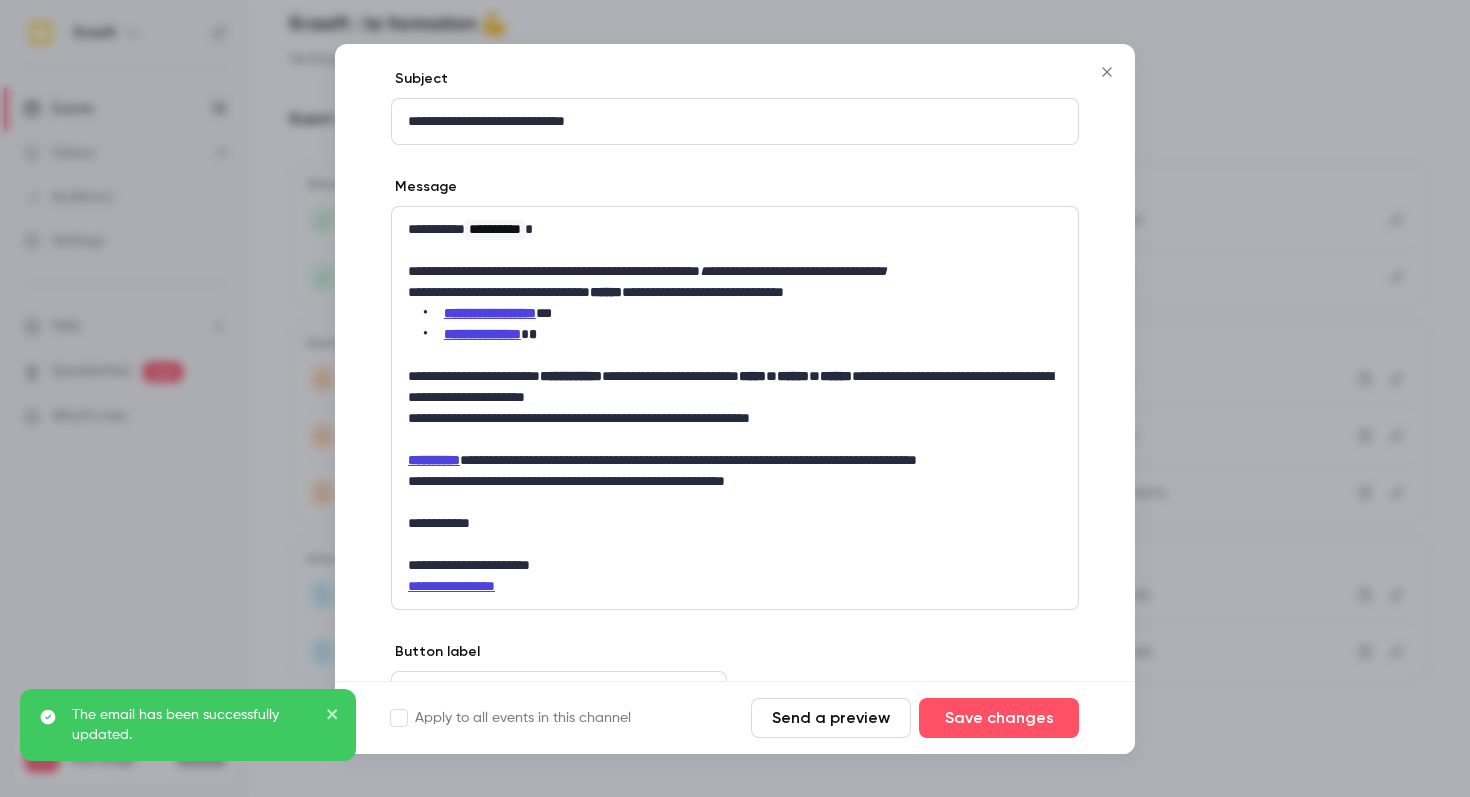 scroll, scrollTop: 290, scrollLeft: 0, axis: vertical 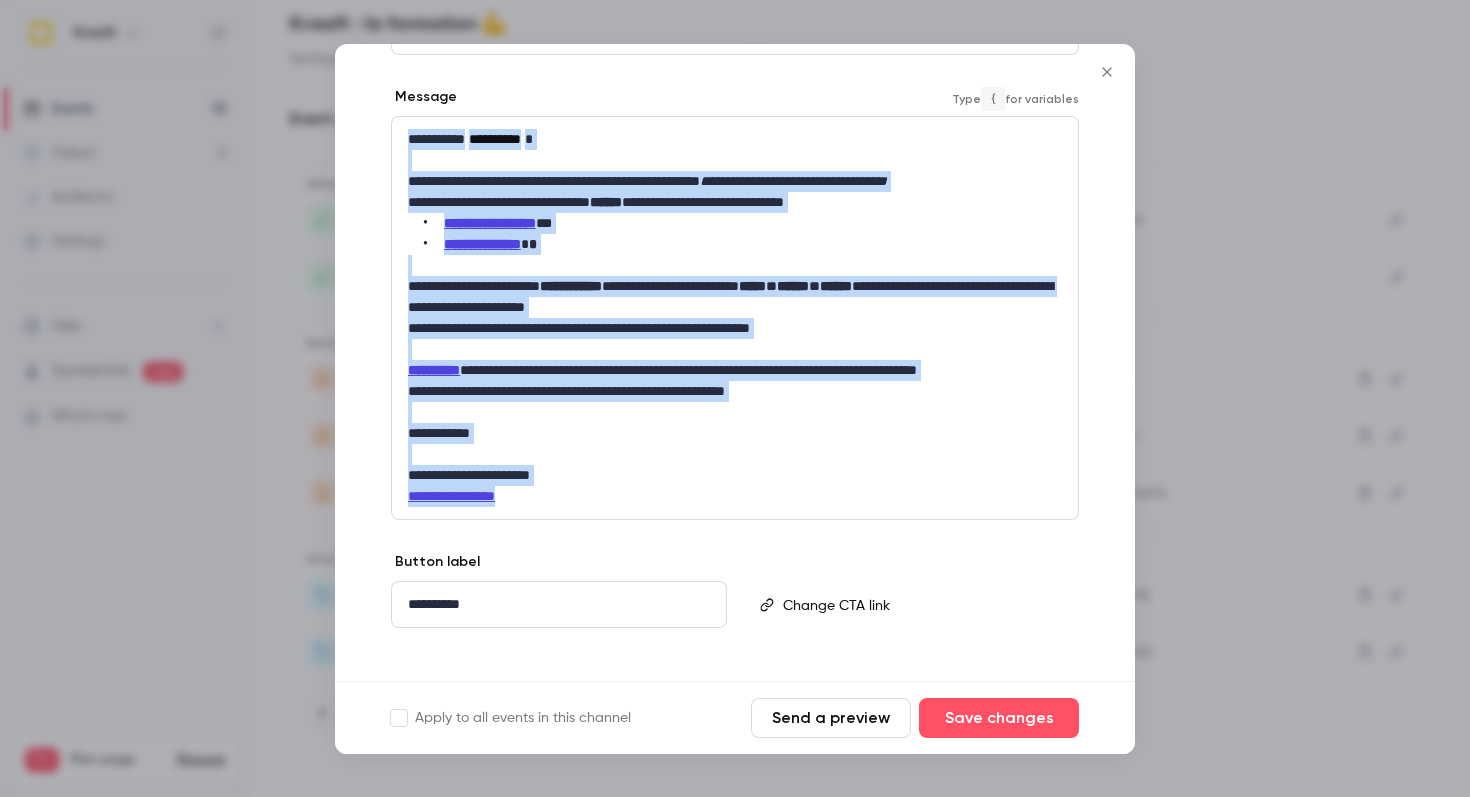 drag, startPoint x: 405, startPoint y: 134, endPoint x: 612, endPoint y: 506, distance: 425.7147 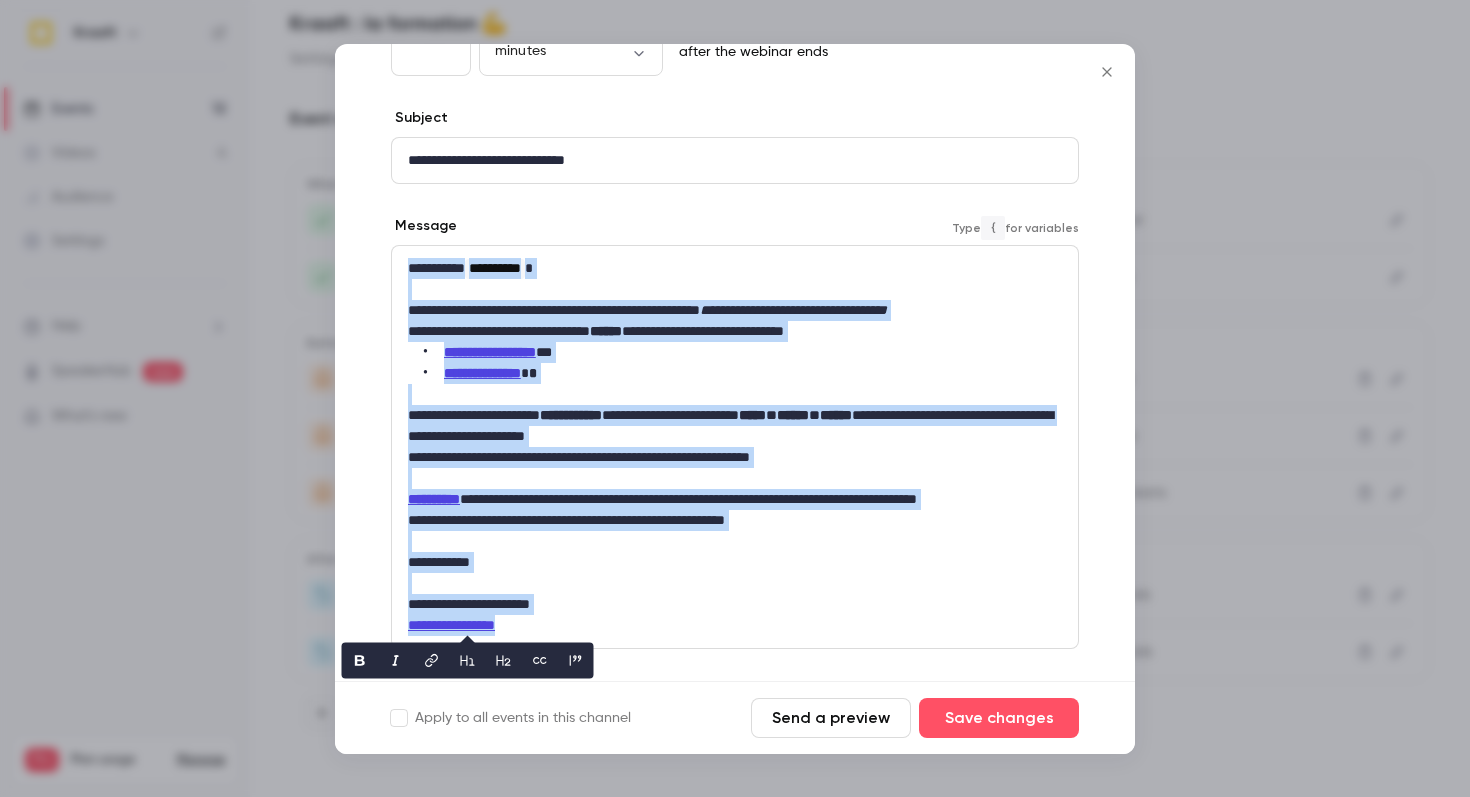 scroll, scrollTop: 130, scrollLeft: 0, axis: vertical 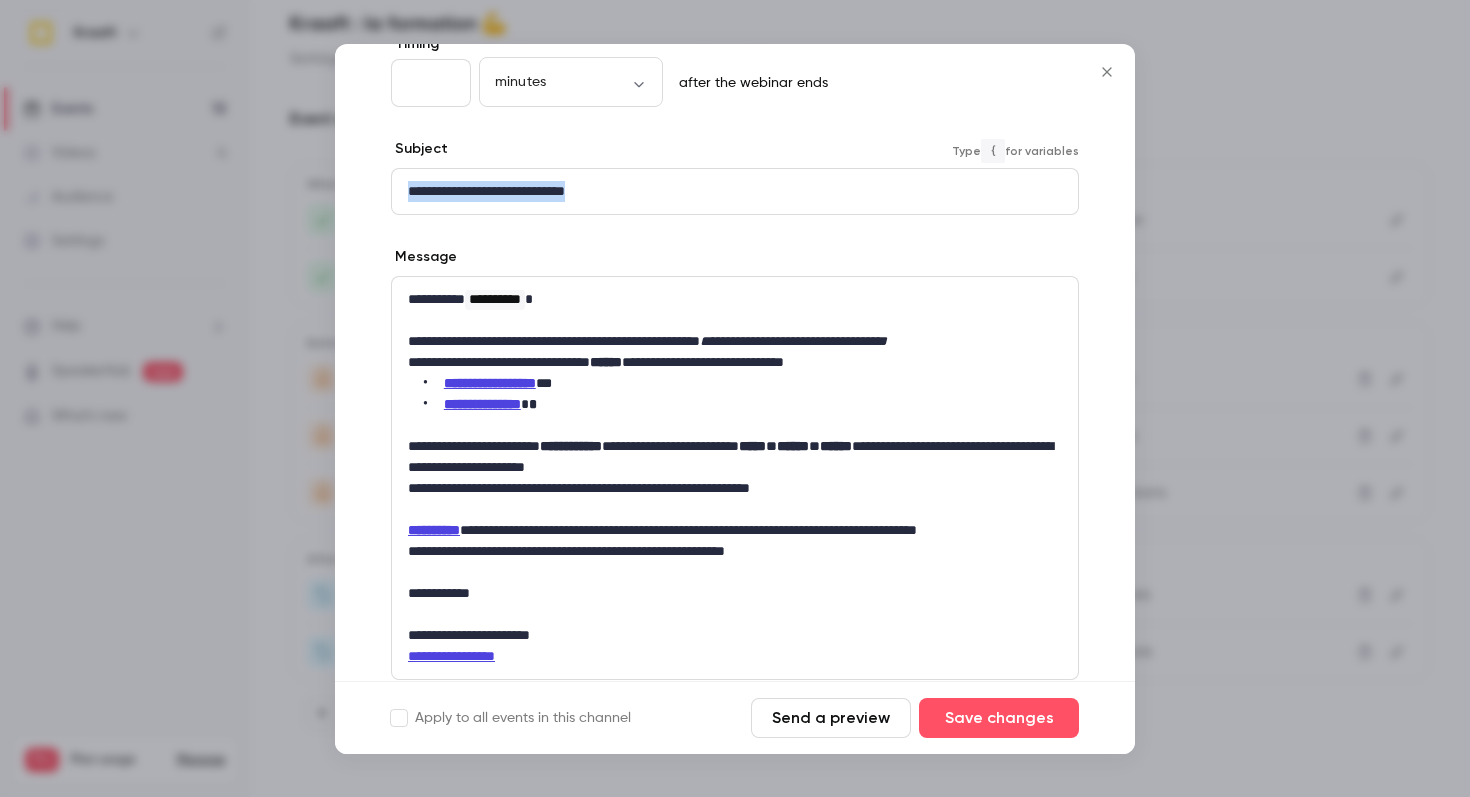 drag, startPoint x: 628, startPoint y: 194, endPoint x: 280, endPoint y: 169, distance: 348.89682 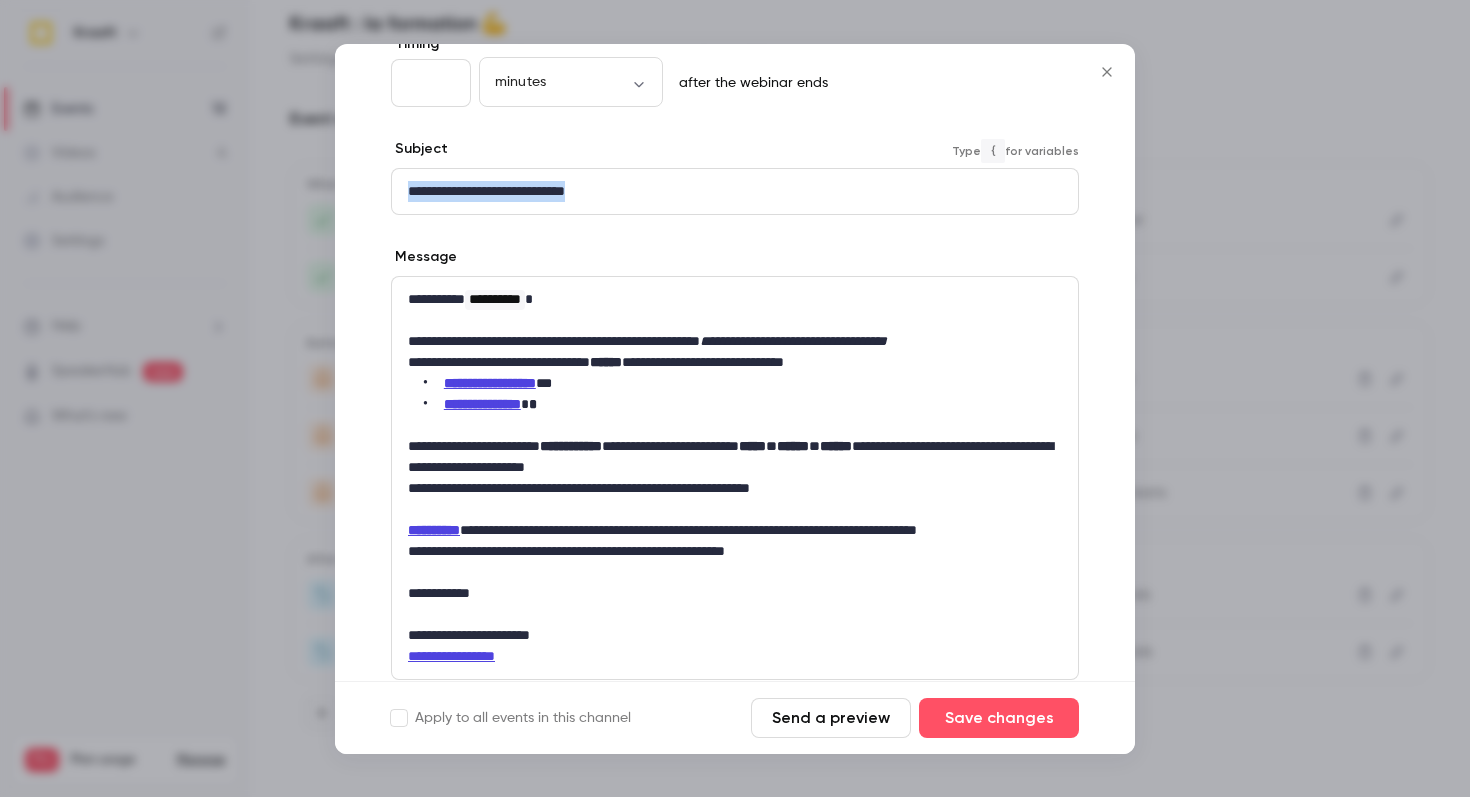 click on "**********" at bounding box center (735, 398) 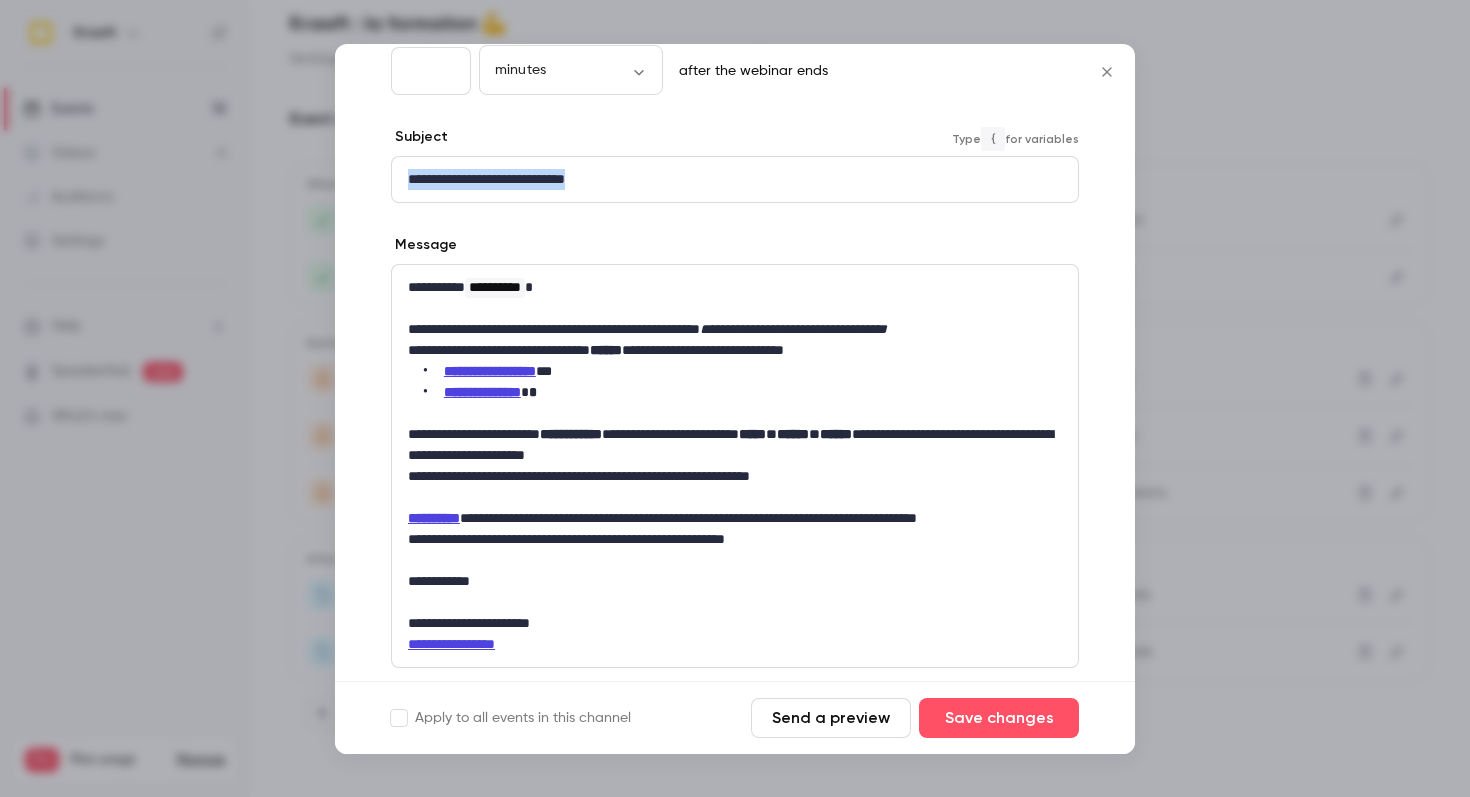 scroll, scrollTop: 309, scrollLeft: 0, axis: vertical 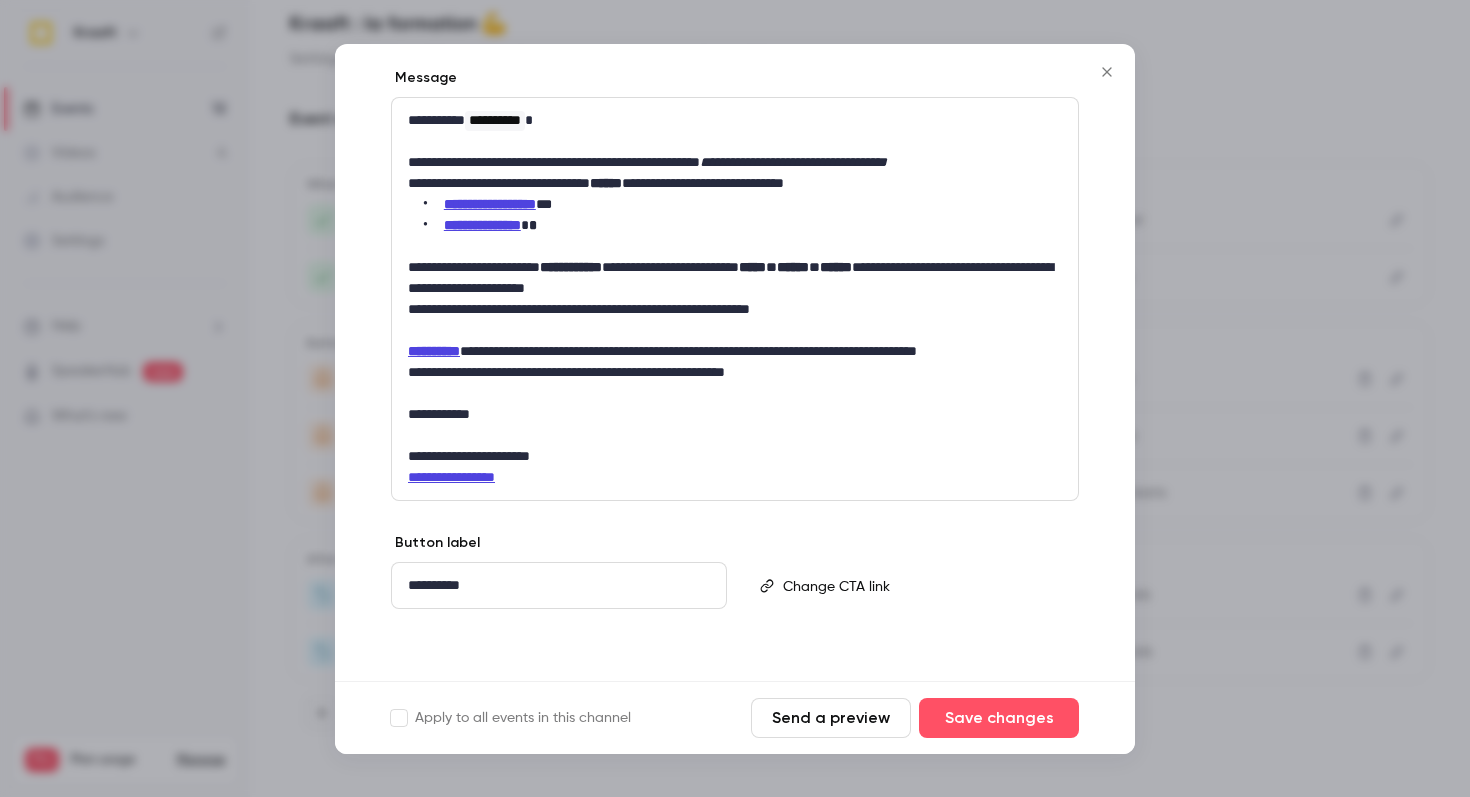 click at bounding box center [735, 398] 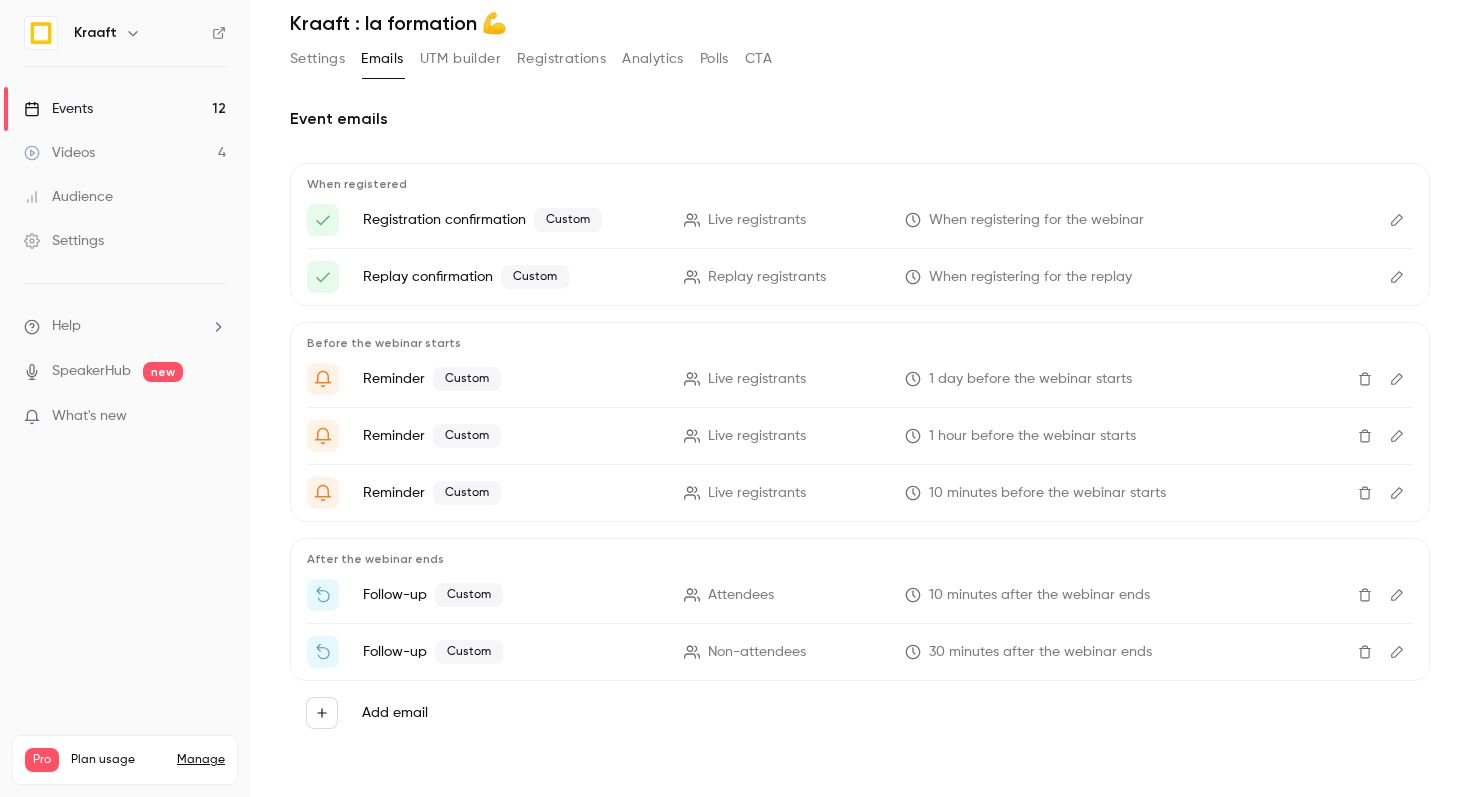 click 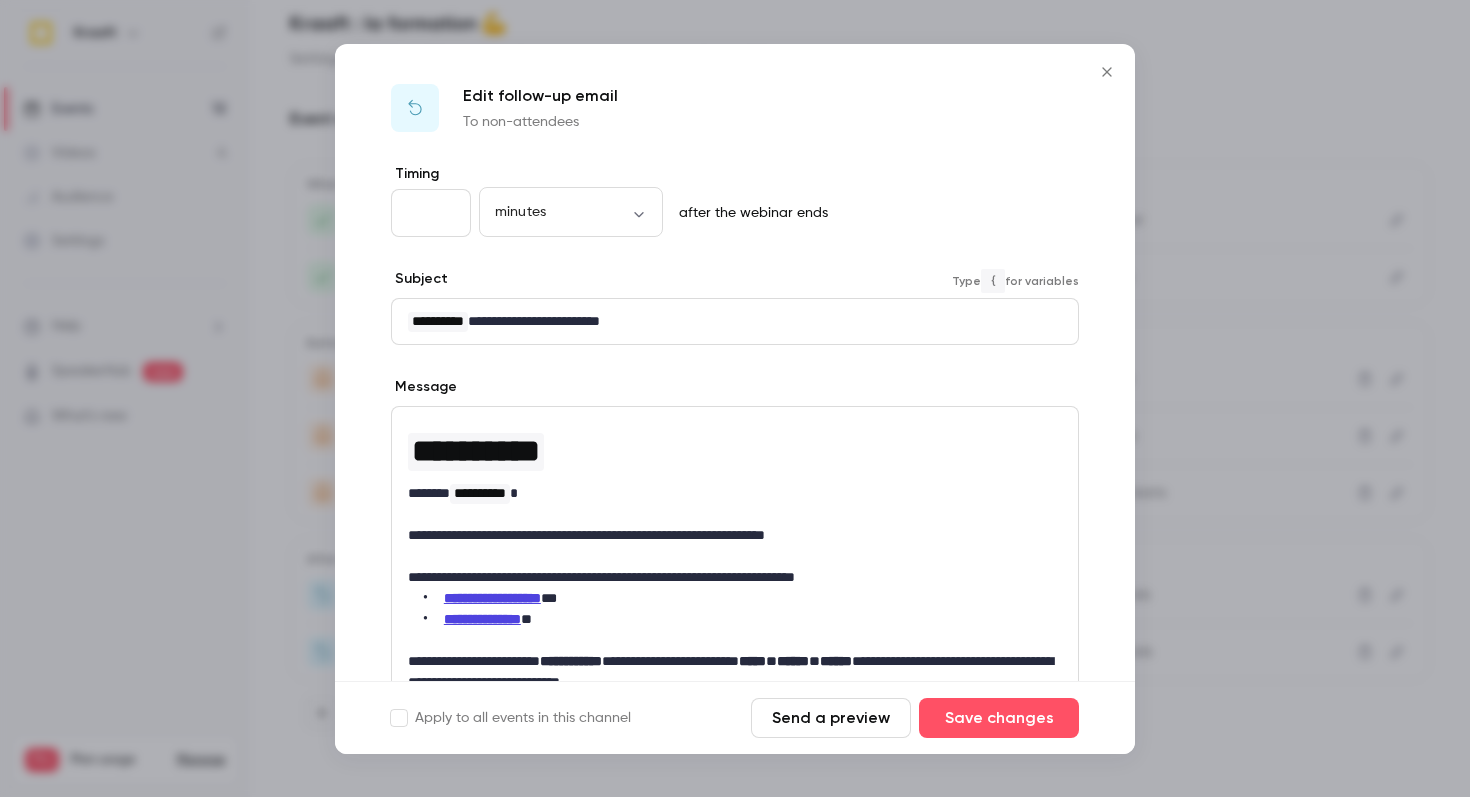 drag, startPoint x: 797, startPoint y: 303, endPoint x: 279, endPoint y: 303, distance: 518 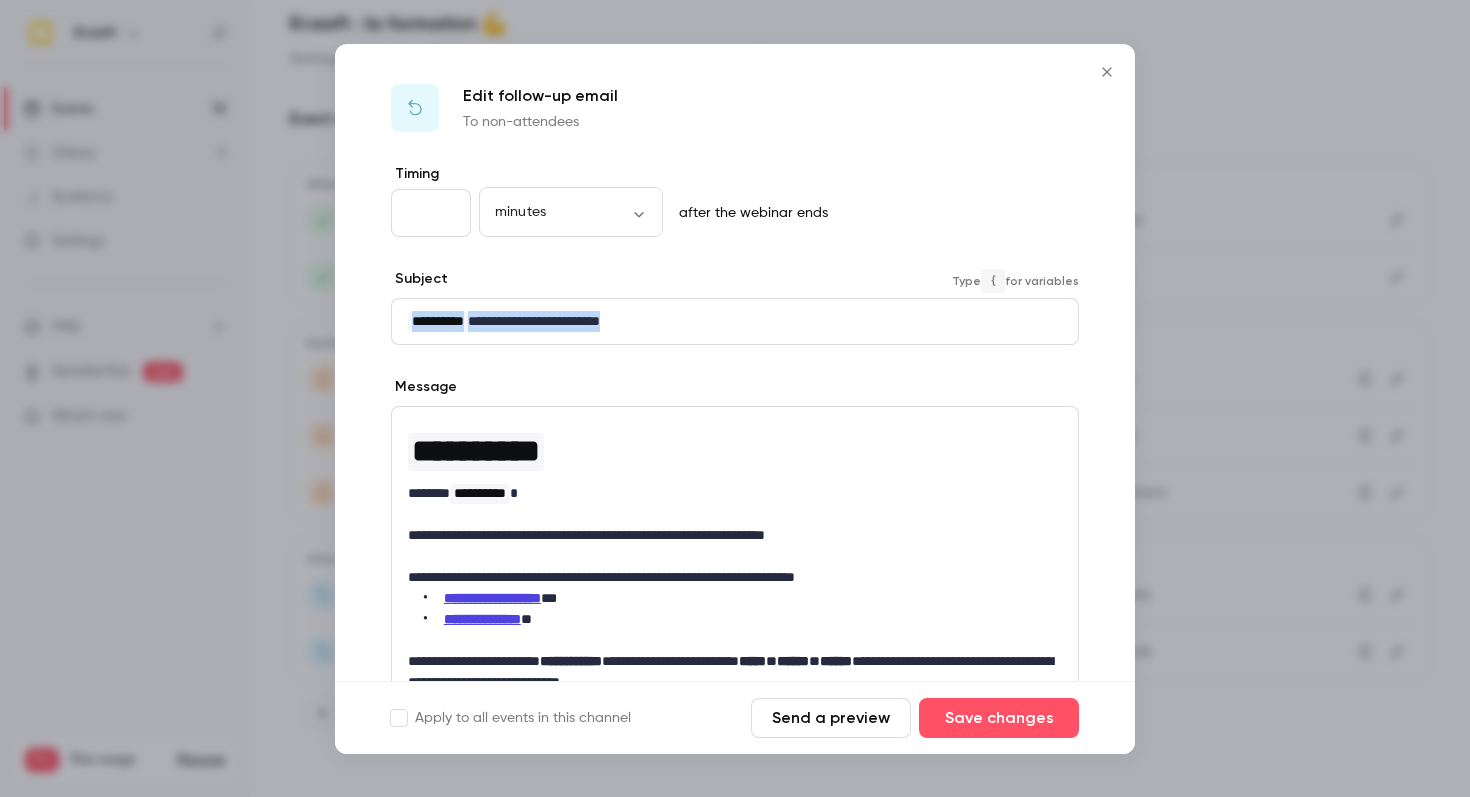 click on "**********" at bounding box center [735, 321] 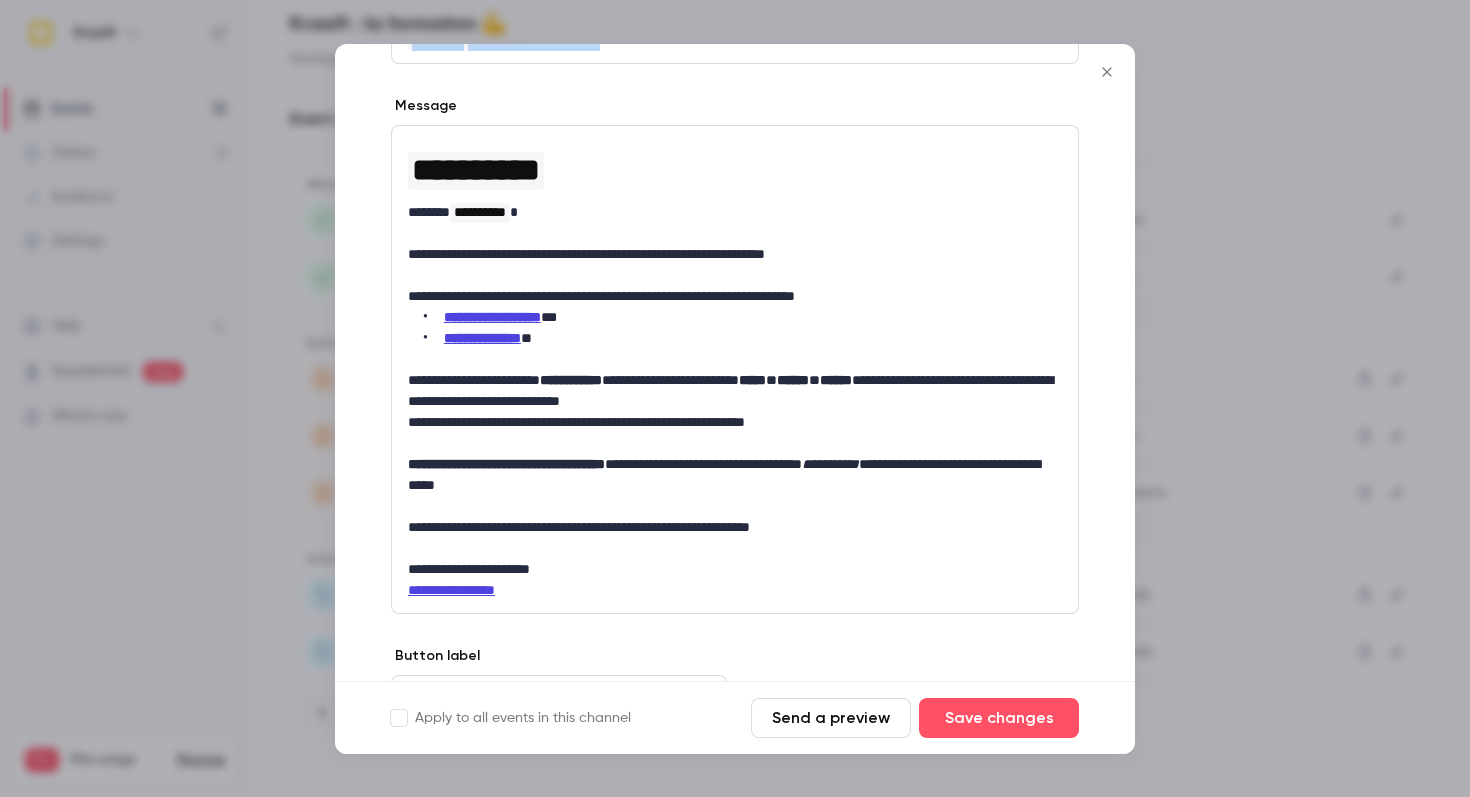 scroll, scrollTop: 285, scrollLeft: 0, axis: vertical 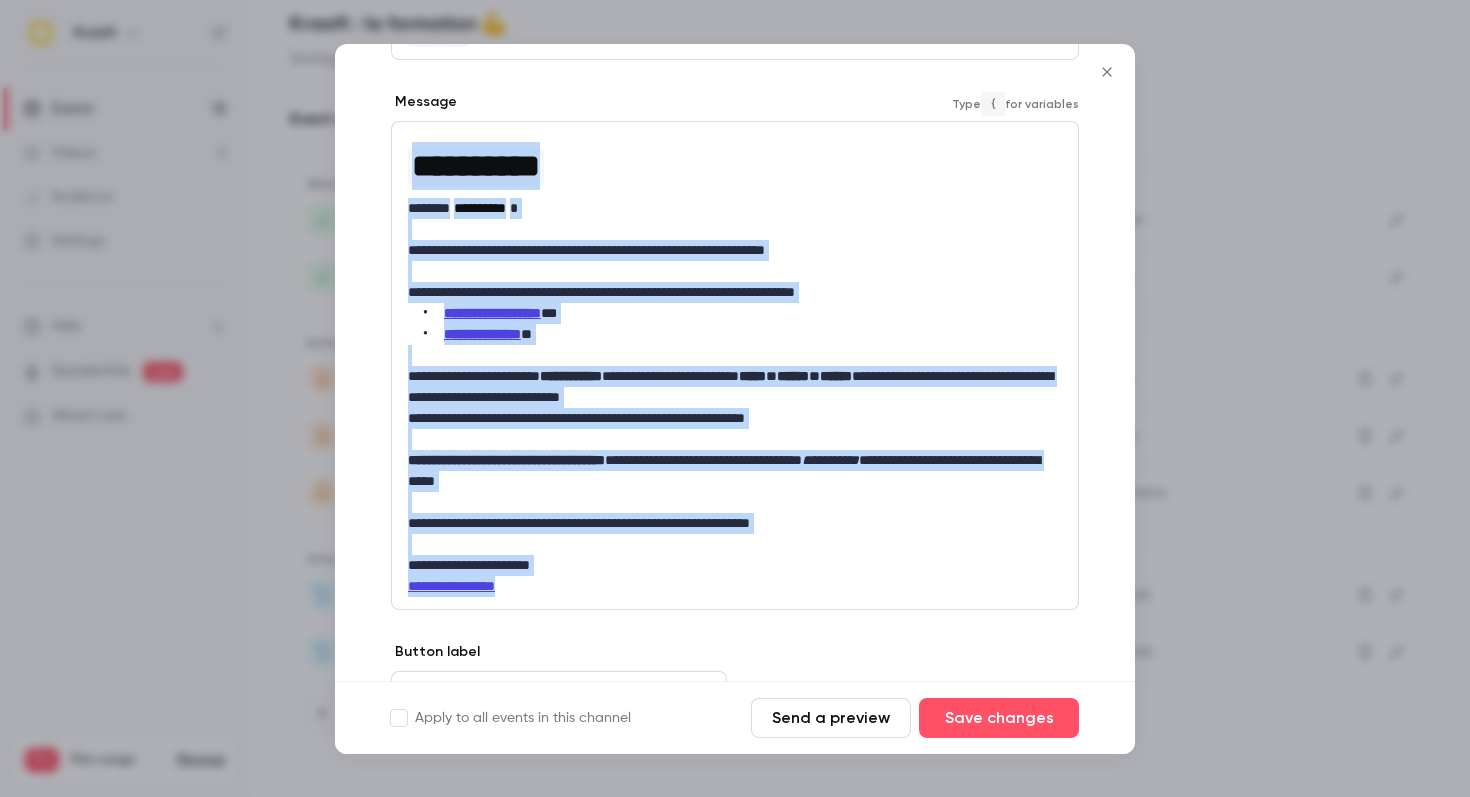drag, startPoint x: 589, startPoint y: 590, endPoint x: 406, endPoint y: 145, distance: 481.15903 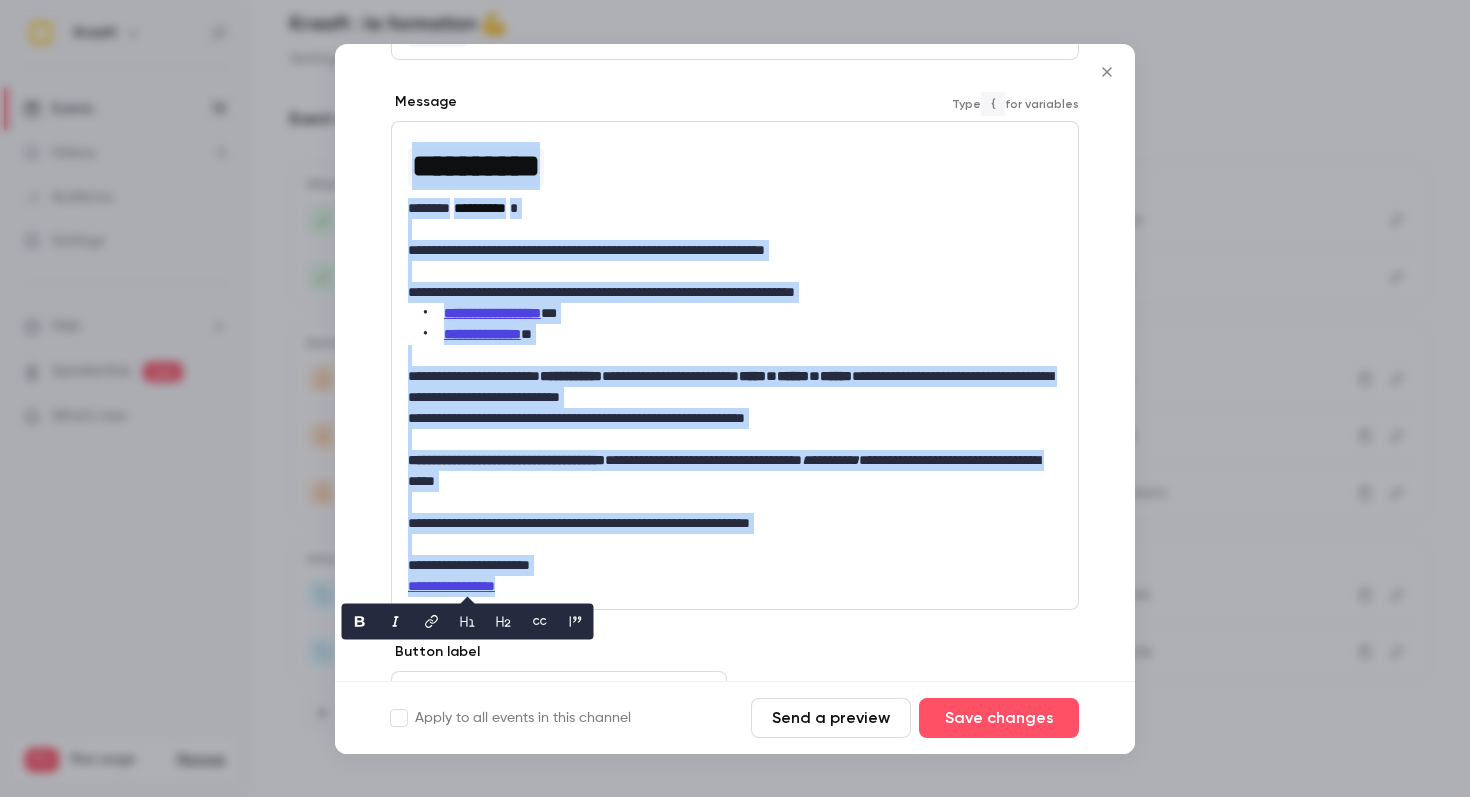 scroll, scrollTop: 394, scrollLeft: 0, axis: vertical 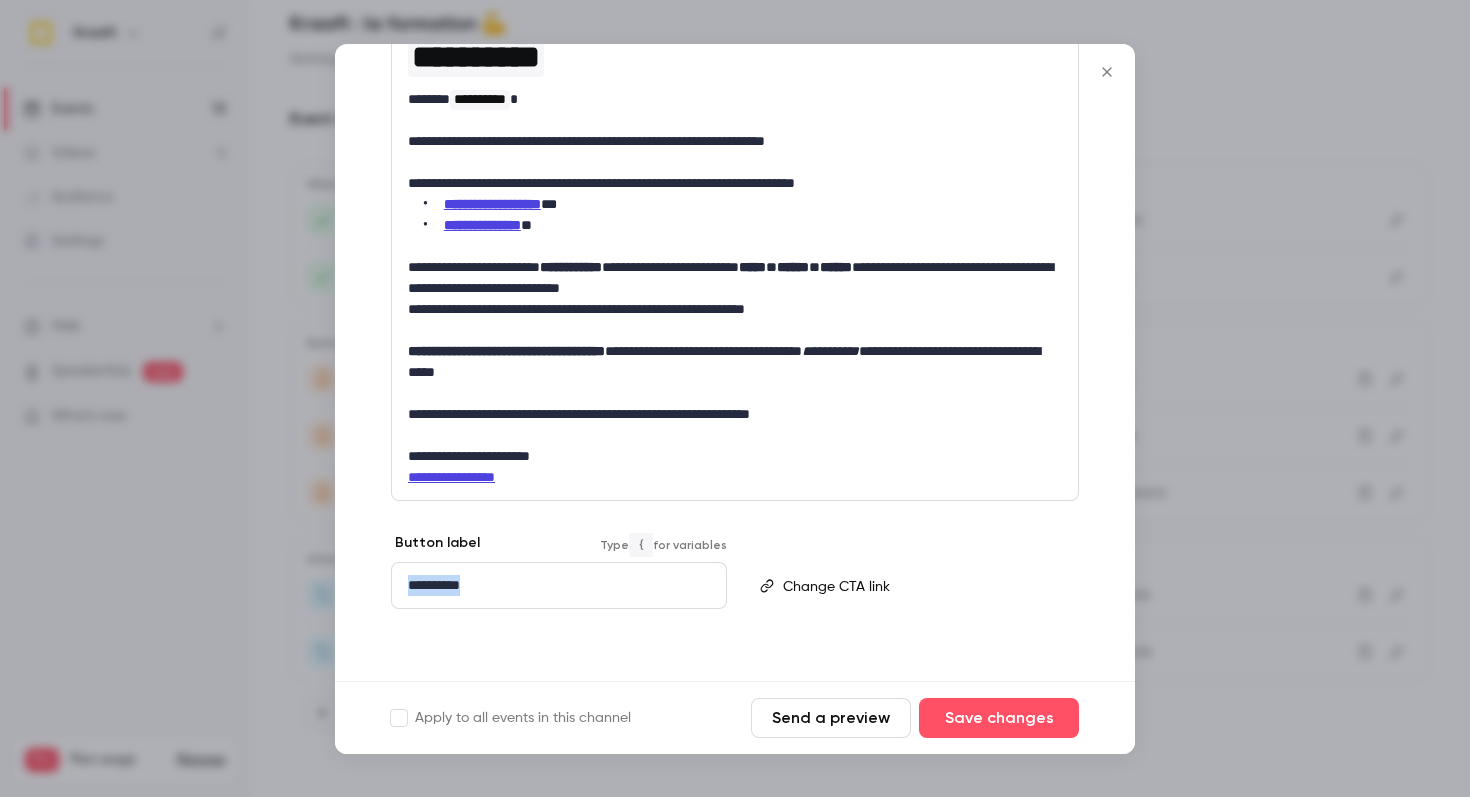 drag, startPoint x: 582, startPoint y: 591, endPoint x: 327, endPoint y: 590, distance: 255.00197 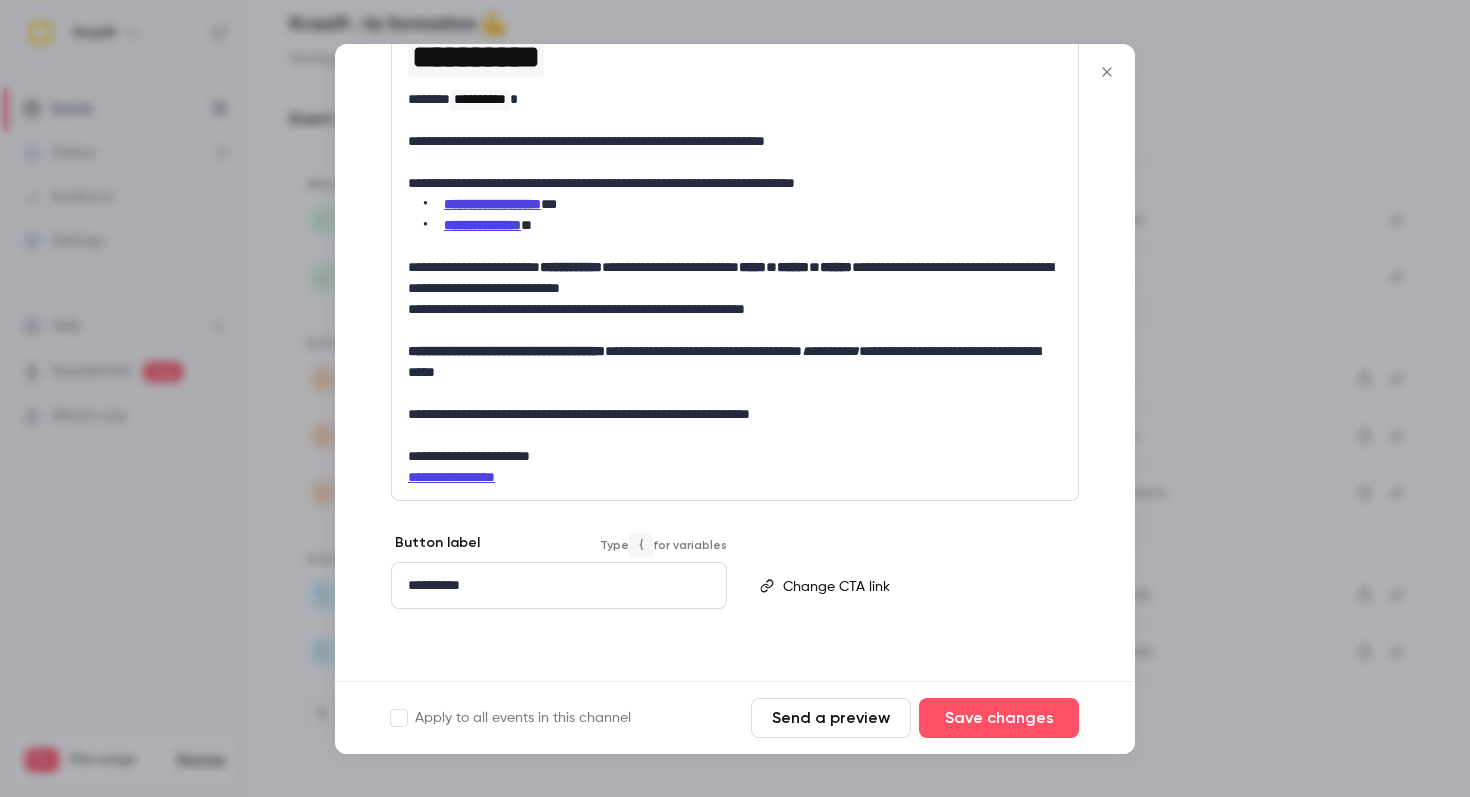 click on "**********" at bounding box center (735, 414) 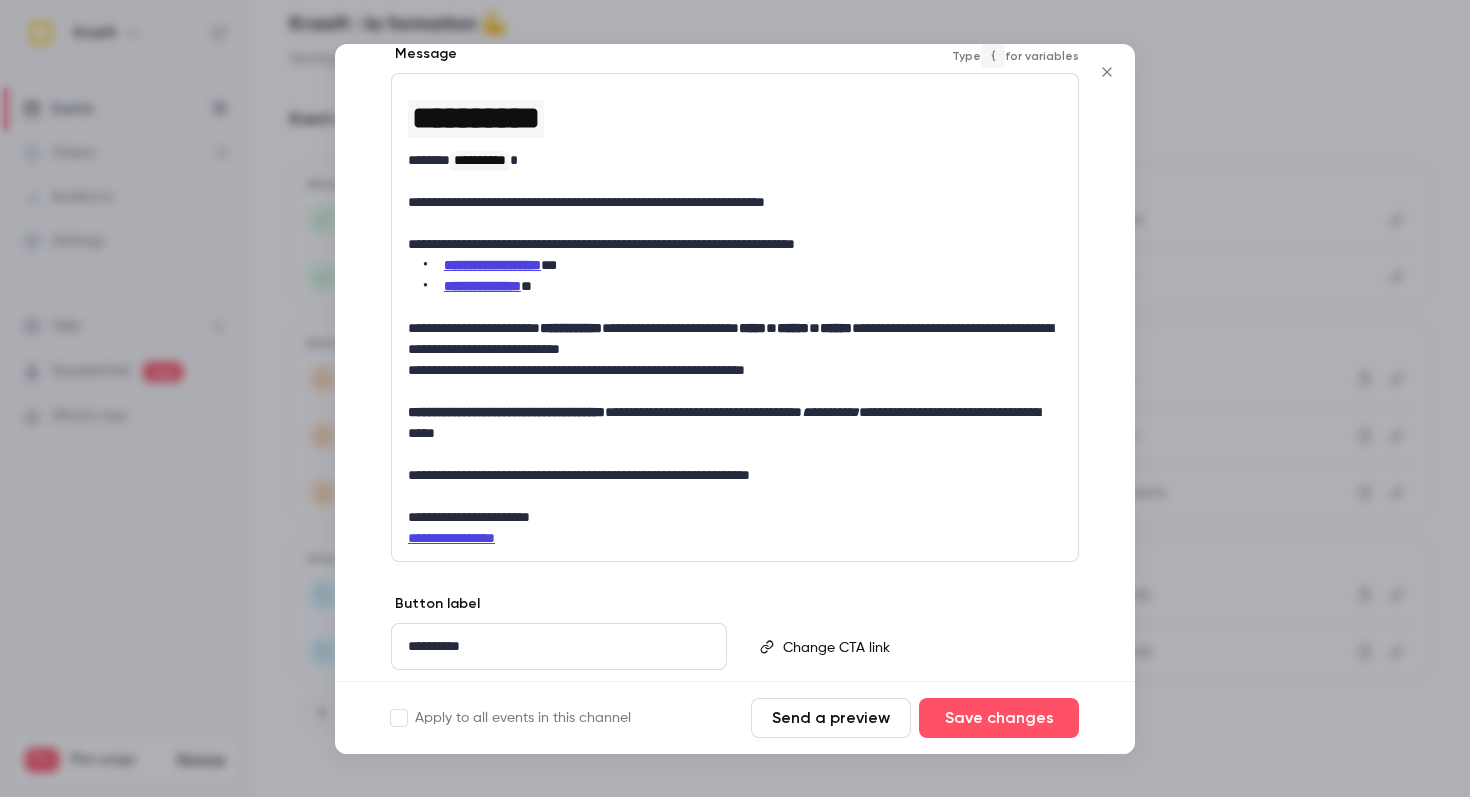 scroll, scrollTop: 308, scrollLeft: 0, axis: vertical 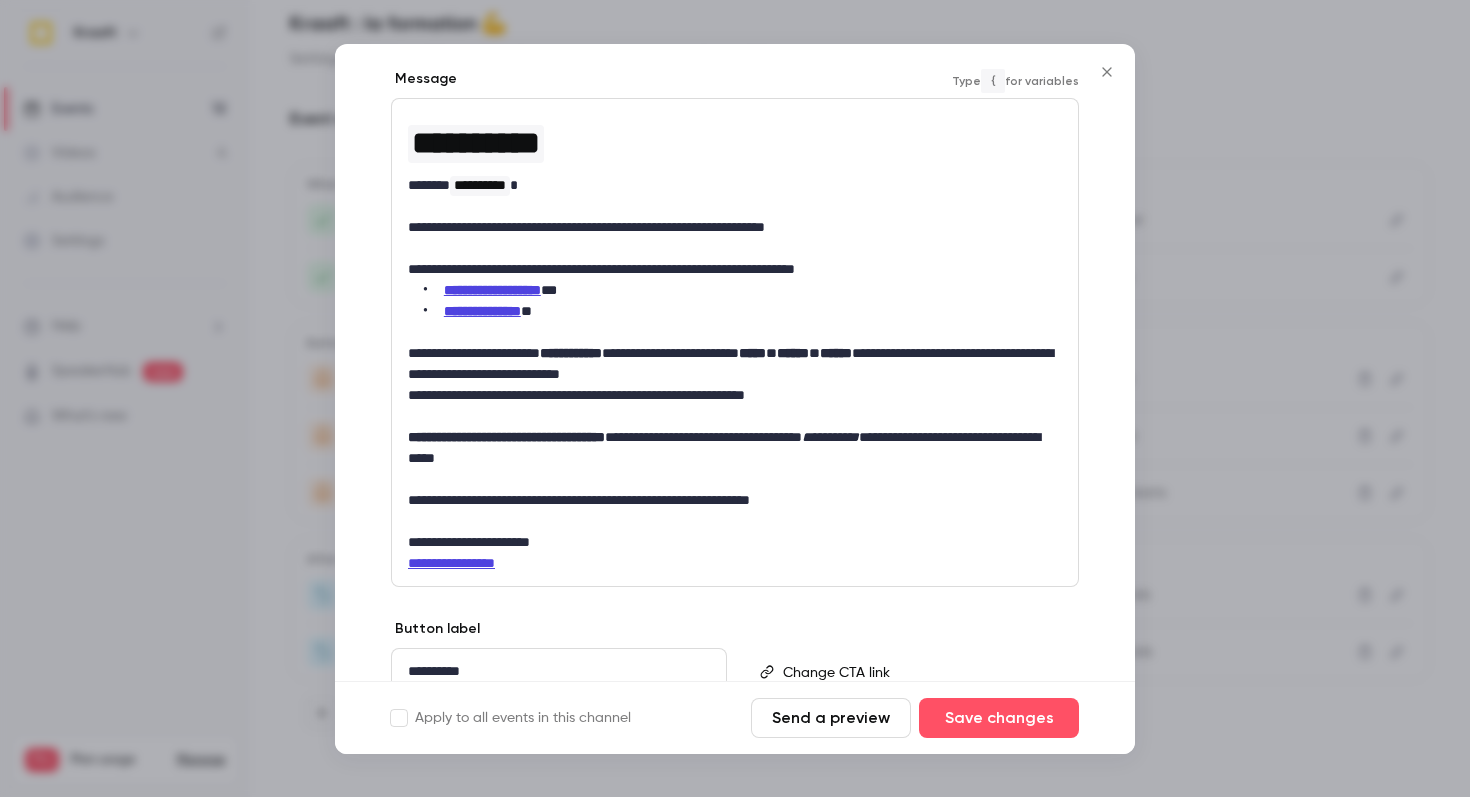 click 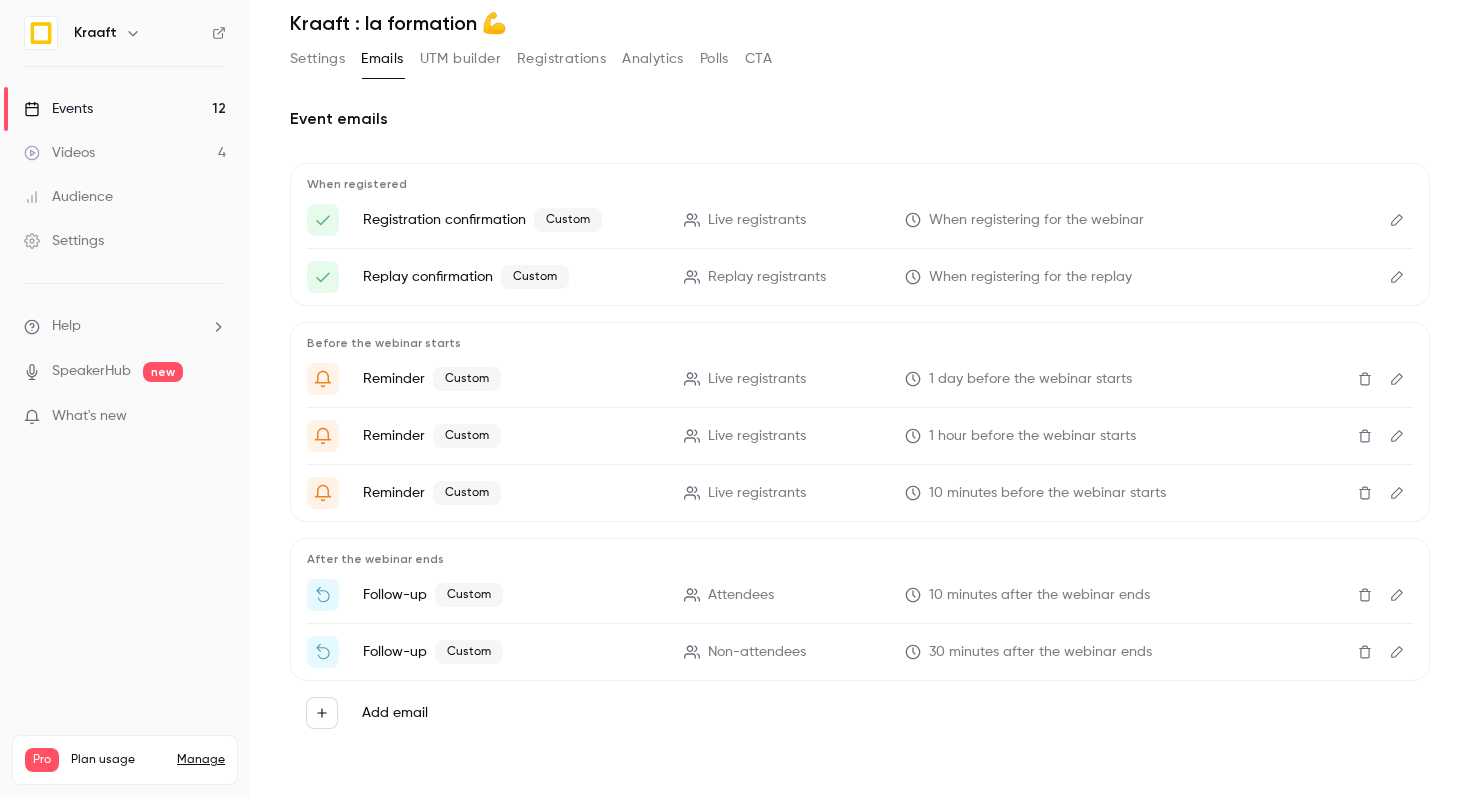 scroll, scrollTop: 0, scrollLeft: 0, axis: both 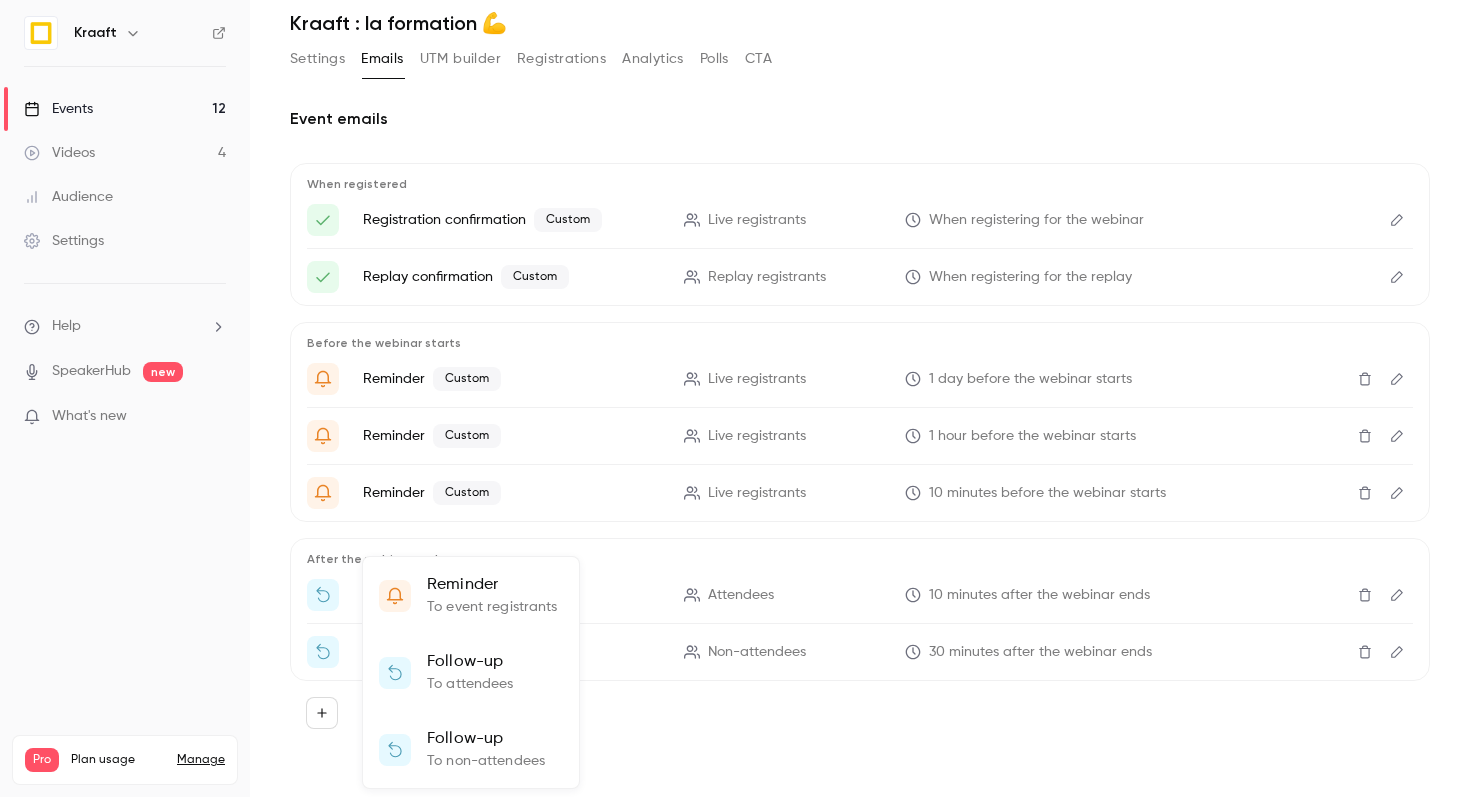 click at bounding box center (735, 398) 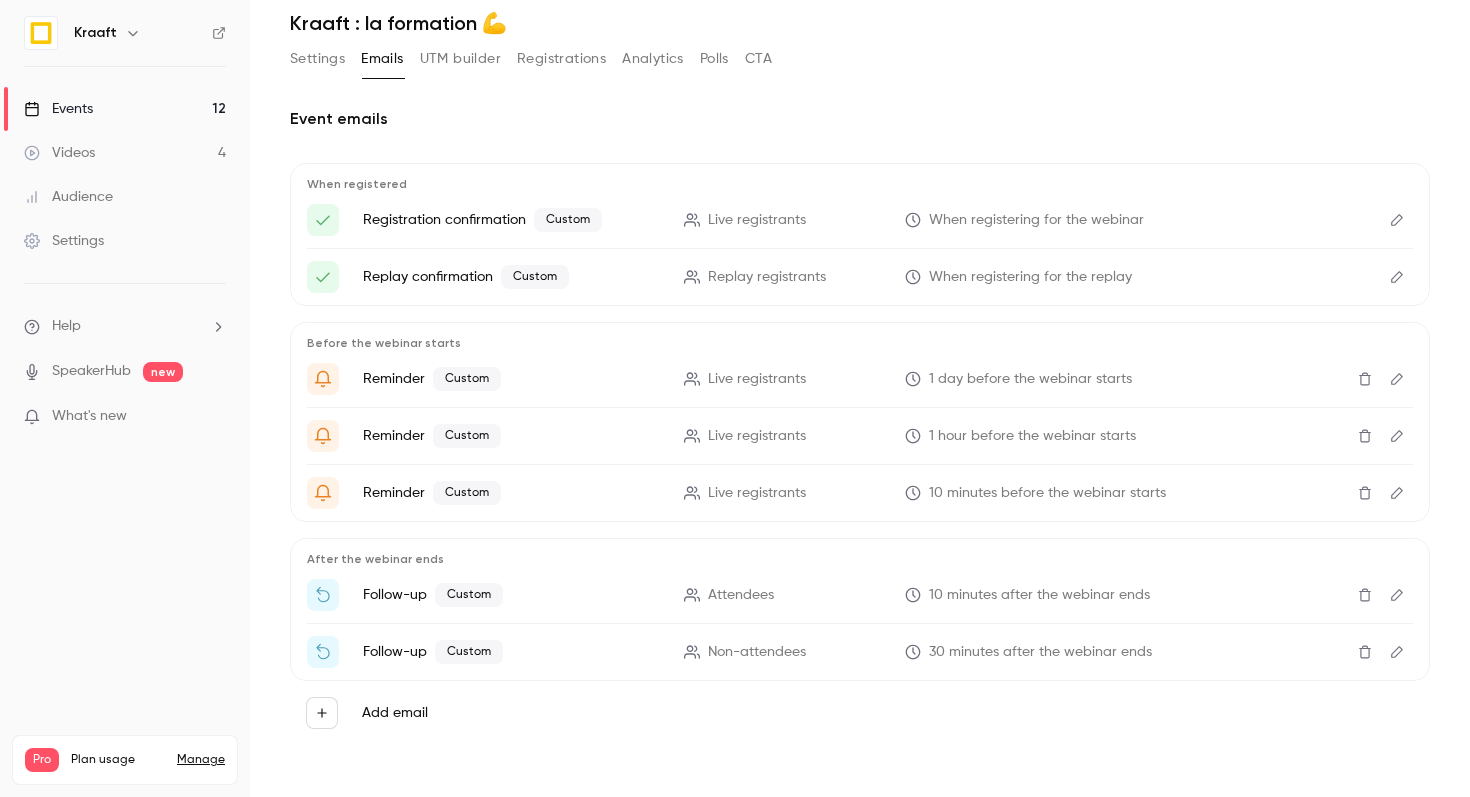 scroll, scrollTop: 0, scrollLeft: 0, axis: both 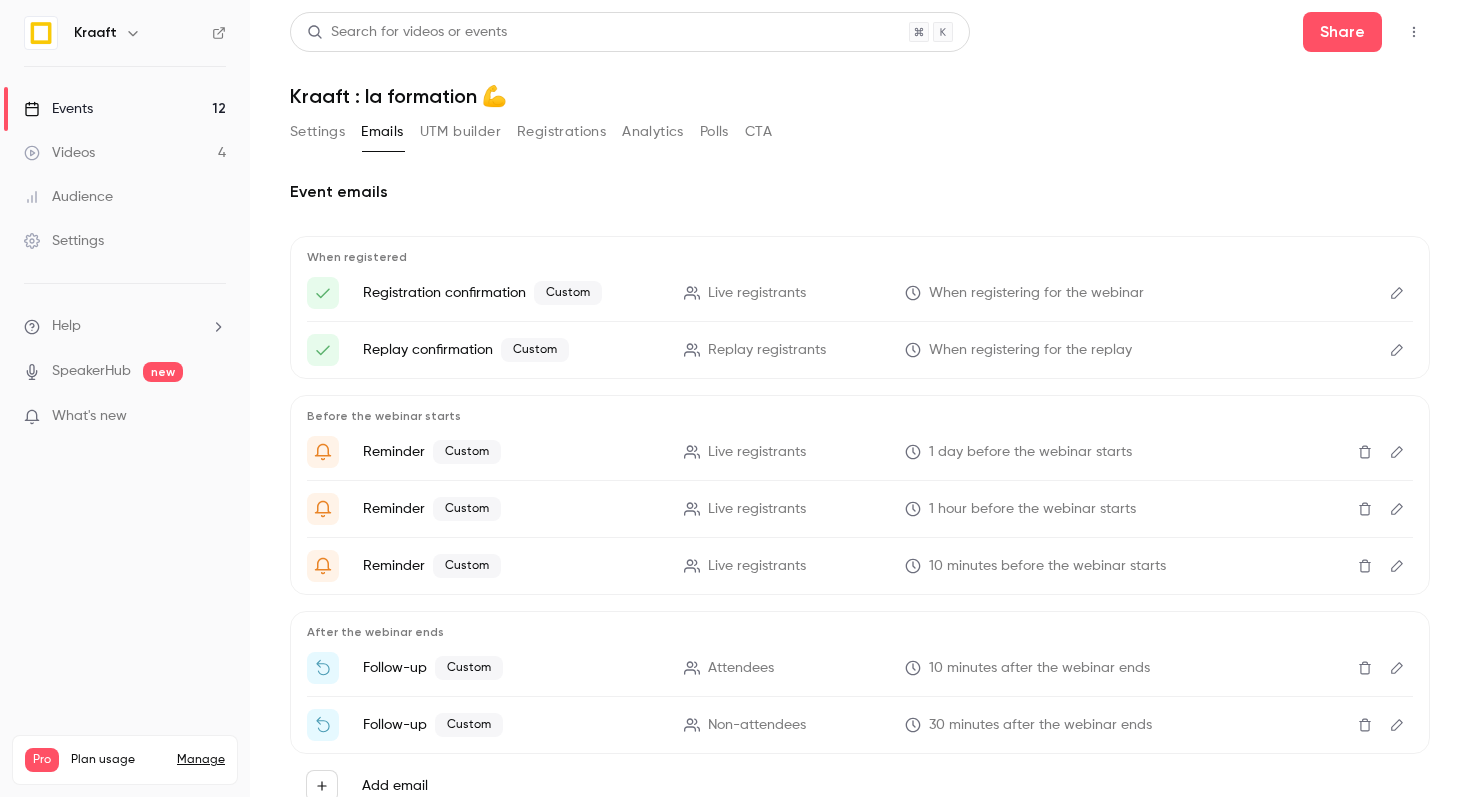 click on "Settings" at bounding box center [317, 132] 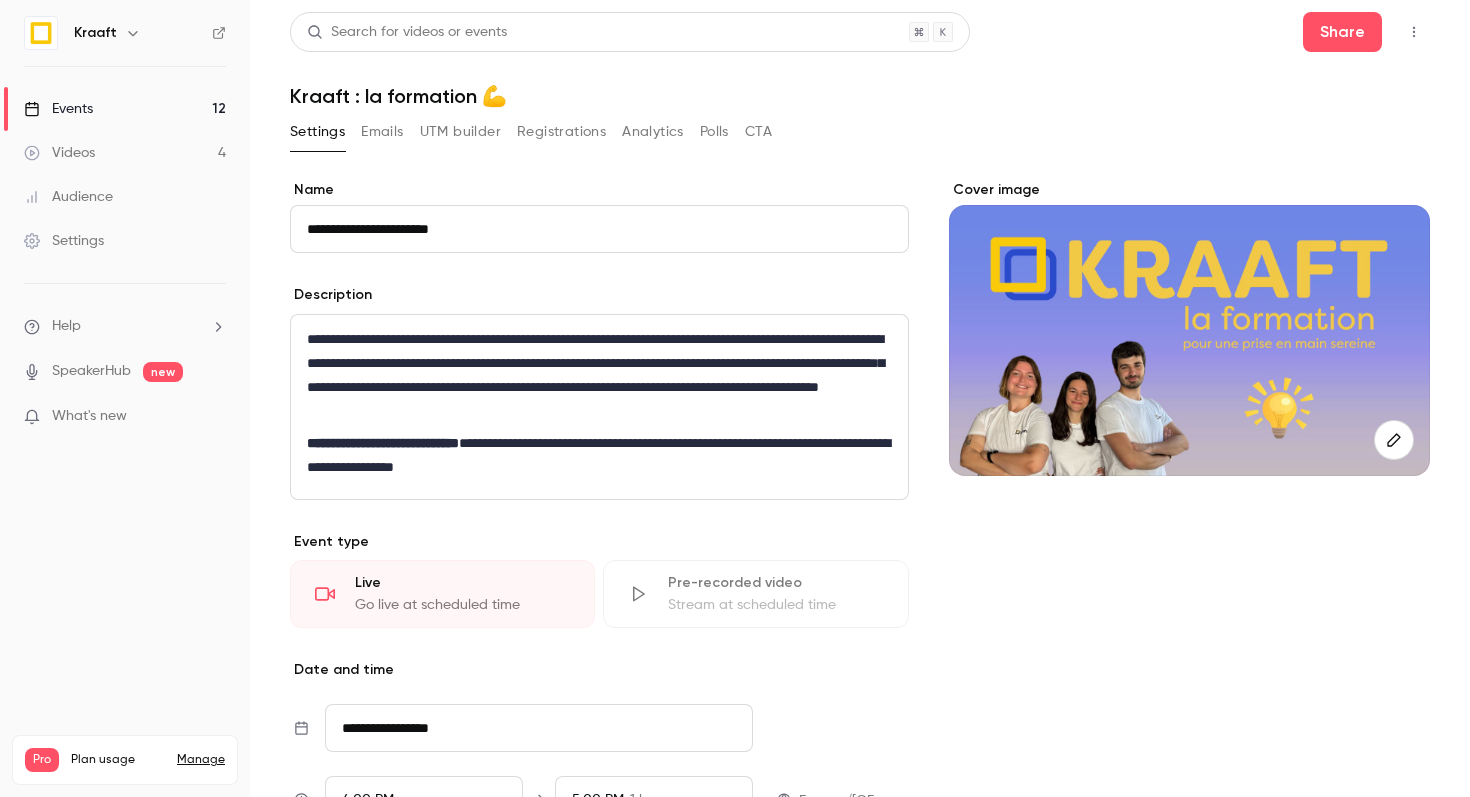 drag, startPoint x: 379, startPoint y: 232, endPoint x: 274, endPoint y: 232, distance: 105 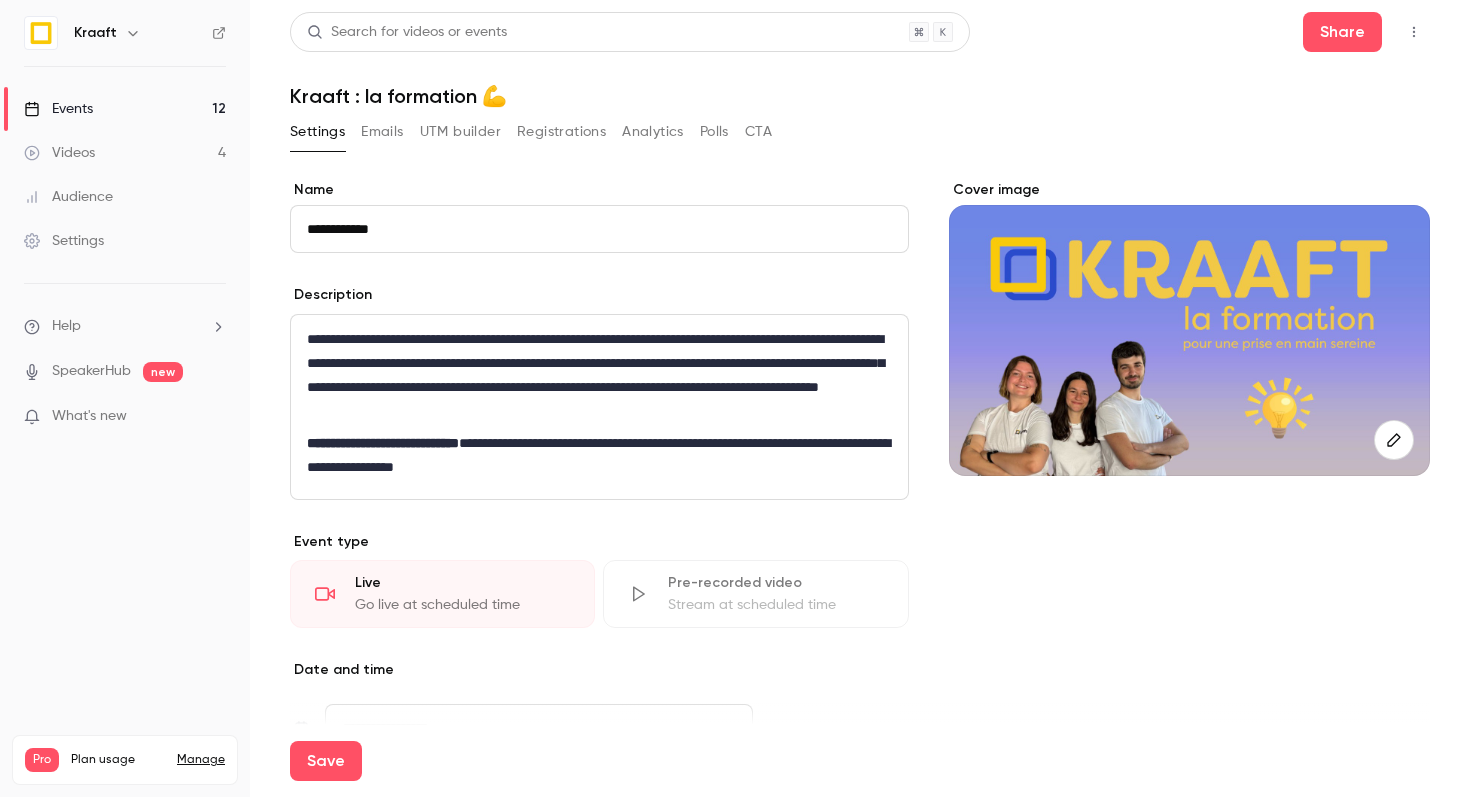 click on "**********" at bounding box center [599, 229] 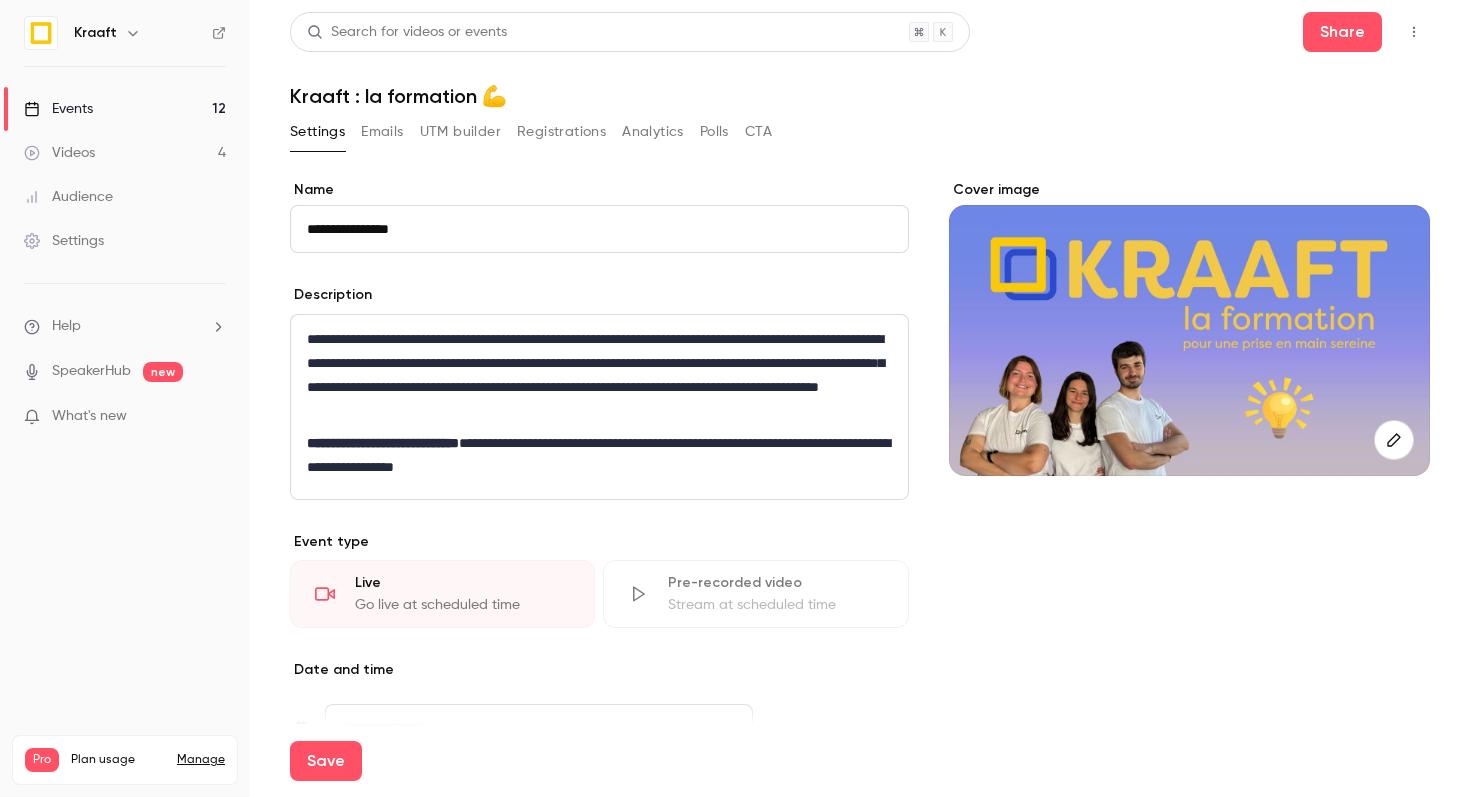 click on "**********" at bounding box center (599, 229) 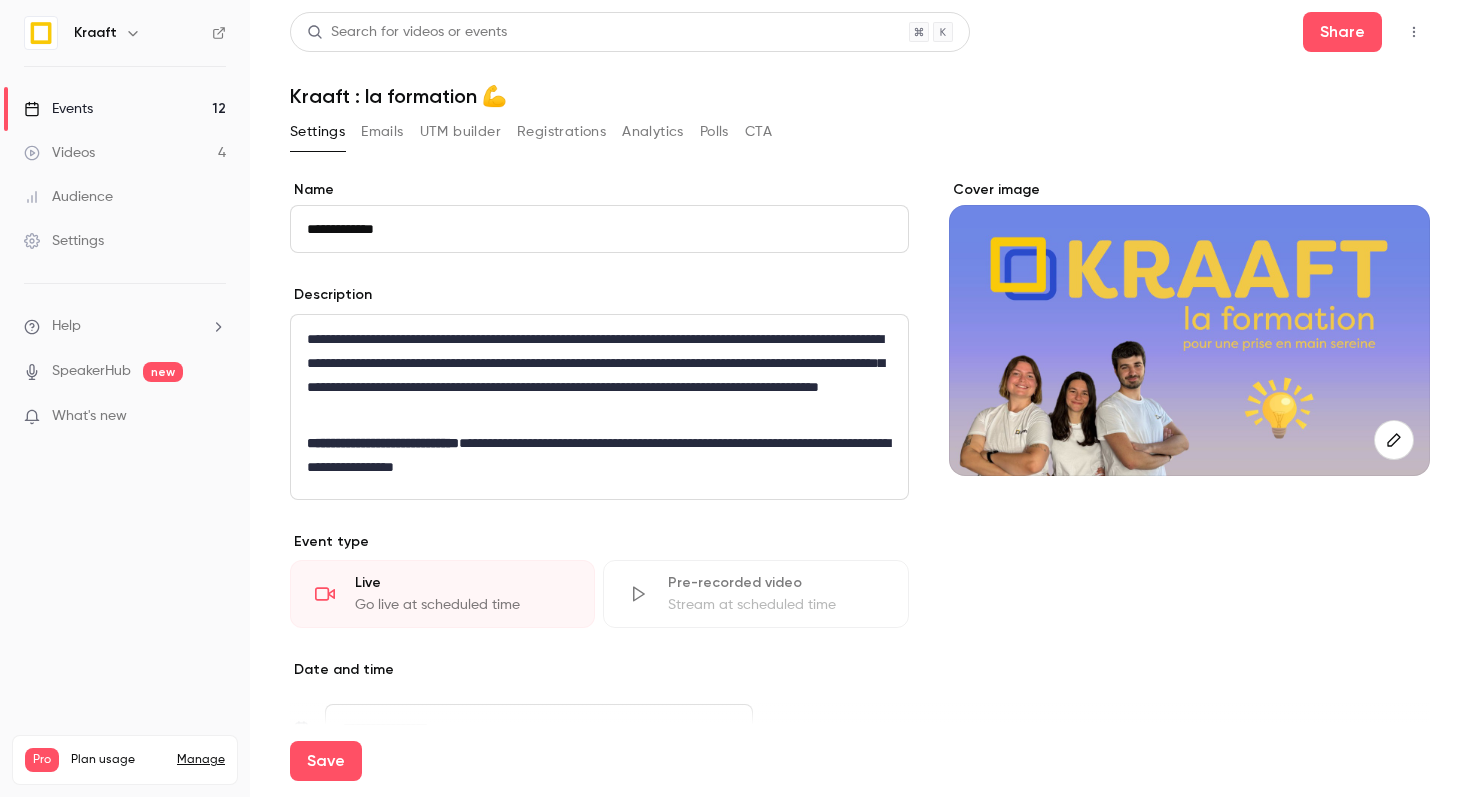 click on "**********" at bounding box center (599, 229) 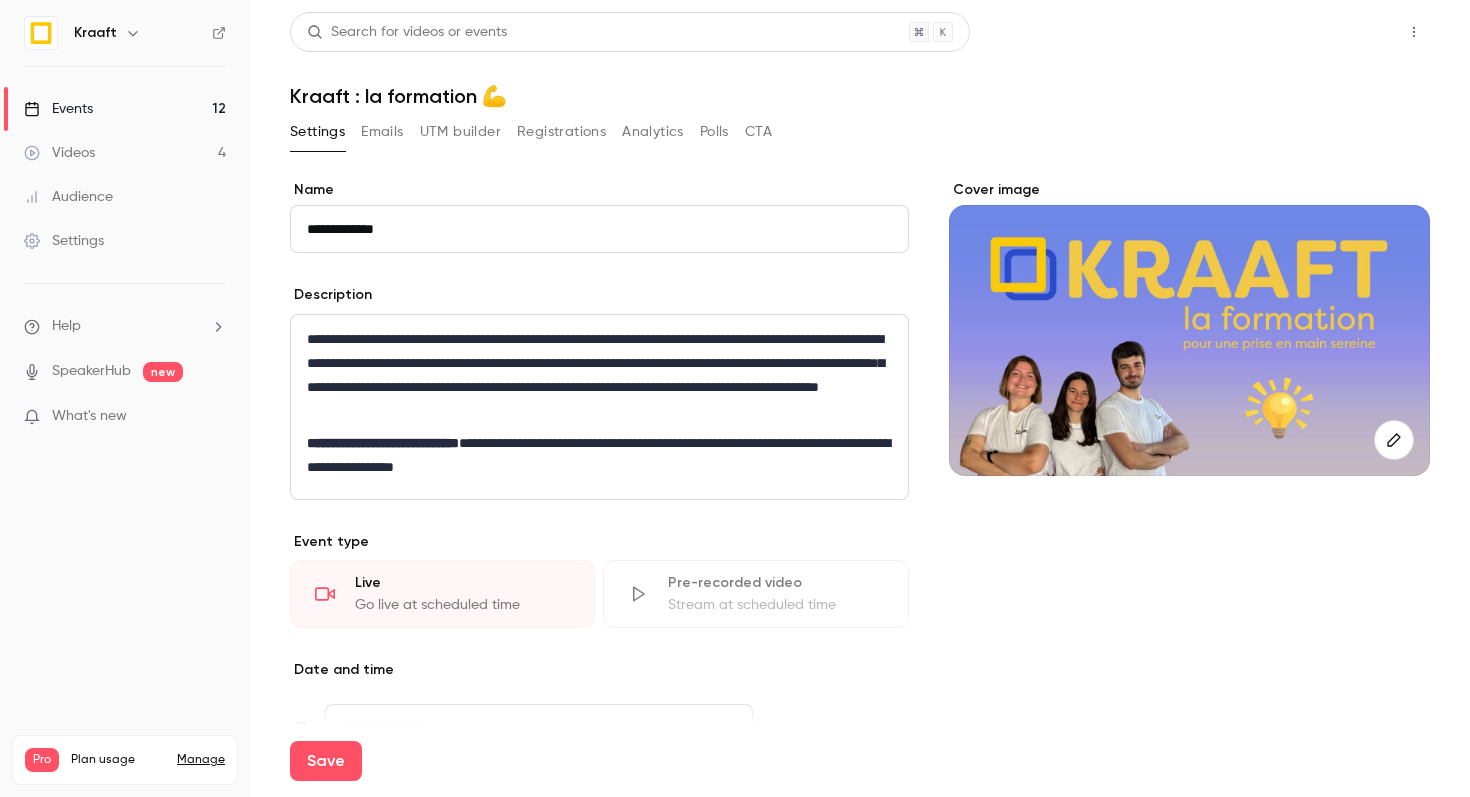 click on "Share" at bounding box center (1342, 32) 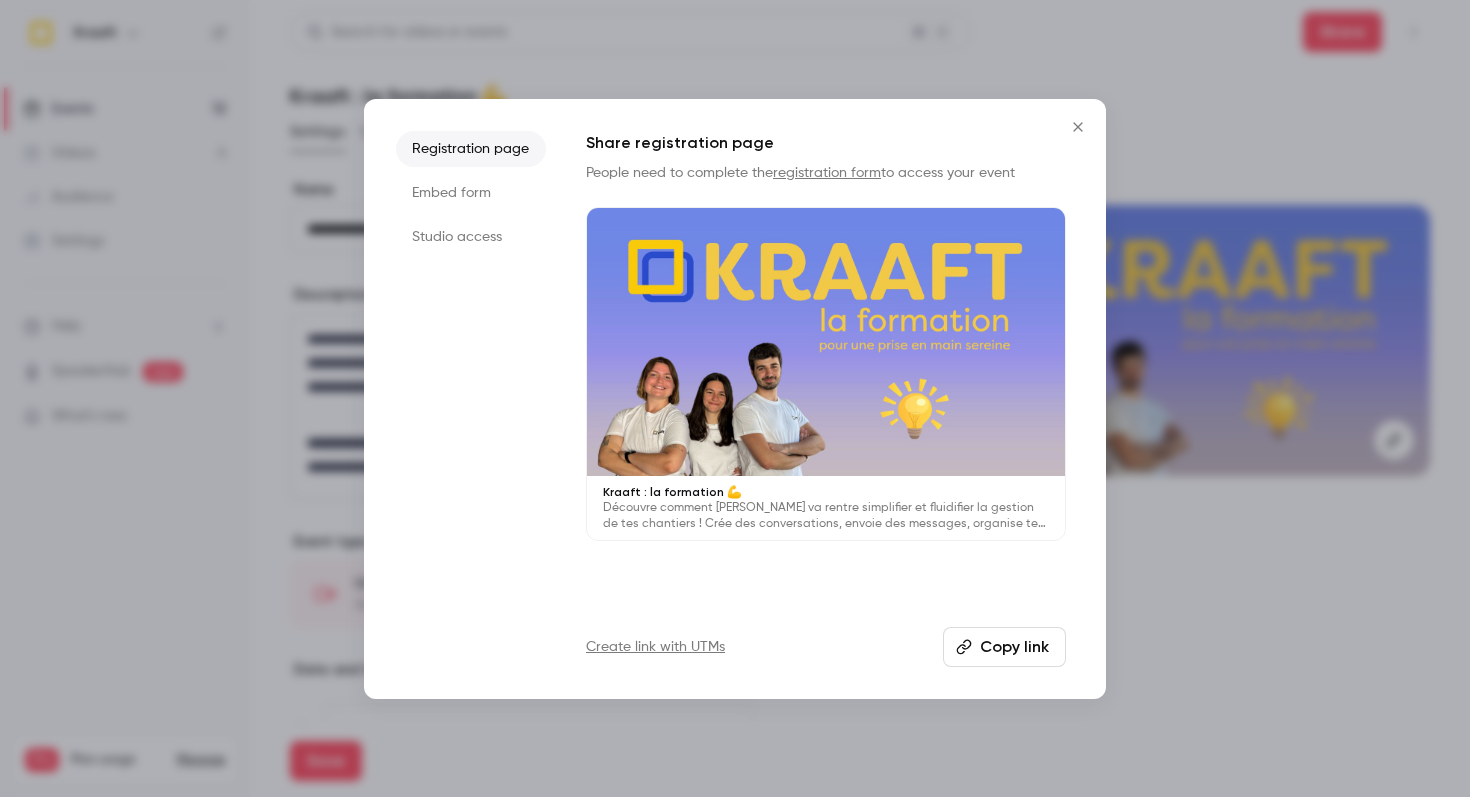 click 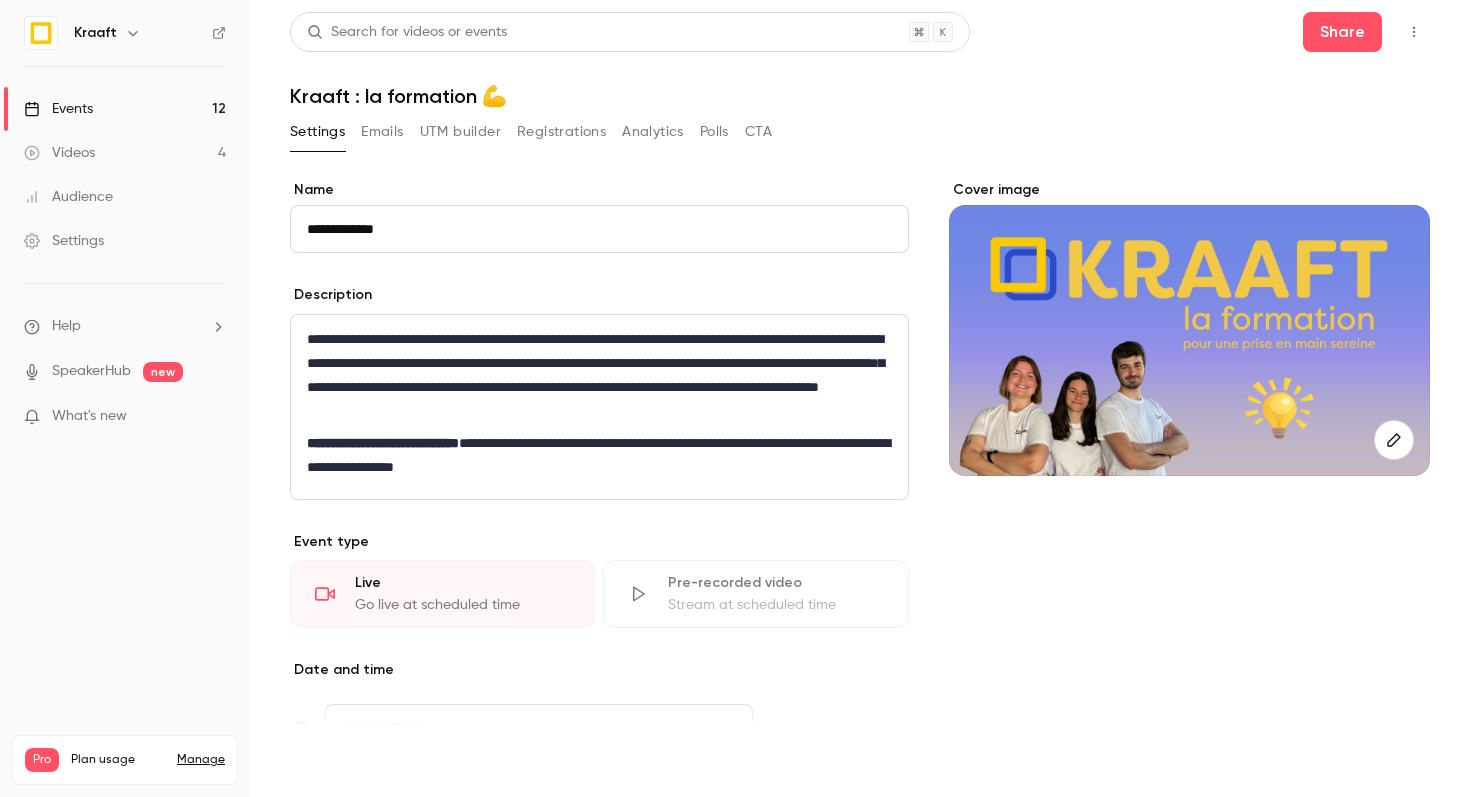 click on "Save" at bounding box center (326, 761) 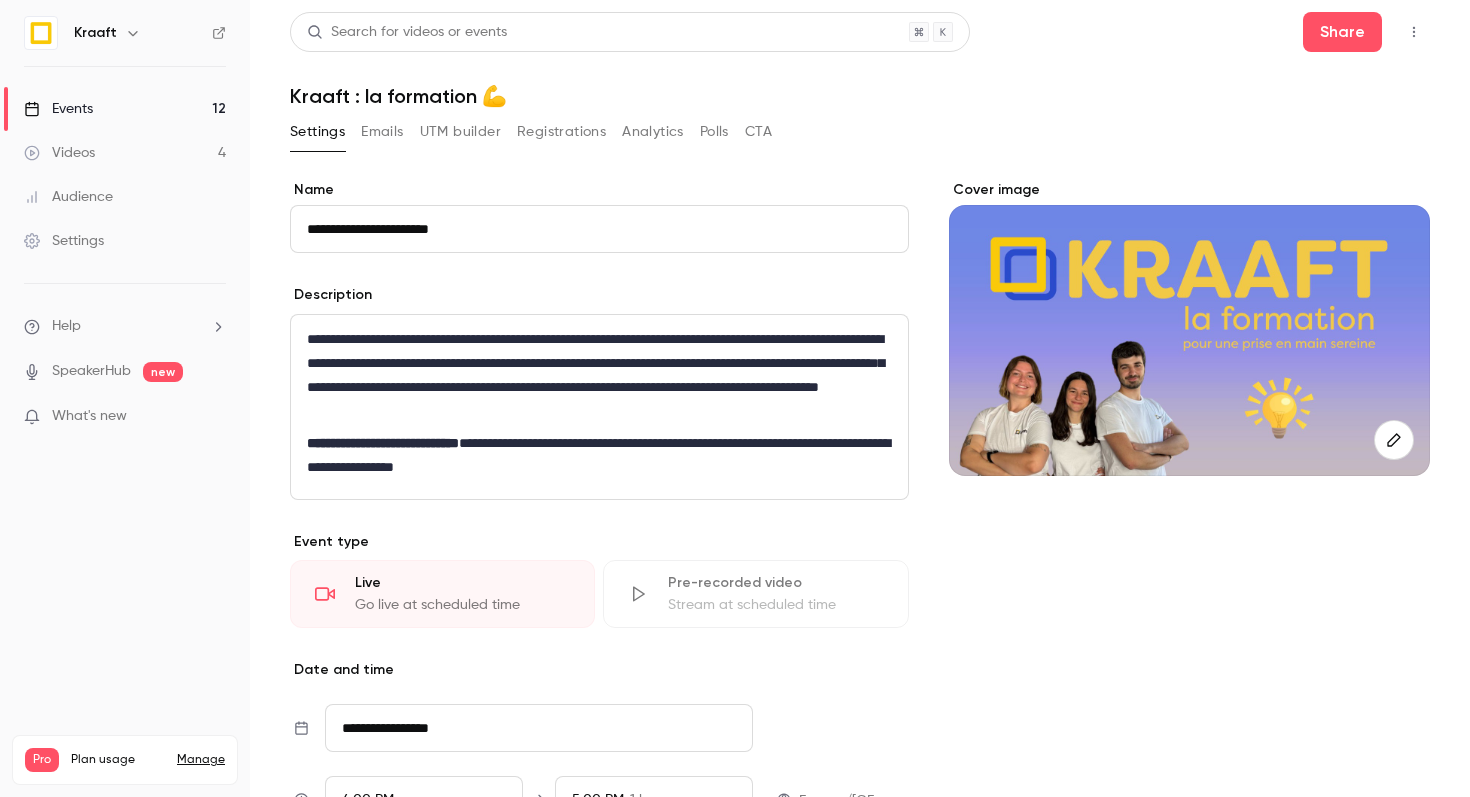 type on "**********" 